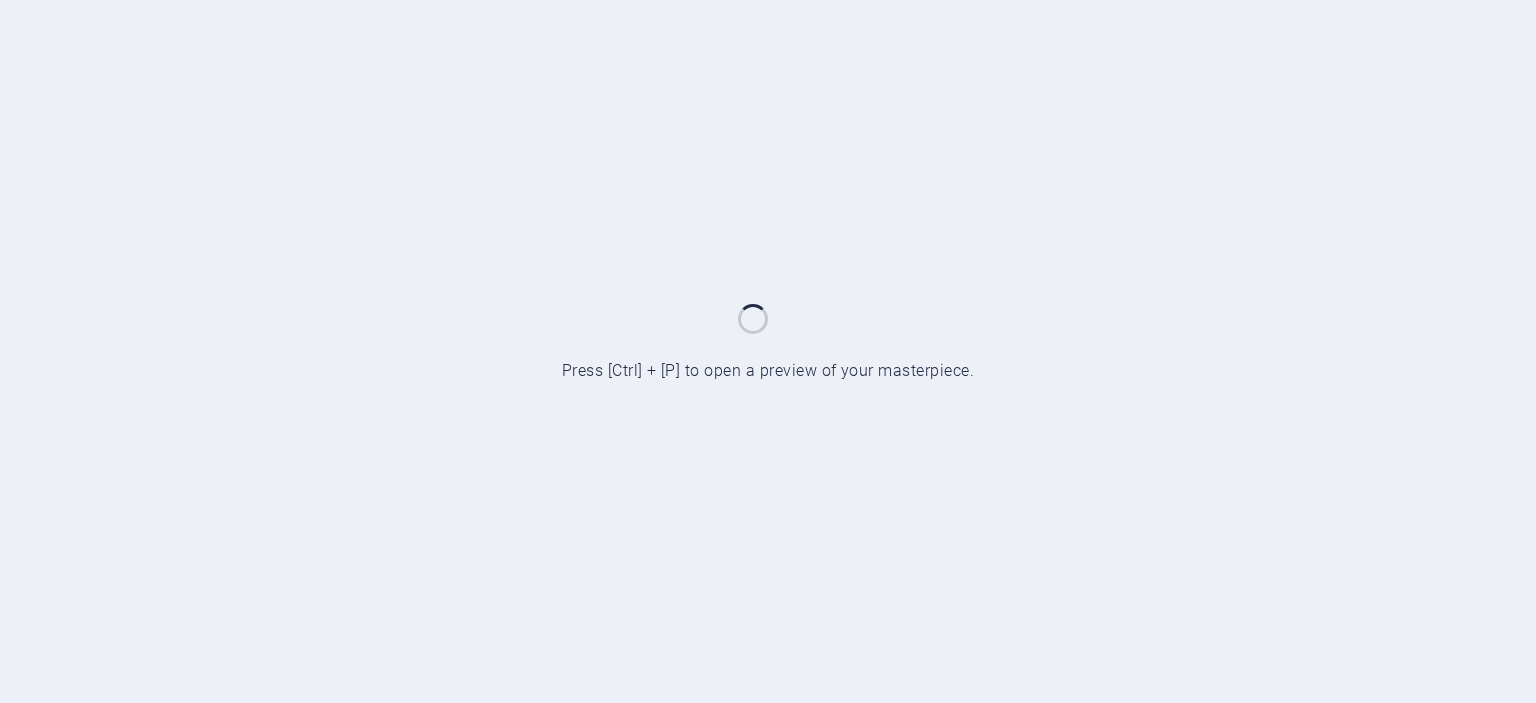 scroll, scrollTop: 0, scrollLeft: 0, axis: both 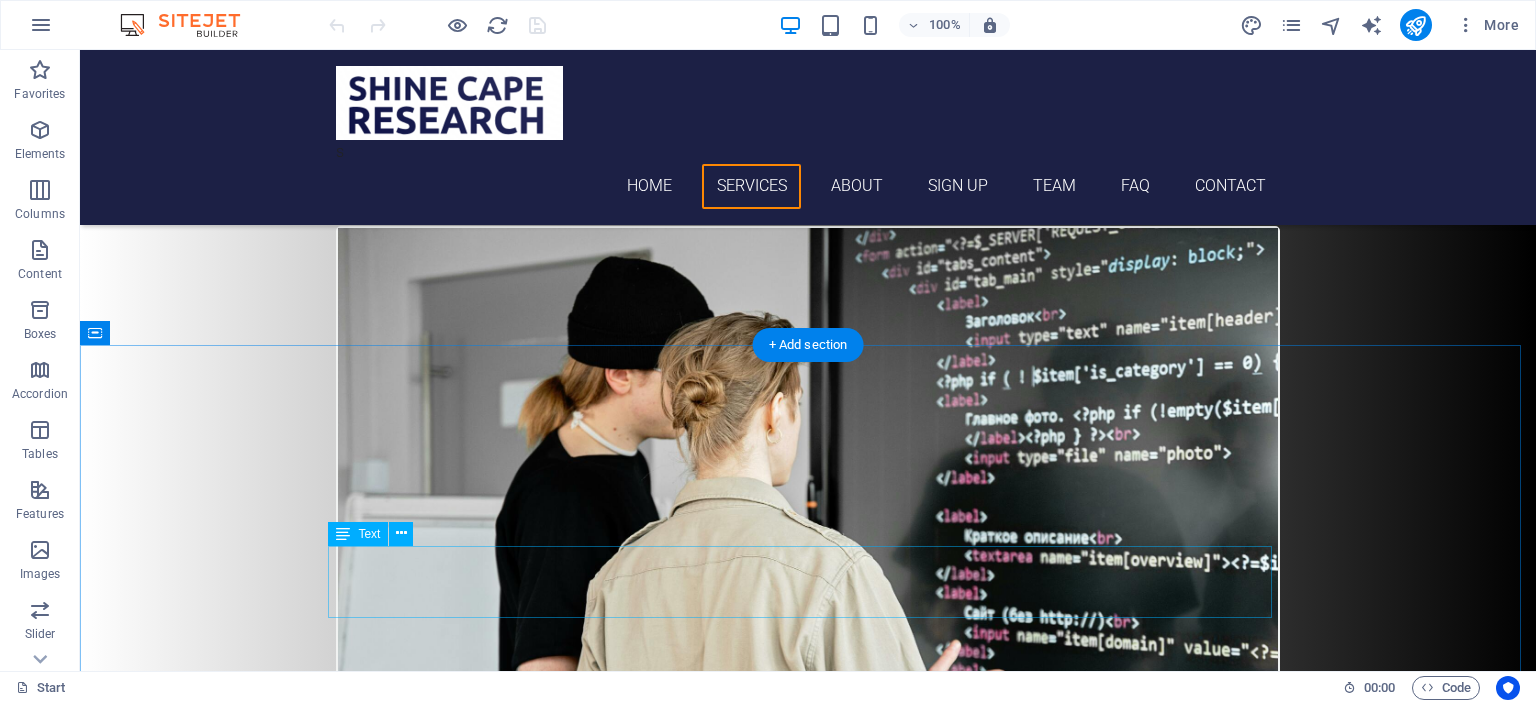 click on "At Shine Cape Research, we’re dedicated to making research accessible and insightful, with expertise that bridges social science and technology. Our tailored services are designed to enhance your learning experience, research outcomes, and skills in IT and mathematics." at bounding box center (808, 4927) 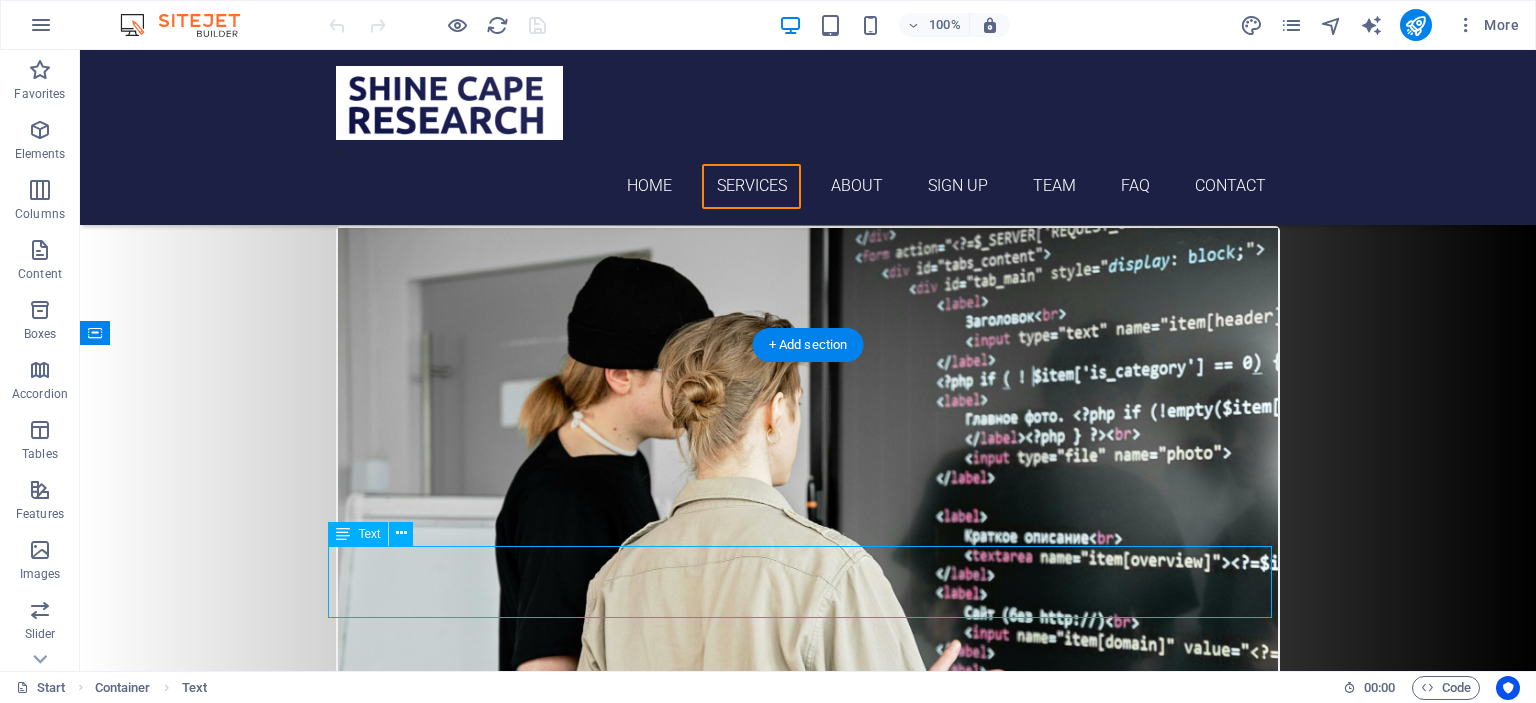 click on "At Shine Cape Research, we’re dedicated to making research accessible and insightful, with expertise that bridges social science and technology. Our tailored services are designed to enhance your learning experience, research outcomes, and skills in IT and mathematics." at bounding box center [808, 4927] 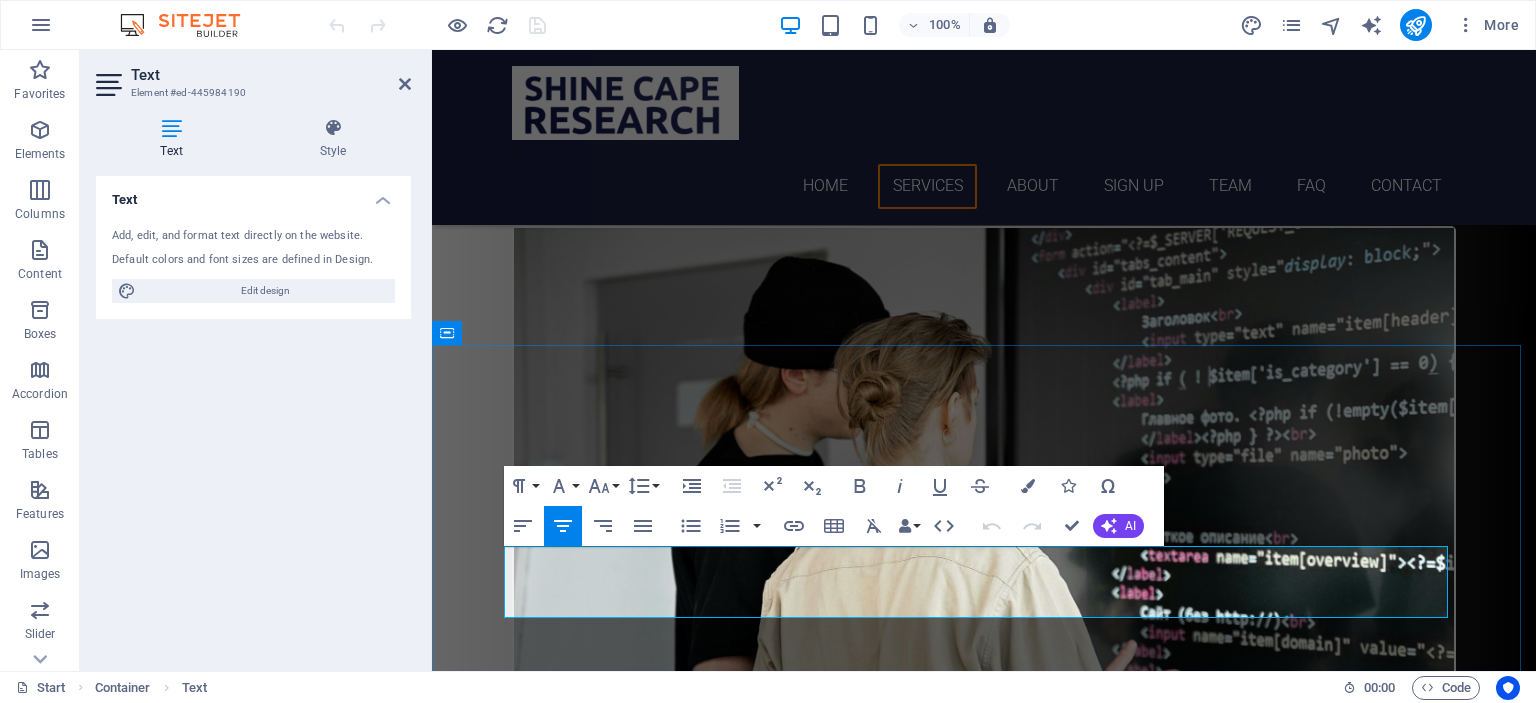 drag, startPoint x: 524, startPoint y: 563, endPoint x: 1033, endPoint y: 606, distance: 510.81308 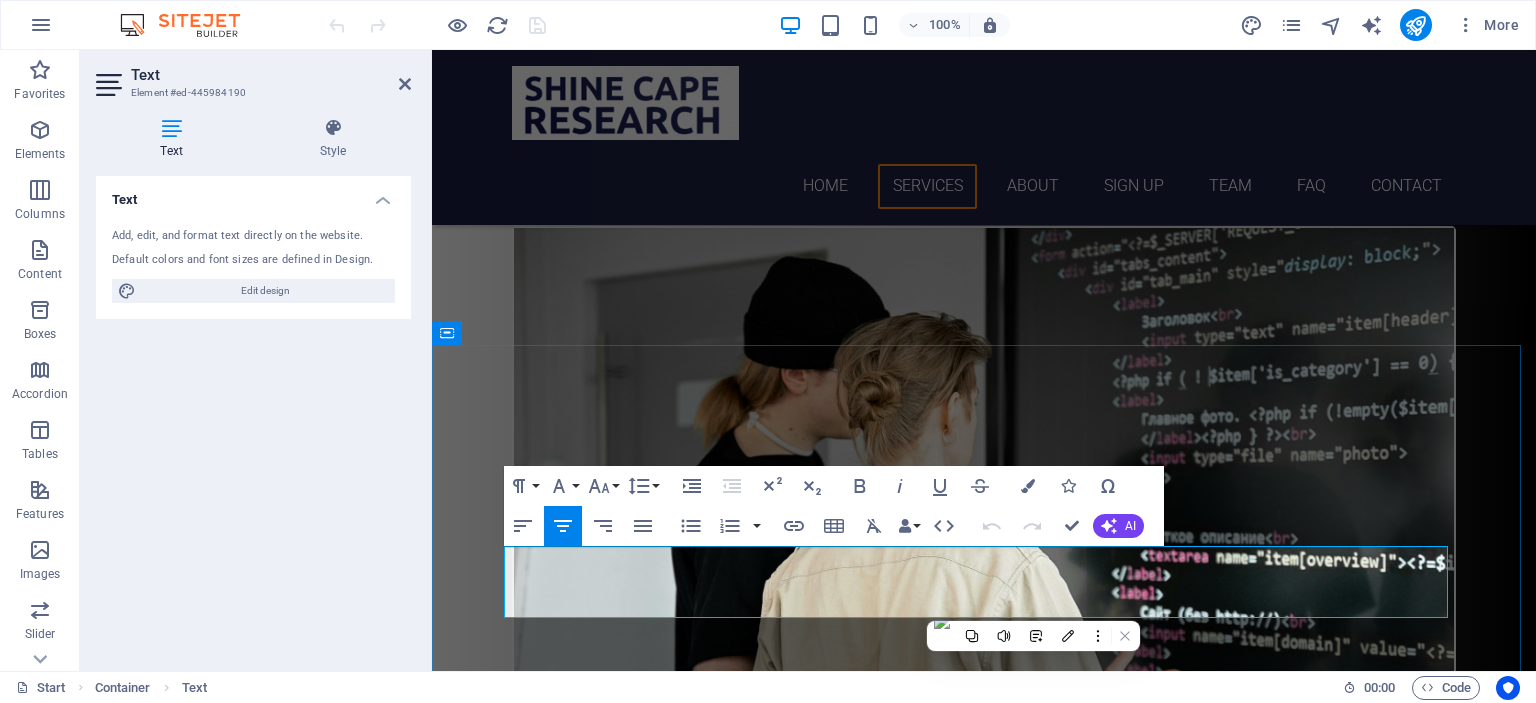 click on "At Shine Cape Research, we’re dedicated to making research accessible and insightful, with expertise that bridges social science and technology. Our tailored services are designed to enhance your learning experience, research outcomes, and skills in IT and mathematics." at bounding box center [984, 4927] 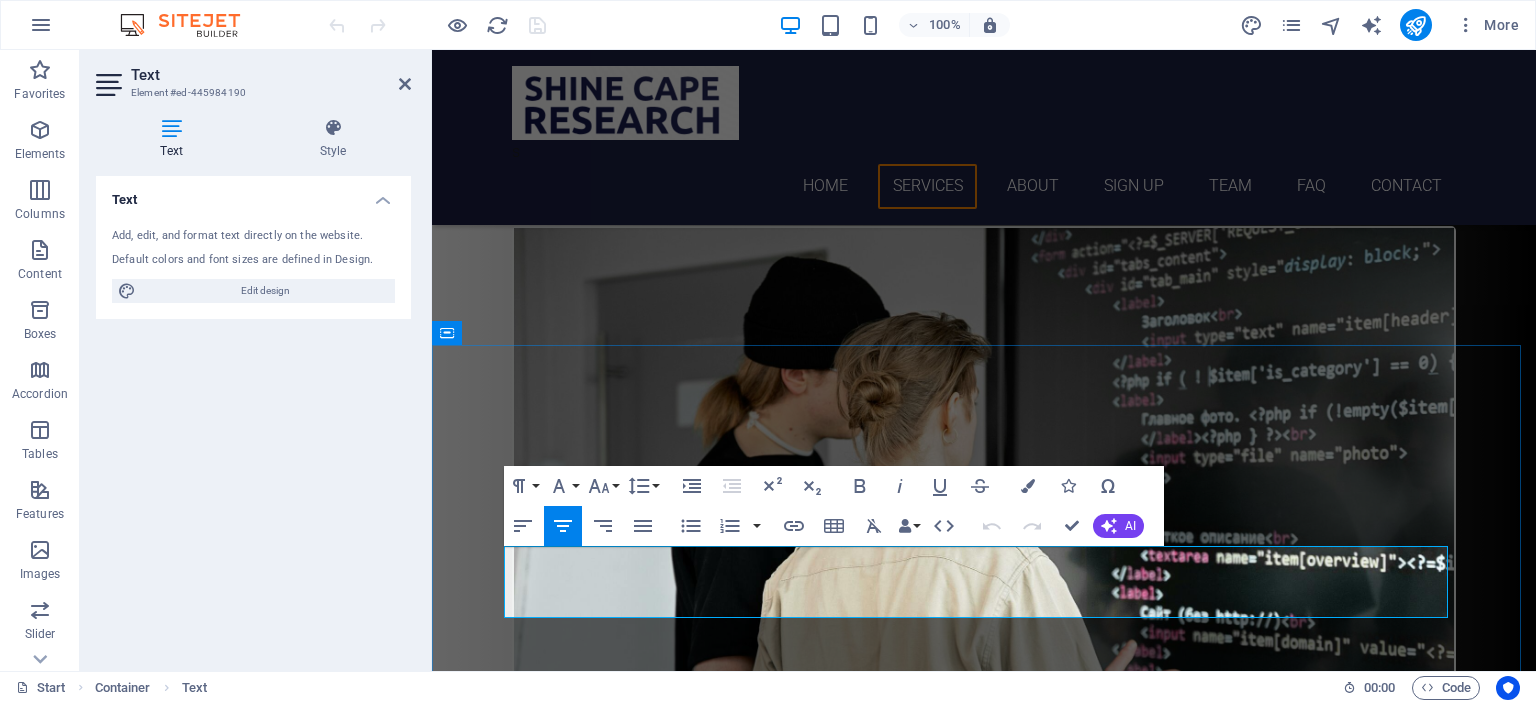 drag, startPoint x: 510, startPoint y: 559, endPoint x: 1032, endPoint y: 606, distance: 524.11163 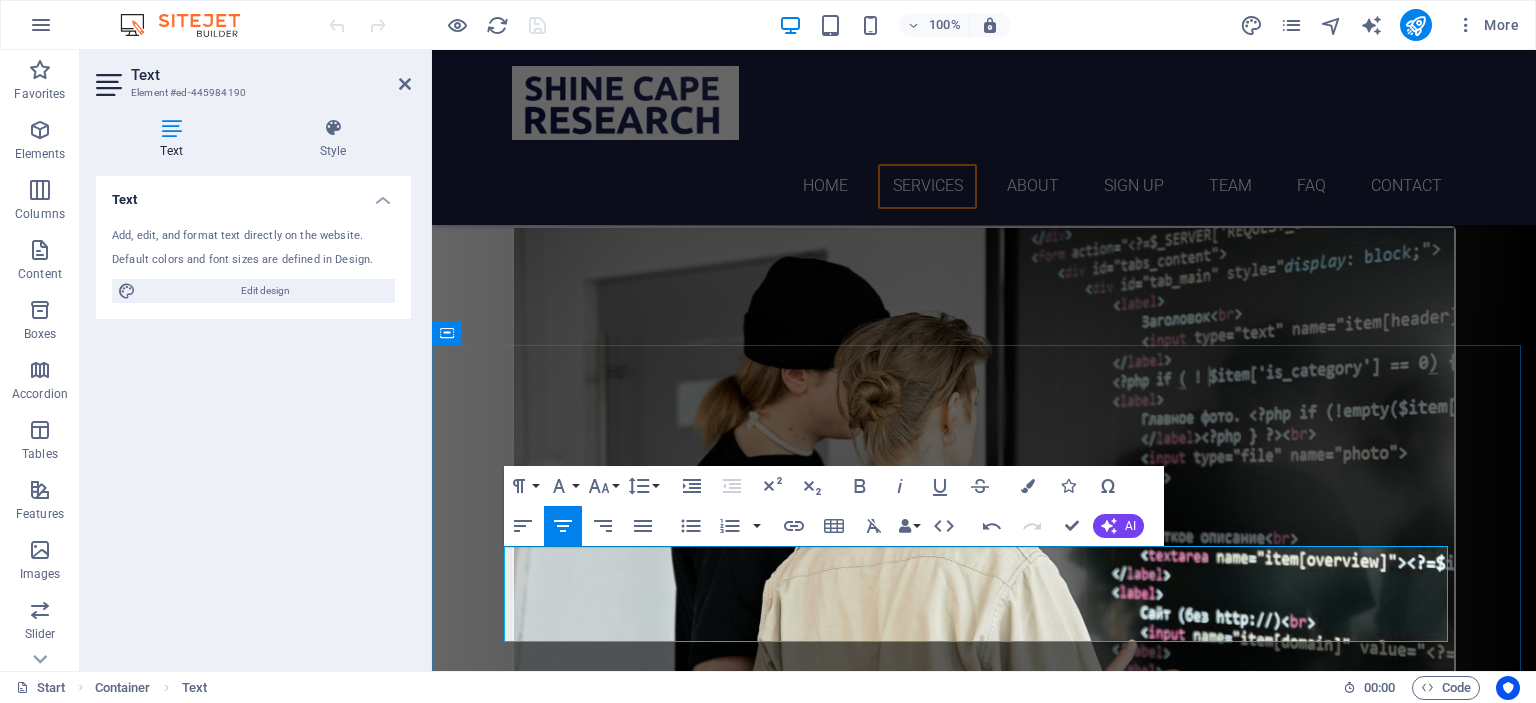drag, startPoint x: 516, startPoint y: 558, endPoint x: 1064, endPoint y: 628, distance: 552.4527 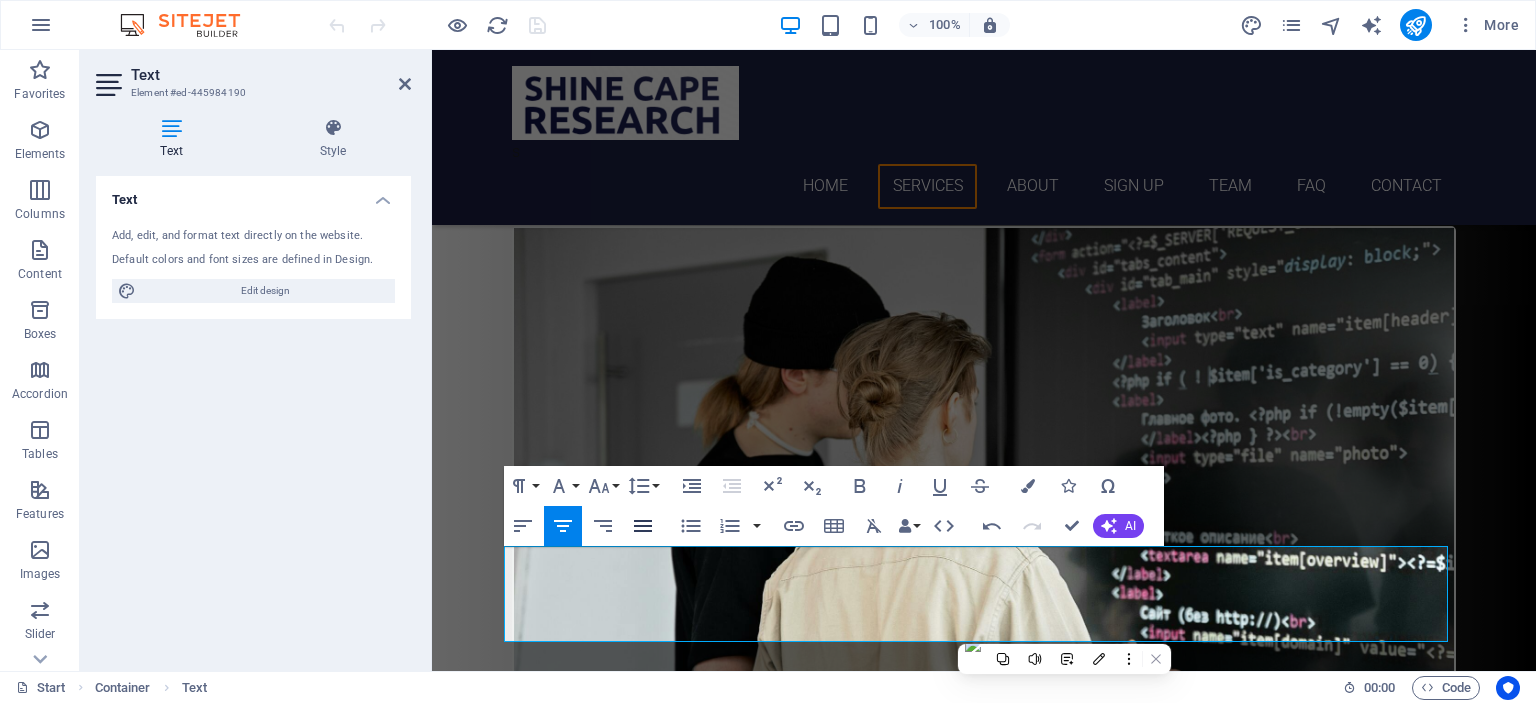 click 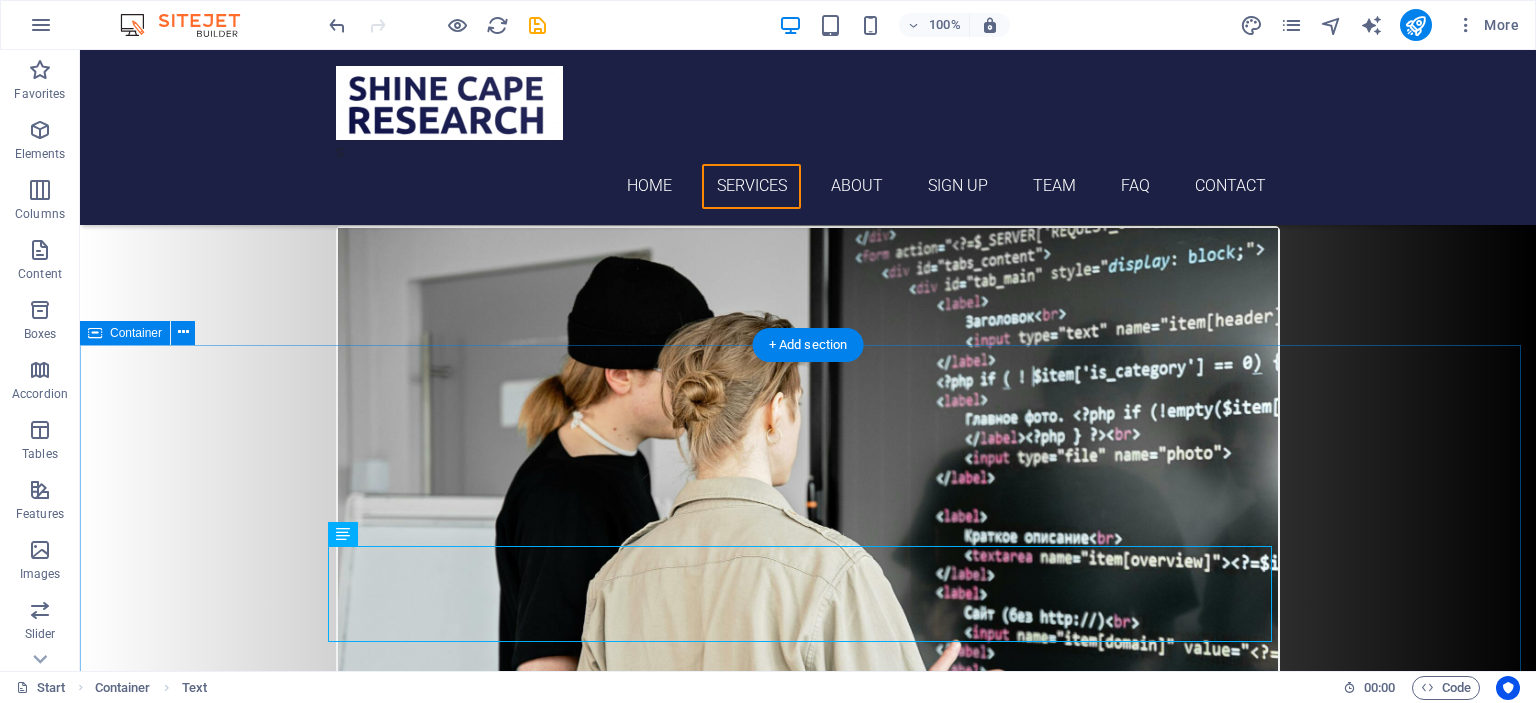 click on "Research and Tutoring Services About  Shine Cape Research Shine Cape Research is a boutique consultancy committed to delivering evidence-based insights and digital solutions across Africa’s public, private, and development sectors. Our team brings together expertise in social research, policy advisory, stakeholder engagement, and technology innovation. We pride ourselves on offering rigorous, context-sensitive services that enable impact-driven decision-making. get in touch" at bounding box center (808, 4926) 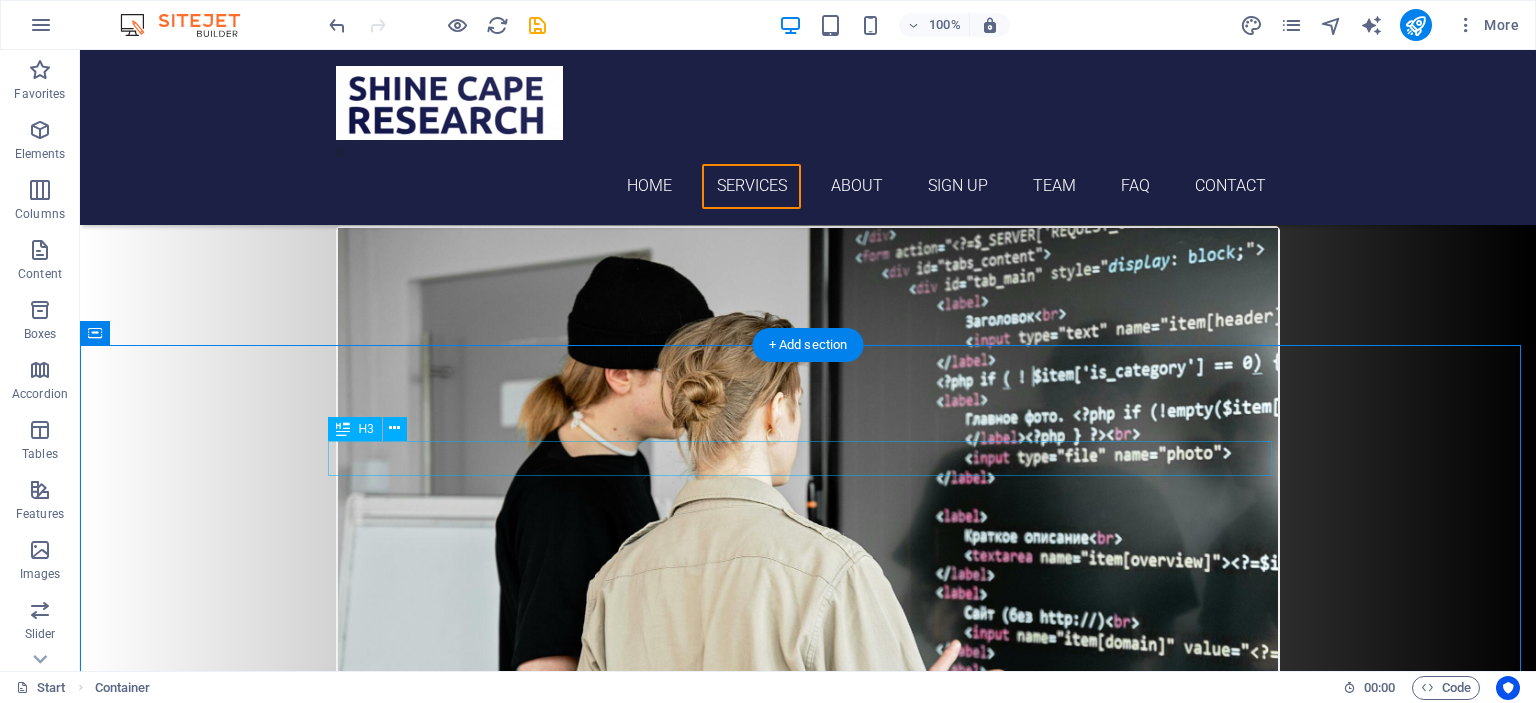click on "Research and Tutoring Services" at bounding box center [808, 4803] 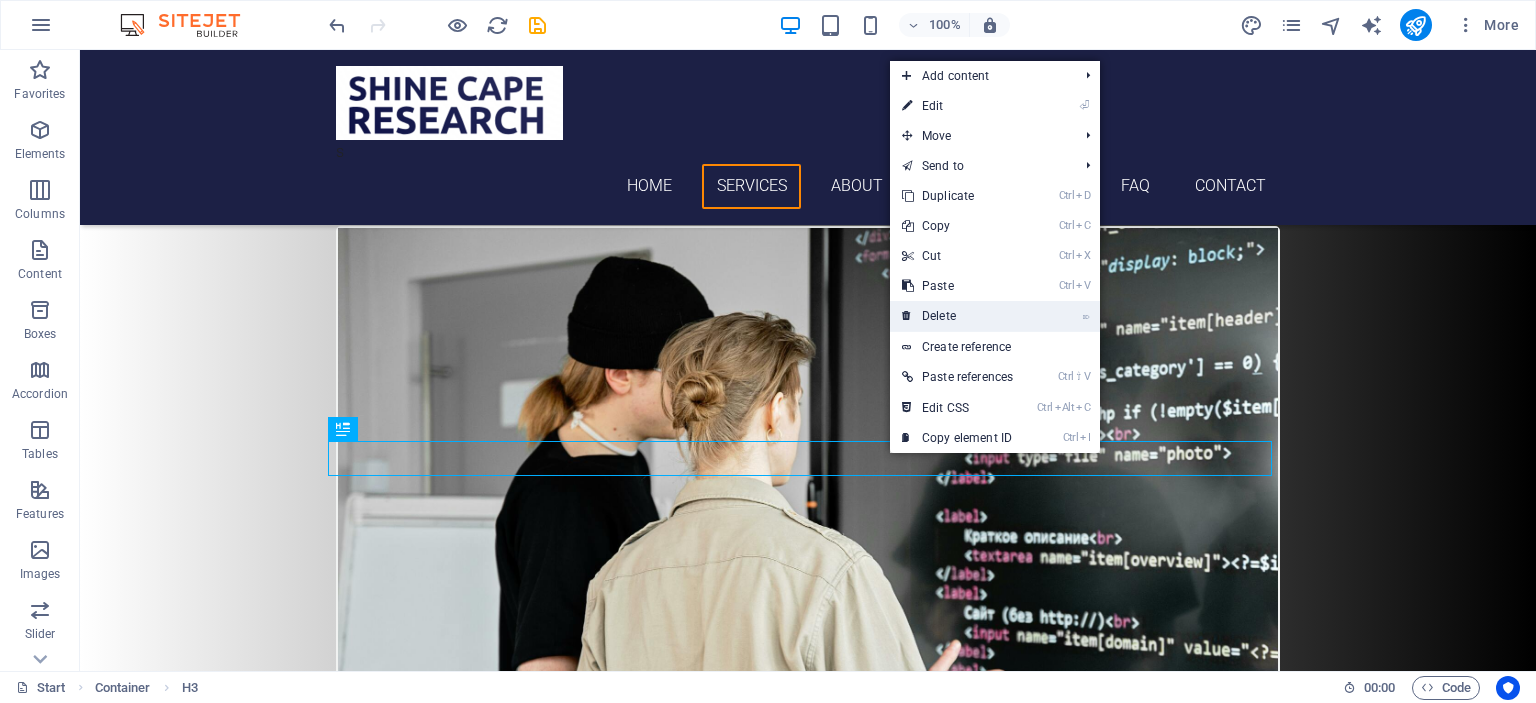 click on "⌦  Delete" at bounding box center [957, 316] 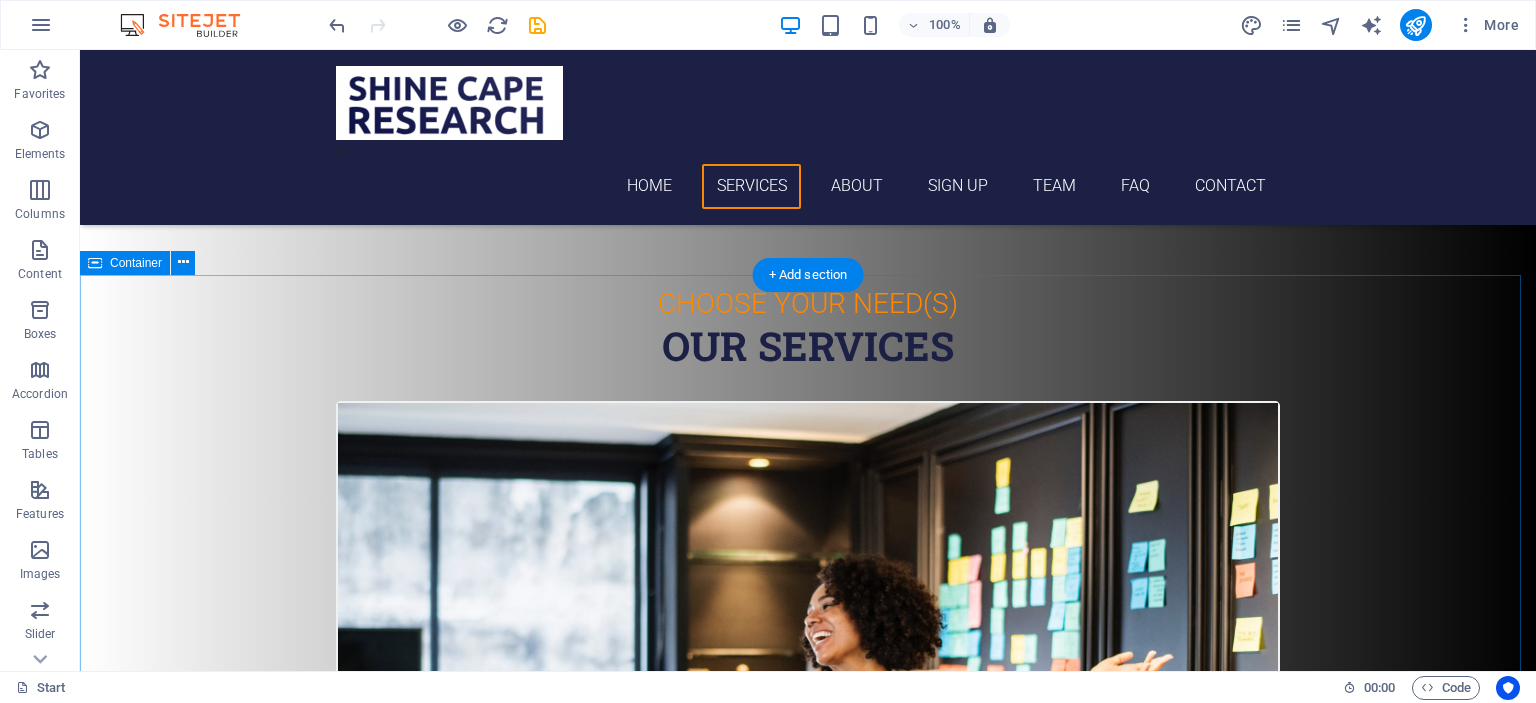 scroll, scrollTop: 700, scrollLeft: 0, axis: vertical 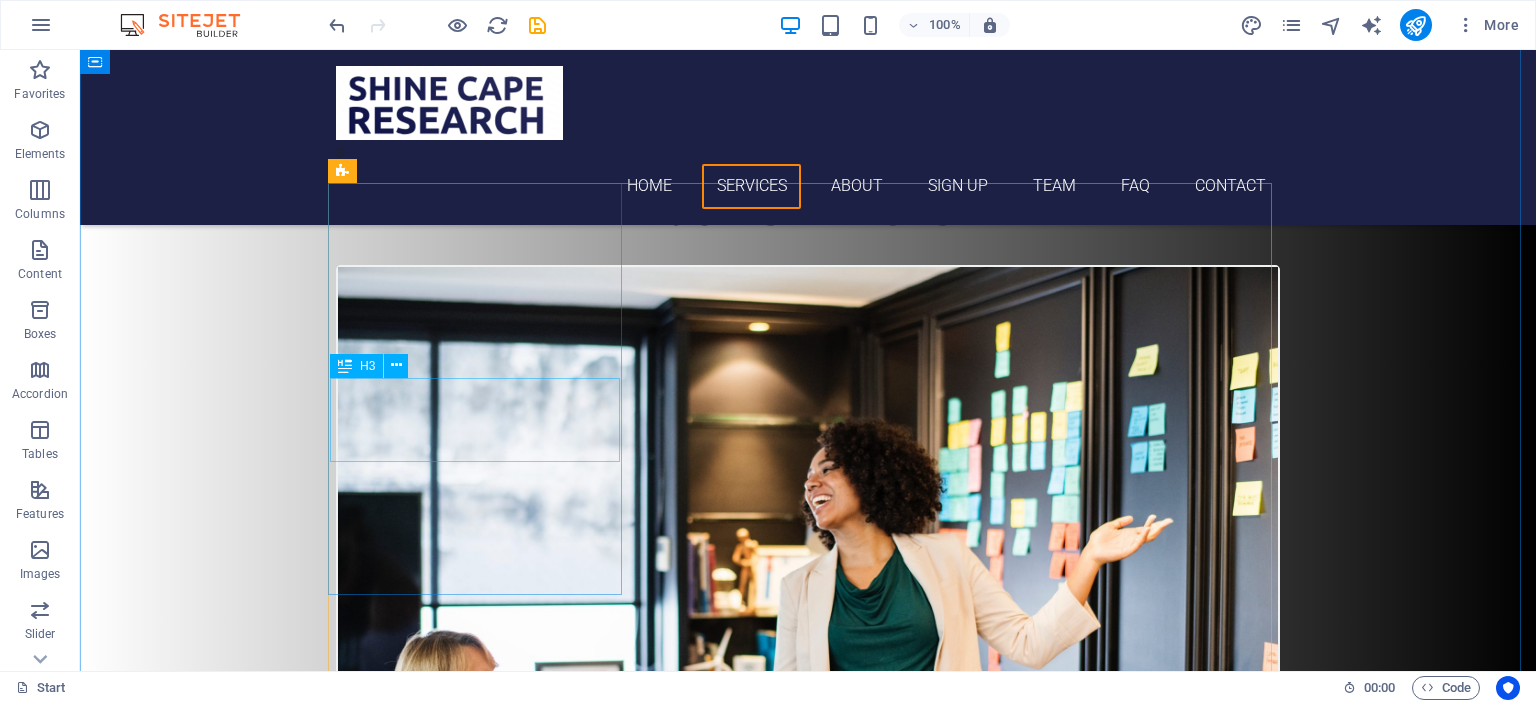 click on "Research assistance" at bounding box center [808, 921] 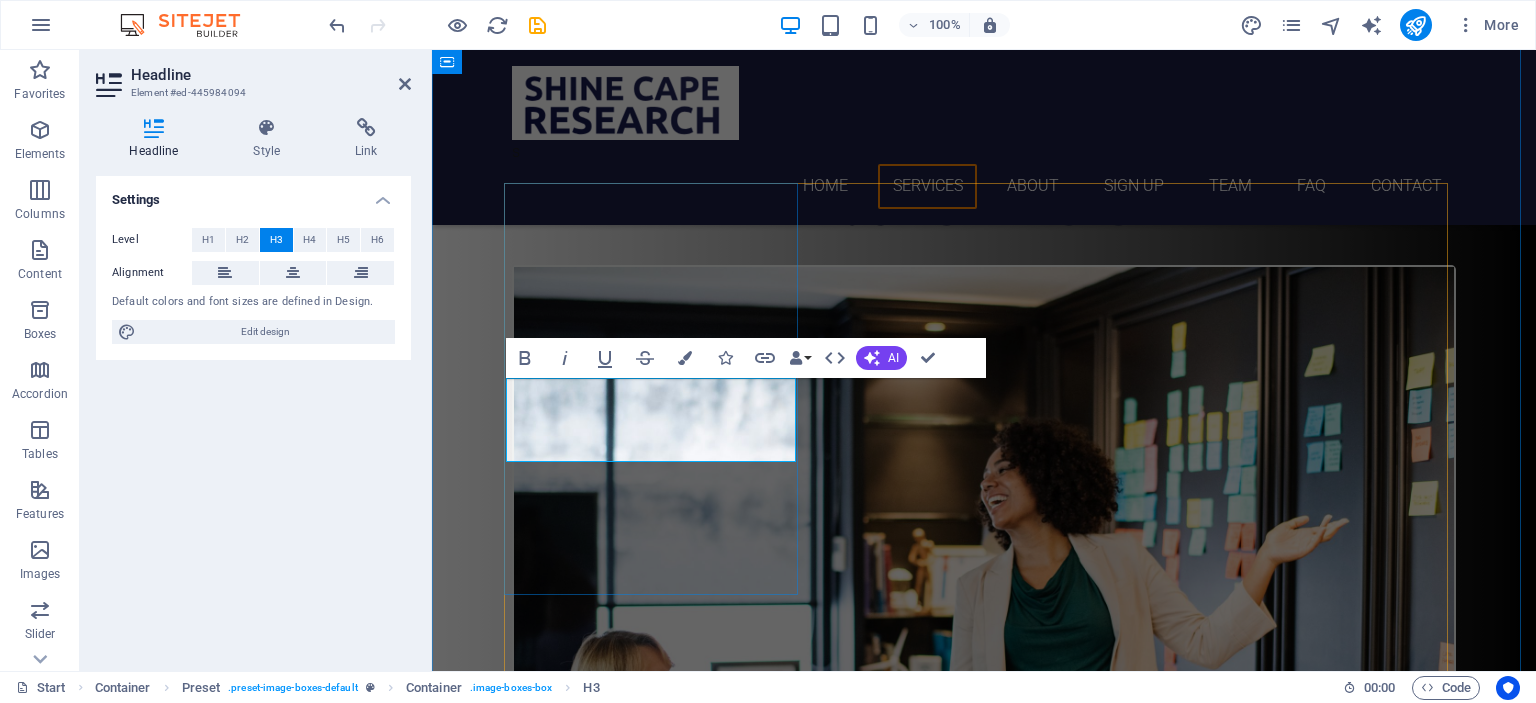 click on "Research assistance" at bounding box center (984, 933) 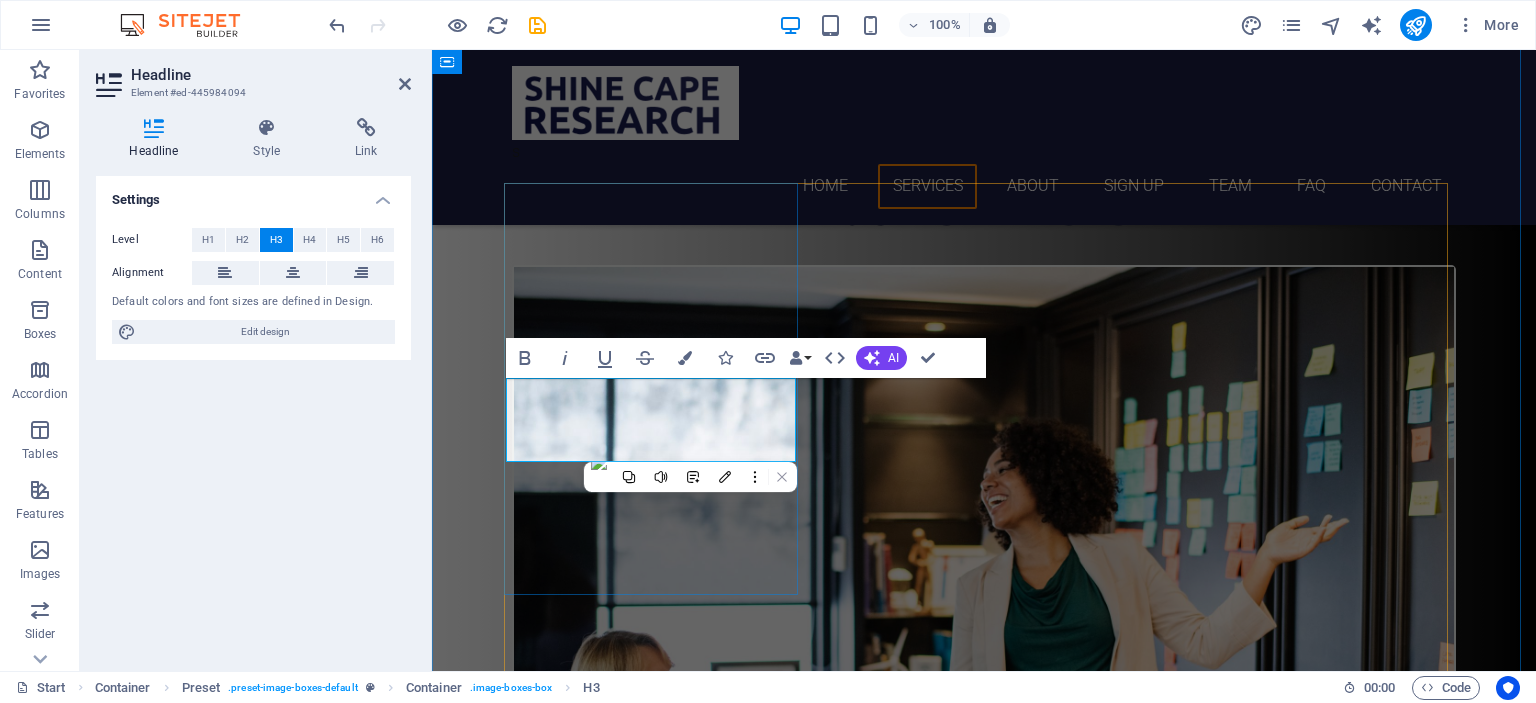 type 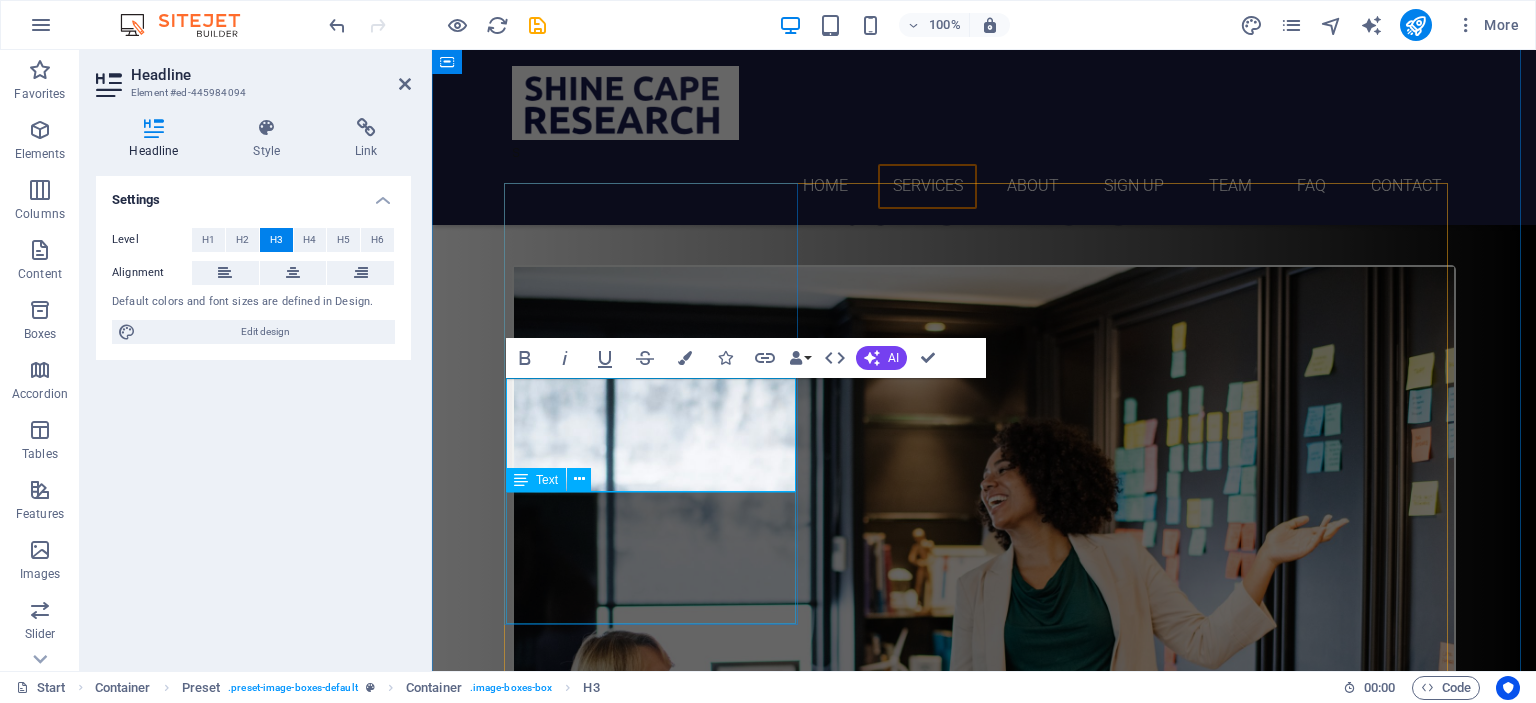 click on "We provide research consulting services to organisations and students, assisting with everything from topic selection to data analysis and beyond." at bounding box center [984, 981] 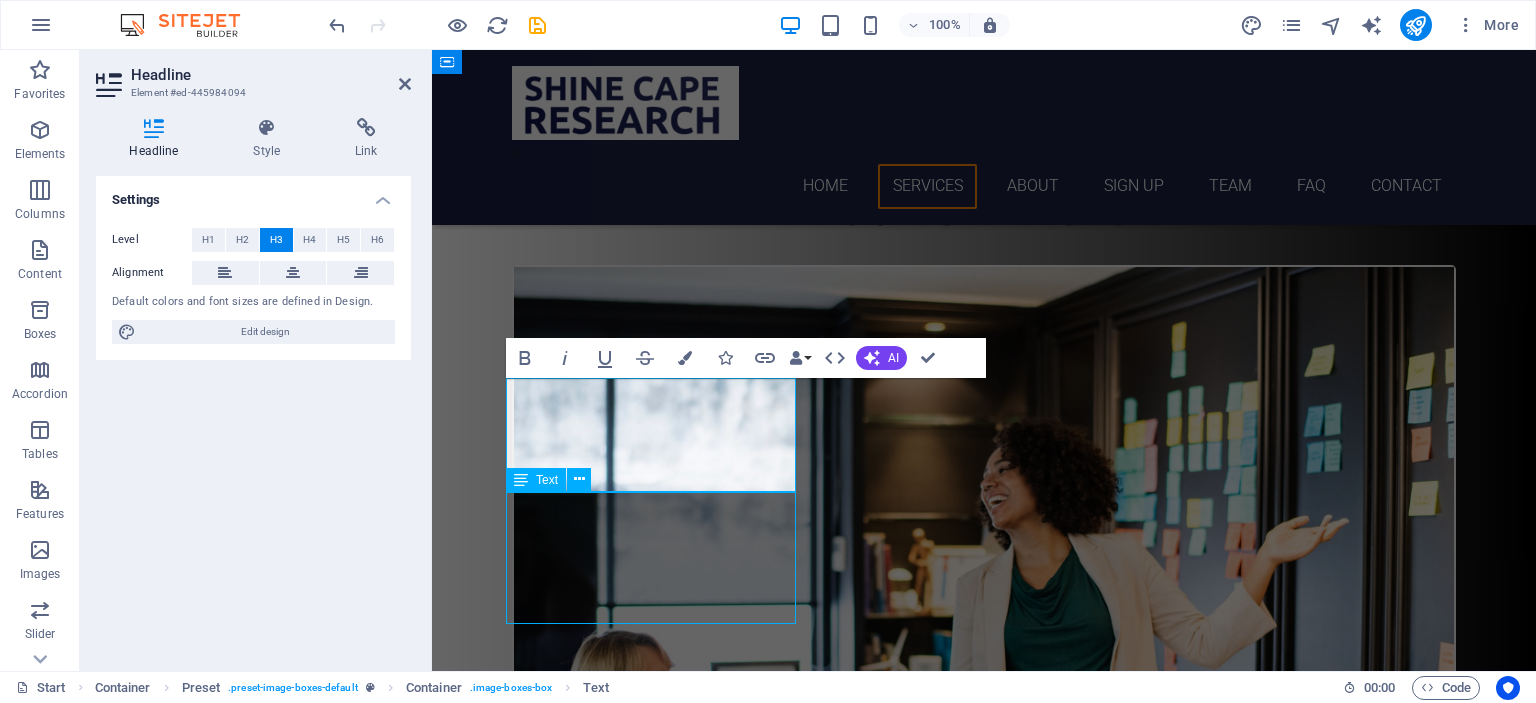 click on "We provide research consulting services to organisations and students, assisting with everything from topic selection to data analysis and beyond." at bounding box center (984, 981) 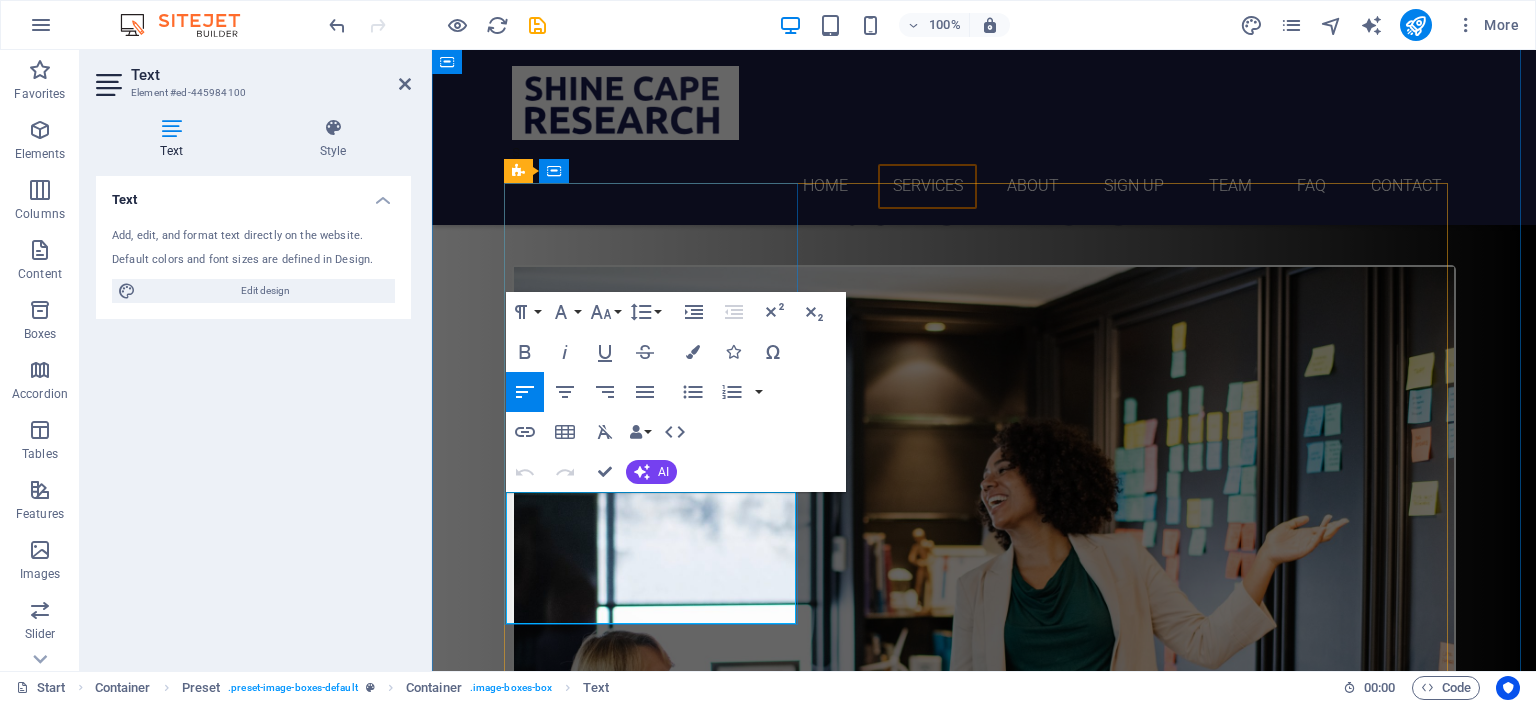 drag, startPoint x: 533, startPoint y: 509, endPoint x: 621, endPoint y: 587, distance: 117.592514 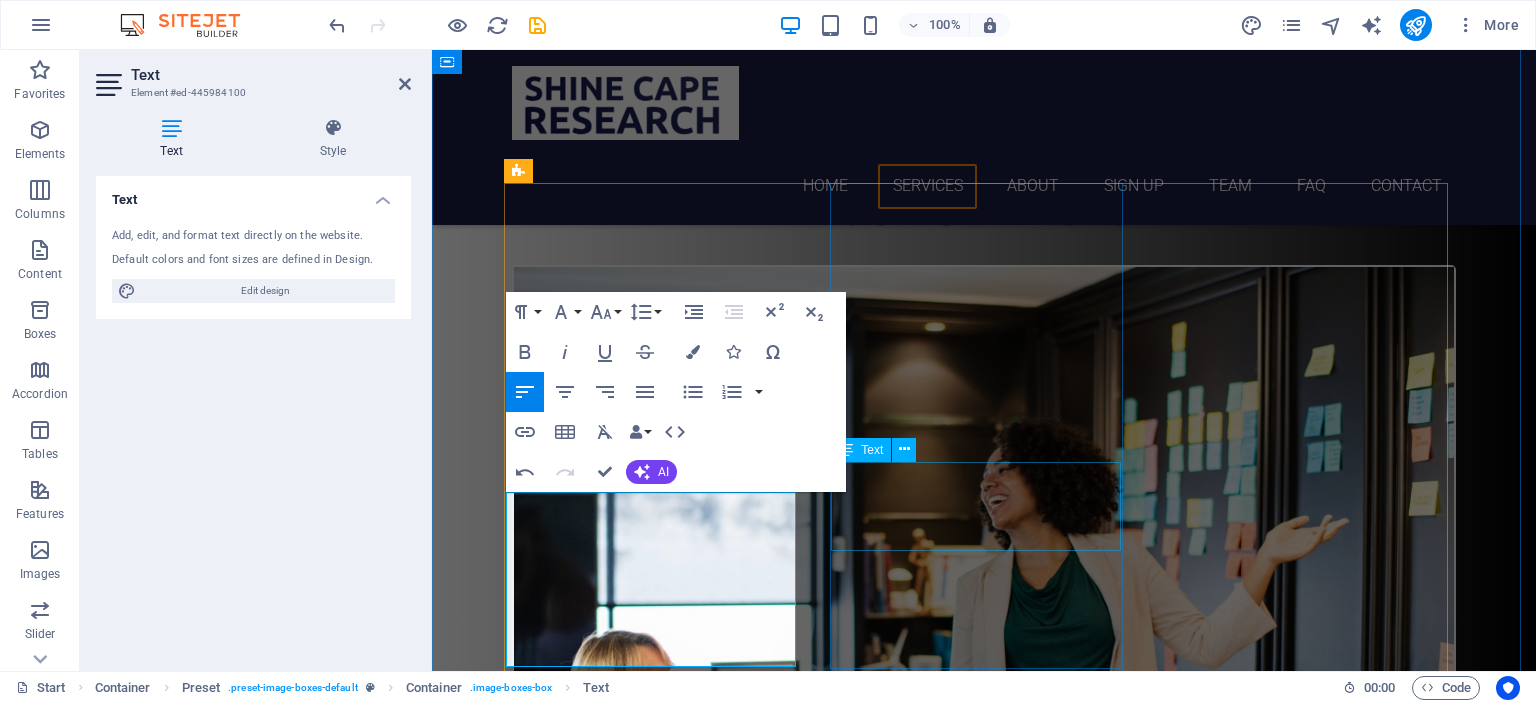 click on "Enhancing clarity, coherence, and precision in written documents across various disciplines." at bounding box center (984, 1739) 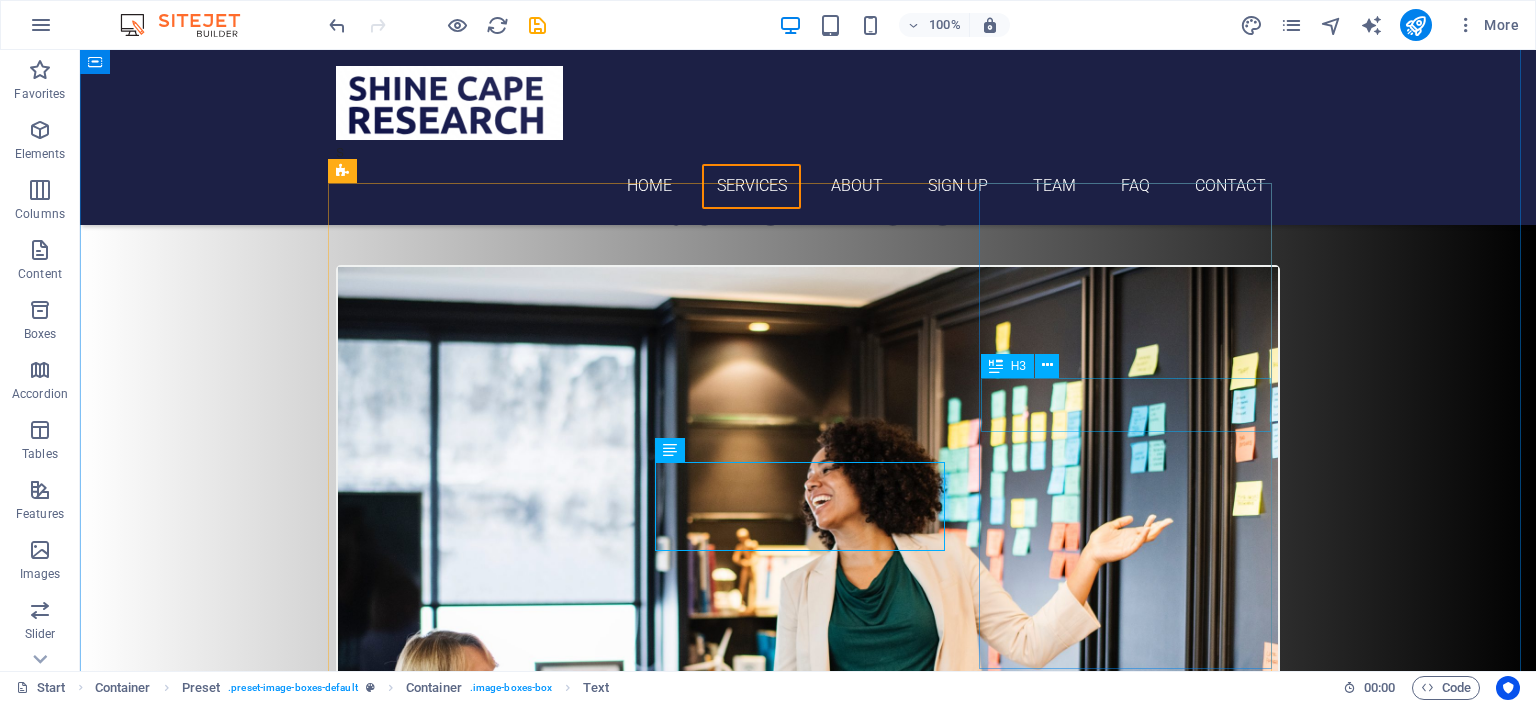 click on "data analysis" at bounding box center (808, 2435) 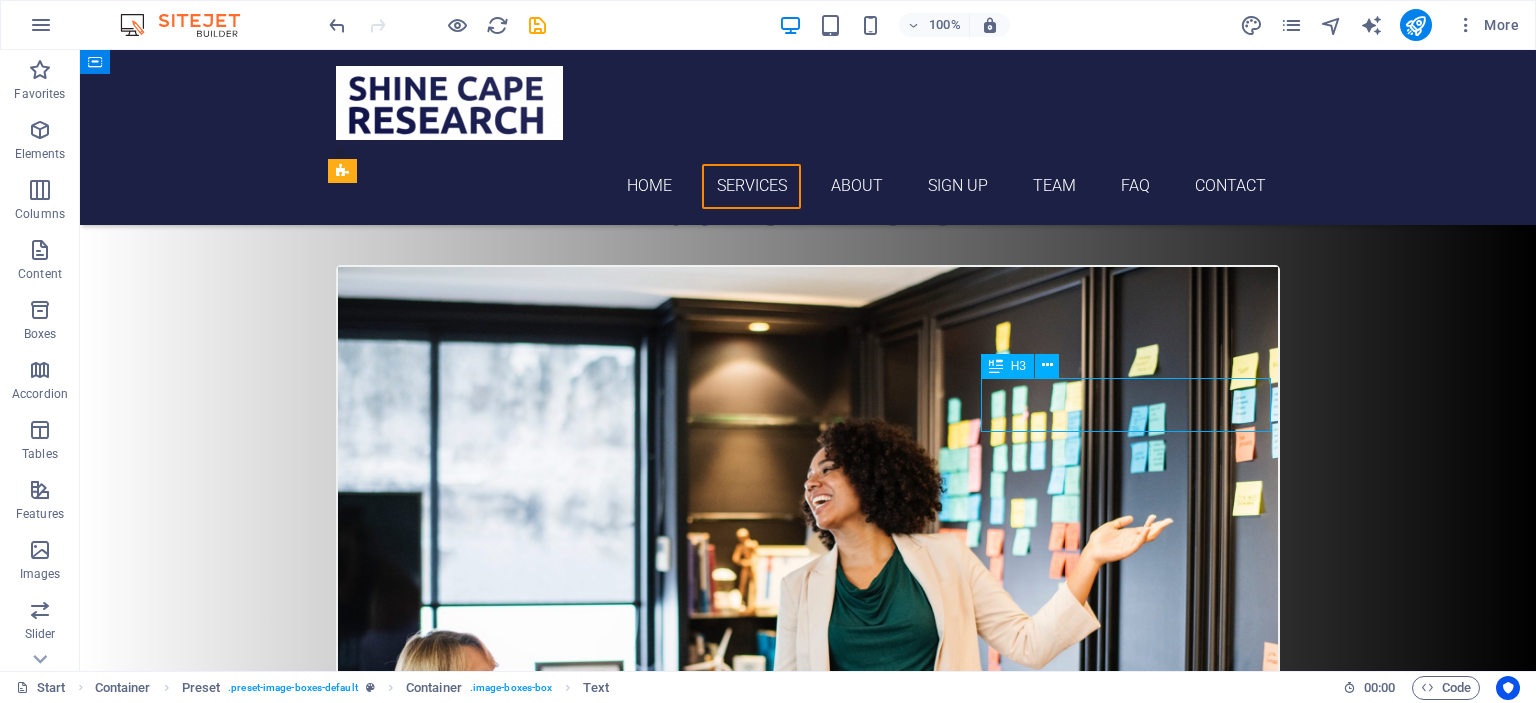click on "data analysis" at bounding box center (808, 2435) 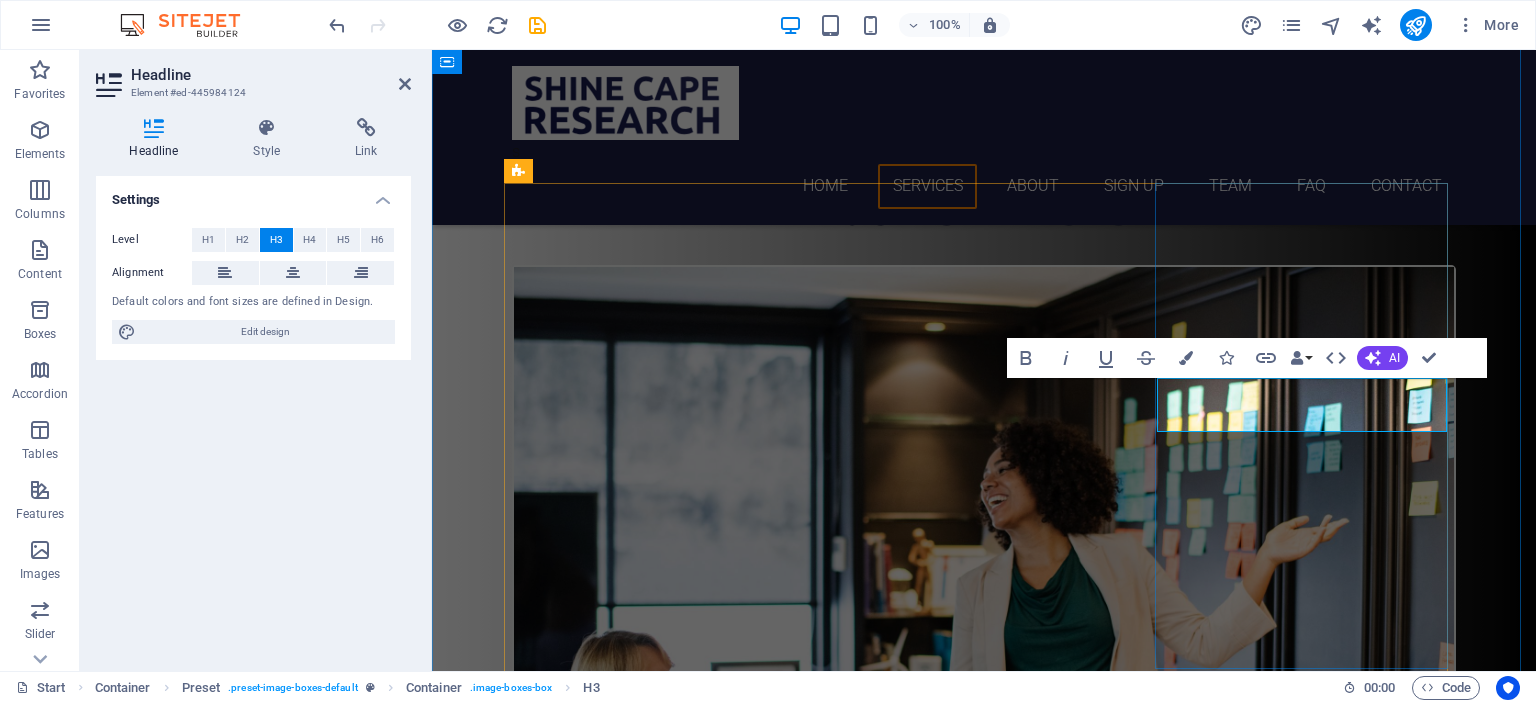 click on "data analysis" at bounding box center [984, 2447] 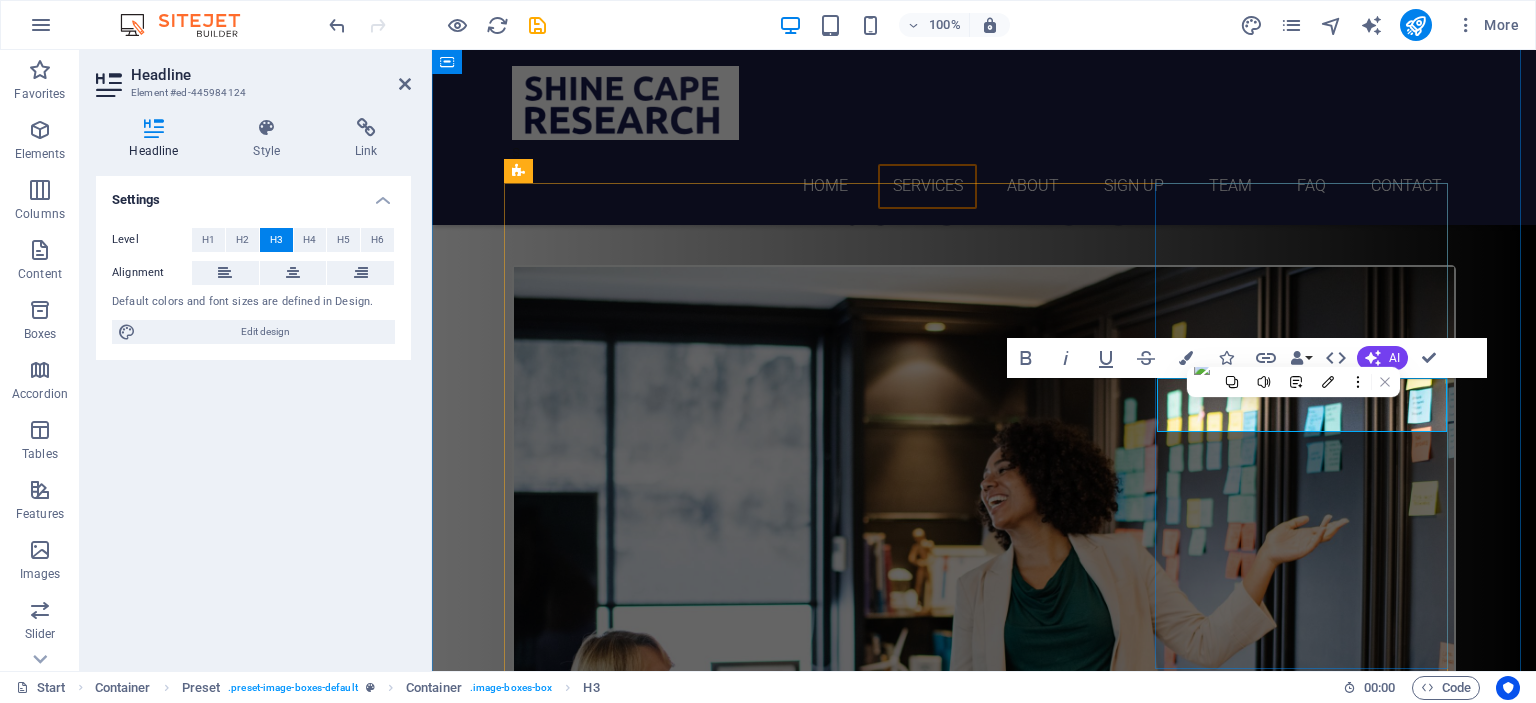 type 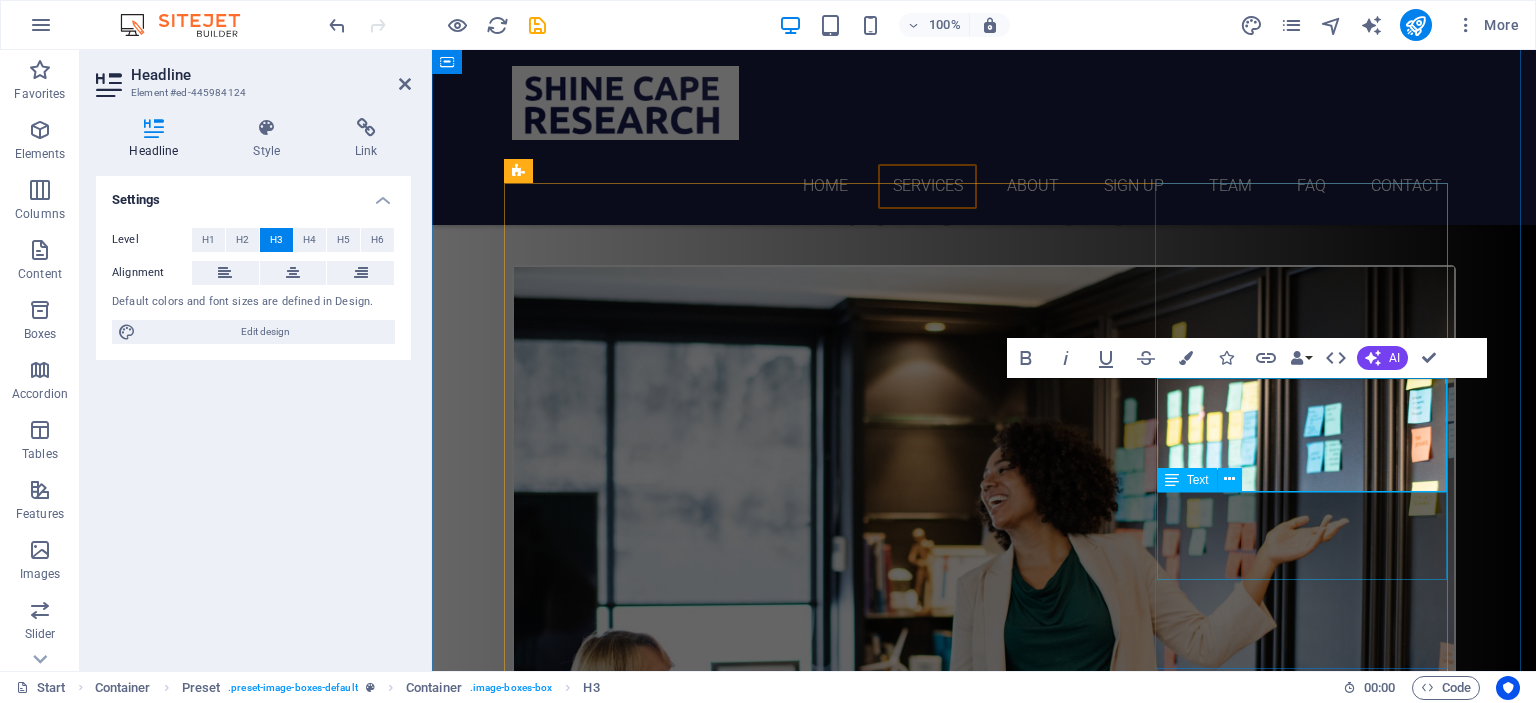 click on "Providing qualitative and quantitative data analysis support, including coding and statistical insights." at bounding box center [984, 2485] 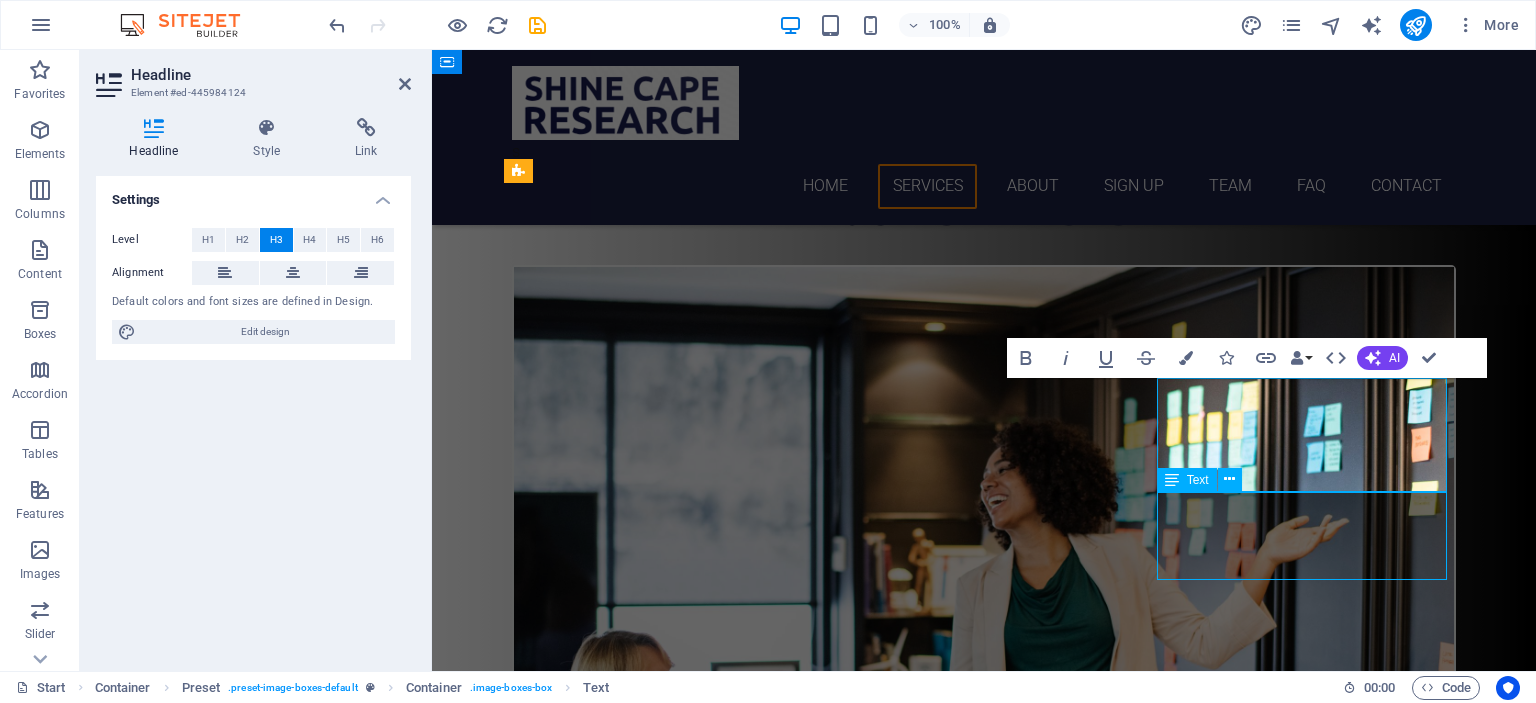 click on "Providing qualitative and quantitative data analysis support, including coding and statistical insights." at bounding box center [984, 2485] 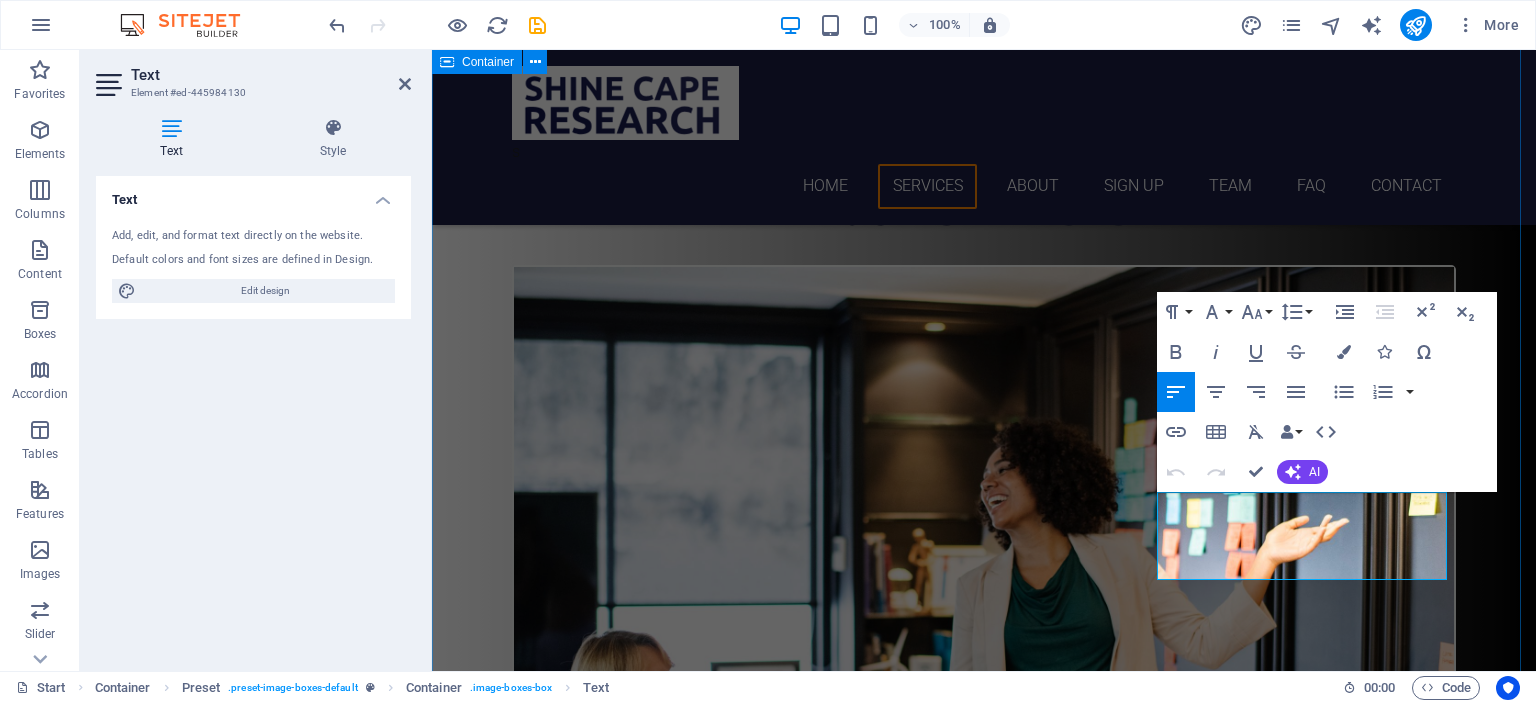 drag, startPoint x: 1181, startPoint y: 503, endPoint x: 1516, endPoint y: 597, distance: 347.9382 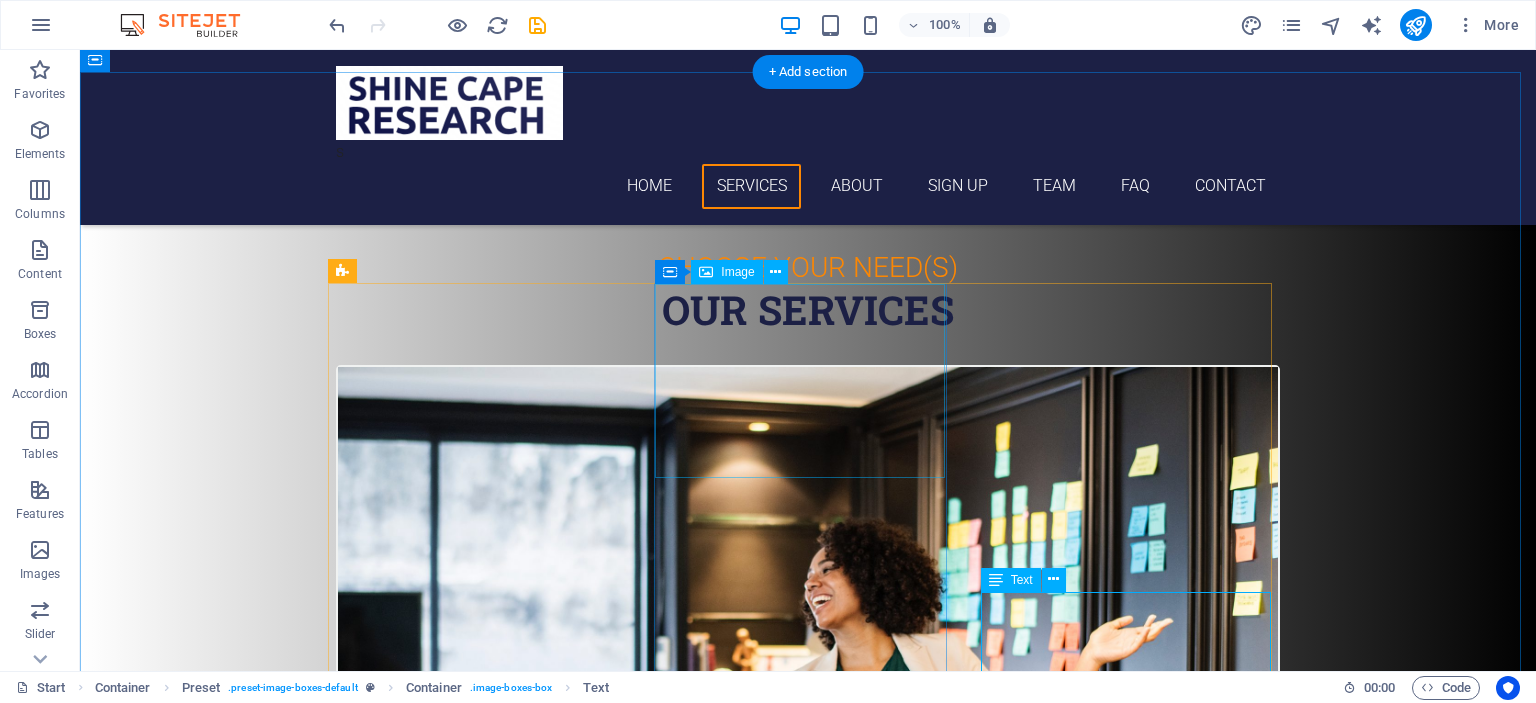 scroll, scrollTop: 700, scrollLeft: 0, axis: vertical 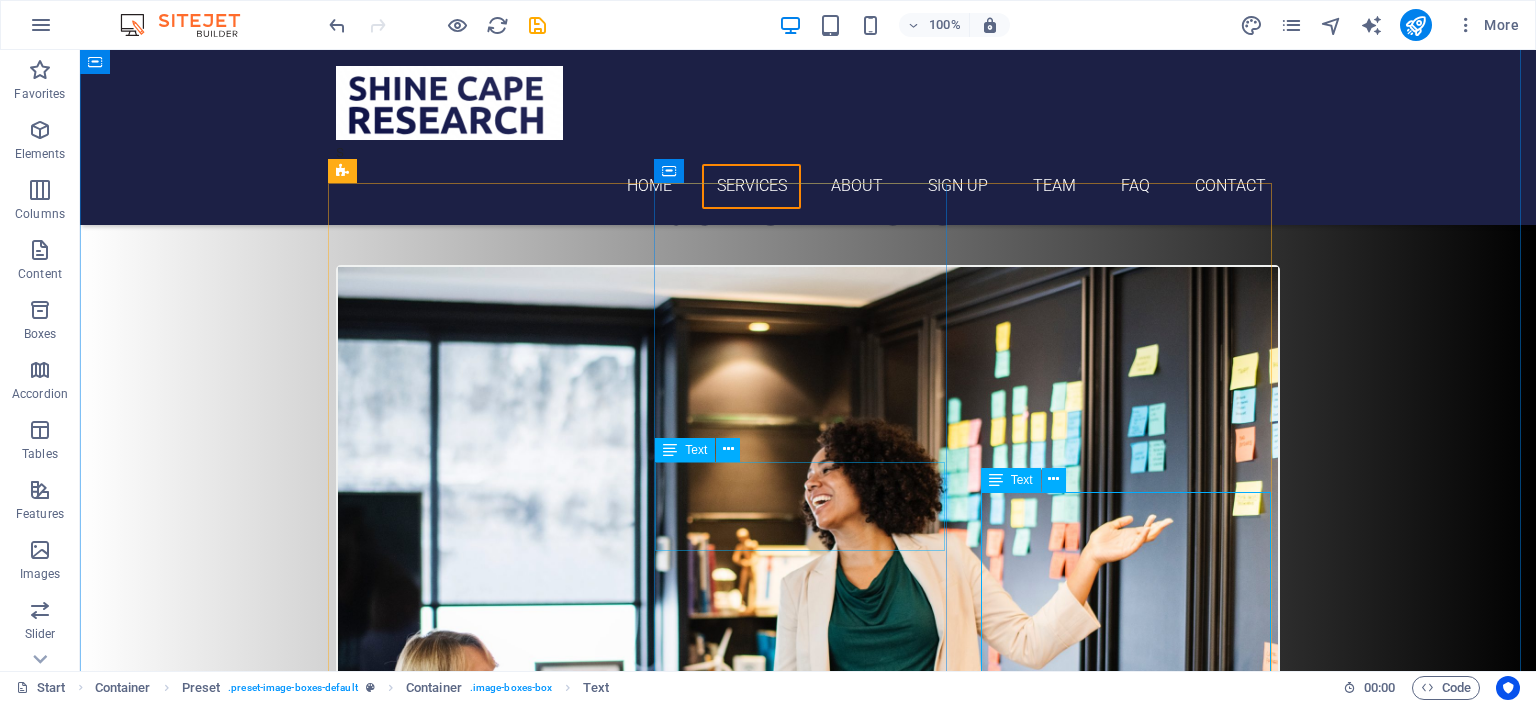 click on "Enhancing clarity, coherence, and precision in written documents across various disciplines." at bounding box center [808, 1739] 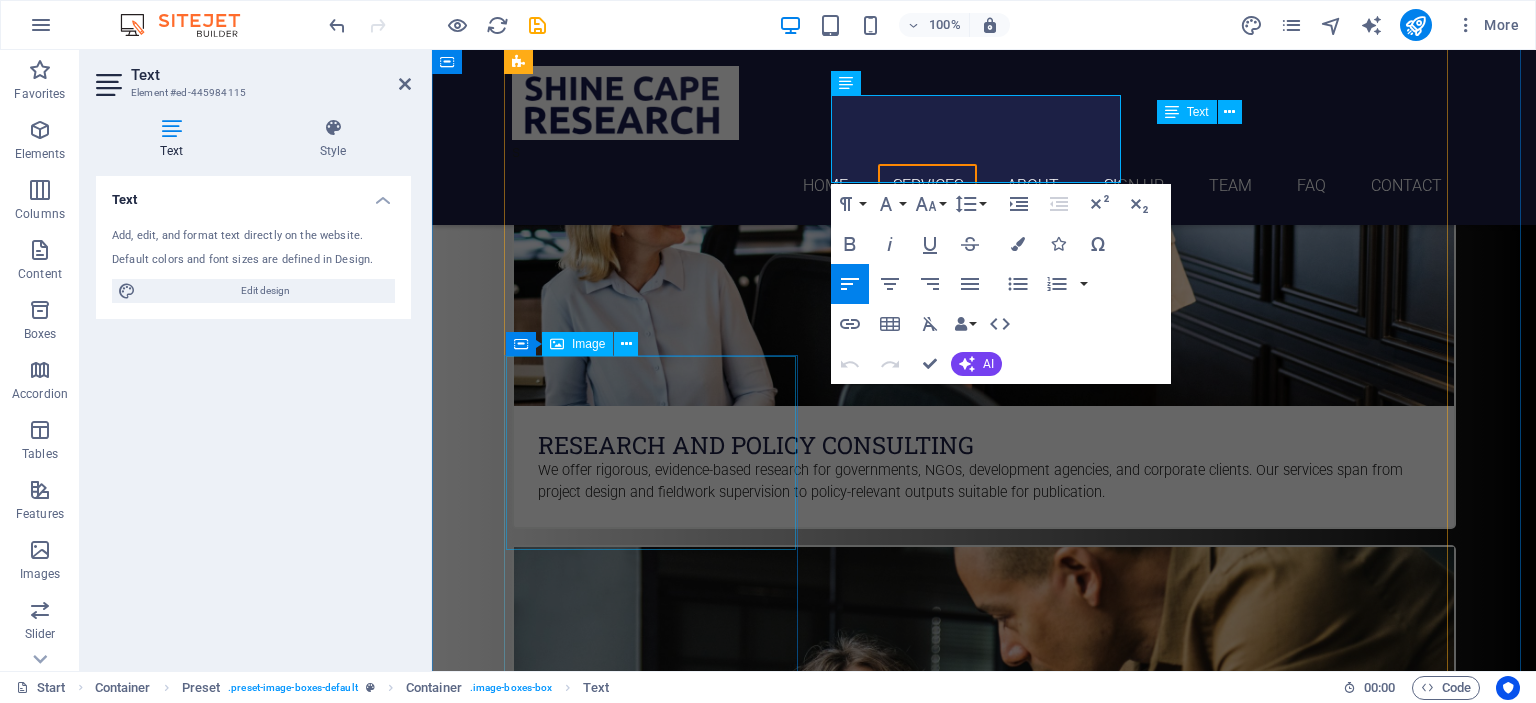 scroll, scrollTop: 1200, scrollLeft: 0, axis: vertical 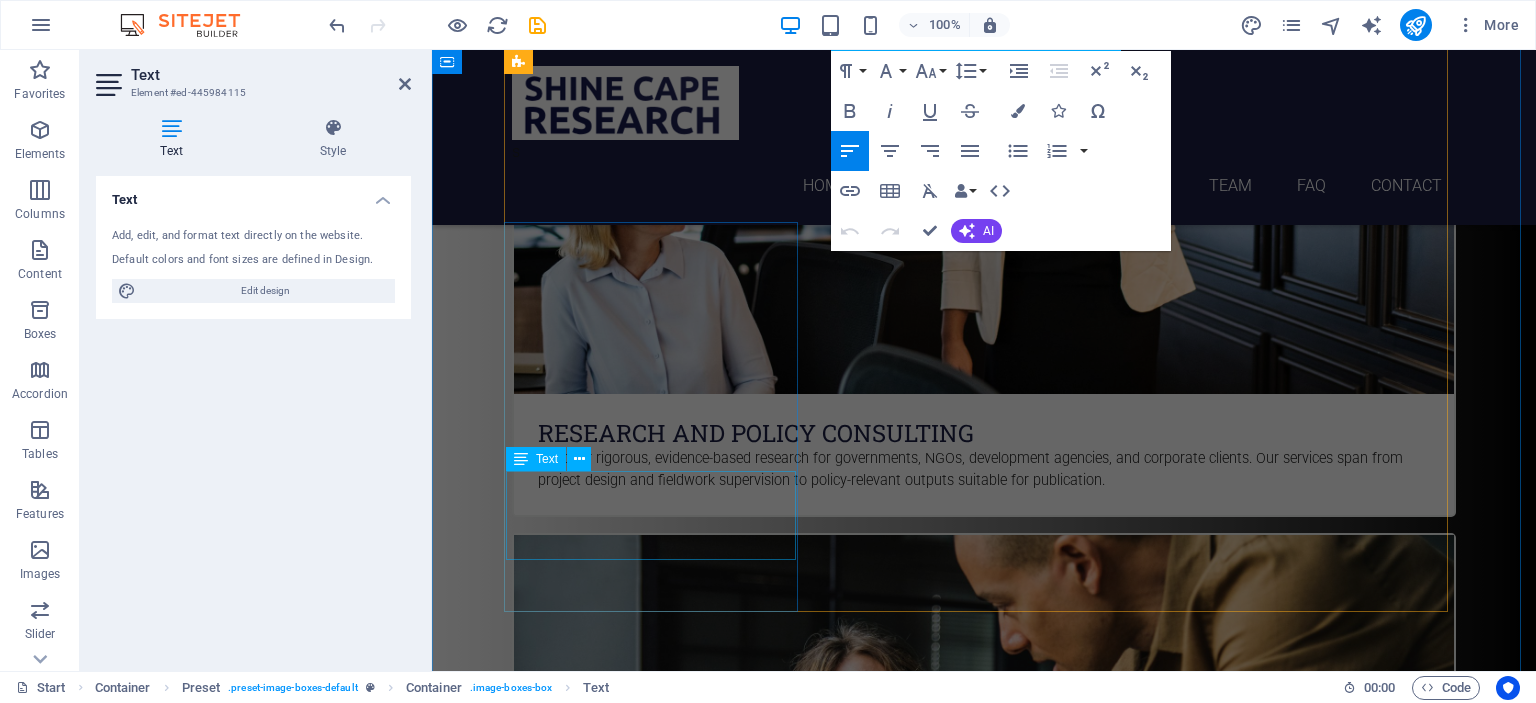 click on "Development of websites, mobile apps, real time simulations, datasets analysis and much more..." at bounding box center (984, 2754) 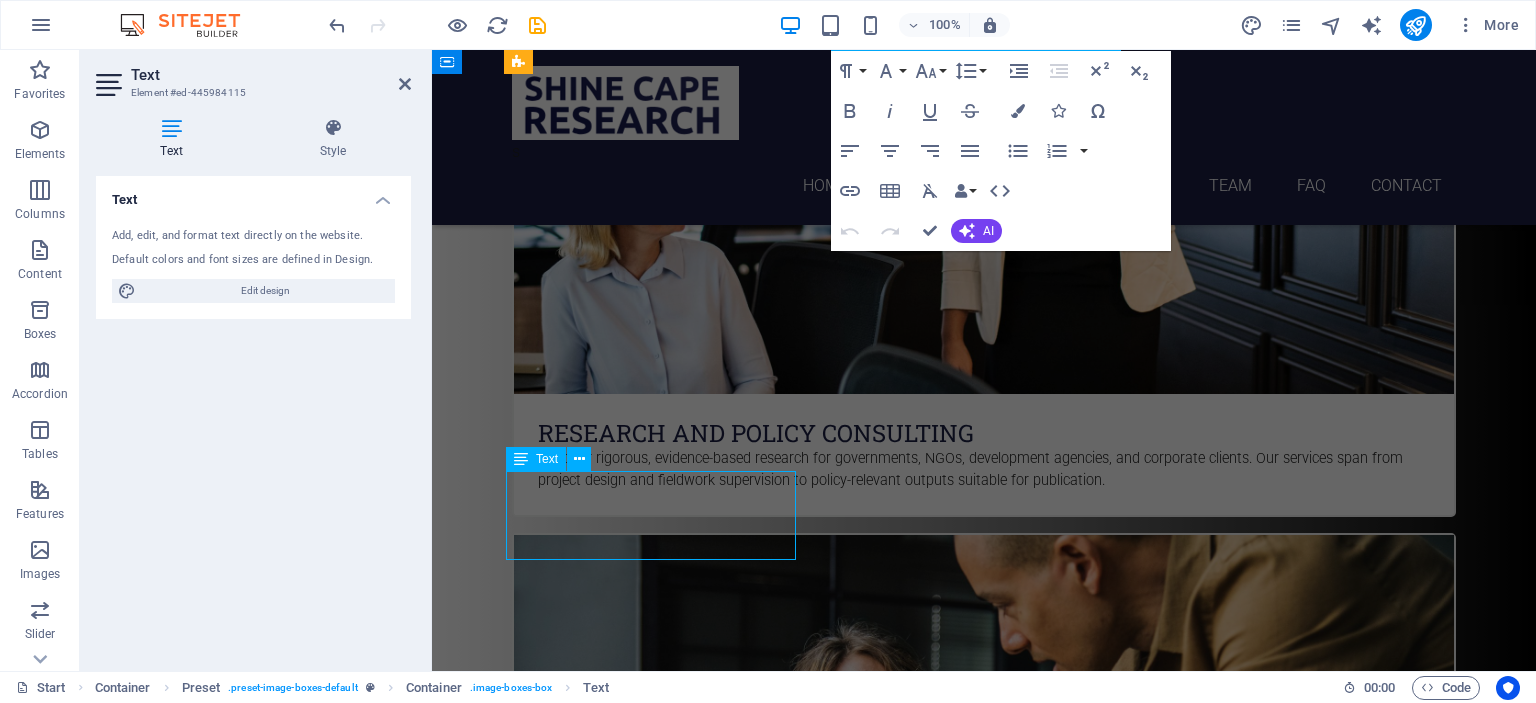 click on "Development of websites, mobile apps, real time simulations, datasets analysis and much more..." at bounding box center (984, 2754) 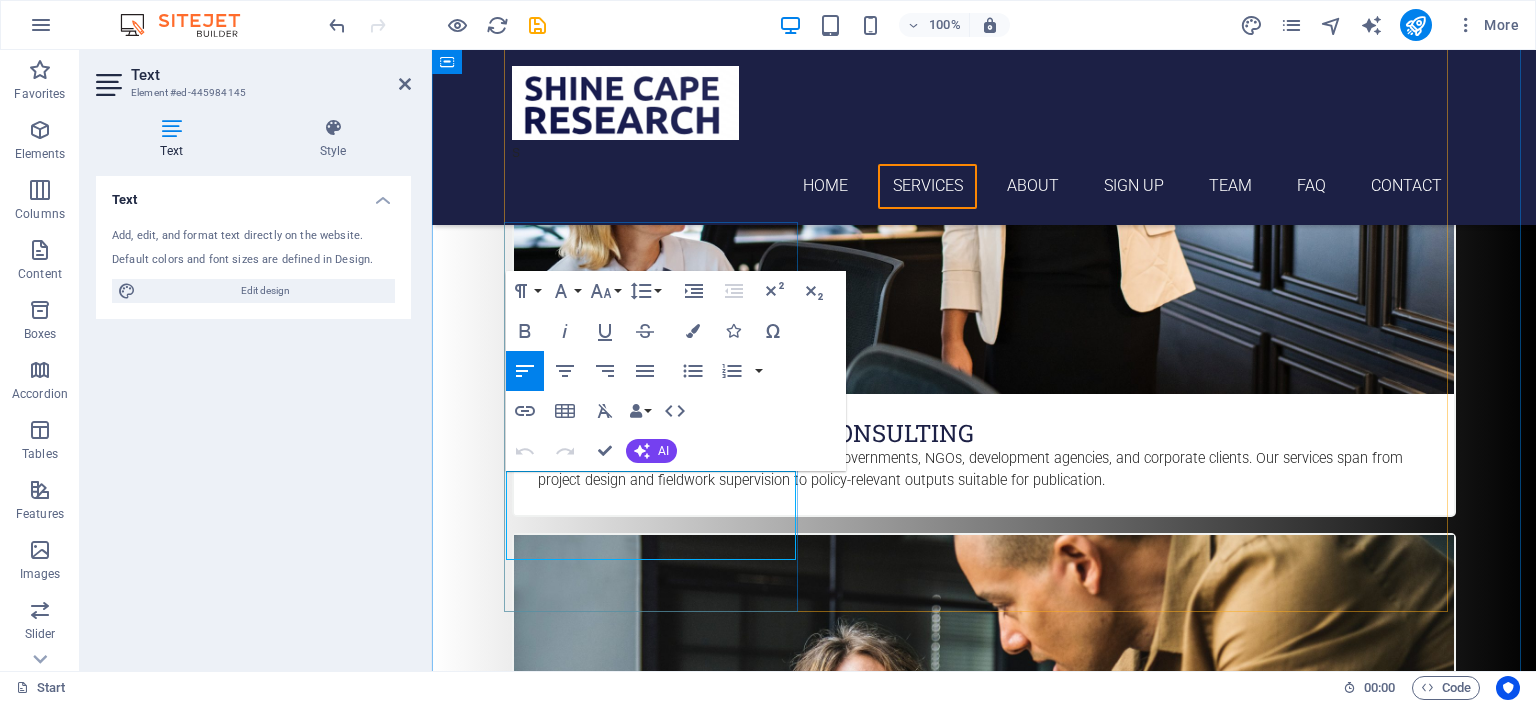 drag, startPoint x: 528, startPoint y: 484, endPoint x: 737, endPoint y: 528, distance: 213.58136 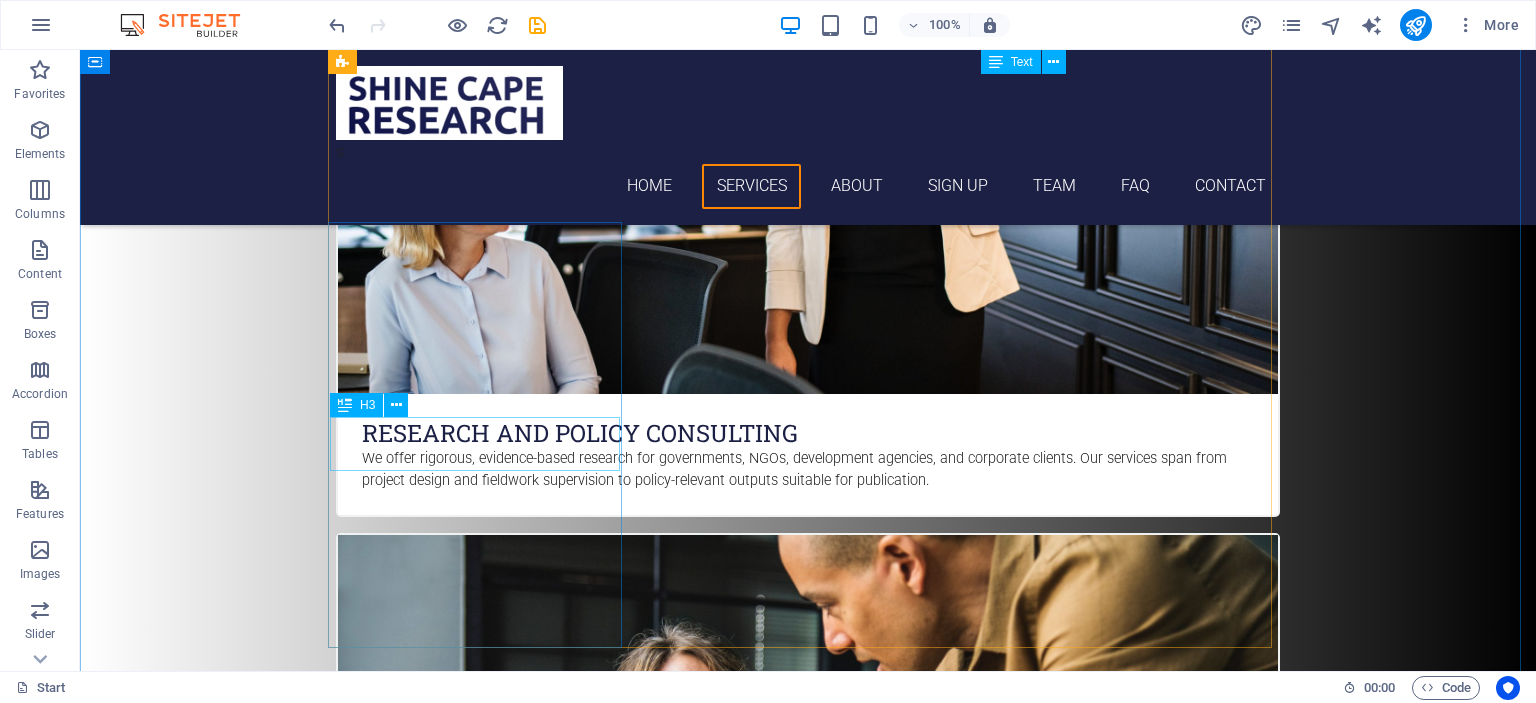 click on "It Development" at bounding box center (808, 2704) 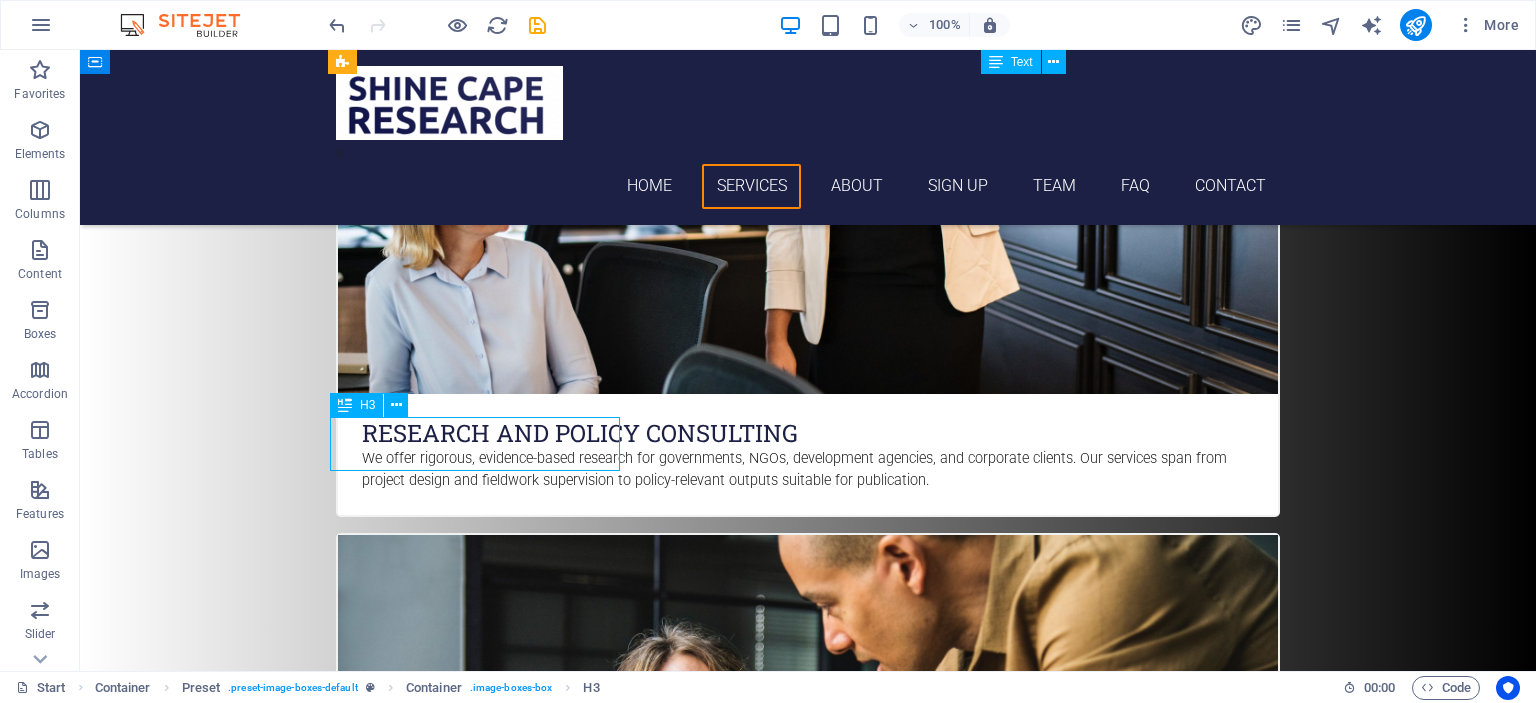 click on "It Development" at bounding box center (808, 2704) 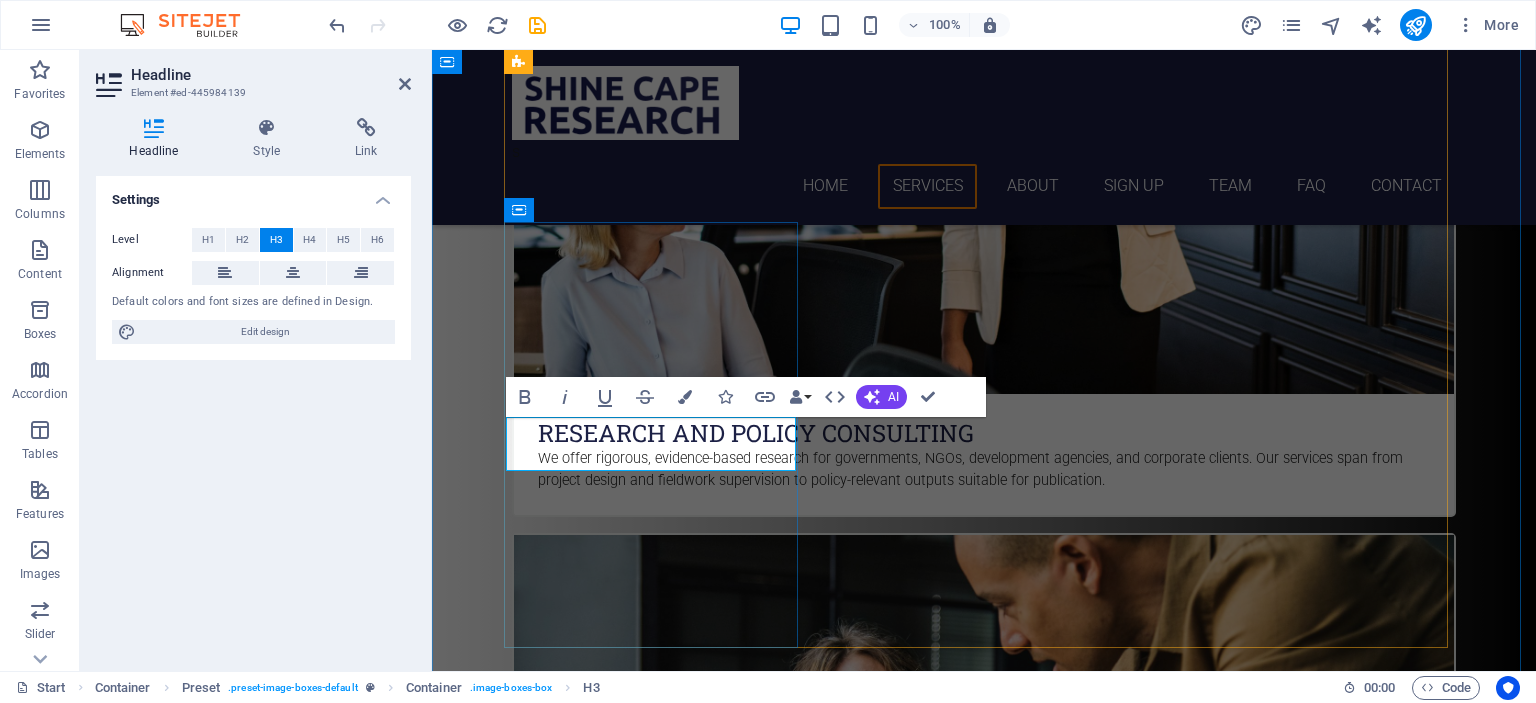 click on "It Development" at bounding box center [984, 2716] 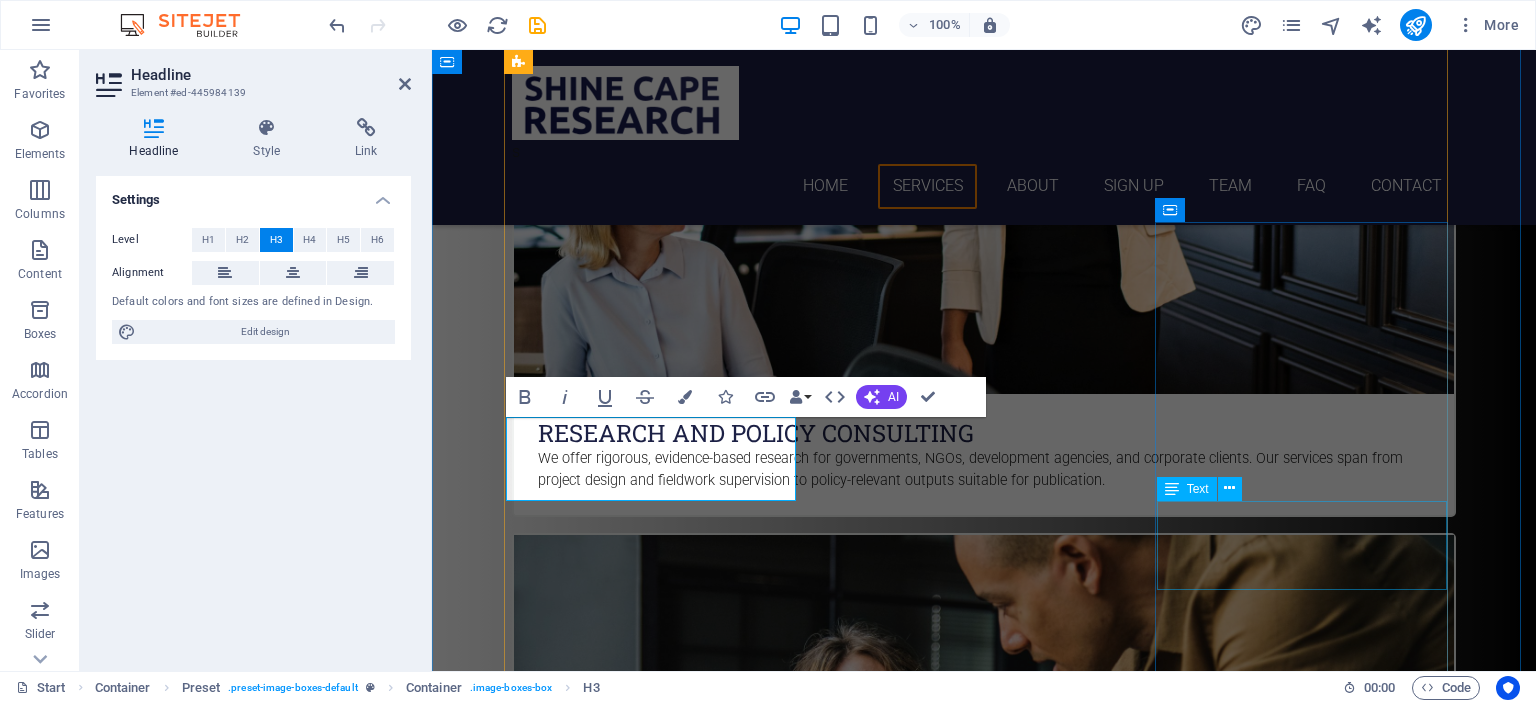 click on "Offering one-on-one tutoring in mathematics tailored for students in IT and related courses" at bounding box center (984, 4321) 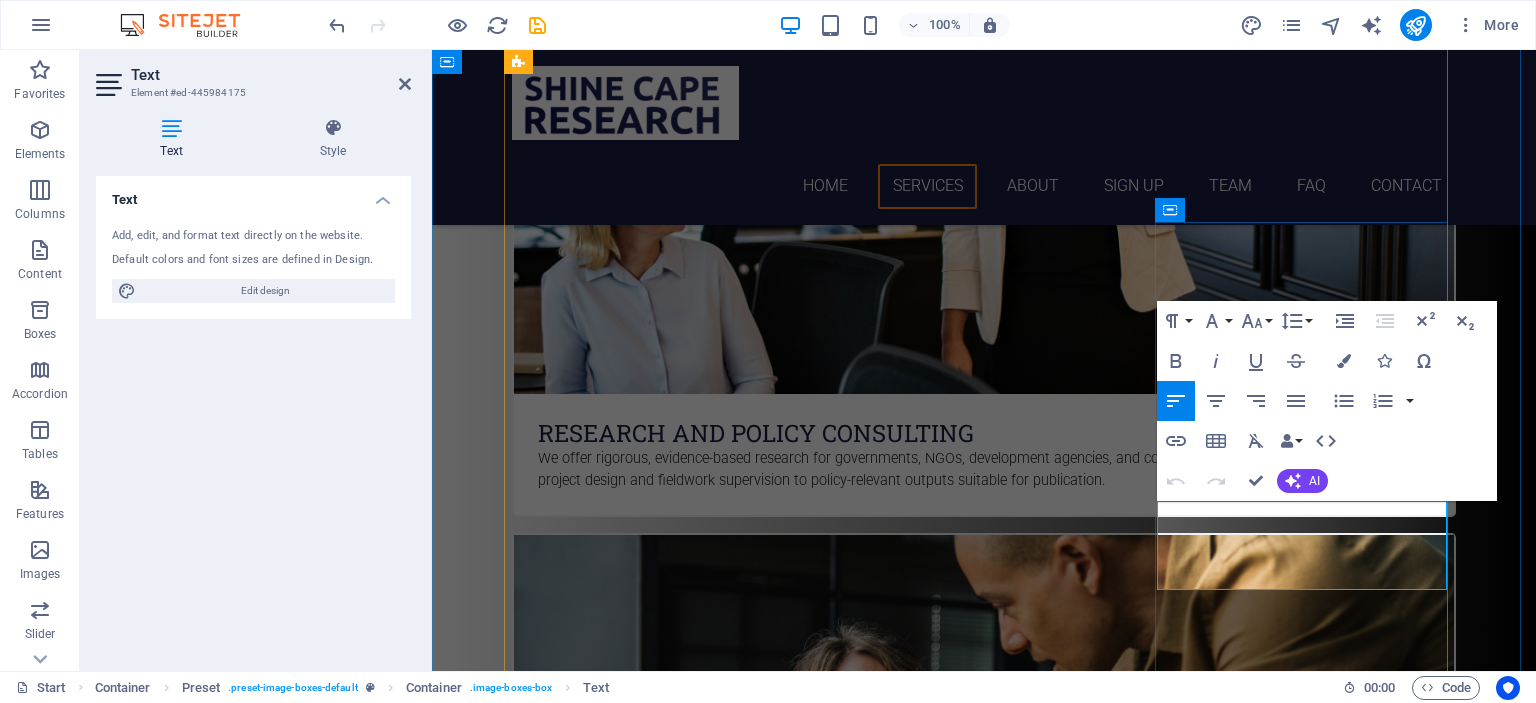 drag, startPoint x: 1186, startPoint y: 515, endPoint x: 1328, endPoint y: 557, distance: 148.08105 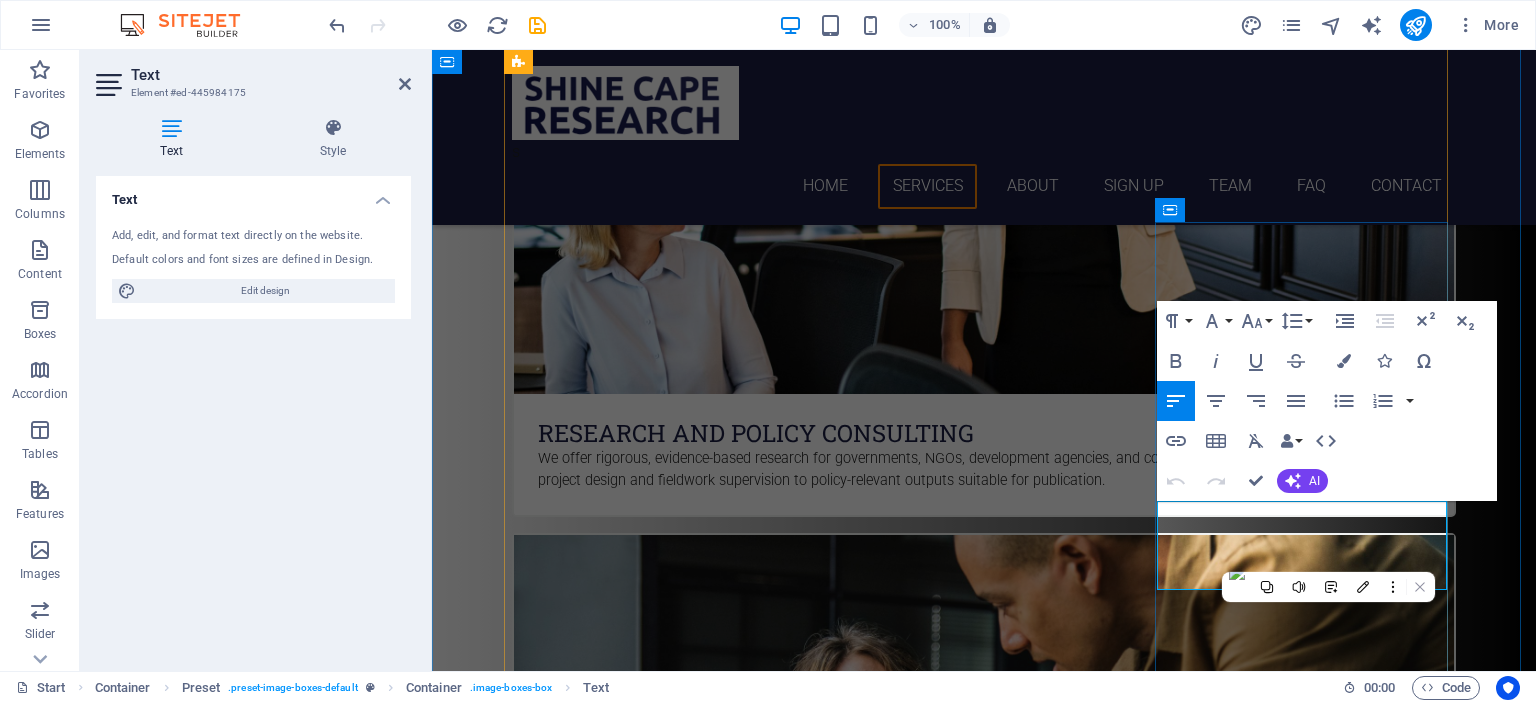 click on "Offering one-on-one tutoring in mathematics tailored for students in IT and related courses" at bounding box center (825, 4308) 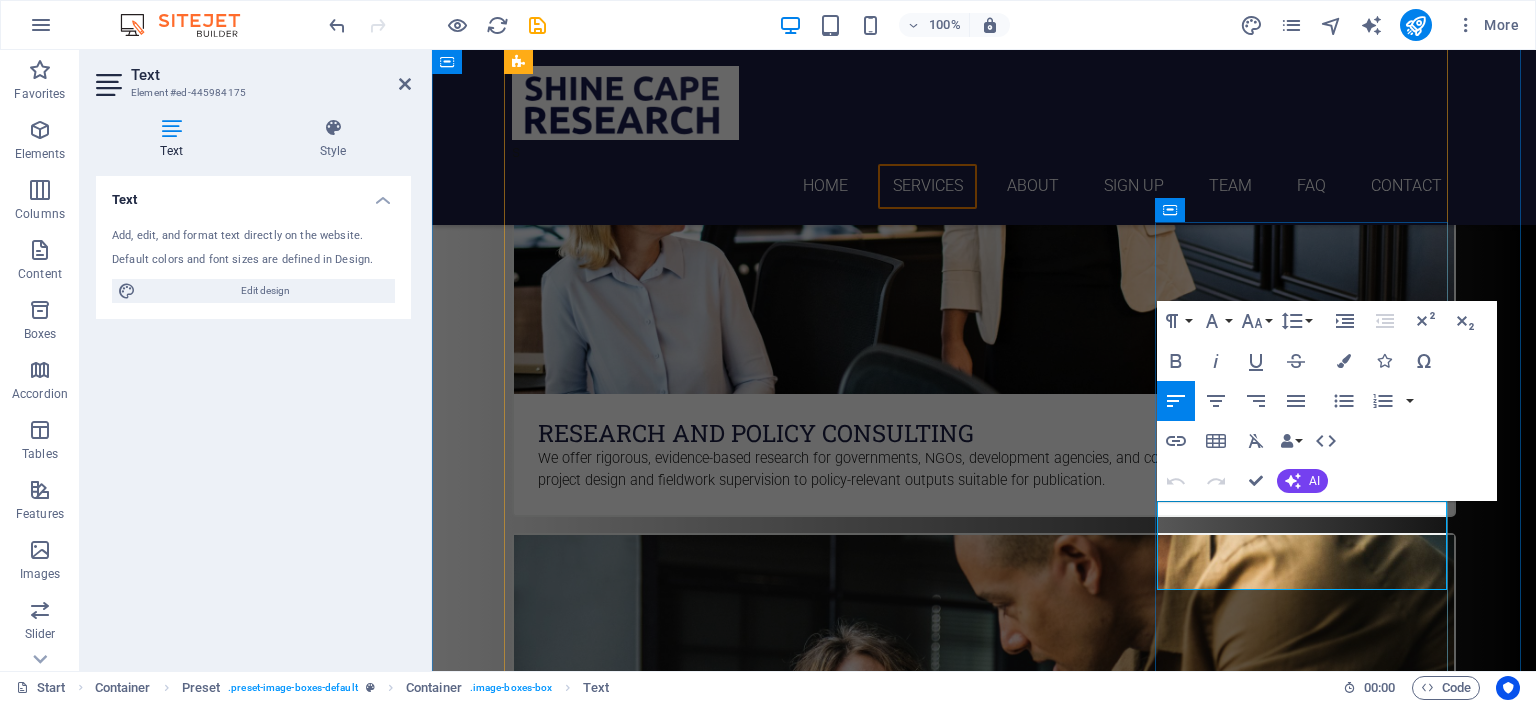 click on "Offering one-on-one tutoring in mathematics tailored for students in IT and related courses" at bounding box center [984, 4321] 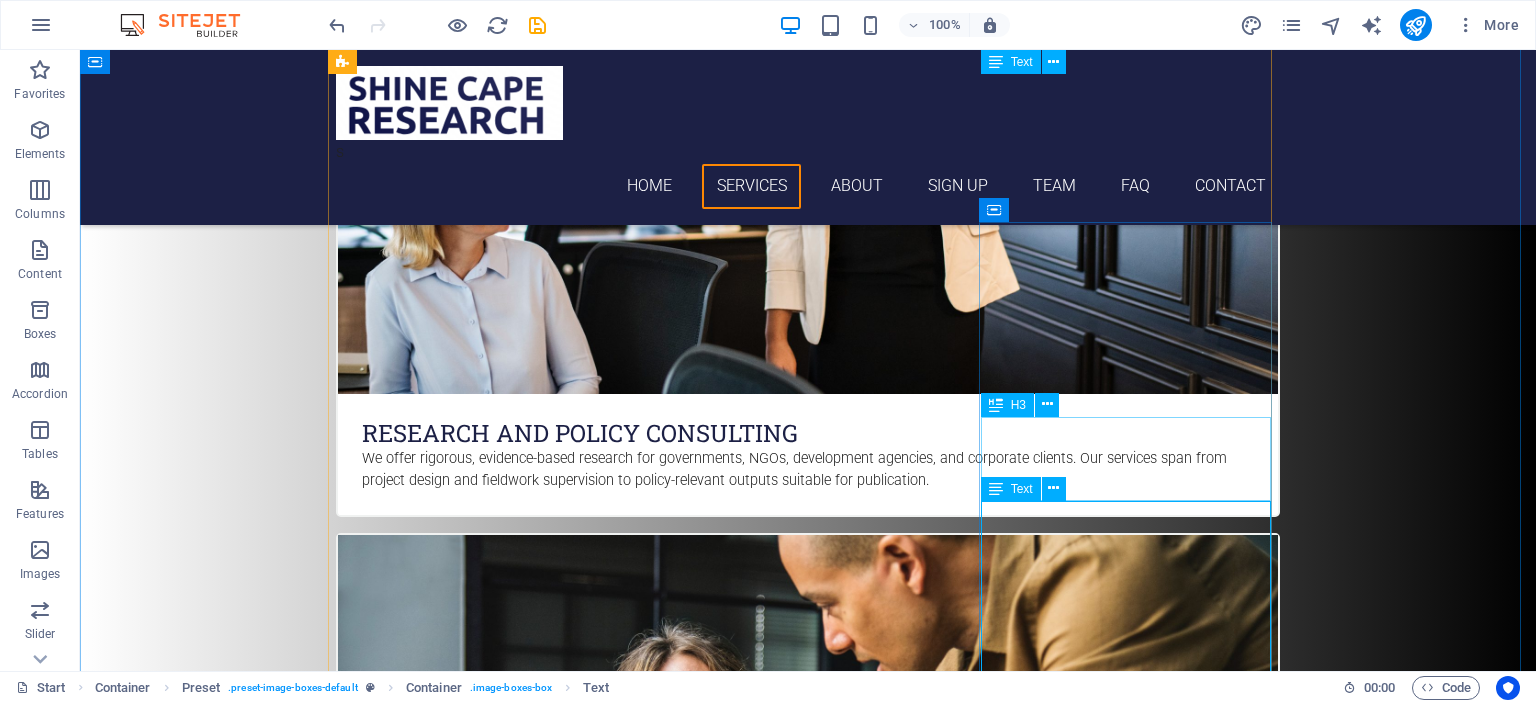 click on "Mathematics and science Tutoring" at bounding box center [808, 4271] 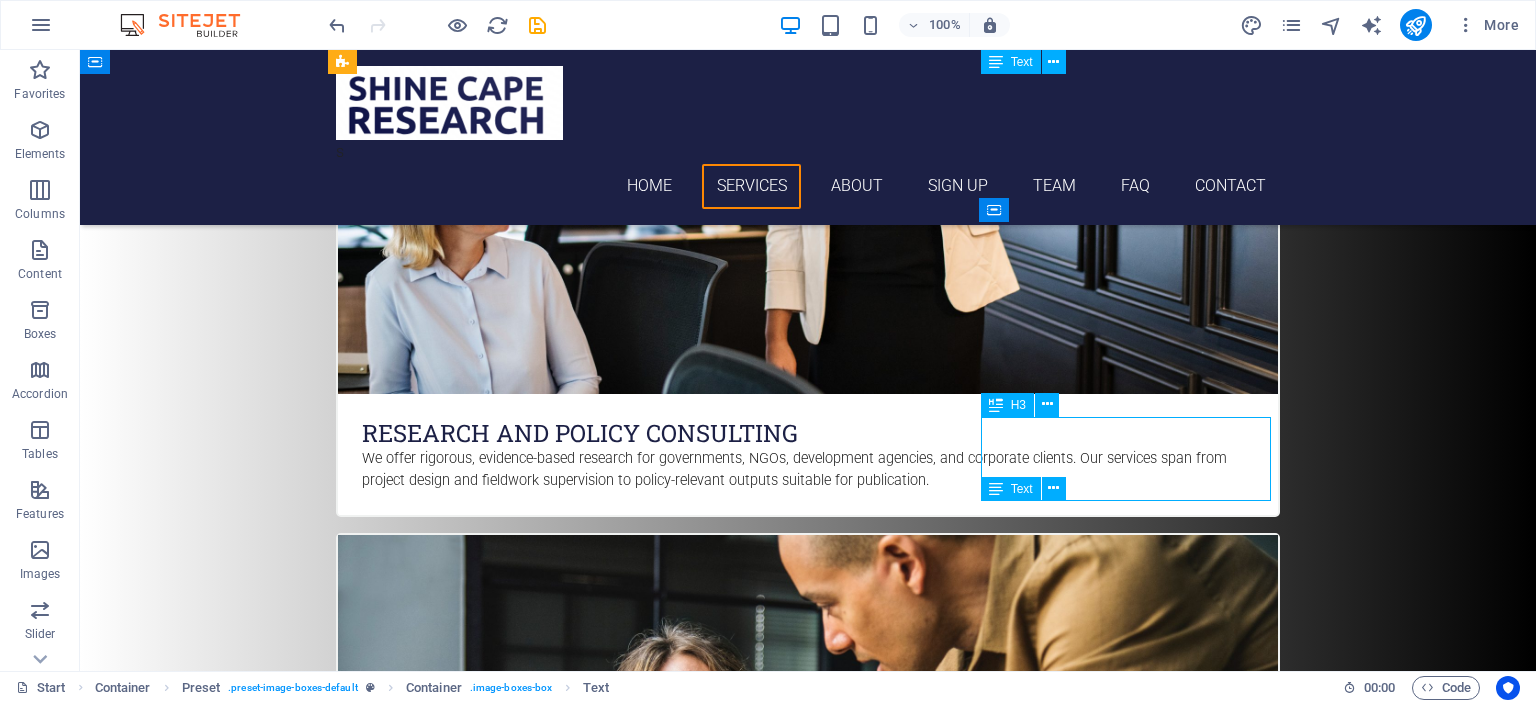 click on "Mathematics and science Tutoring" at bounding box center [808, 4271] 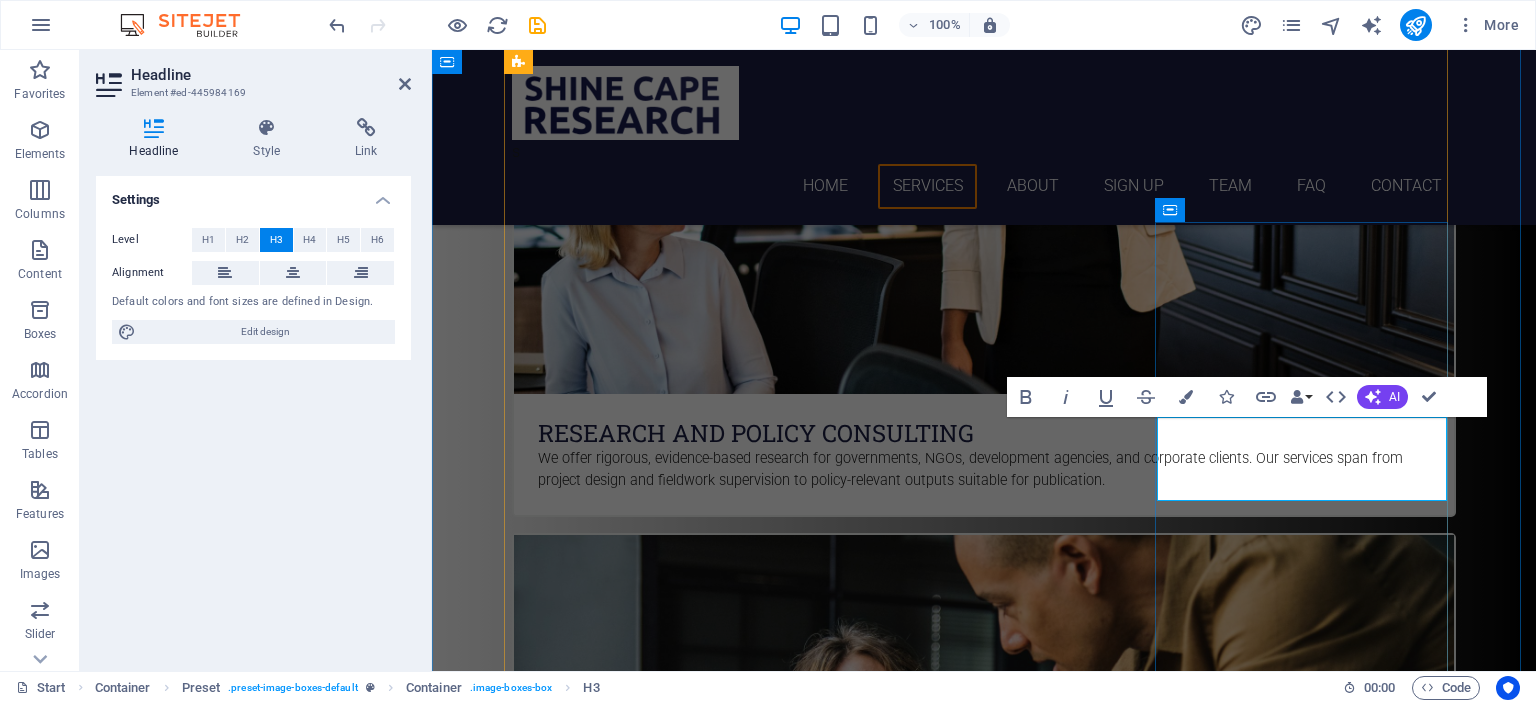 click on "Mathematics and science Tutoring" at bounding box center [984, 4283] 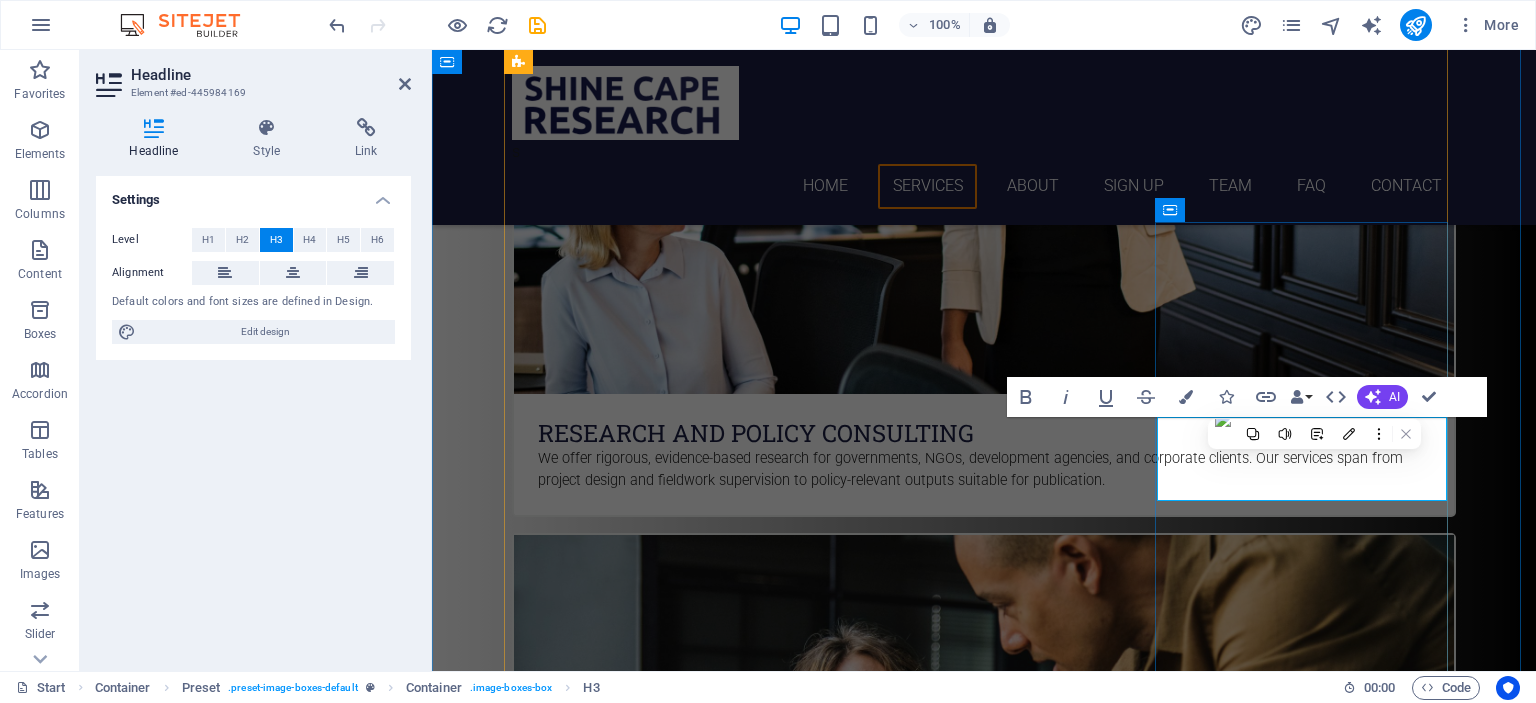 click on "Mathematics and science Tutoring" at bounding box center (984, 4283) 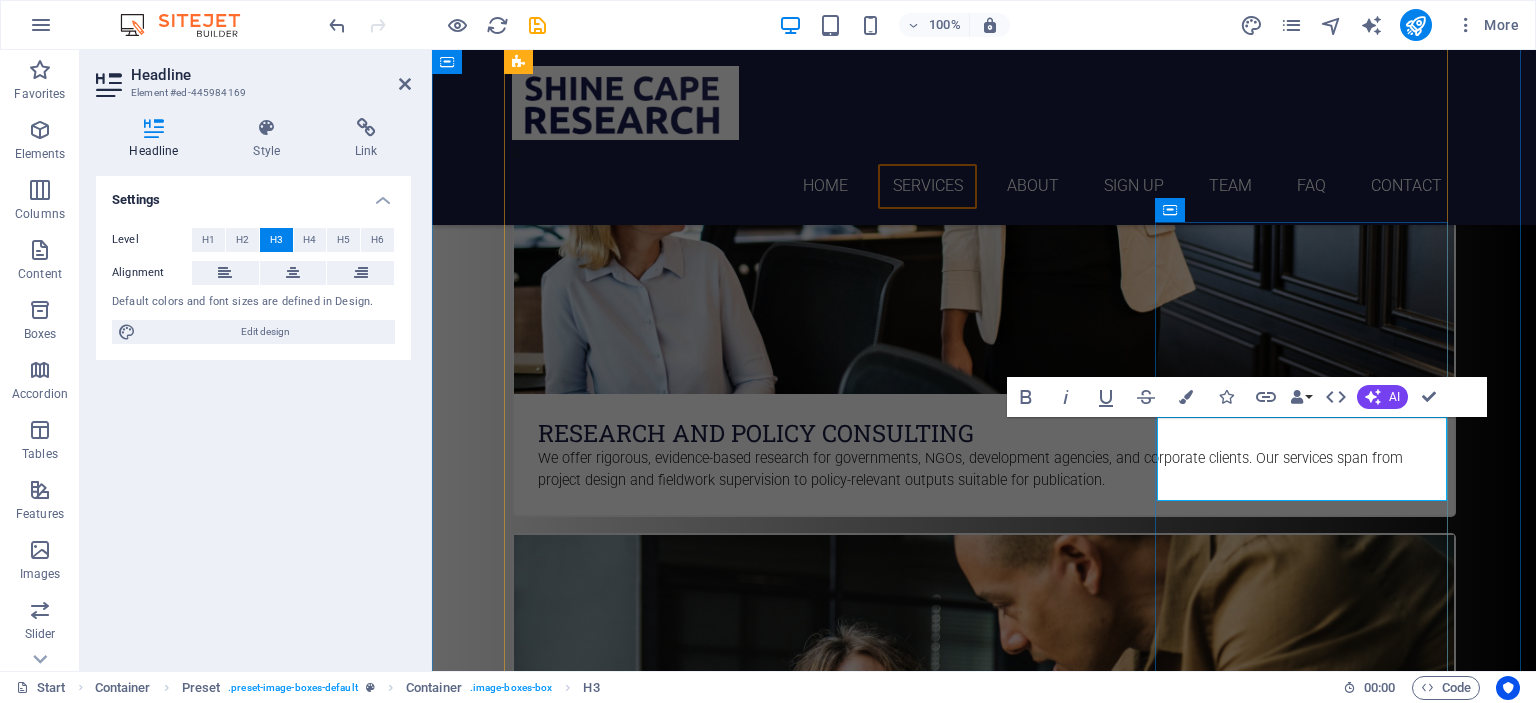drag, startPoint x: 1279, startPoint y: 482, endPoint x: 1188, endPoint y: 451, distance: 96.13532 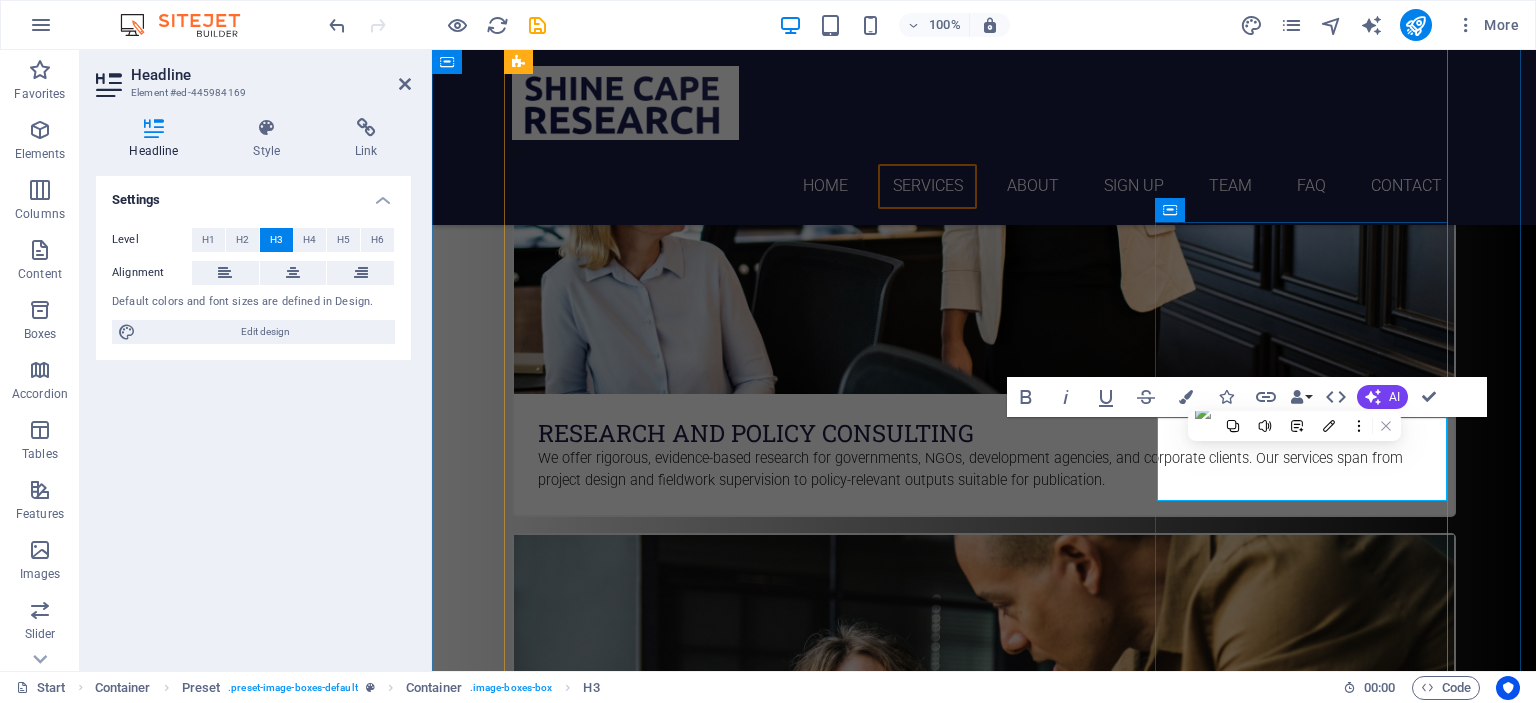 click on "Mathematics and science Tutoring" at bounding box center (984, 4283) 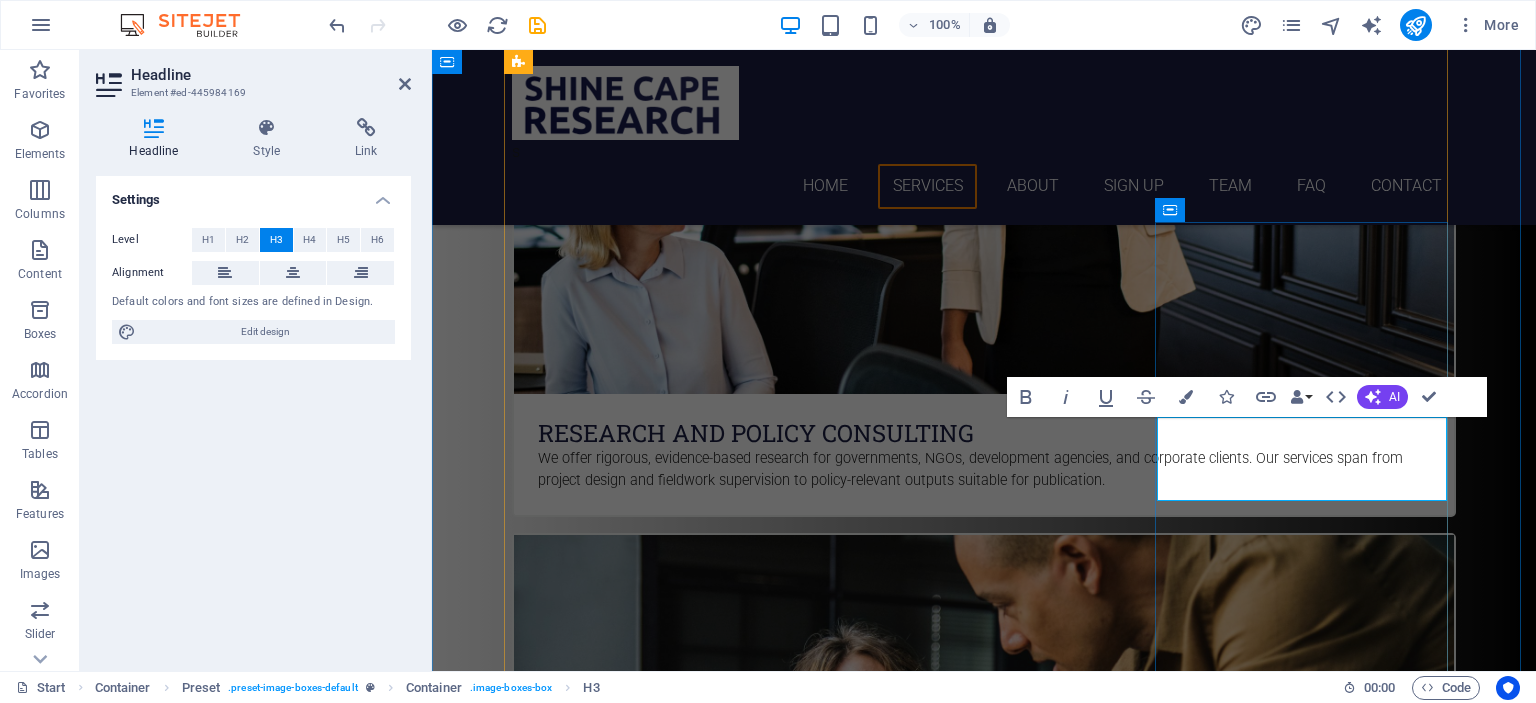 click on "Mathematics and science Tutoring" at bounding box center [984, 4283] 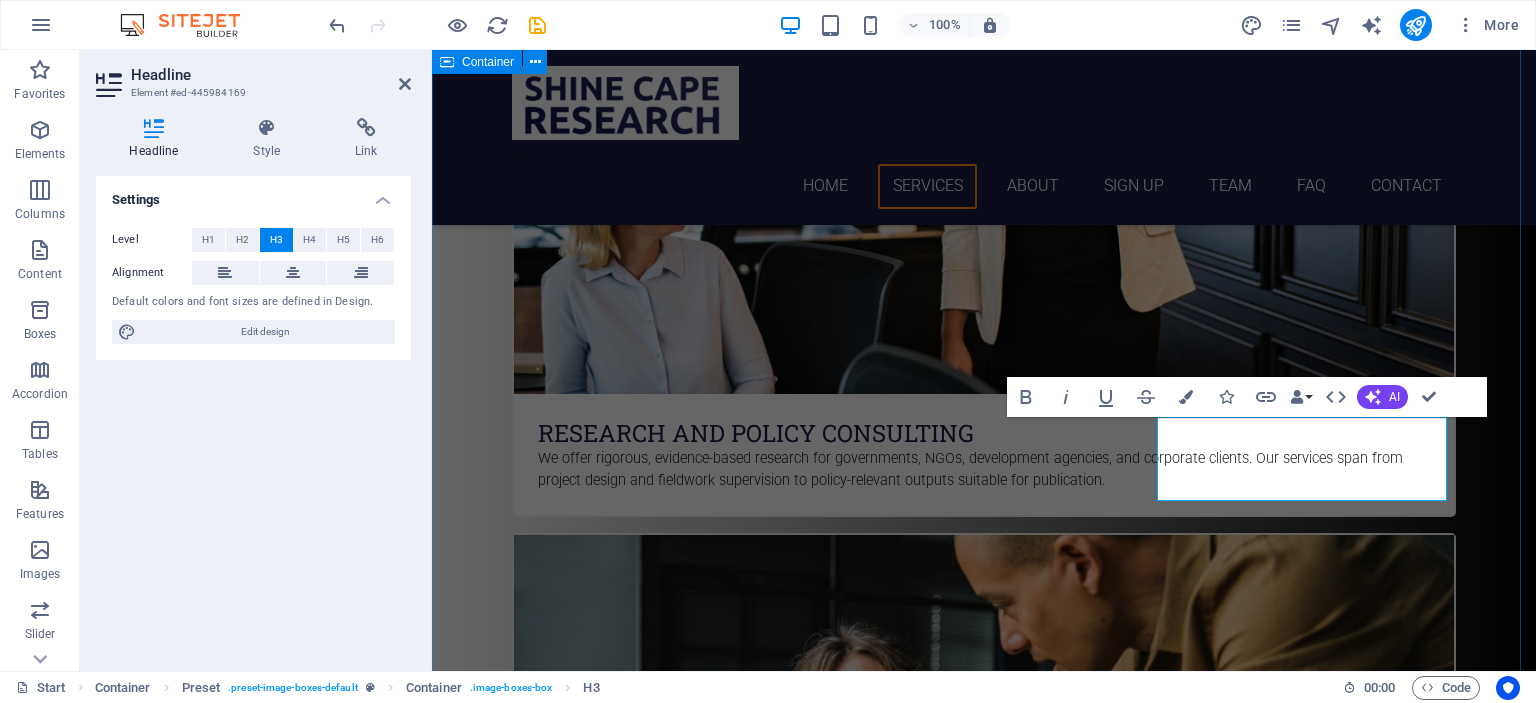 click on "Choose Your Need(s) Our services Research and Policy consulting We offer rigorous, evidence-based research for governments, NGOs, development agencies, and corporate clients. Our services span from project design and fieldwork supervision to policy-relevant outputs suitable for publication. Proof reading and editing Enhancing clarity, coherence, and precision in written documents across various disciplines. Monitoring evaluation and learning We design and implement tailored MEL systems for donor-funded and impact-driven initiatives using mixed-method approaches. Our work includes baseline and endline assessments, learning reviews, and outcome evaluations aligned to theories of change. Web and App Development Our in-house IT team builds responsive websites and digital tools tailored for researchers, small businesses, and non-profits. Services include mobile app development, data collection platforms, and cybersecurity optimisation. Programming and it Tutoring MatRic and varsity Tutoring" at bounding box center (984, 2009) 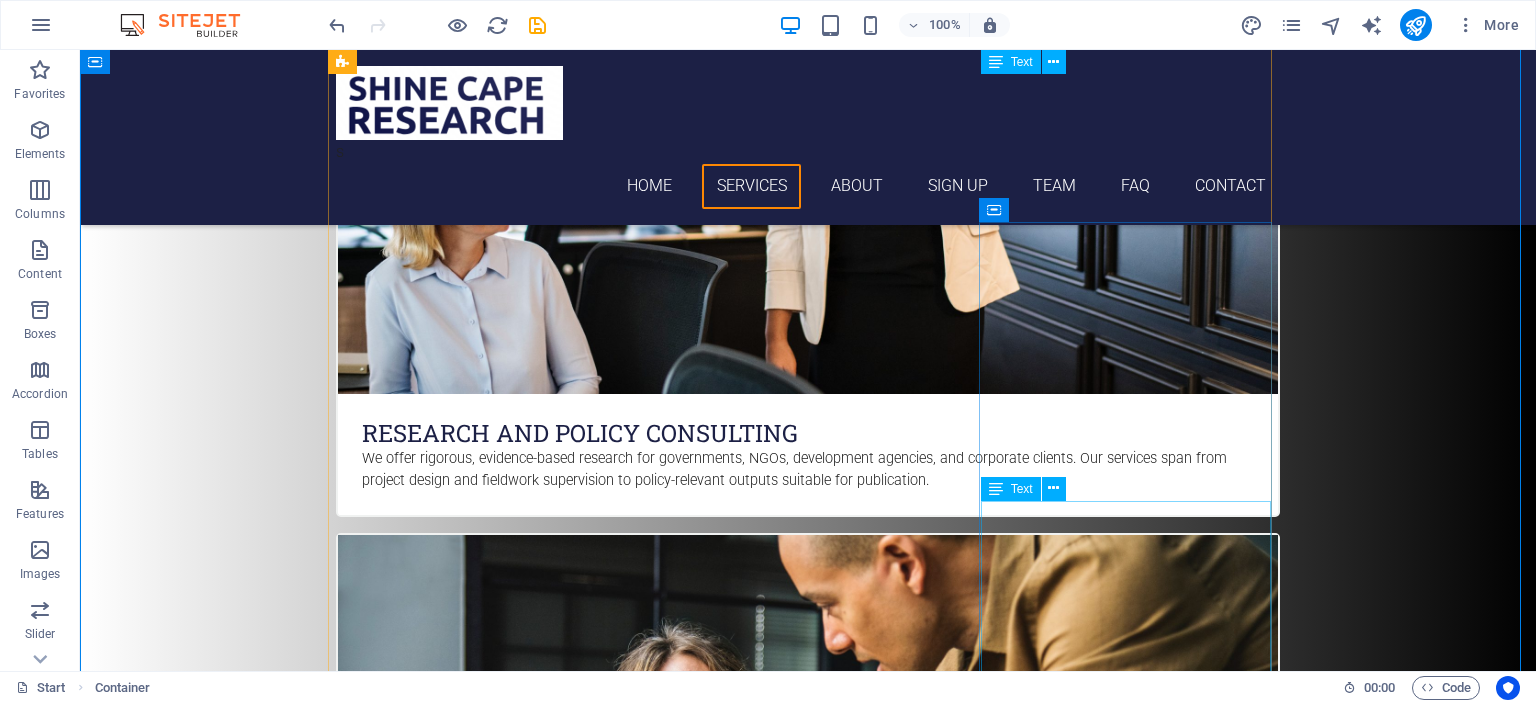 click on "Shine Cape Learning connects top-performing university students with high school and undergraduate learners to improve academic outcomes. We provide subject tutoring, structured revision, and coaching in academic writing and referencing." at bounding box center (808, 4331) 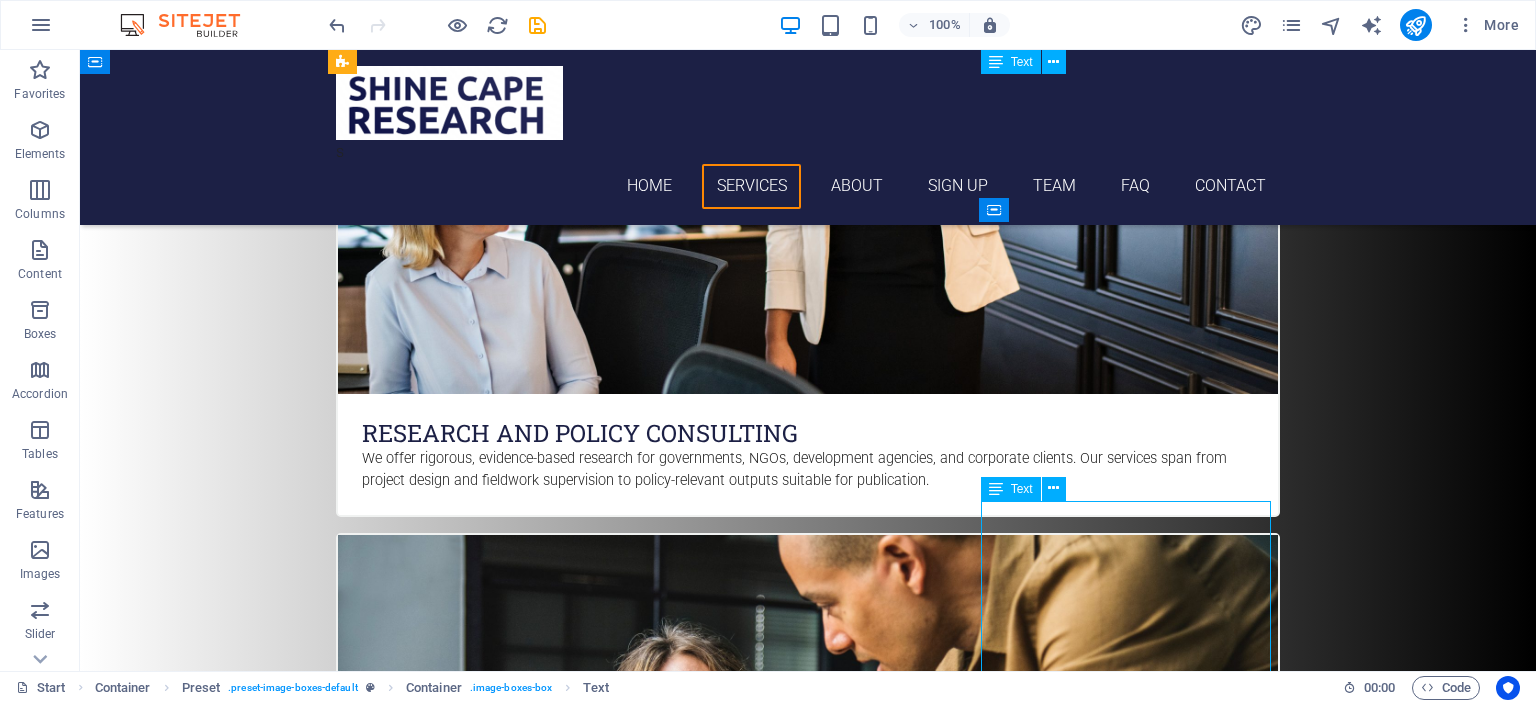 click on "Shine Cape Learning connects top-performing university students with high school and undergraduate learners to improve academic outcomes. We provide subject tutoring, structured revision, and coaching in academic writing and referencing." at bounding box center (808, 4331) 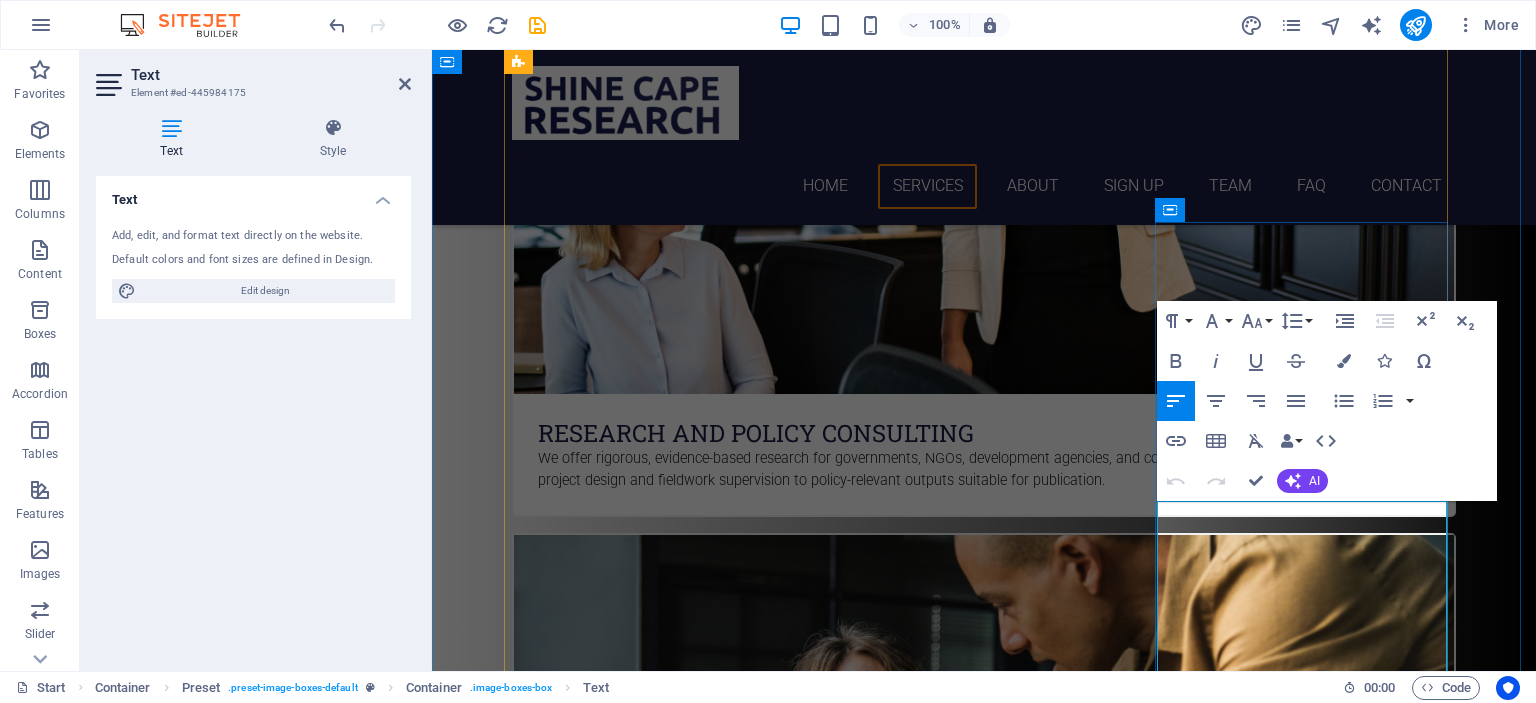 click on "Shine Cape Learning connects top-performing university students with high school and undergraduate learners to improve academic outcomes. We provide subject tutoring, structured revision, and coaching in academic writing and referencing." at bounding box center [984, 4319] 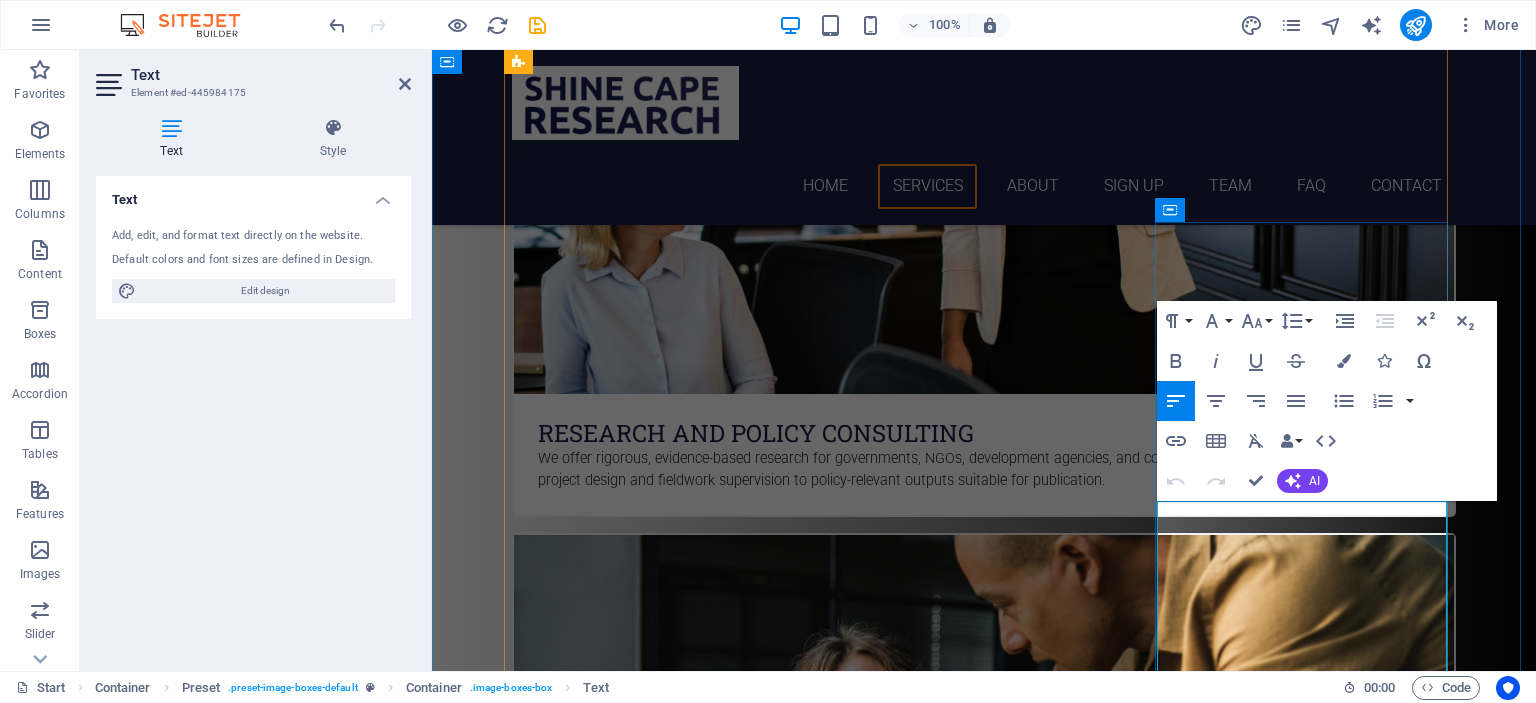 click on "Shine Cape Learning connects top-performing university students with high school and undergraduate learners to improve academic outcomes. We provide subject tutoring, structured revision, and coaching in academic writing and referencing." at bounding box center [984, 4319] 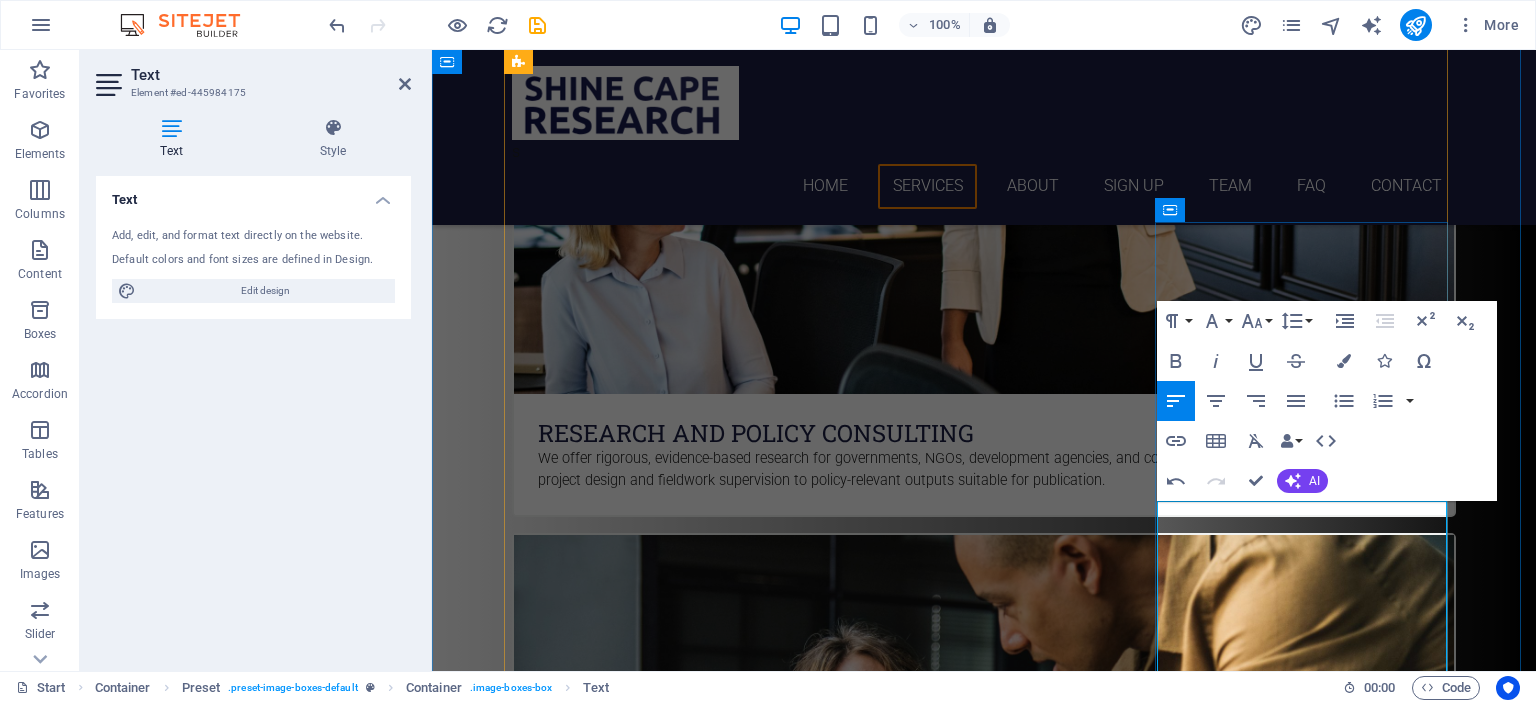 type 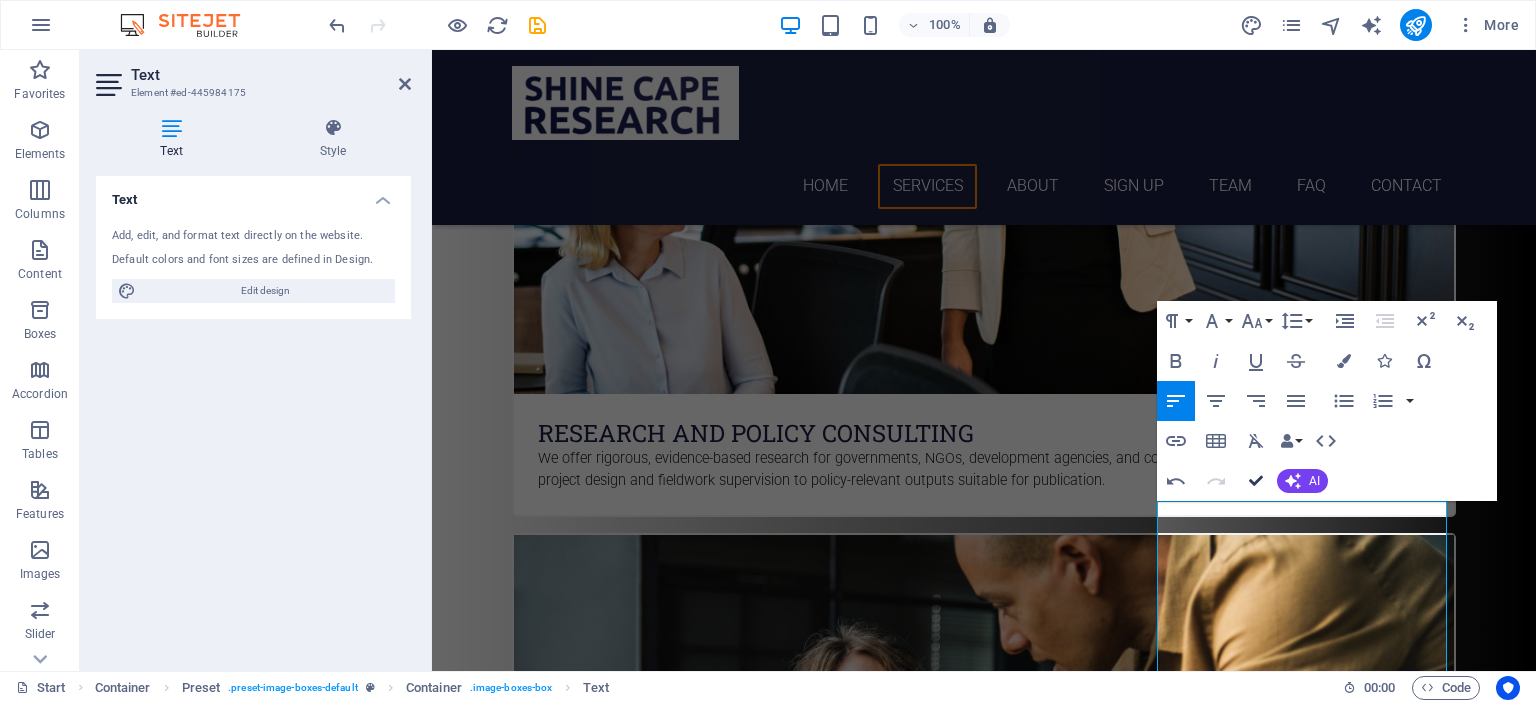 drag, startPoint x: 1256, startPoint y: 481, endPoint x: 1169, endPoint y: 446, distance: 93.77633 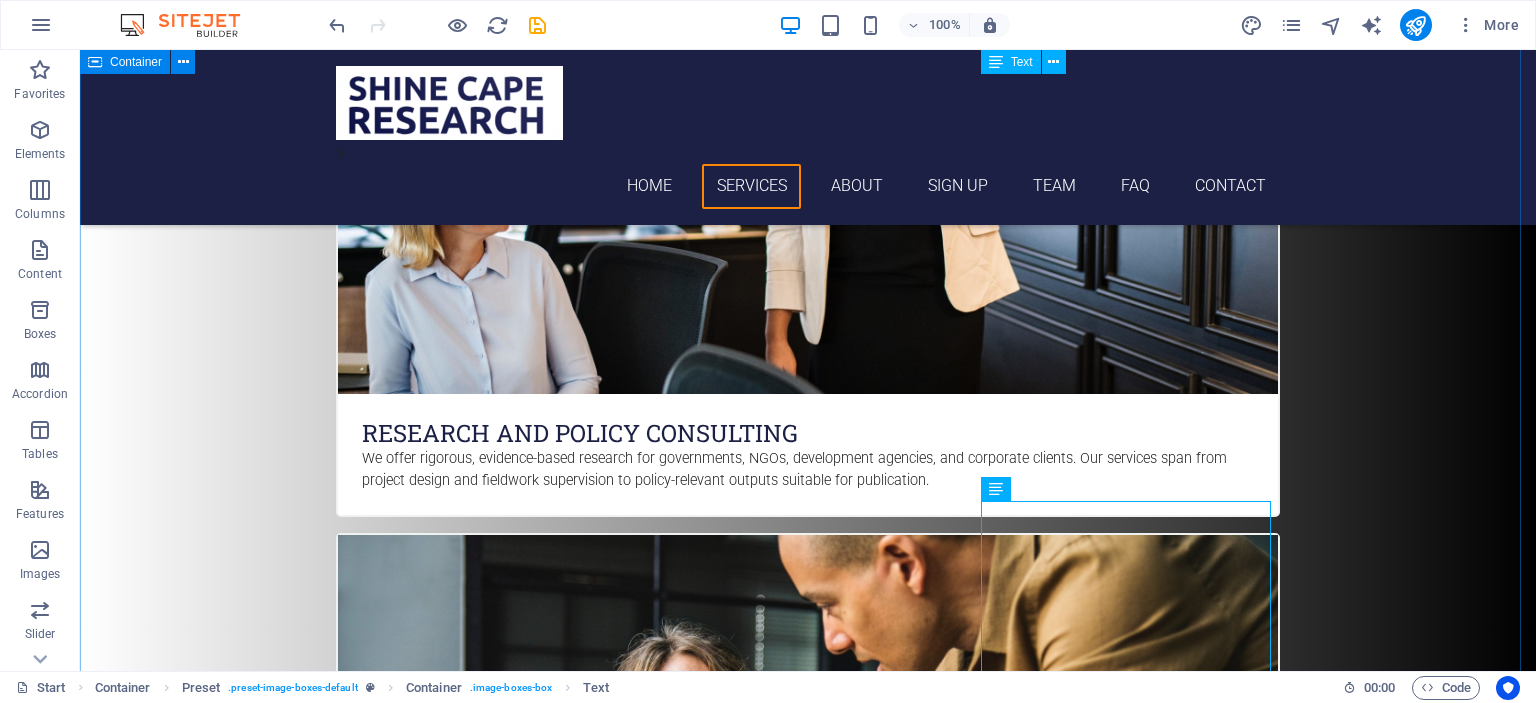click on "Choose Your Need(s) Our services Research and Policy consulting We offer rigorous, evidence-based research for governments, NGOs, development agencies, and corporate clients. Our services span from project design and fieldwork supervision to policy-relevant outputs suitable for publication. Proof reading and editing Enhancing clarity, coherence, and precision in written documents across various disciplines. Monitoring evaluation and learning We design and implement tailored MEL systems for donor-funded and impact-driven initiatives using mixed-method approaches. Our work includes baseline and endline assessments, learning reviews, and outcome evaluations aligned to theories of change. Web and App Development Our in-house IT team builds responsive websites and digital tools tailored for researchers, small businesses, and non-profits. Services include mobile app development, data collection platforms, and cybersecurity optimisation. Programming and it Tutoring MatRic and varsity Tutoring" at bounding box center [808, 2009] 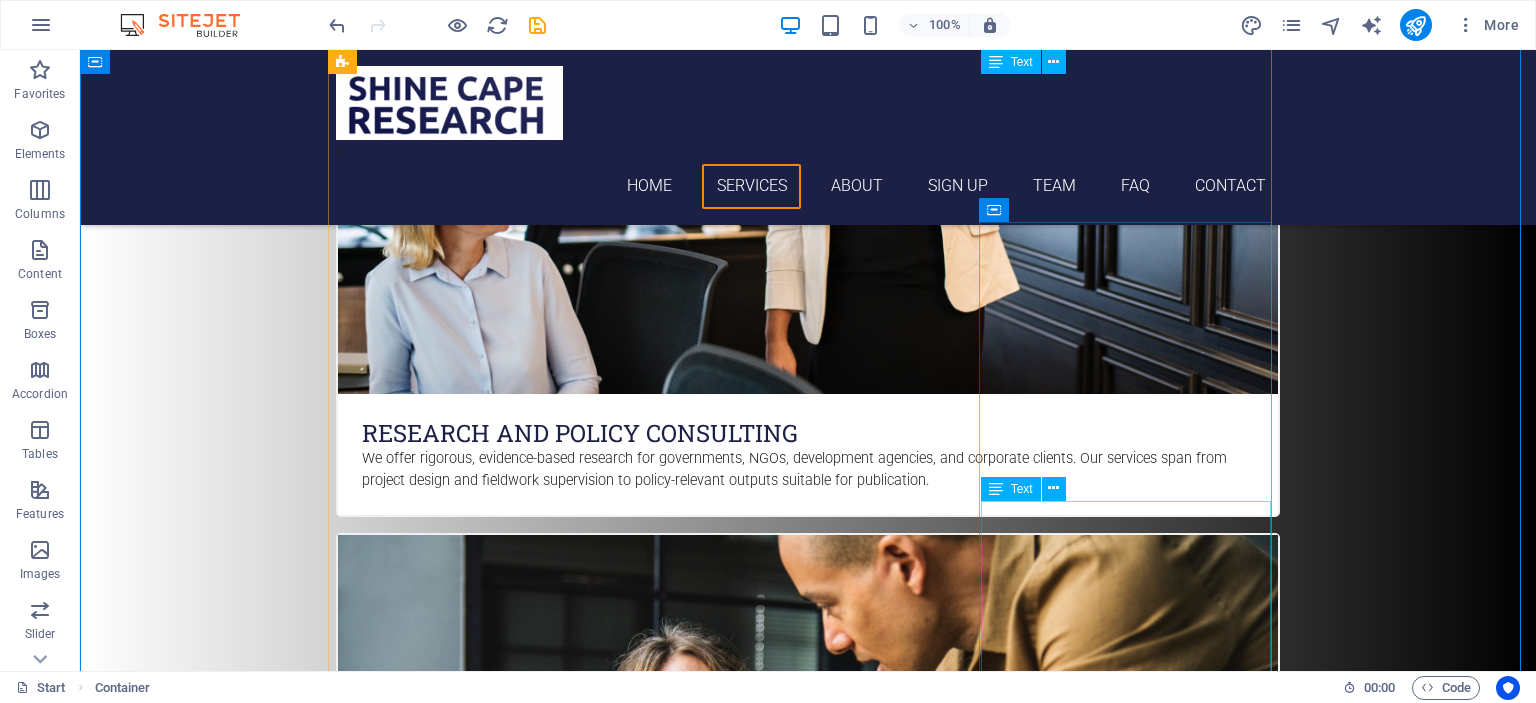 click on "Shine Cape Learning connects top-performing university students with high school, undergraduate and postgraduate learners to improve academic outcomes. We provide subject tutoring, structured revision, and coaching in academic writing and referencing." at bounding box center (808, 4331) 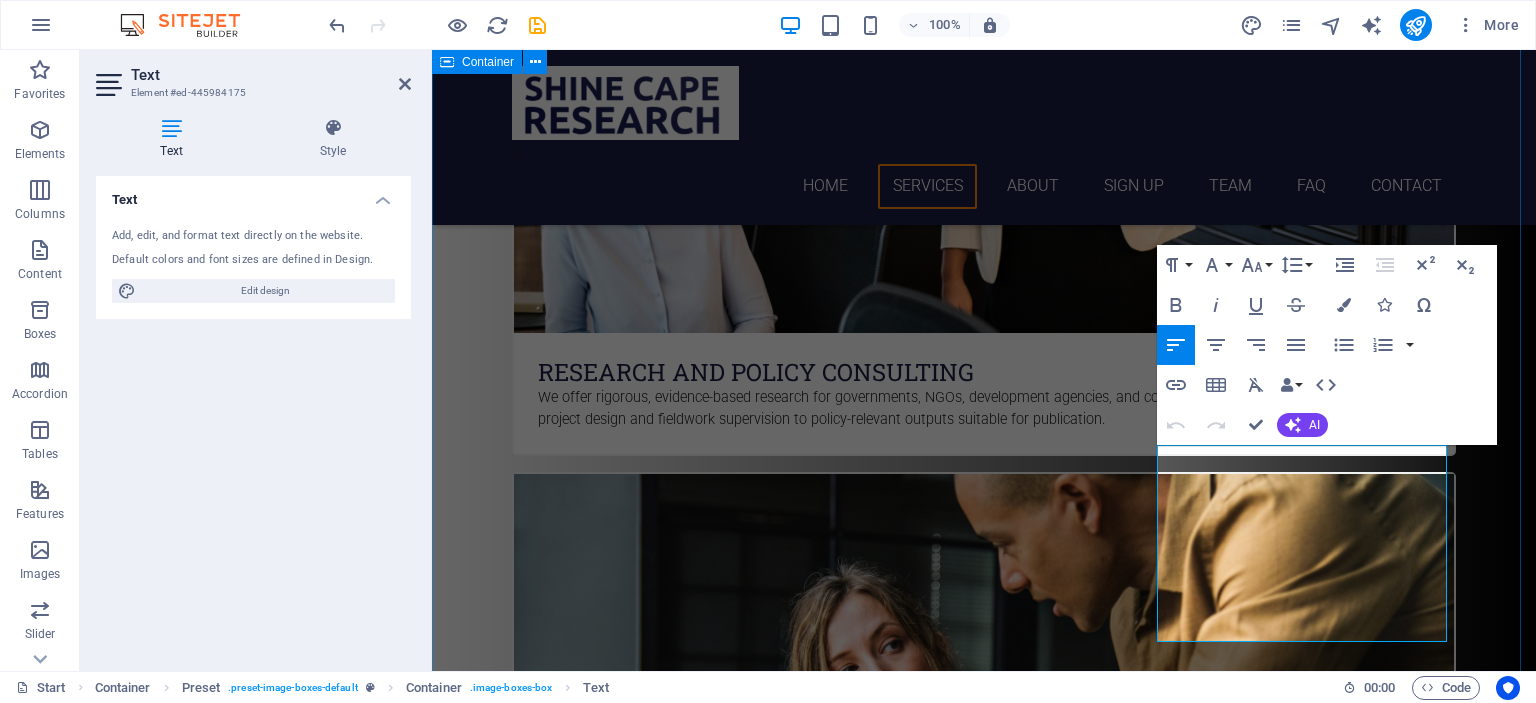 drag, startPoint x: 1180, startPoint y: 510, endPoint x: 1266, endPoint y: 660, distance: 172.9046 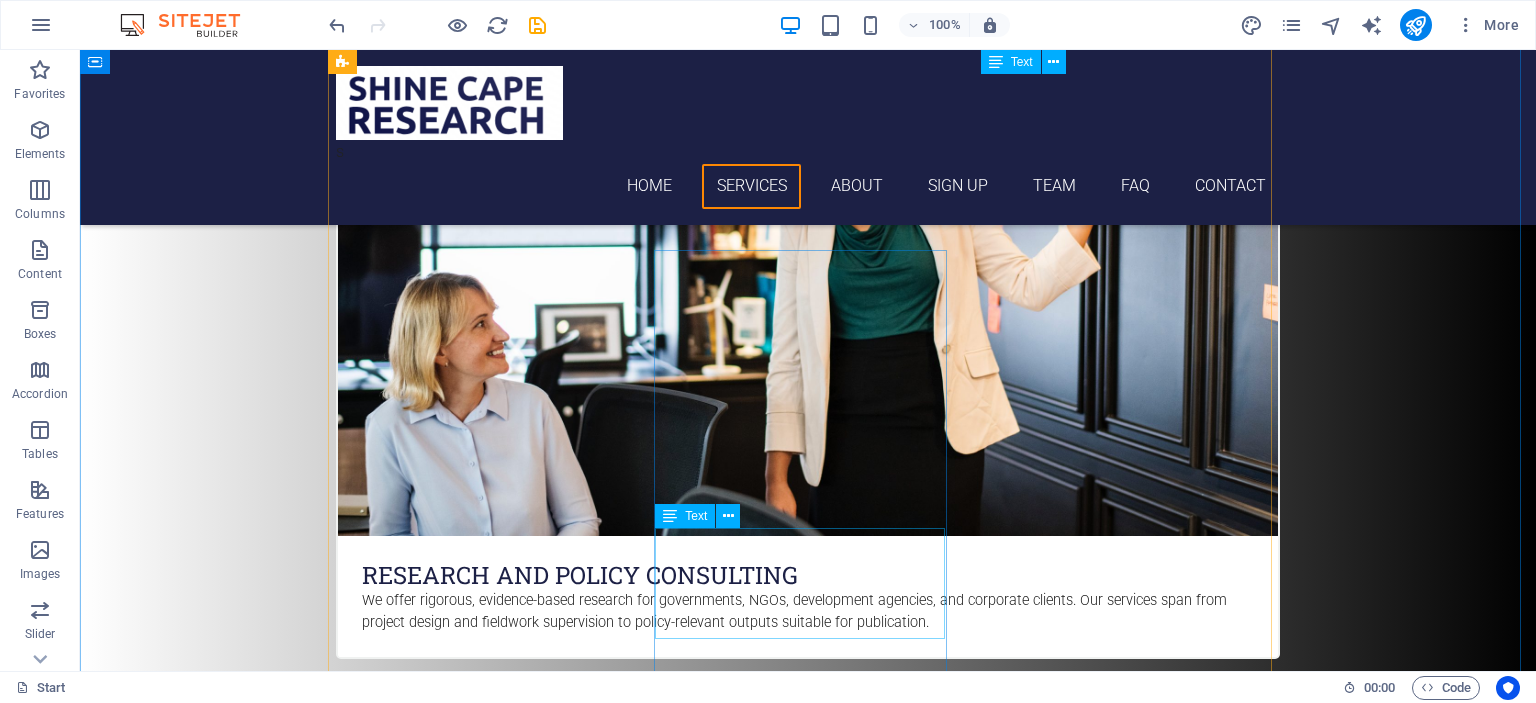 scroll, scrollTop: 889, scrollLeft: 0, axis: vertical 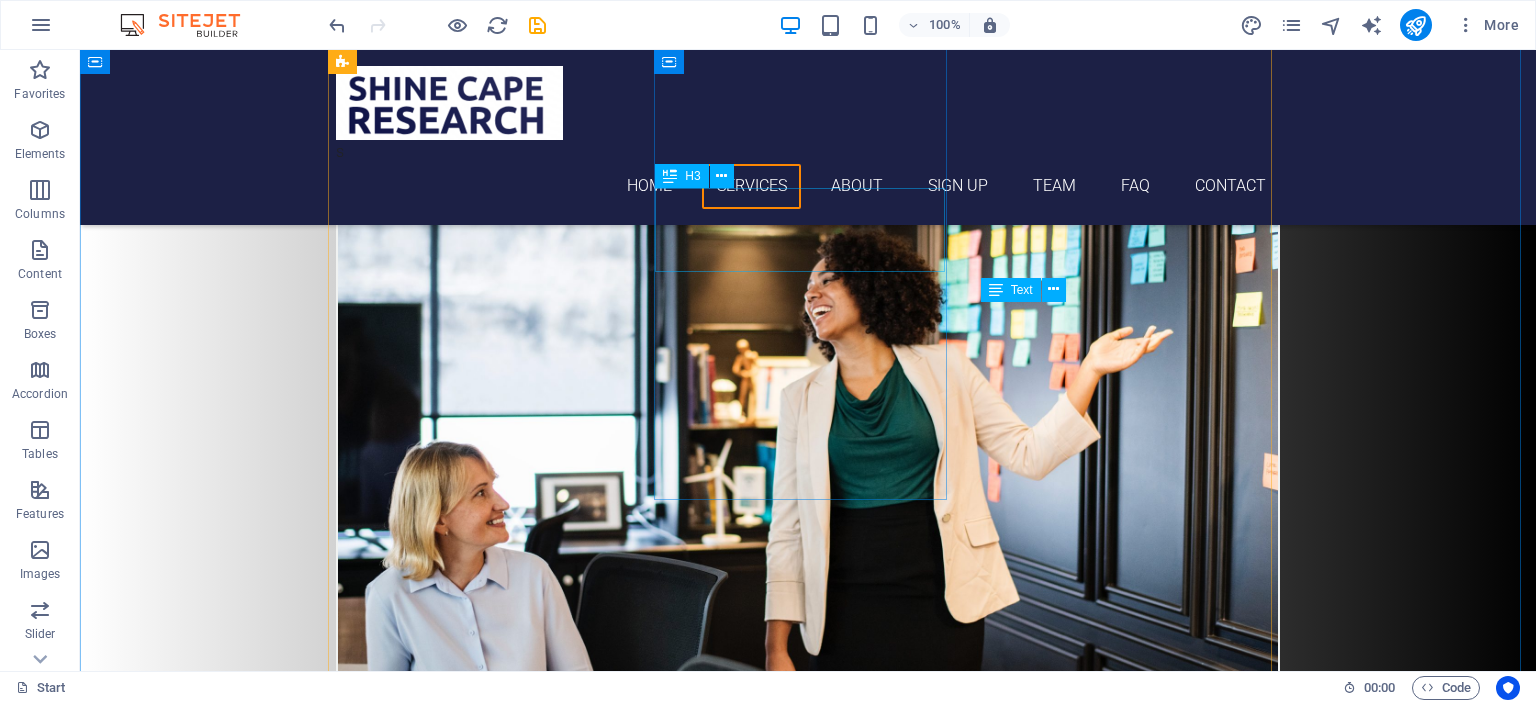 click on "Proof reading and editing" at bounding box center [808, 1500] 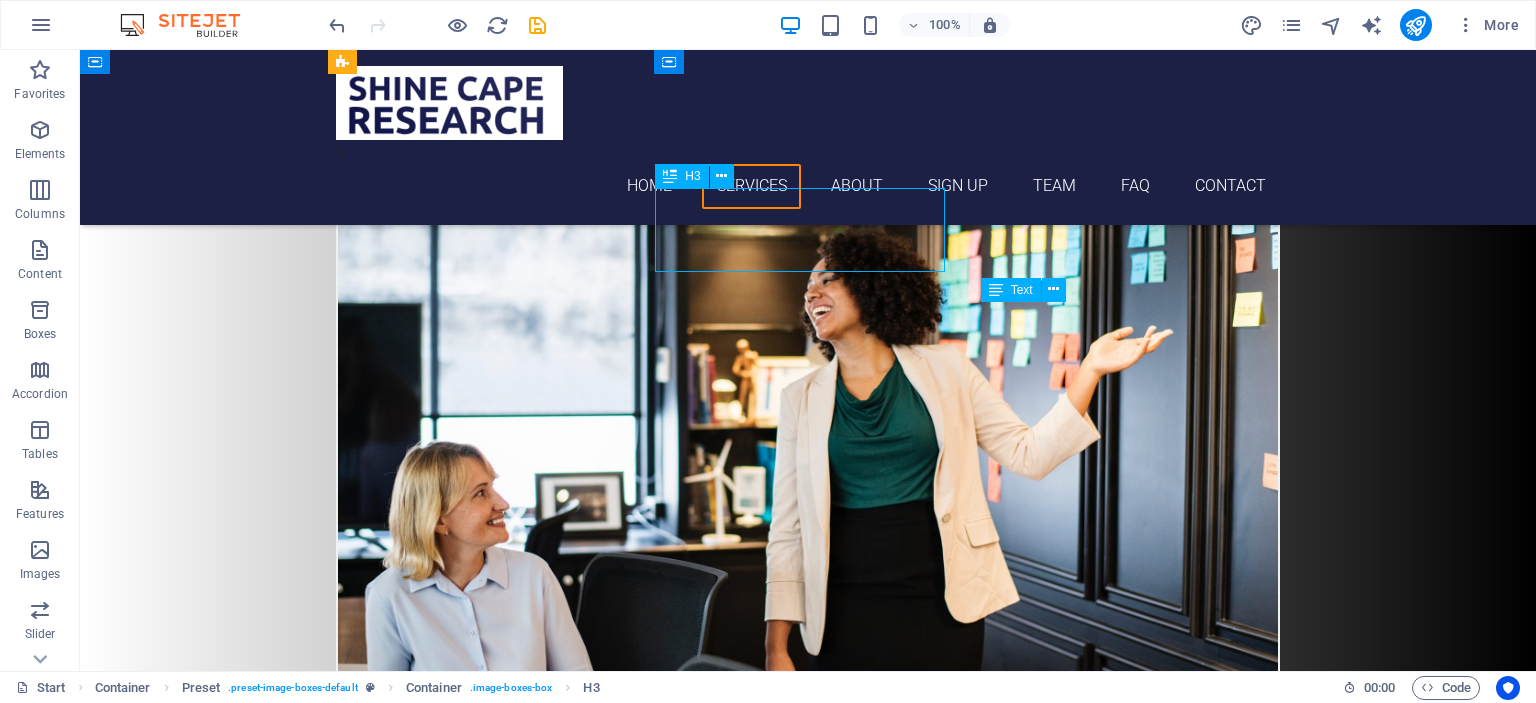 click on "Proof reading and editing" at bounding box center [808, 1500] 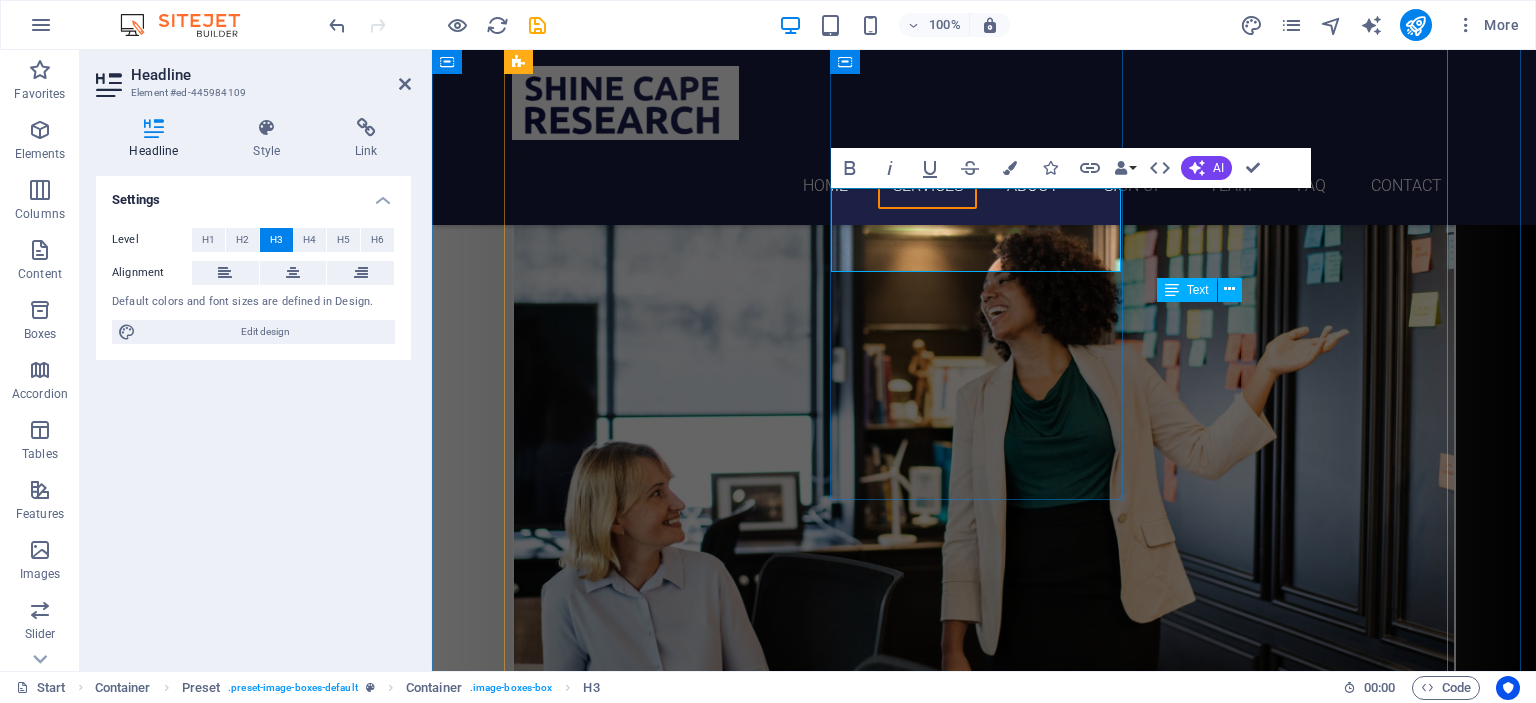 click on "Proof reading and editing" at bounding box center (984, 1512) 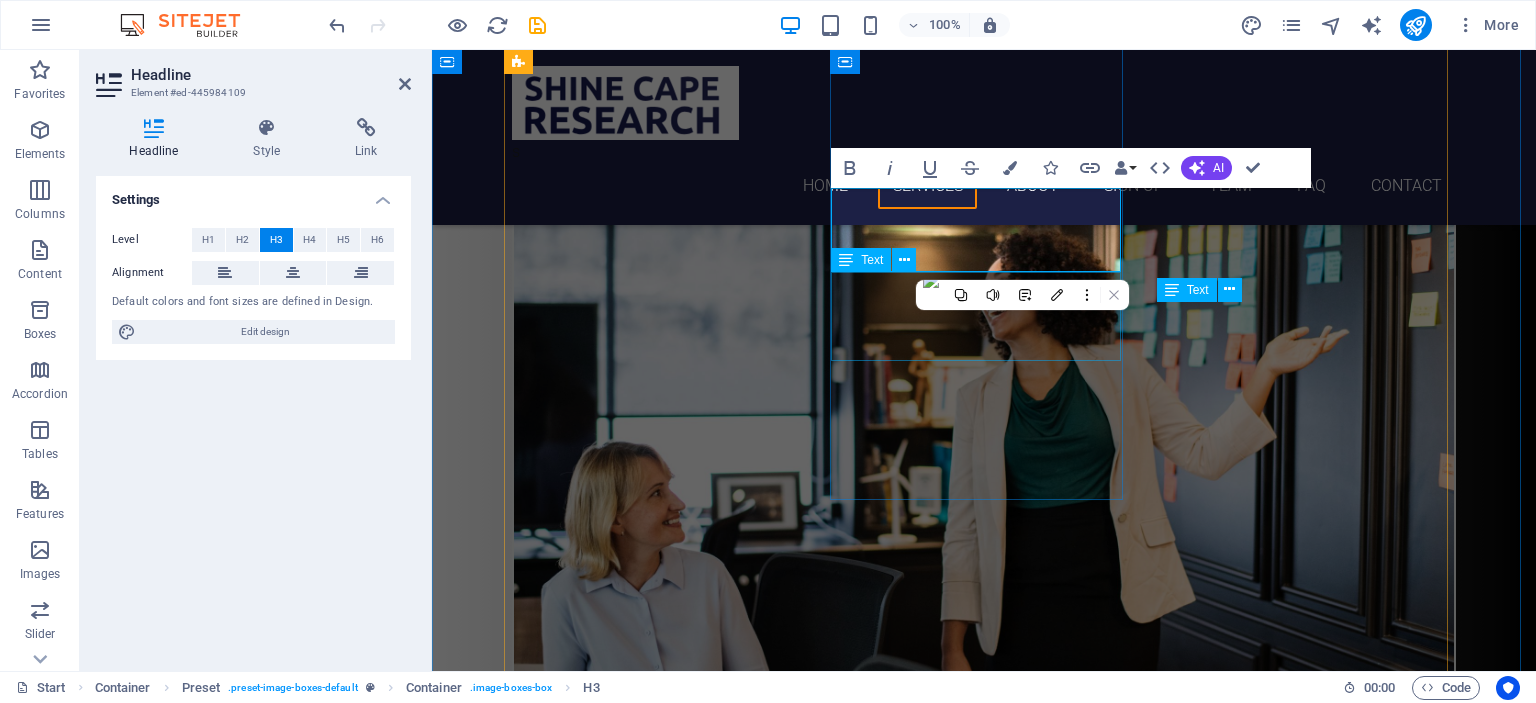 type 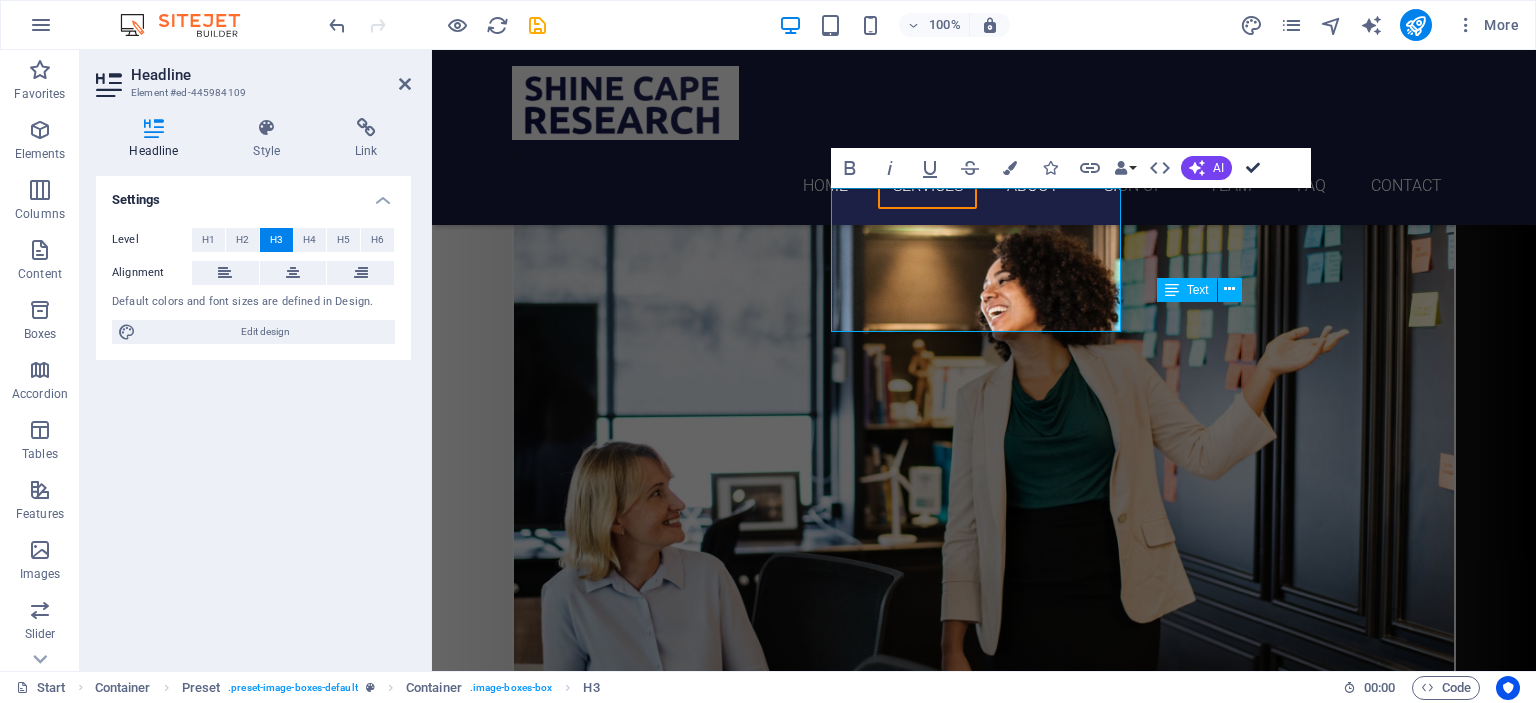 drag, startPoint x: 1254, startPoint y: 167, endPoint x: 1165, endPoint y: 133, distance: 95.27329 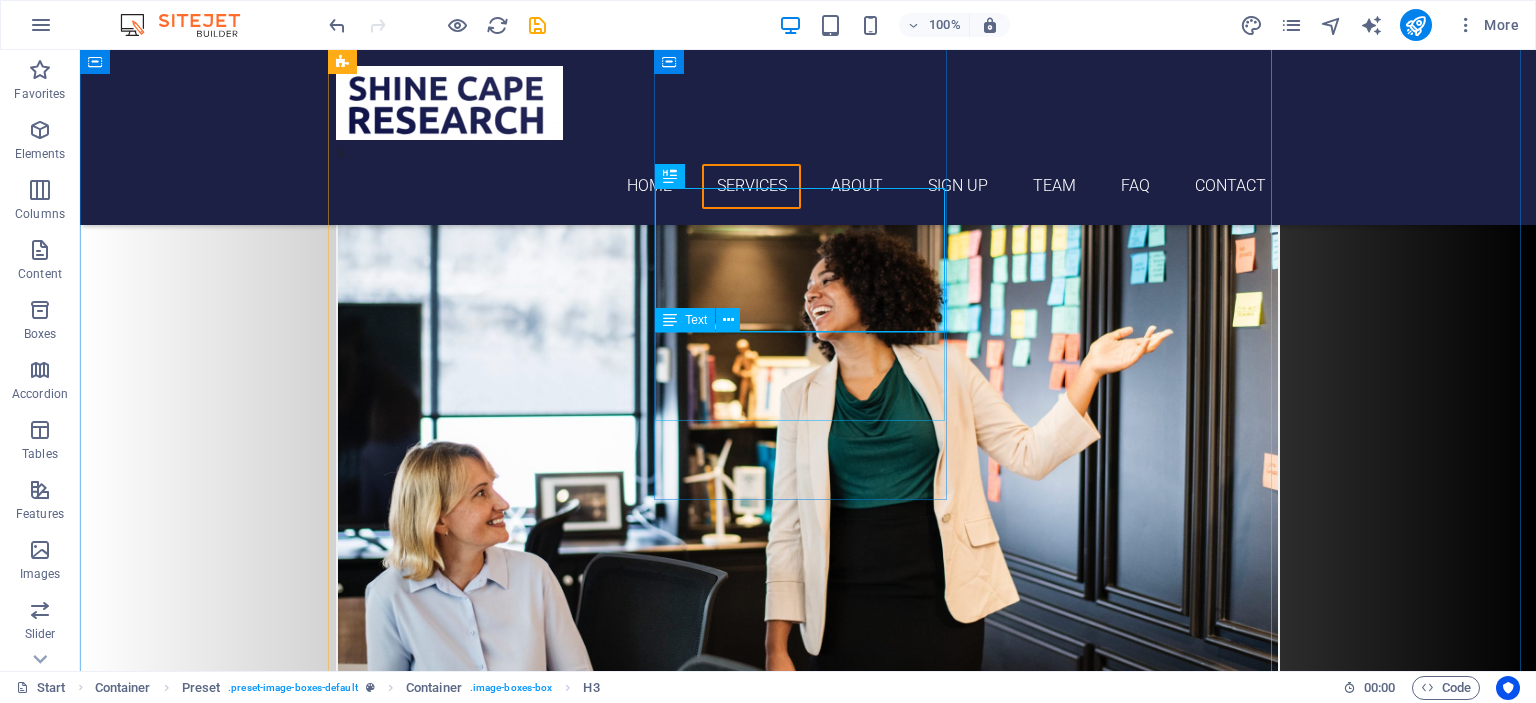 click on "Enhancing clarity, coherence, and precision in written documents across various disciplines." at bounding box center (808, 1550) 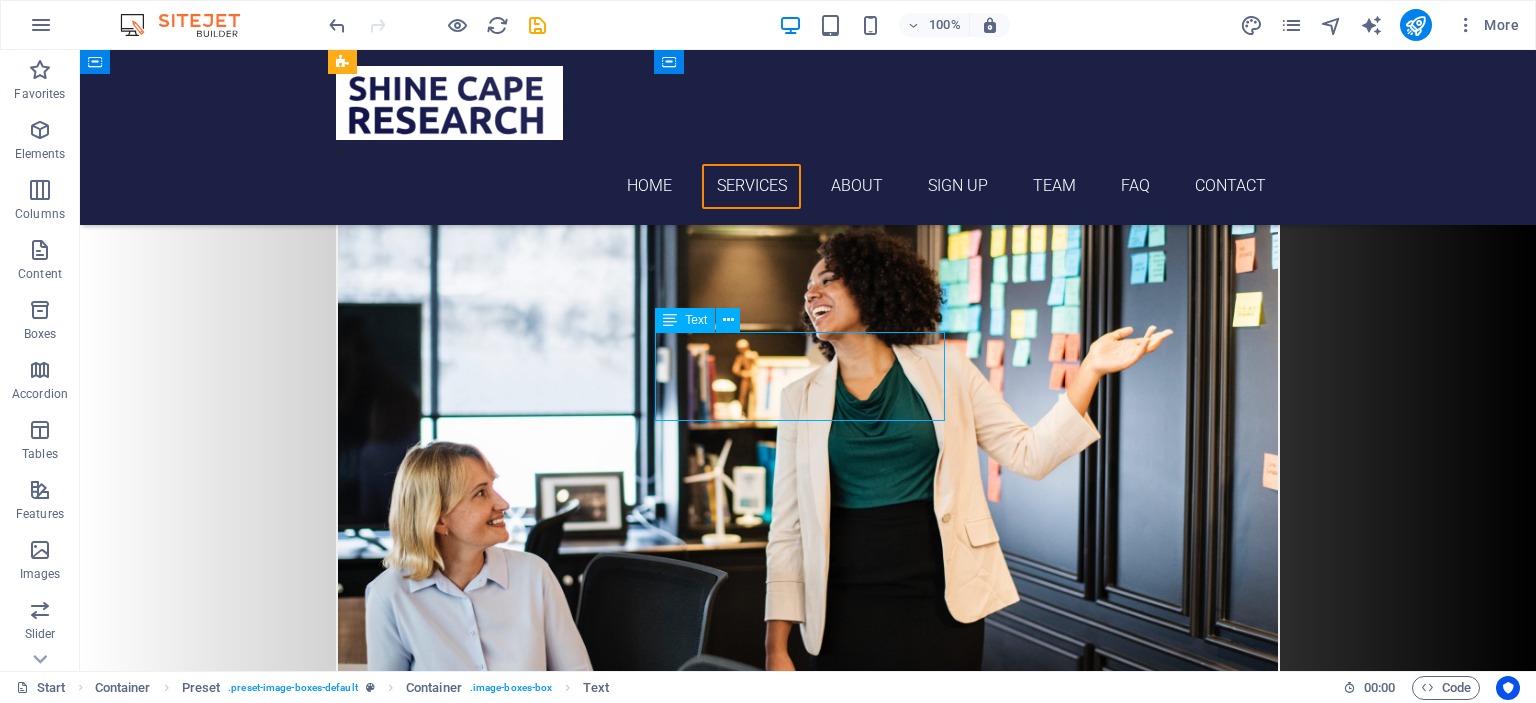 click on "Enhancing clarity, coherence, and precision in written documents across various disciplines." at bounding box center (808, 1550) 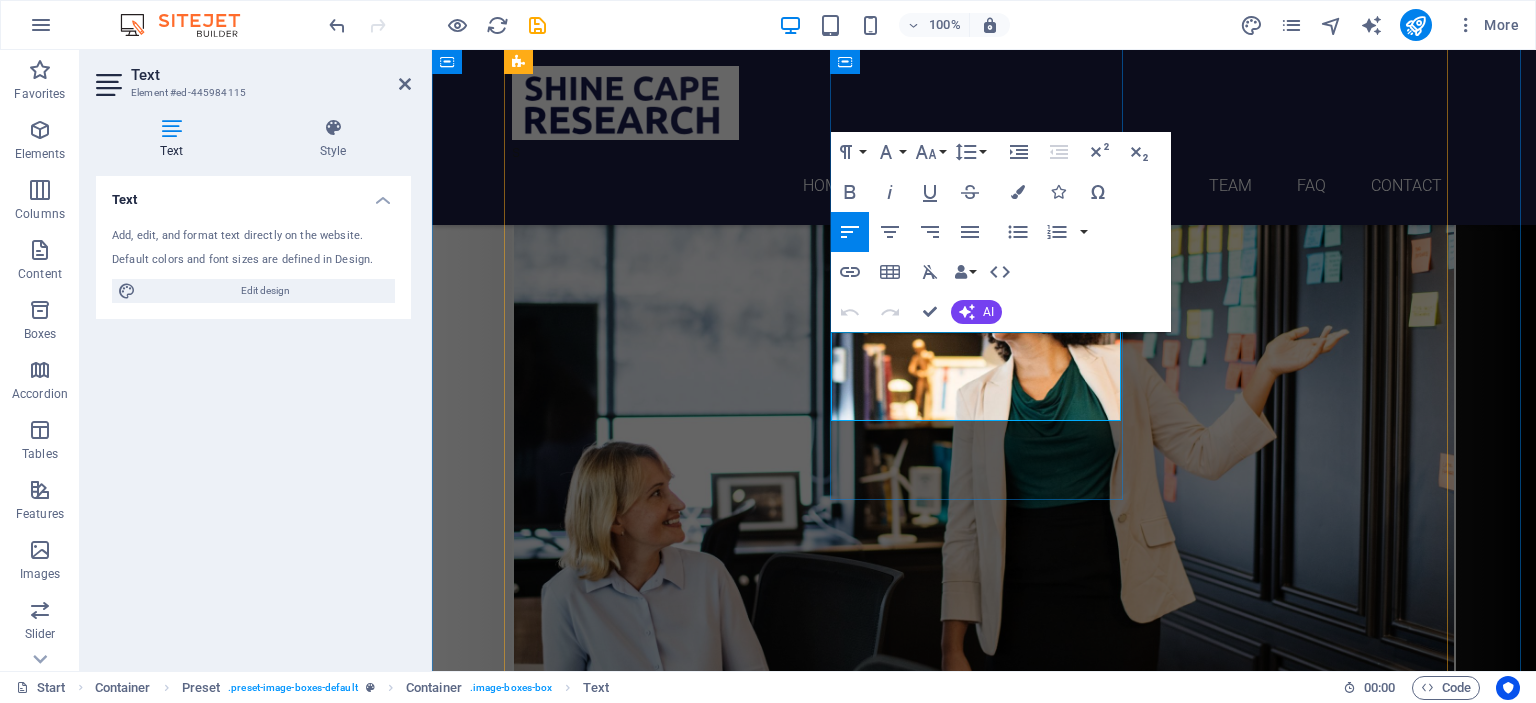 drag, startPoint x: 860, startPoint y: 341, endPoint x: 995, endPoint y: 388, distance: 142.94754 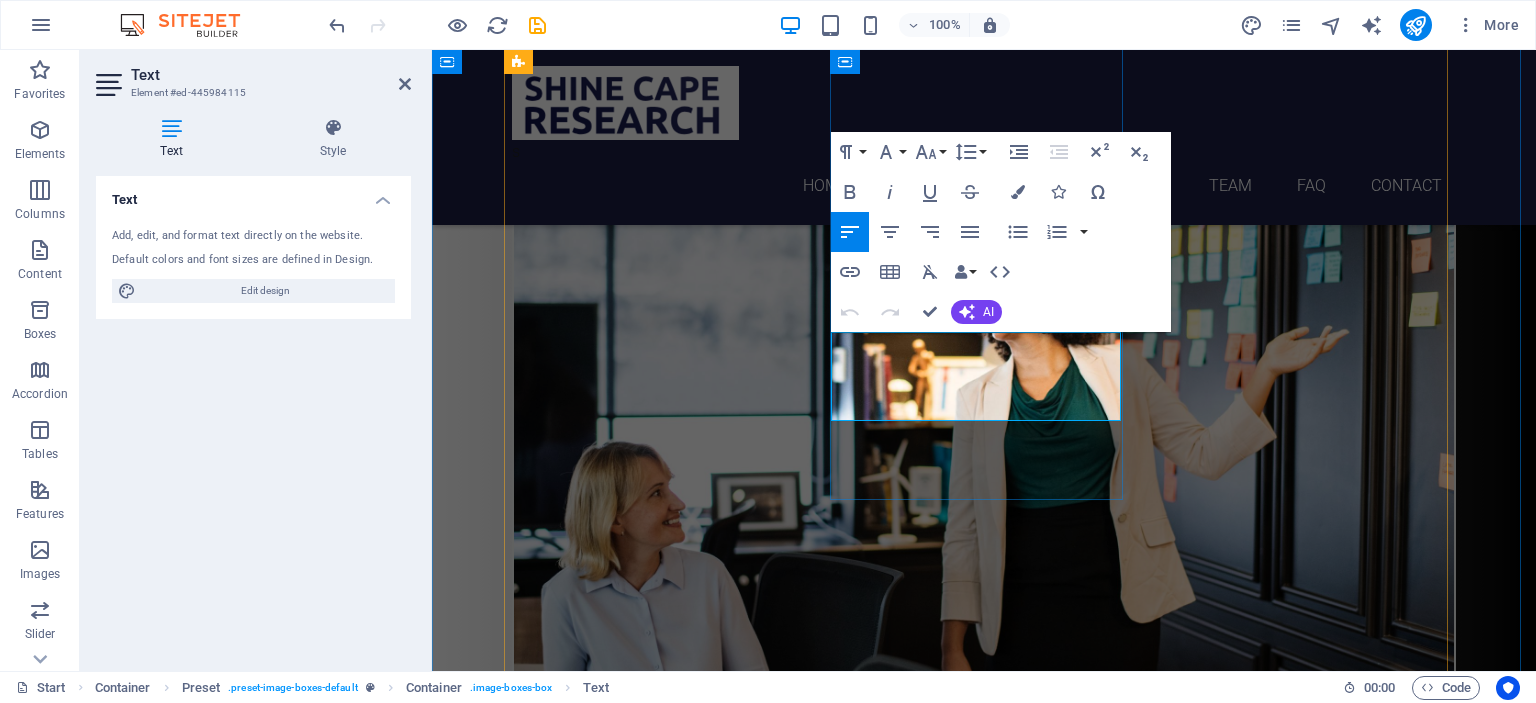 click on "Enhancing clarity, coherence, and precision in written documents across various disciplines." at bounding box center (984, 1538) 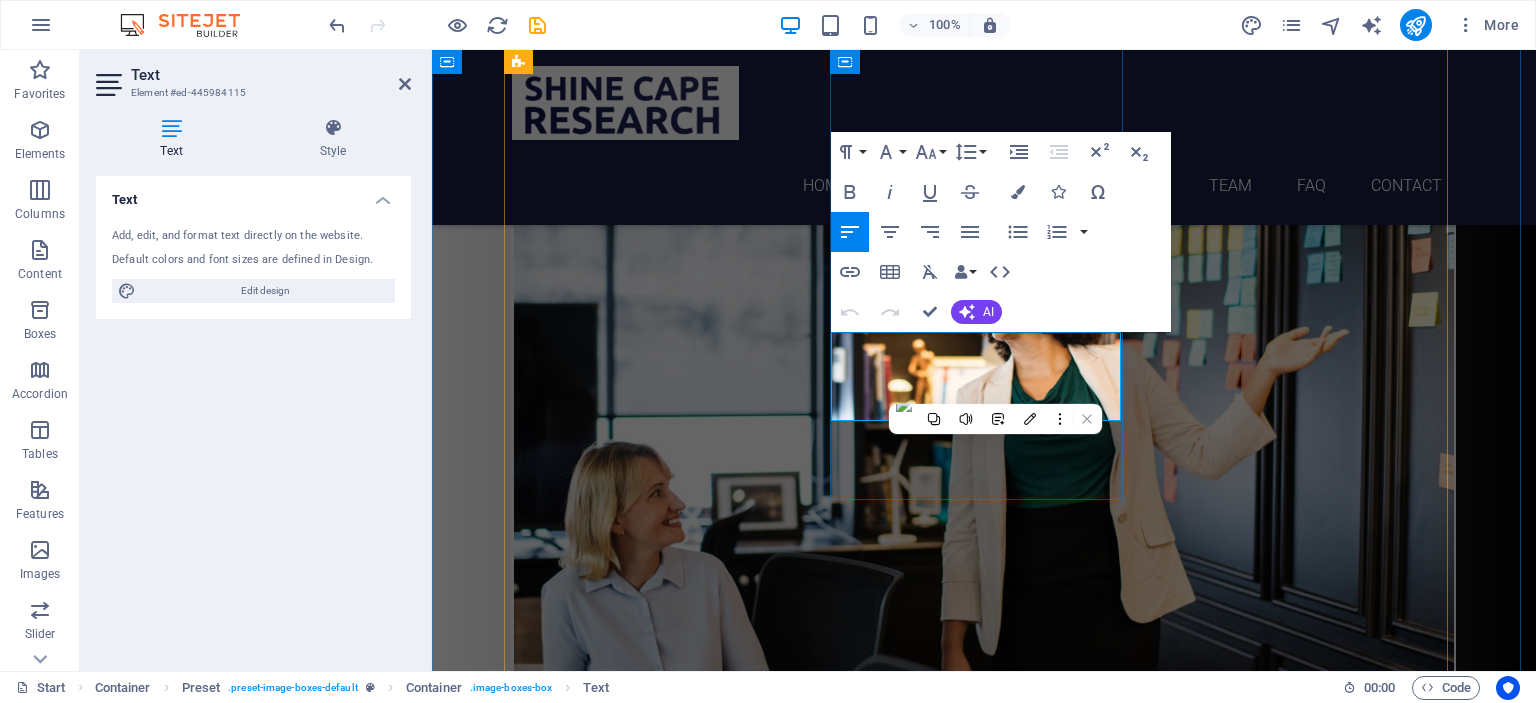 click on "Enhancing clarity, coherence, and precision in written documents across various disciplines." at bounding box center (825, 1537) 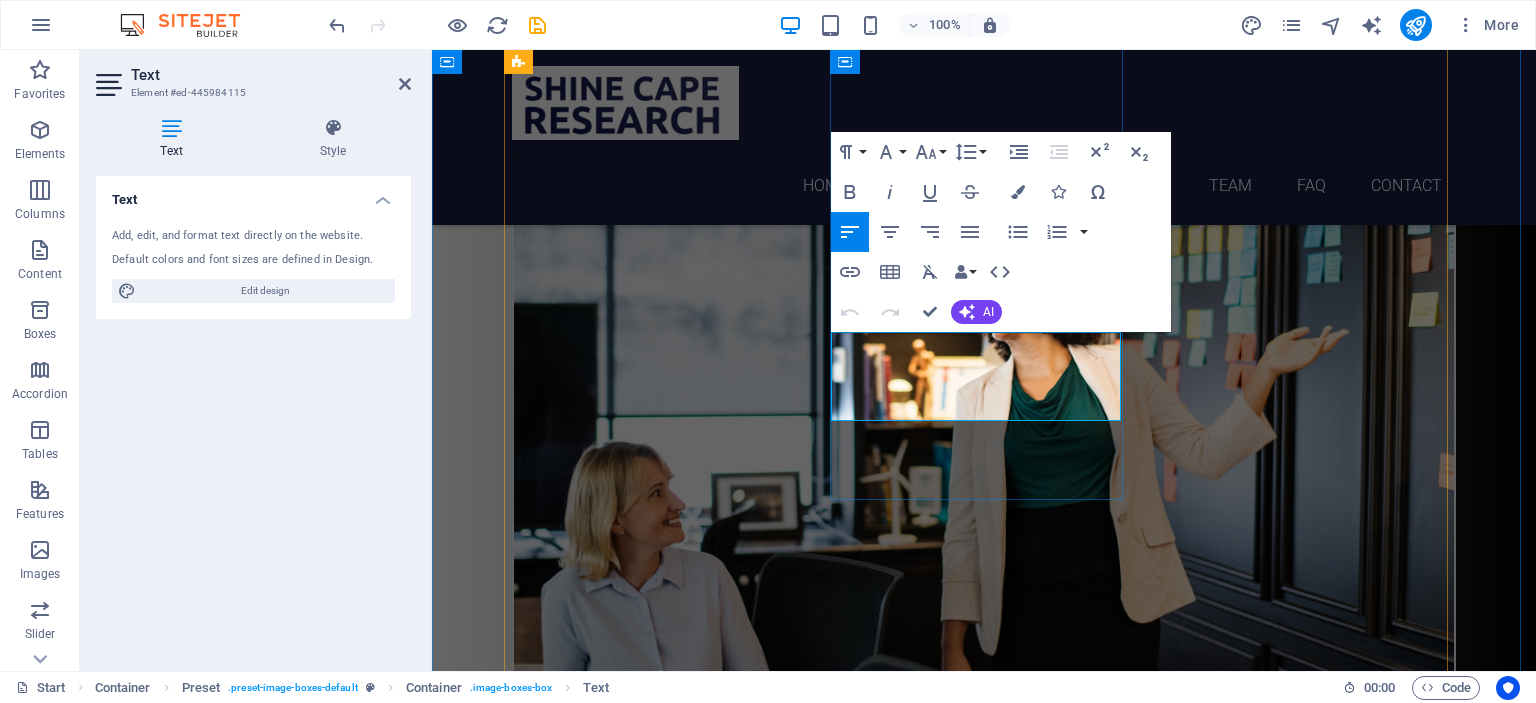 drag, startPoint x: 855, startPoint y: 342, endPoint x: 979, endPoint y: 381, distance: 129.98846 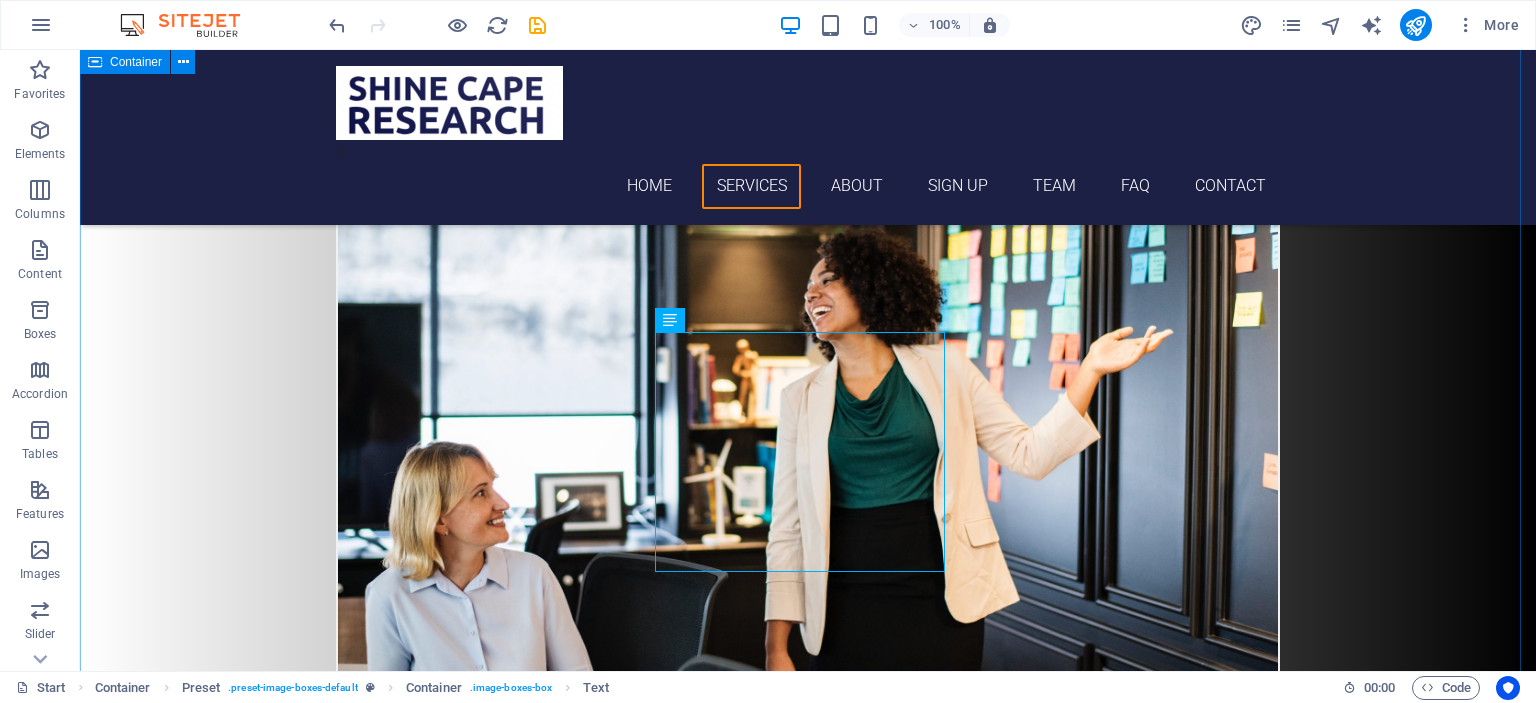 click on "Choose Your Need(s) Our services Research and Policy consulting We offer rigorous, evidence-based research for governments, NGOs, development agencies, and corporate clients. Our services span from project design and fieldwork supervision to policy-relevant outputs suitable for publication. Stakeholder engagement and public participation We facilitate inclusive planning through participatory research methods, with a focus on marginalised and affected communities. Our services include stakeholder mapping, community consultations, and moderation of public engagement processes, particularly in infrastructure and environmental projects. Monitoring evaluation and learning We design and implement tailored MEL systems for donor-funded and impact-driven initiatives using mixed-method approaches. Our work includes baseline and endline assessments, learning reviews, and outcome evaluations aligned to theories of change. Web and App Development Research Editing Services MatRic and varsity Tutoring" at bounding box center [808, 2341] 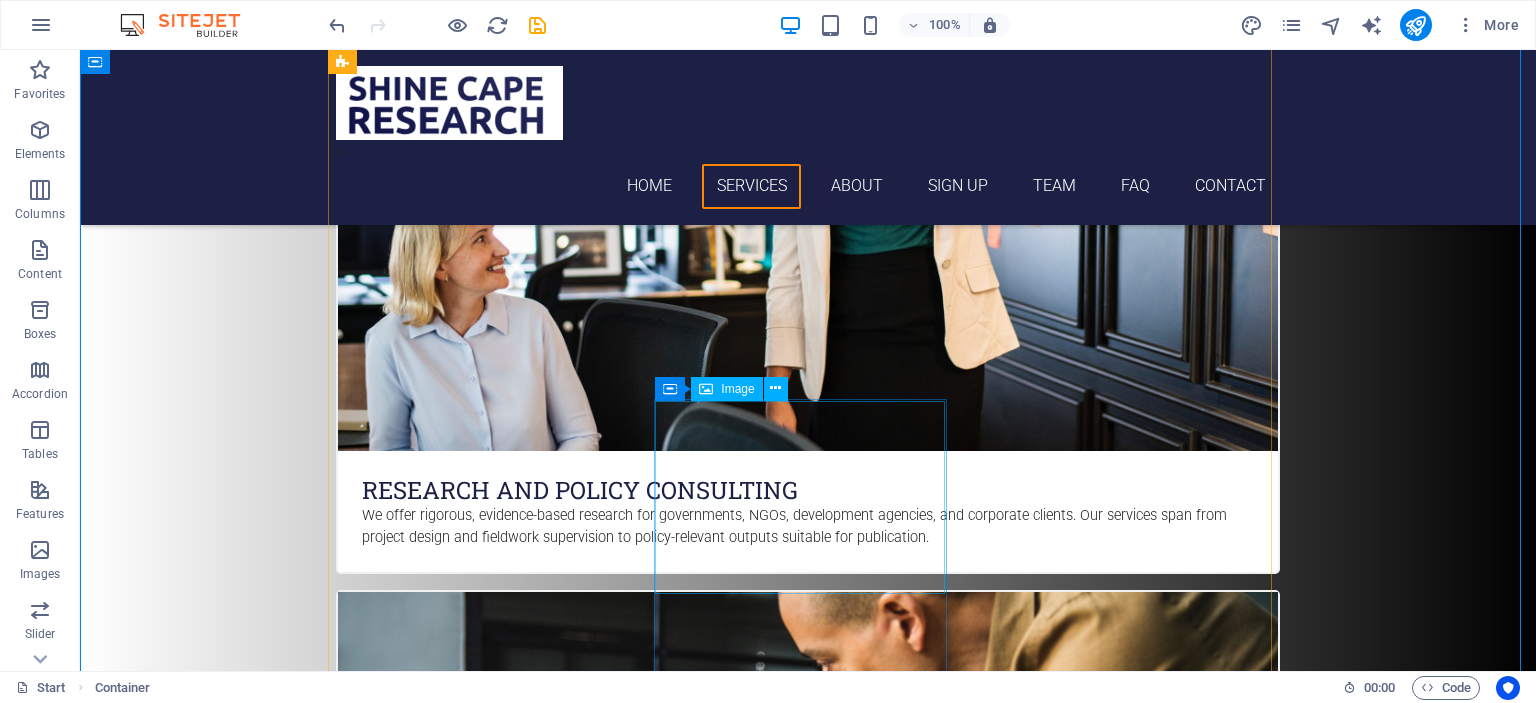 scroll, scrollTop: 1189, scrollLeft: 0, axis: vertical 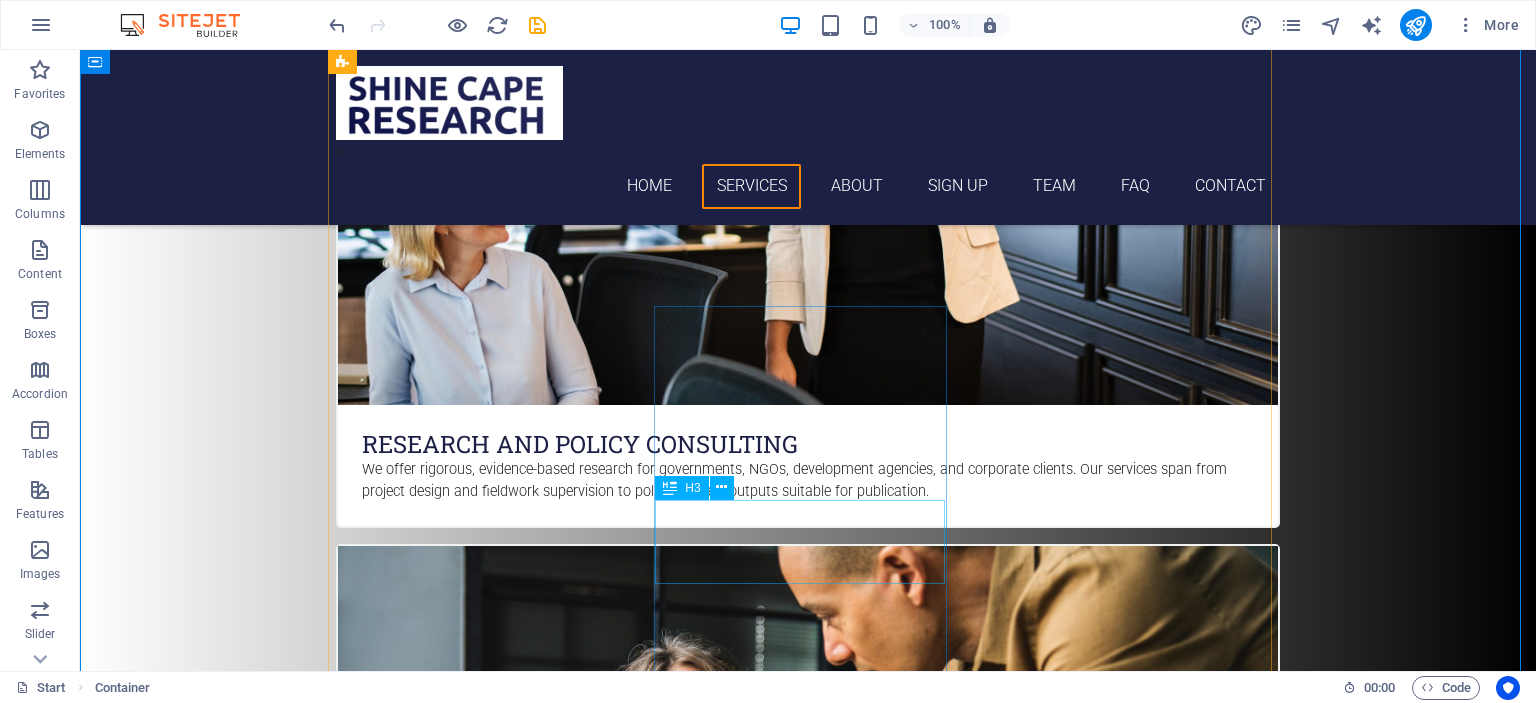 click on "Programming and it Tutoring" at bounding box center (808, 3524) 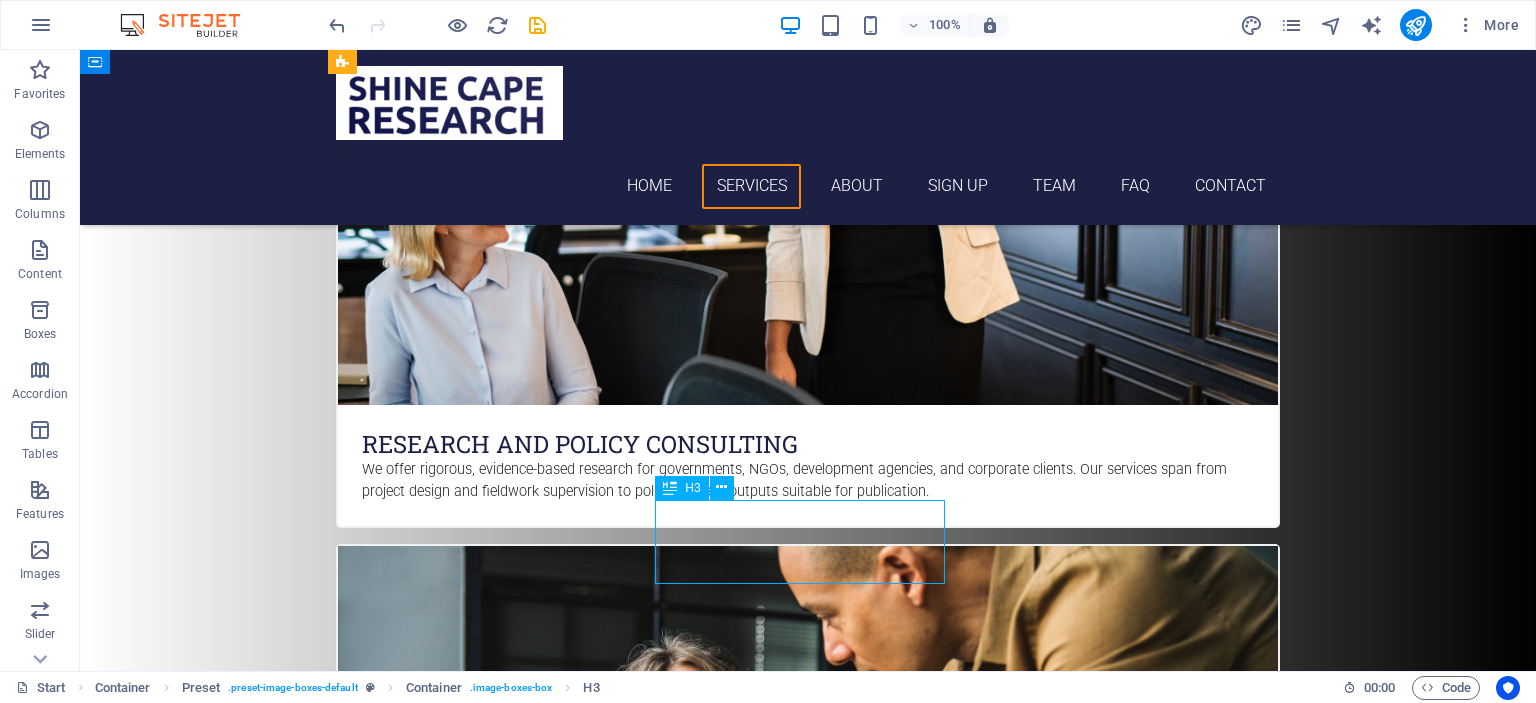 click on "Programming and it Tutoring" at bounding box center (808, 3524) 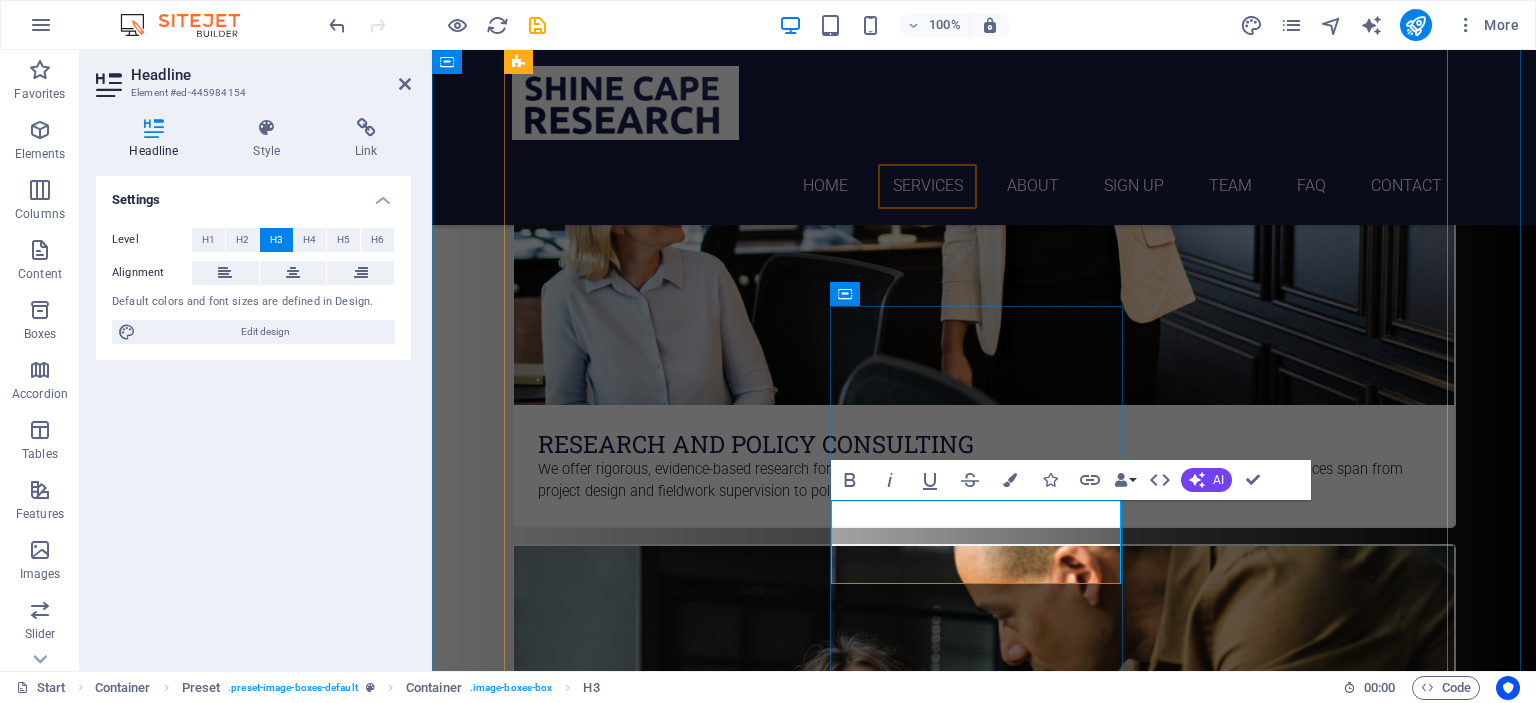 click on "Programming and it Tutoring" at bounding box center [984, 3524] 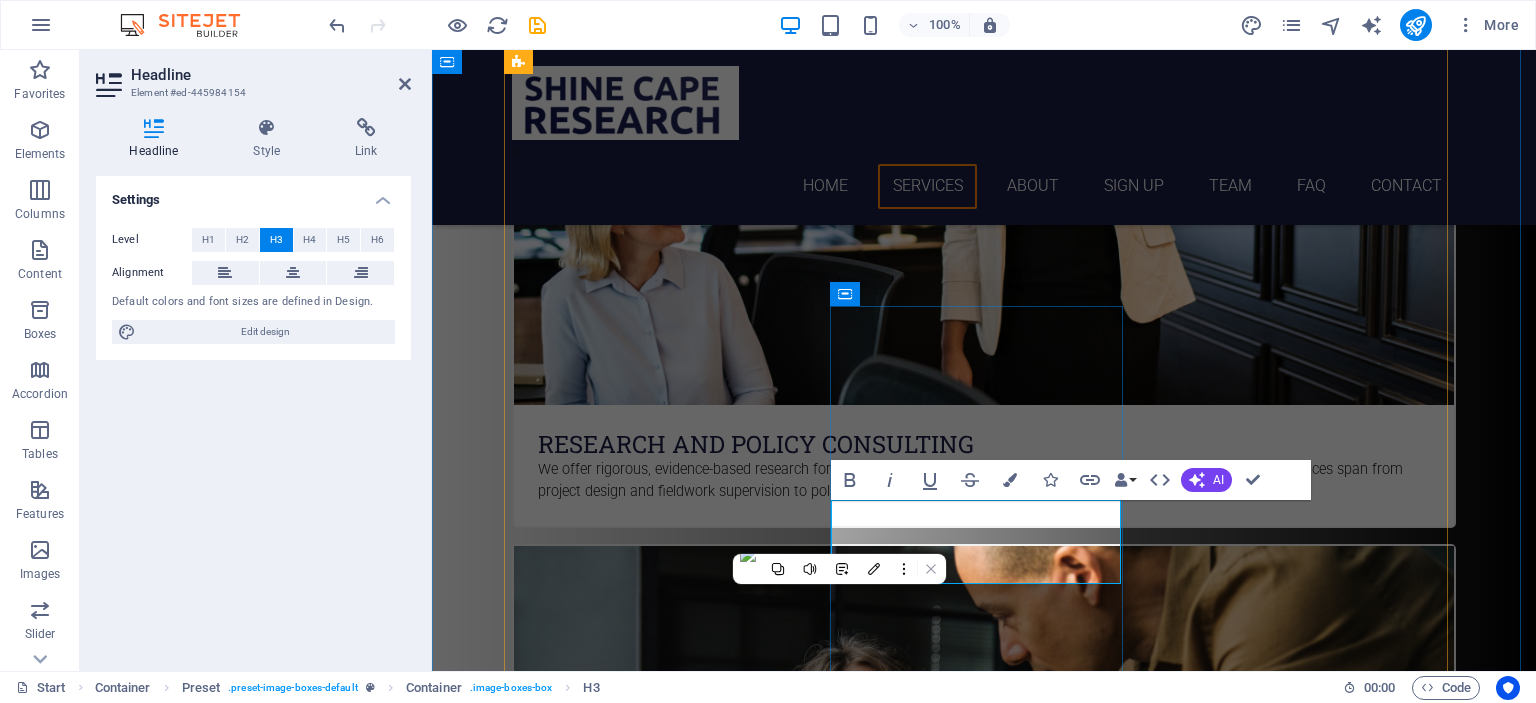 click on "Programming and it Tutoring" at bounding box center [984, 3536] 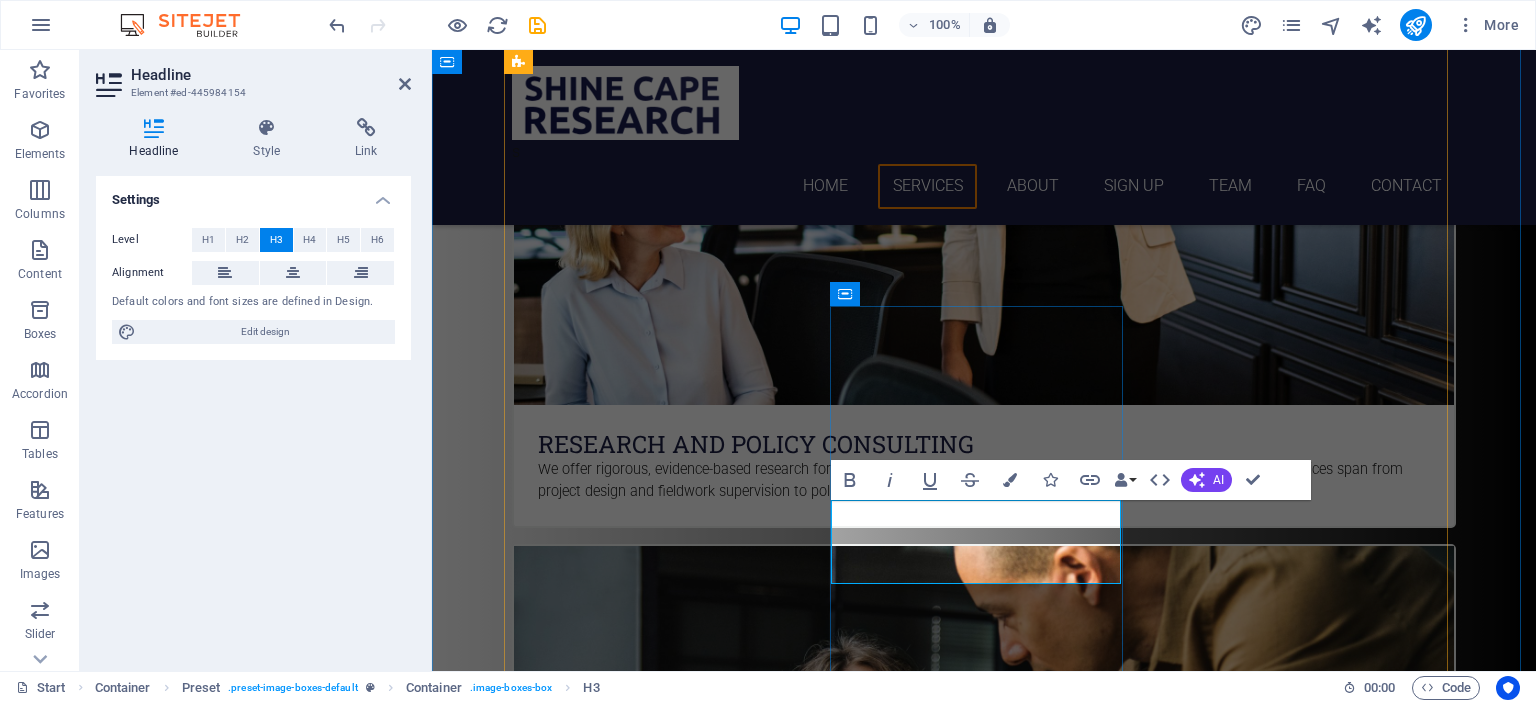 drag, startPoint x: 857, startPoint y: 539, endPoint x: 1088, endPoint y: 568, distance: 232.81323 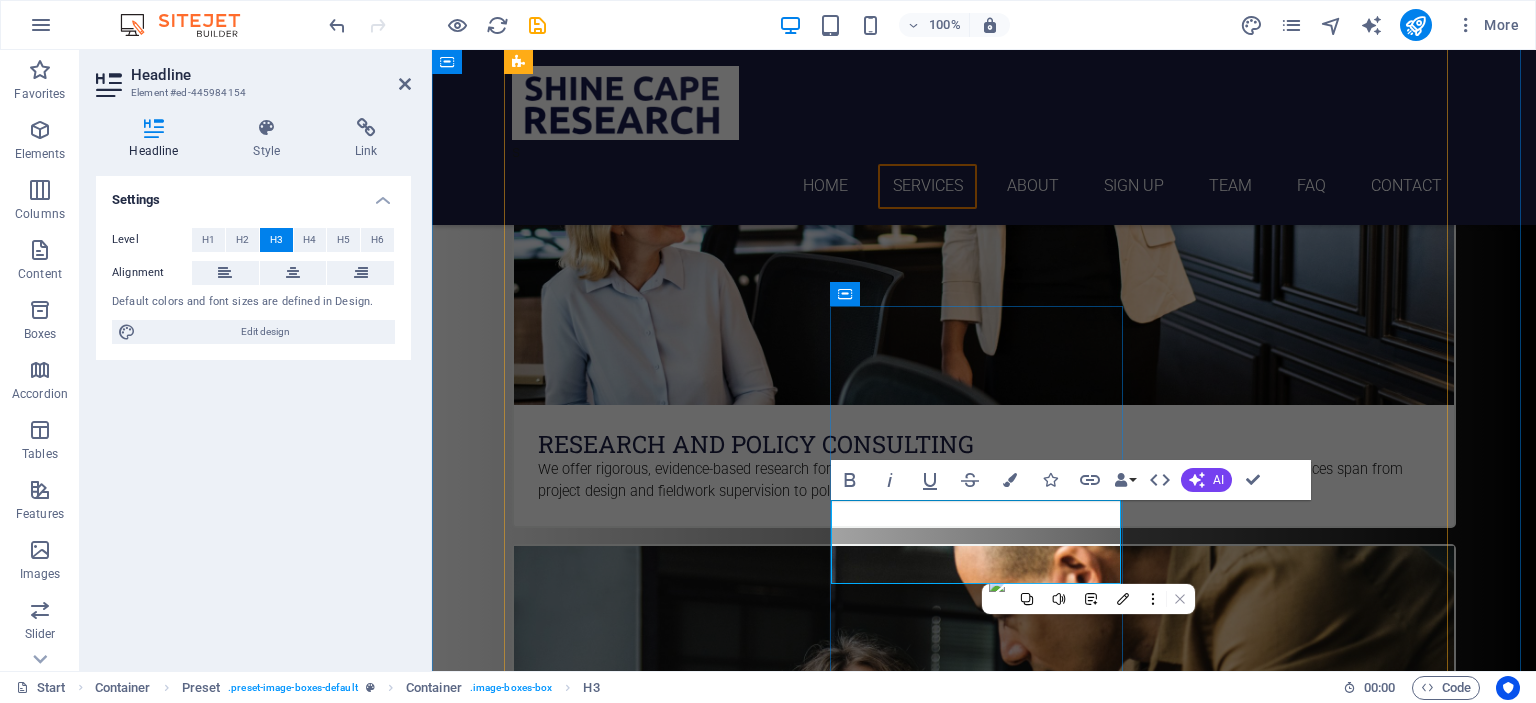 type 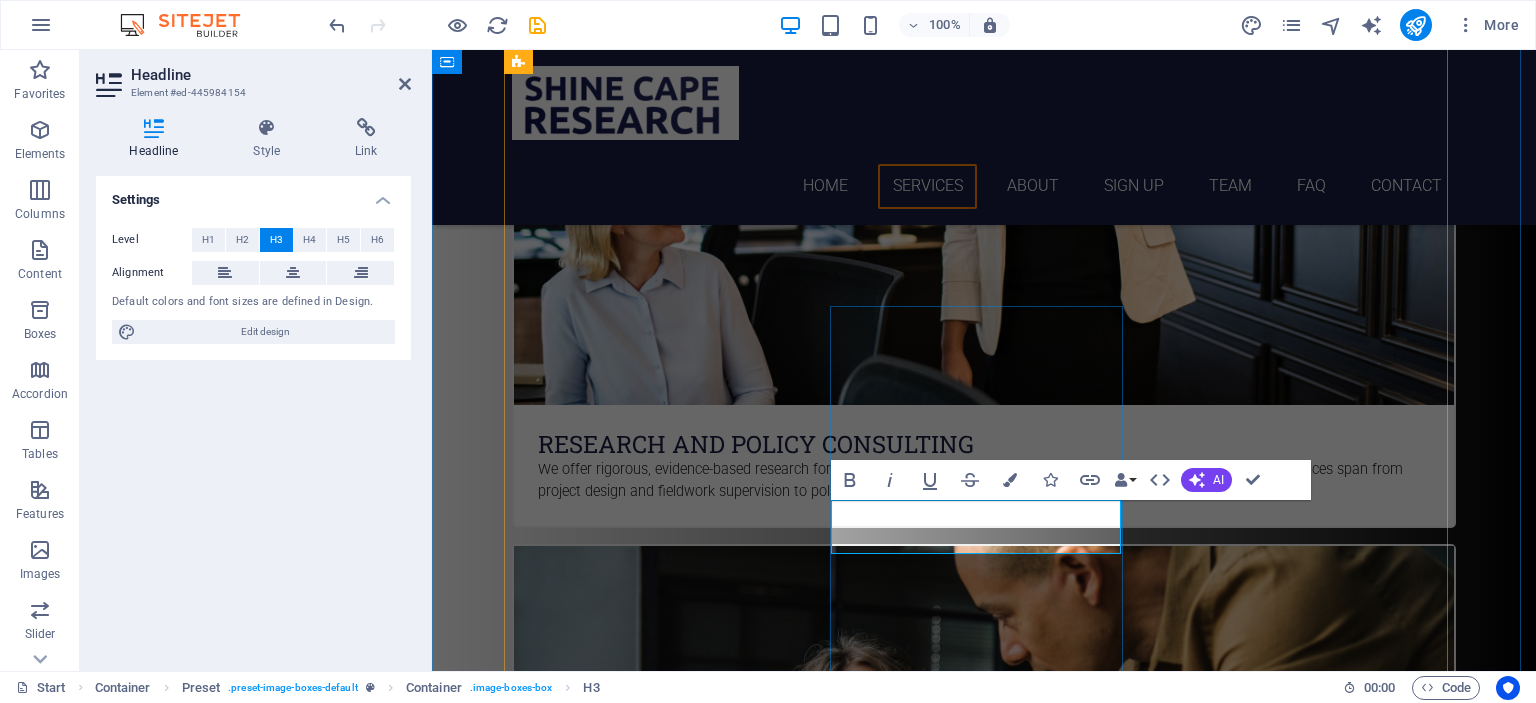 click on "Editing and" at bounding box center (984, 3536) 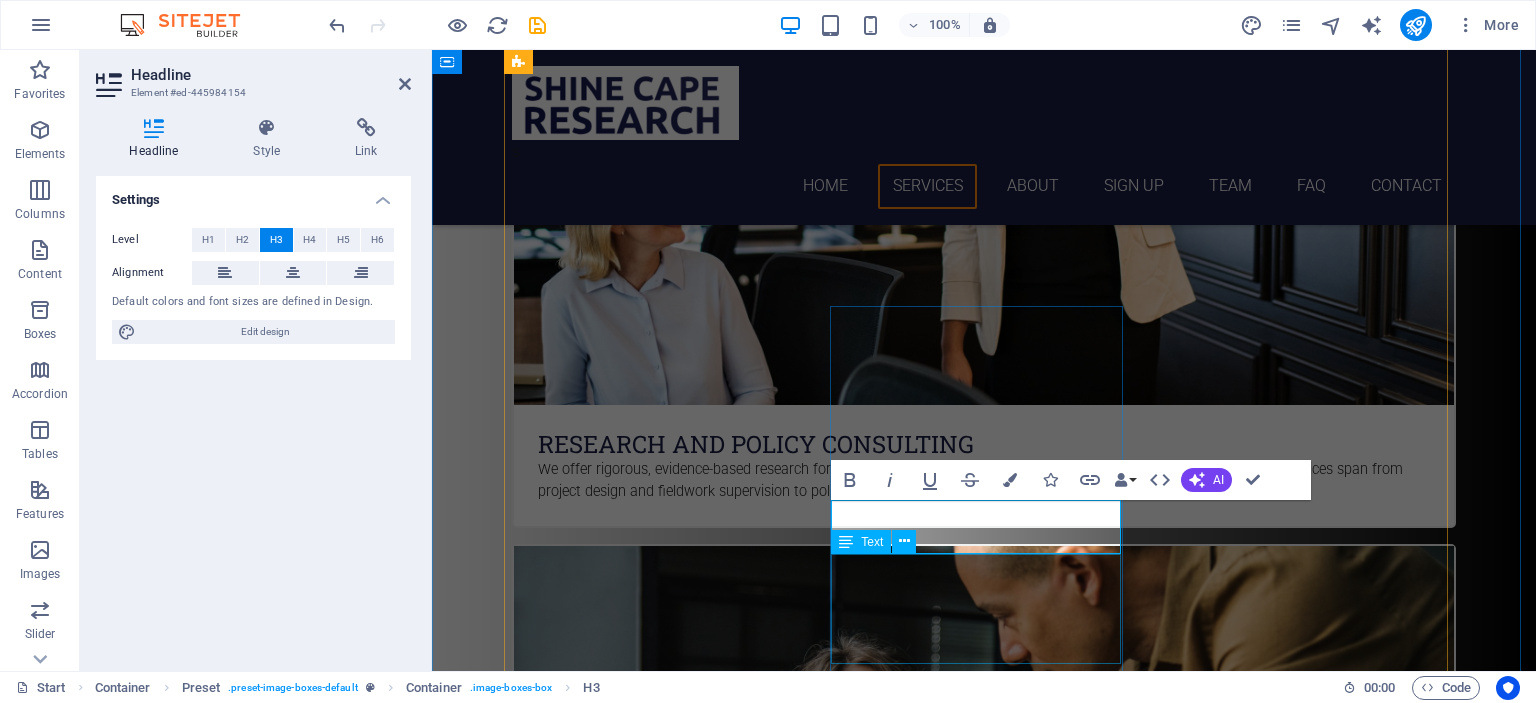 click on "Tutoring in basic programming, cybersecurity, and advanced IT concepts for high school and university levels." at bounding box center (984, 3574) 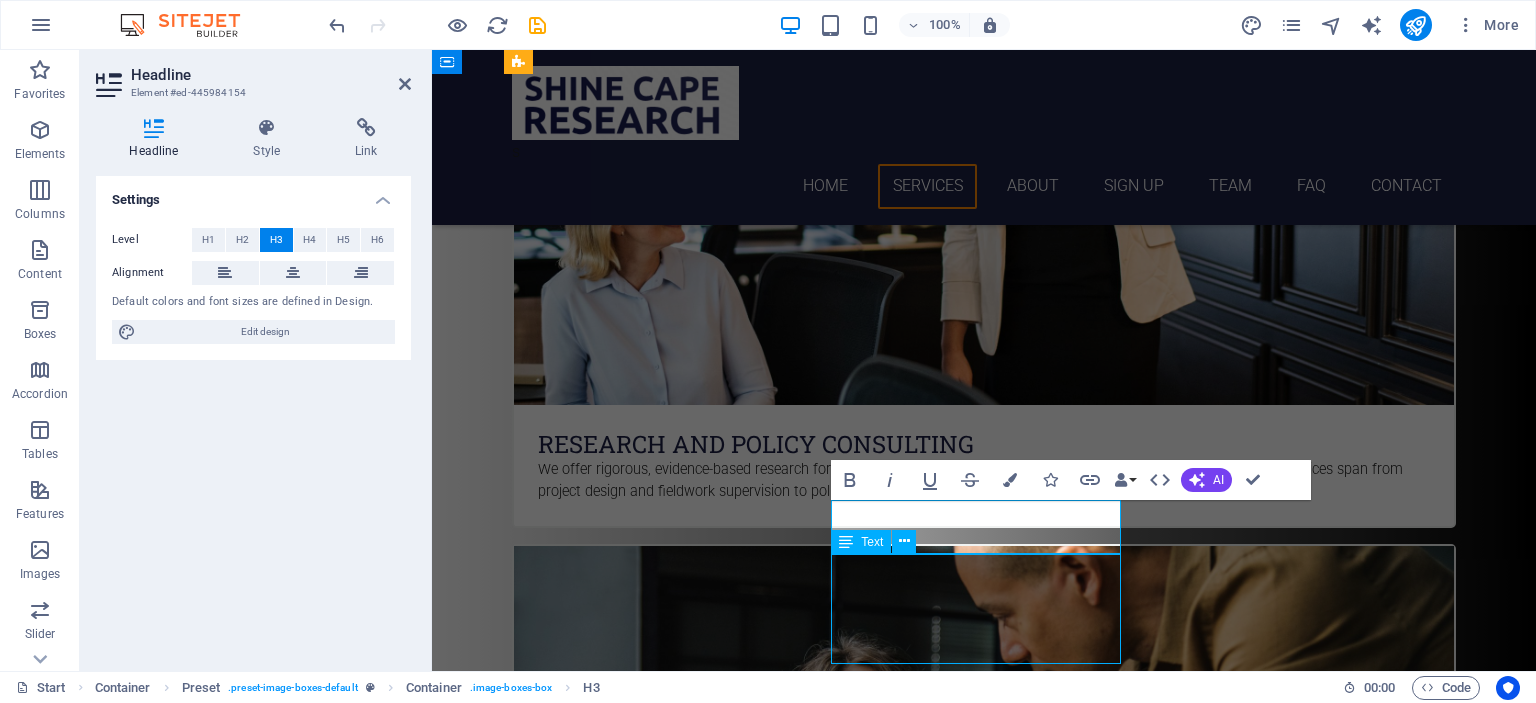 click on "Tutoring in basic programming, cybersecurity, and advanced IT concepts for high school and university levels." at bounding box center (984, 3574) 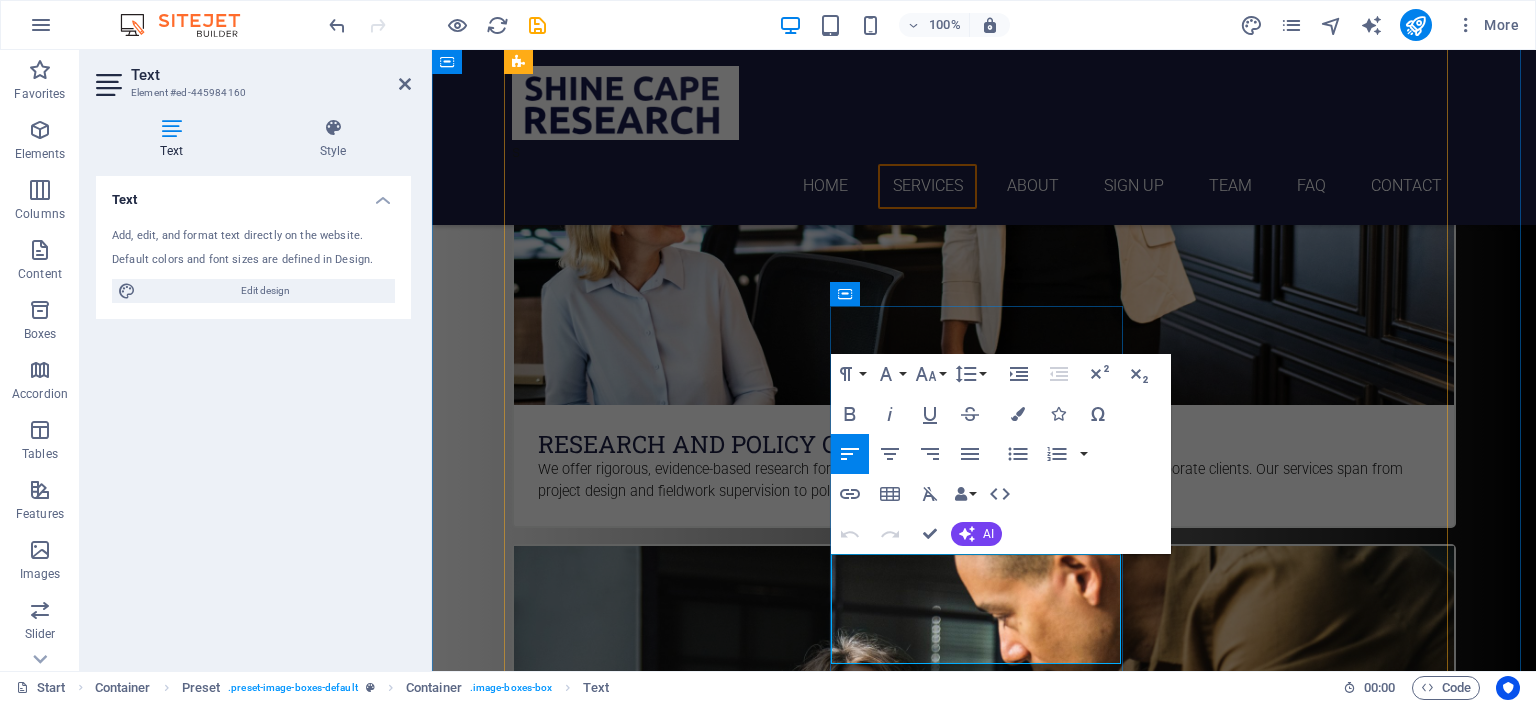 drag, startPoint x: 858, startPoint y: 565, endPoint x: 1027, endPoint y: 622, distance: 178.35358 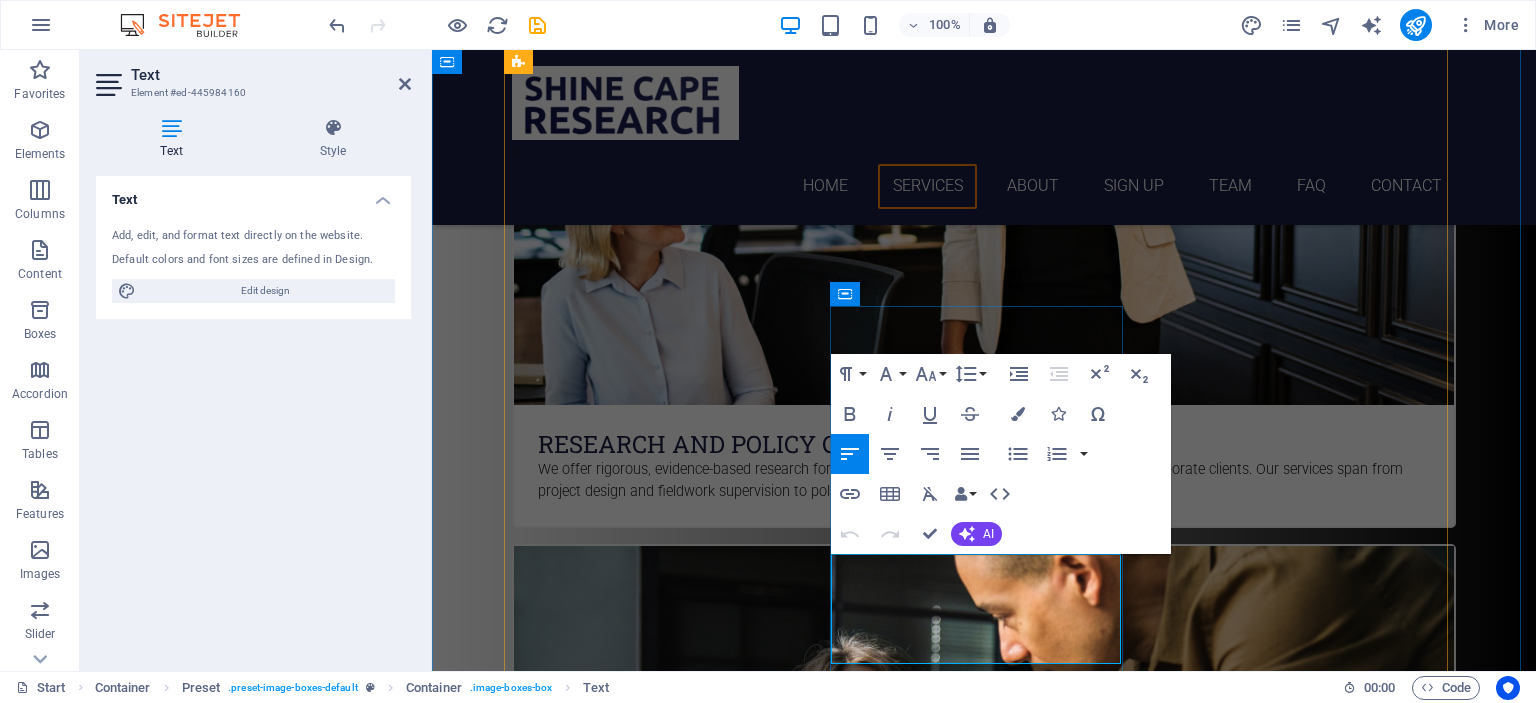 click on "Tutoring in basic programming, cybersecurity, and advanced IT concepts for high school and university levels." at bounding box center [984, 3562] 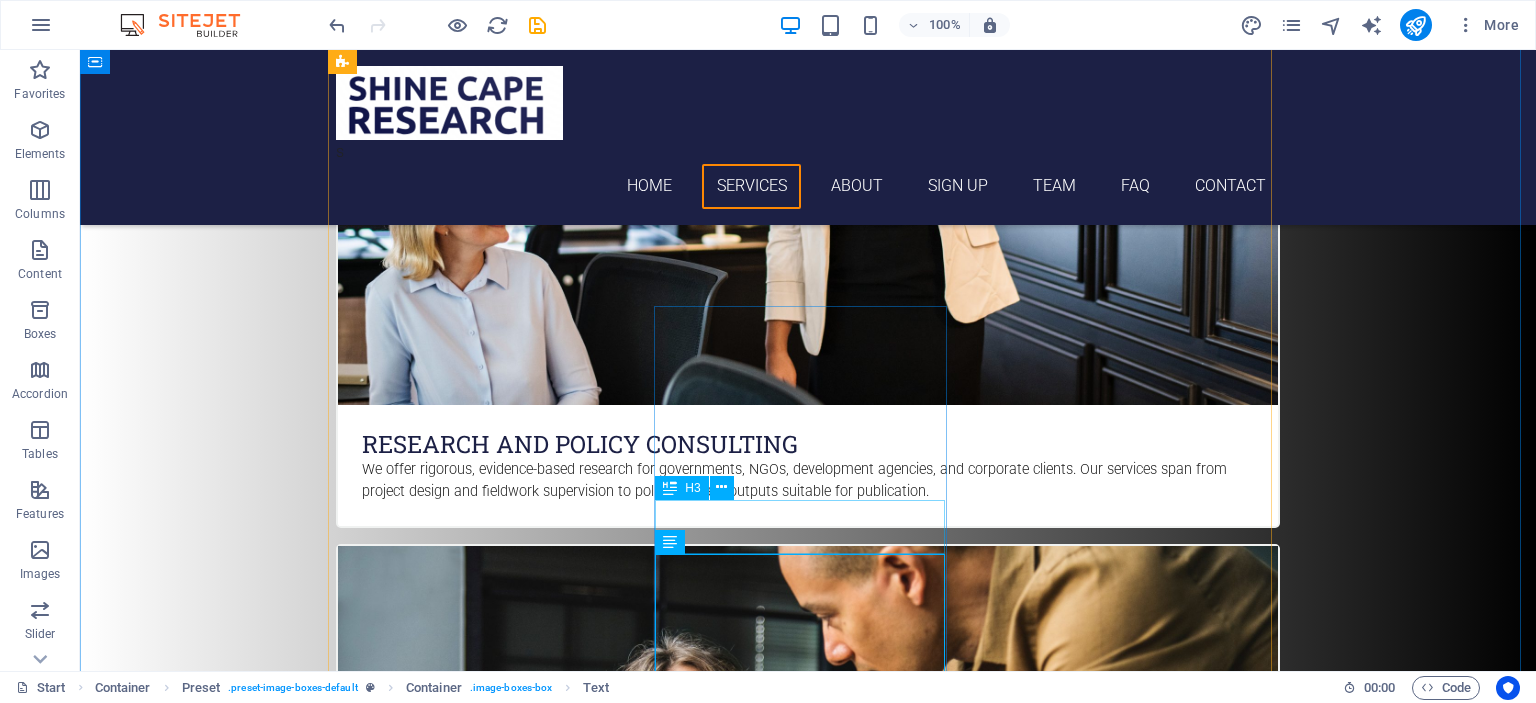 click on "Editing and" at bounding box center (808, 3524) 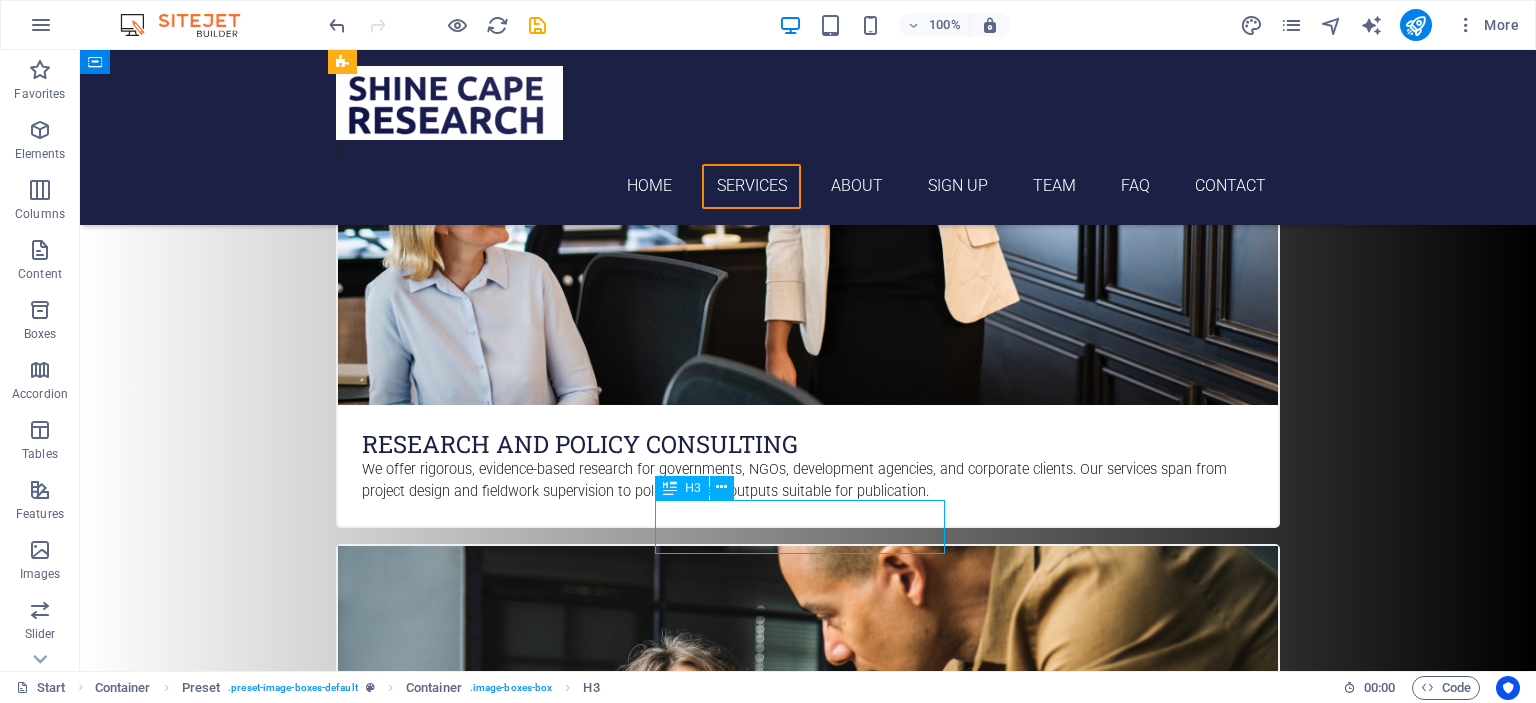 click on "Editing and" at bounding box center (808, 3524) 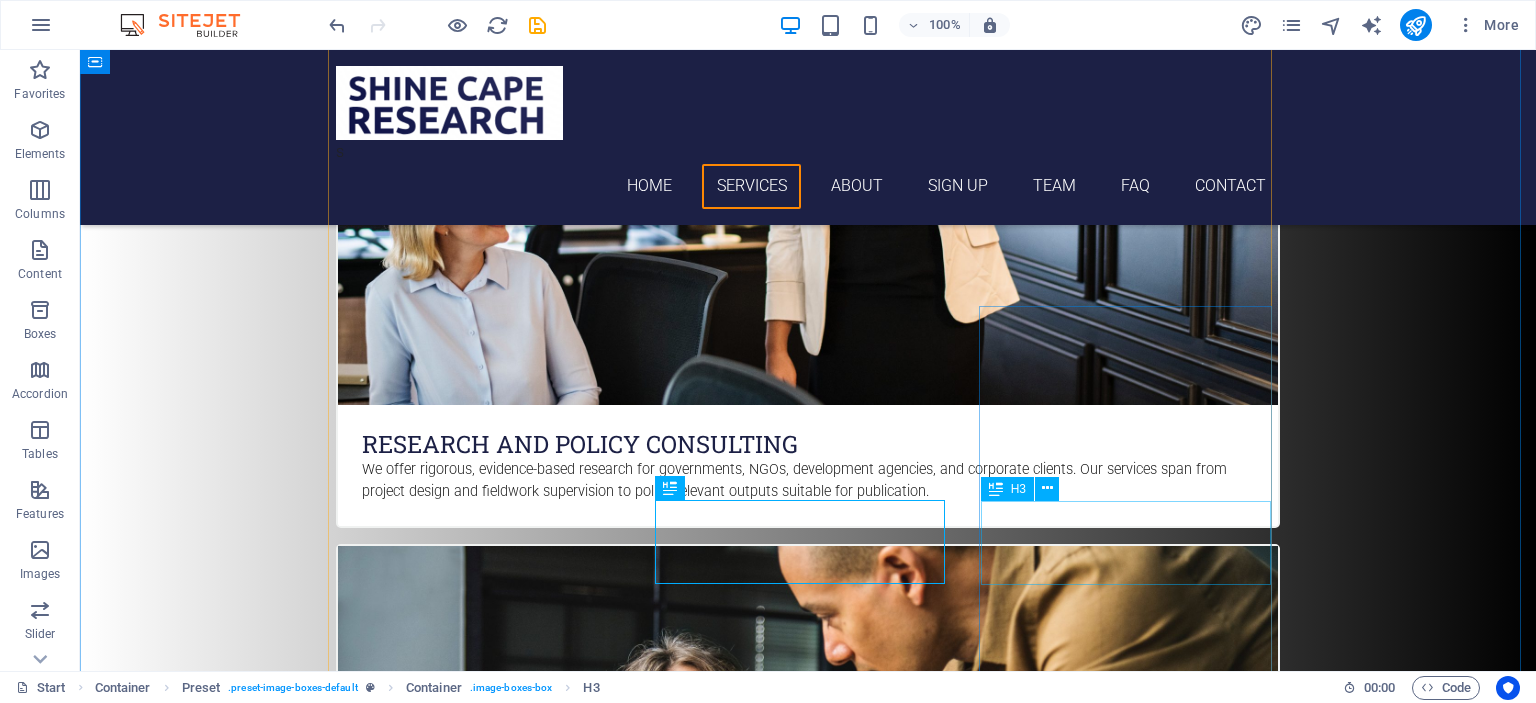 click on "MatRic and varsity Tutoring" at bounding box center (808, 4369) 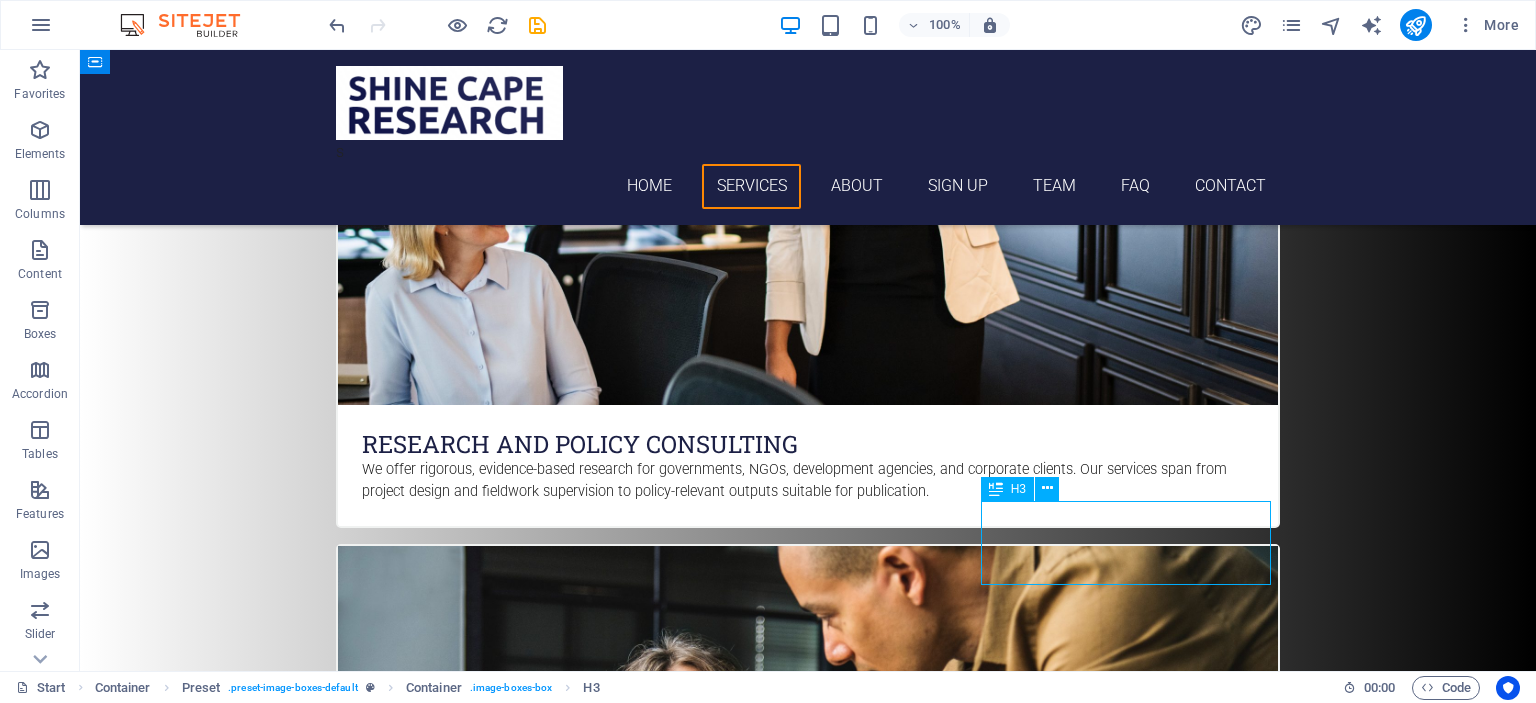 click on "MatRic and varsity Tutoring" at bounding box center (808, 4369) 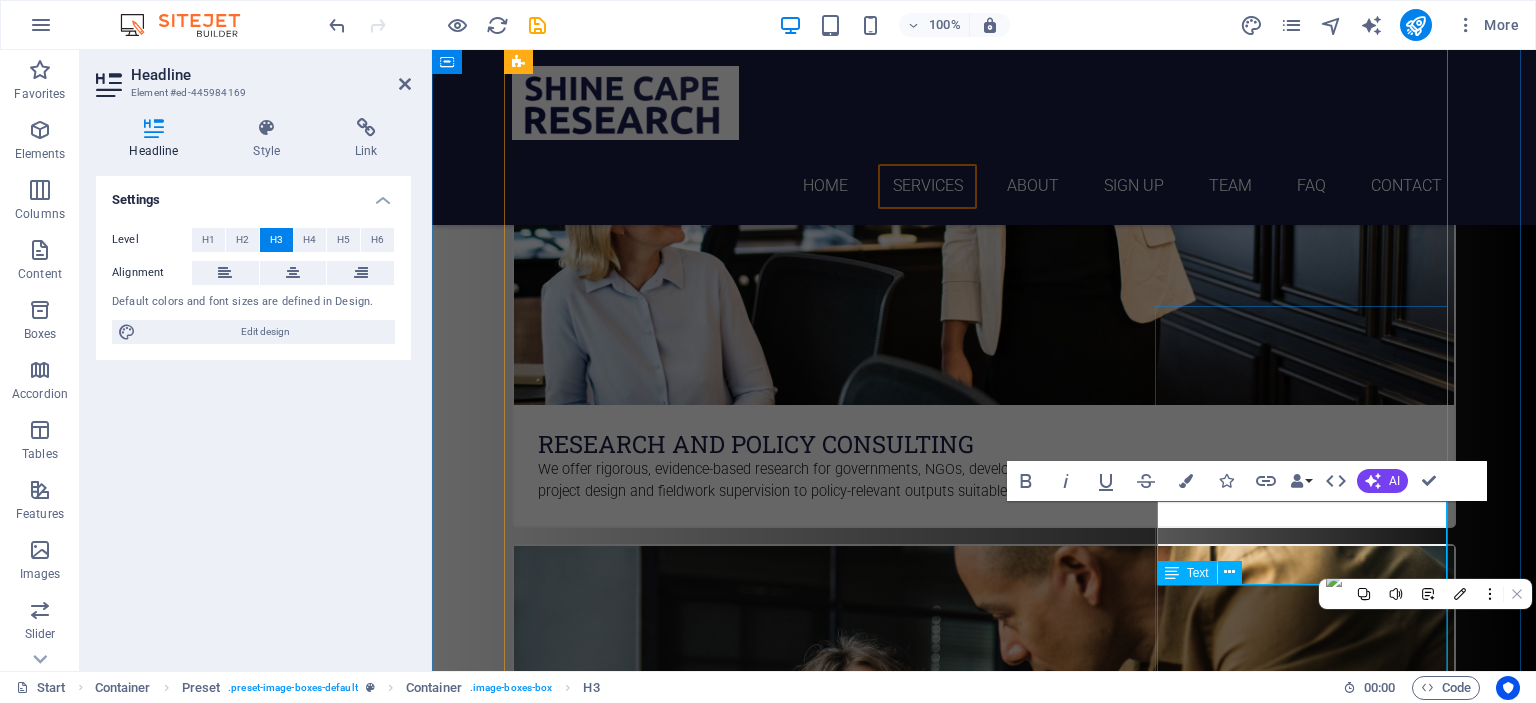 click on "Shine Cape Learning connects top-performing university students with high school, undergraduate and postgraduate learners to improve academic outcomes. We provide subject tutoring, structured revision, and coaching in academic writing and referencing." at bounding box center [984, 4429] 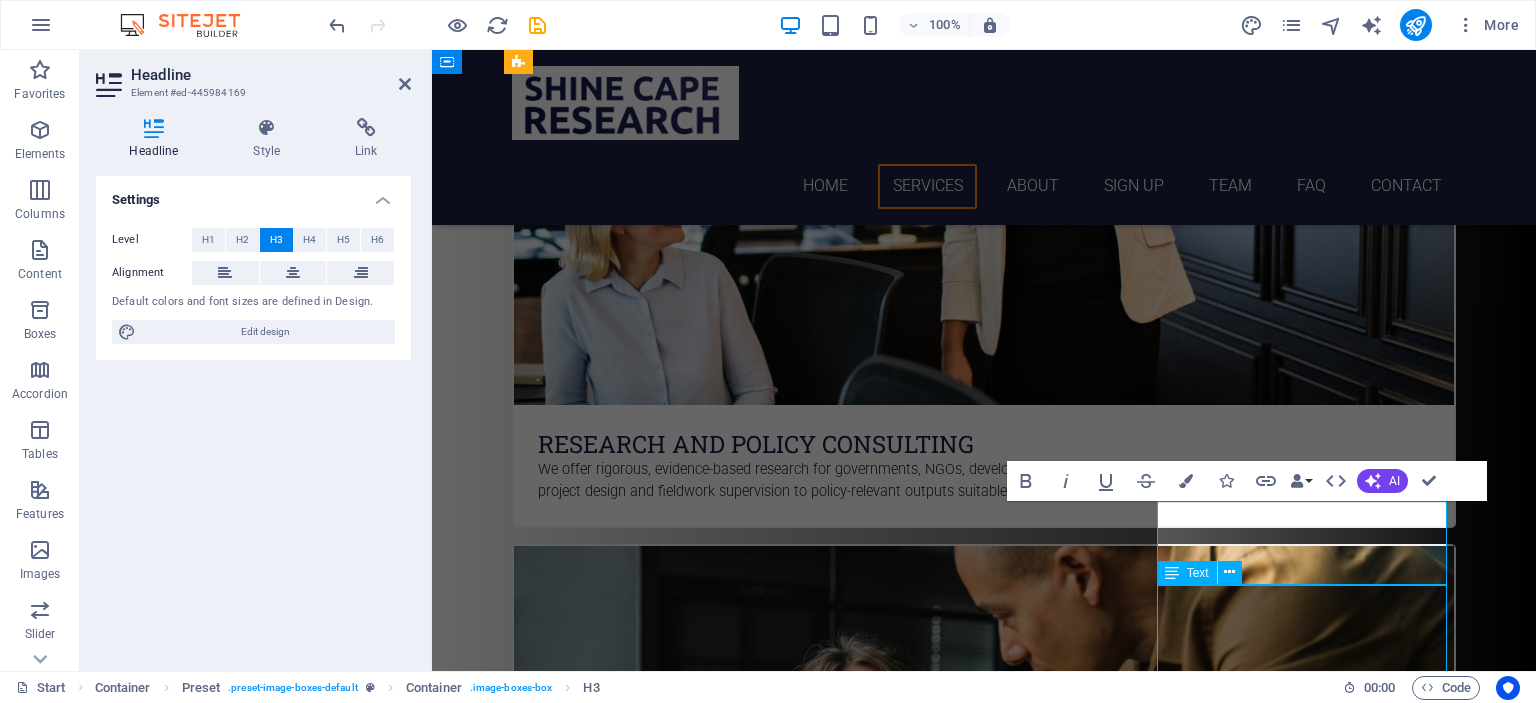 click on "Shine Cape Learning connects top-performing university students with high school, undergraduate and postgraduate learners to improve academic outcomes. We provide subject tutoring, structured revision, and coaching in academic writing and referencing." at bounding box center [984, 4429] 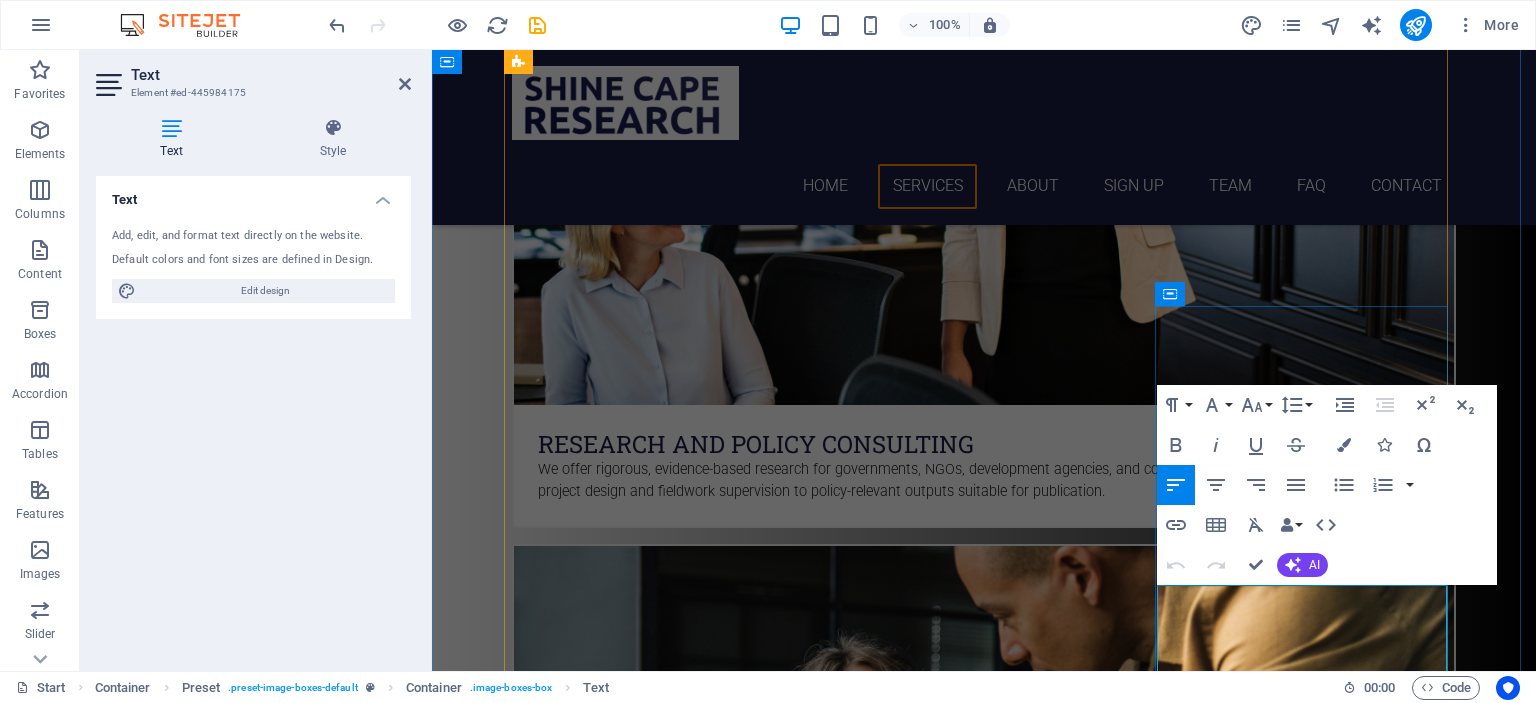 click on "Shine Cape Learning connects top-performing university students with high school, undergraduate and postgraduate learners to improve academic outcomes. We provide subject tutoring, structured revision, and coaching in academic writing and referencing." at bounding box center (984, 4417) 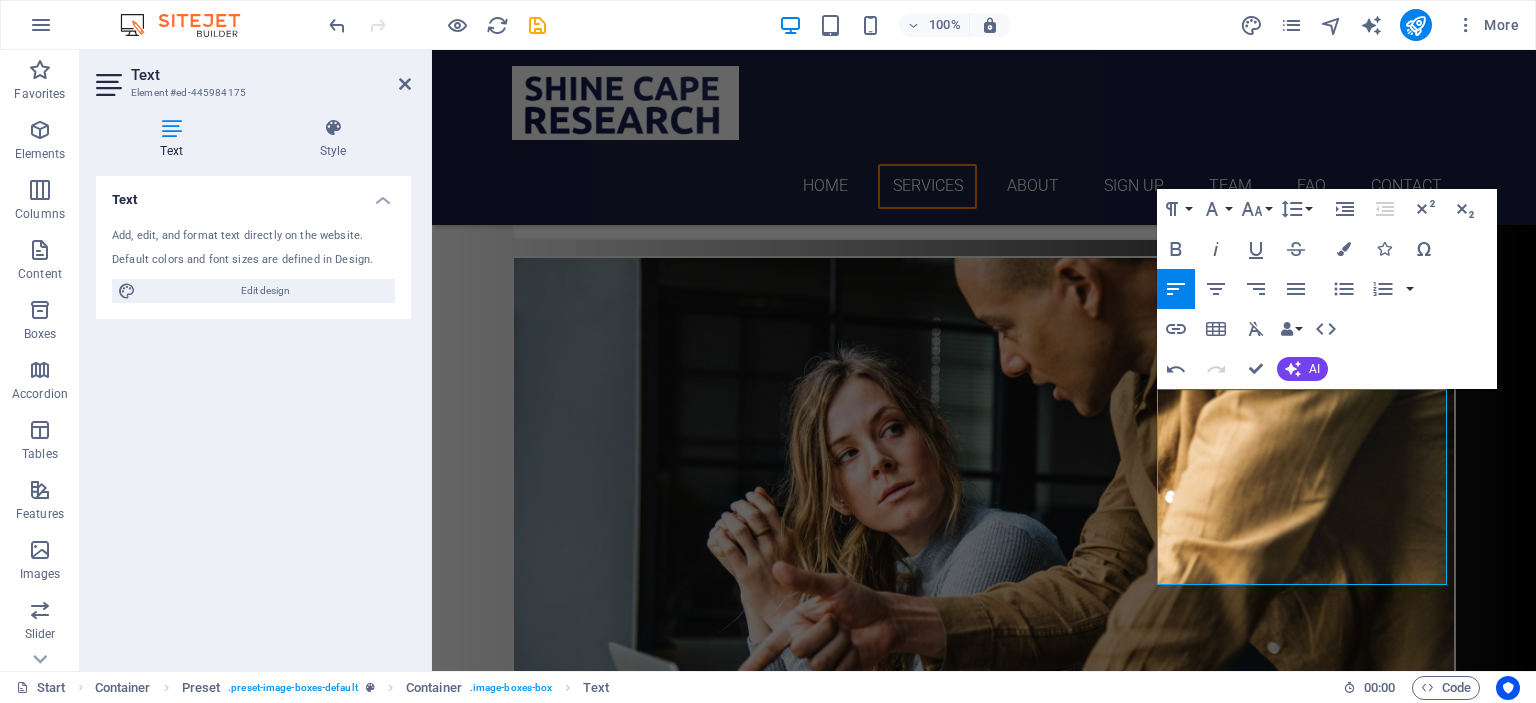 scroll, scrollTop: 1486, scrollLeft: 0, axis: vertical 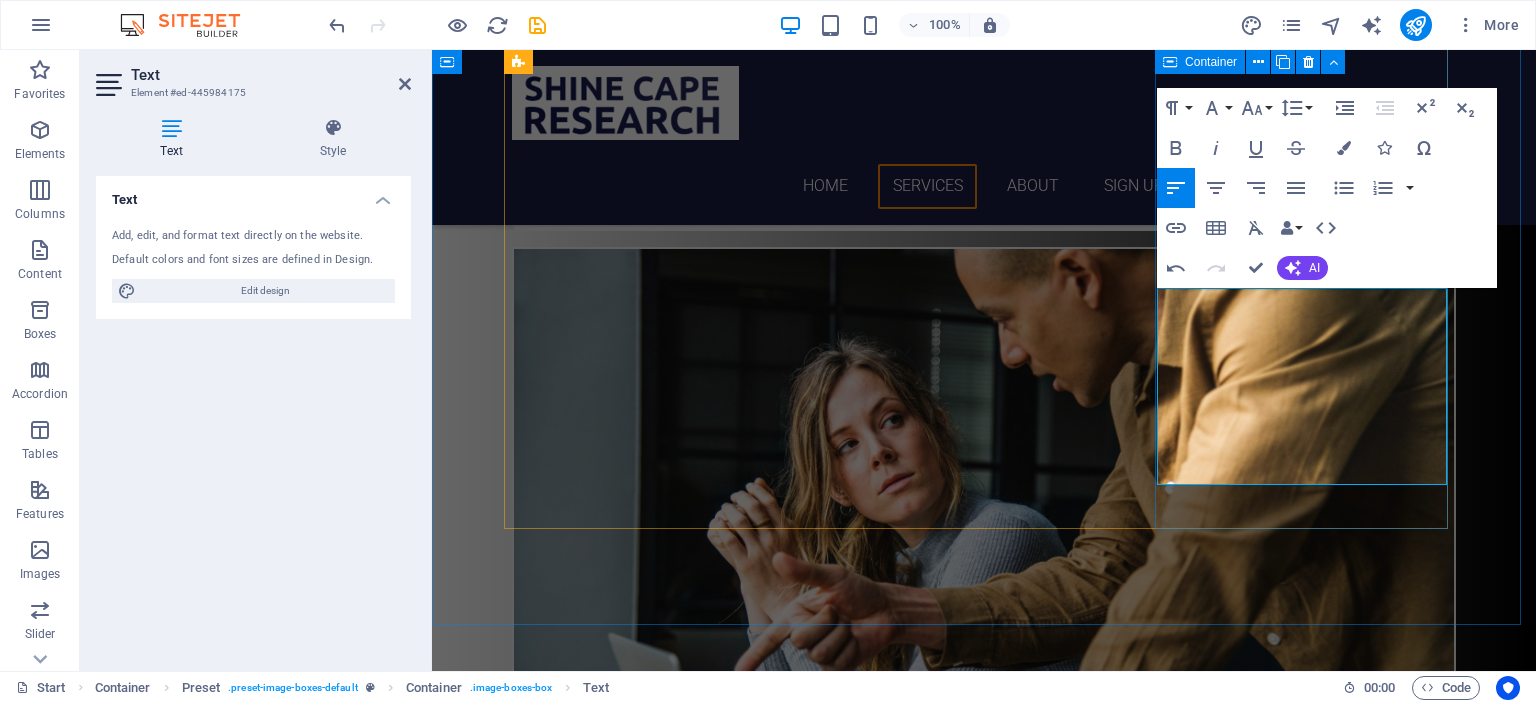 drag, startPoint x: 1380, startPoint y: 643, endPoint x: 1322, endPoint y: 506, distance: 148.77164 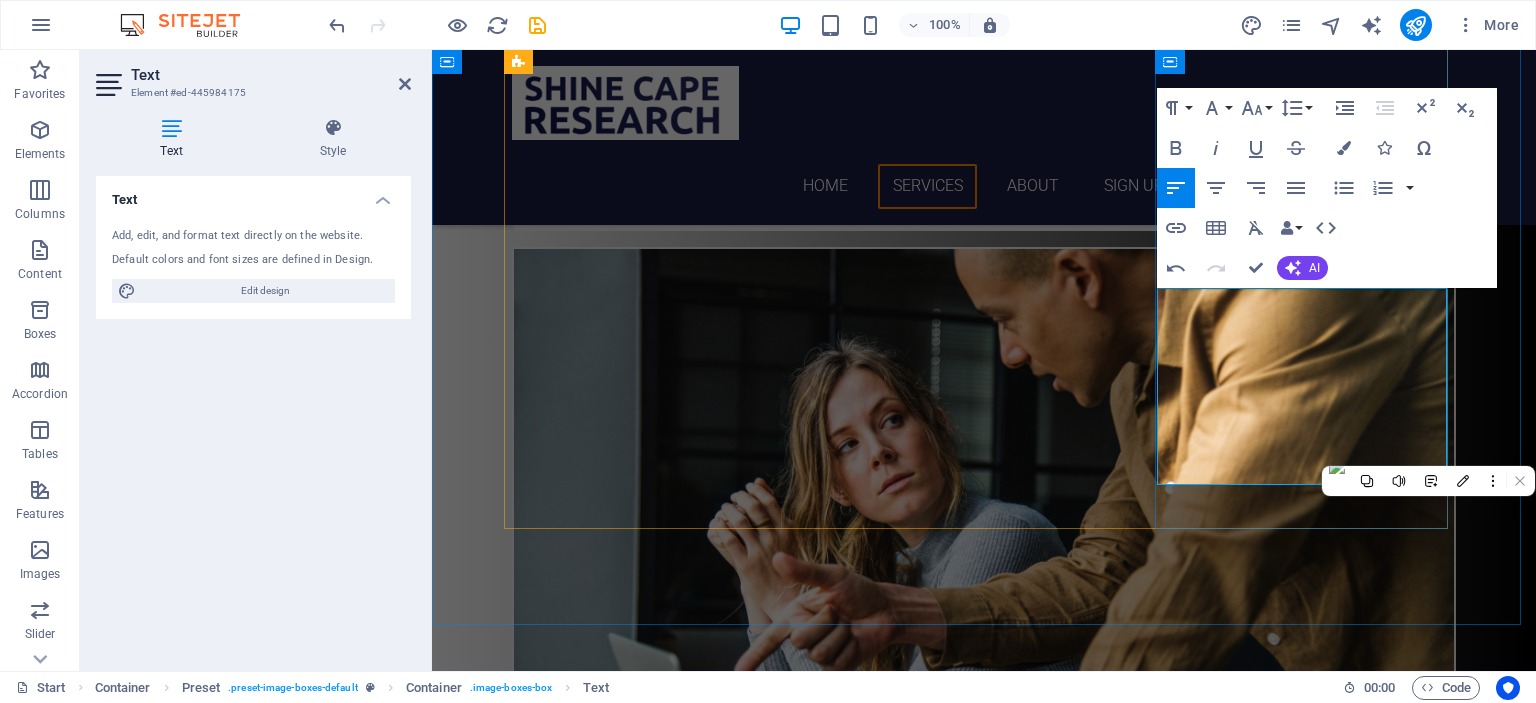 click on "Shine Cape Learning connects top-performing university students with high school and undergraduate and postgraduate learners to improve academic outcomes. We provide subject tutoring, structured revision, and coaching in academic writing and referencing." at bounding box center (984, 4120) 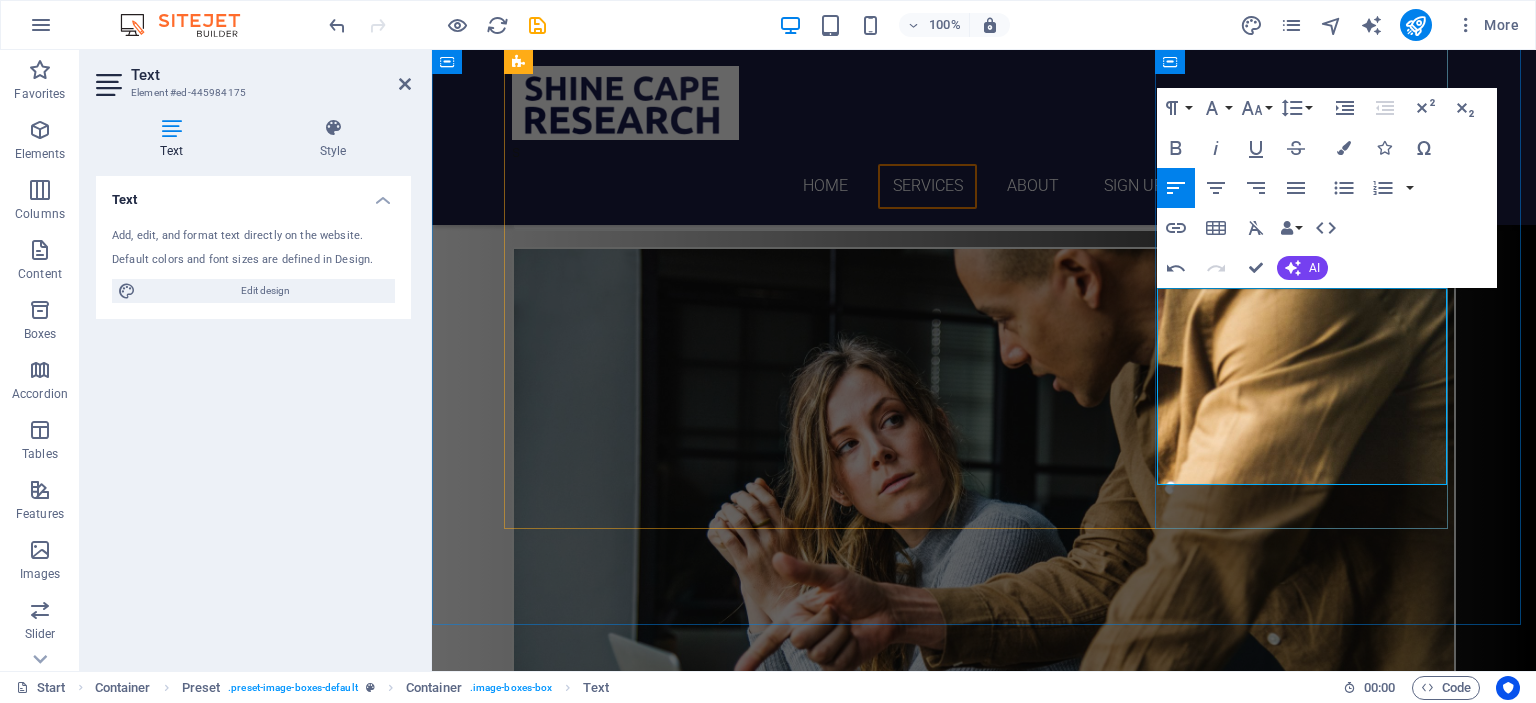 drag, startPoint x: 1383, startPoint y: 343, endPoint x: 1264, endPoint y: 363, distance: 120.66897 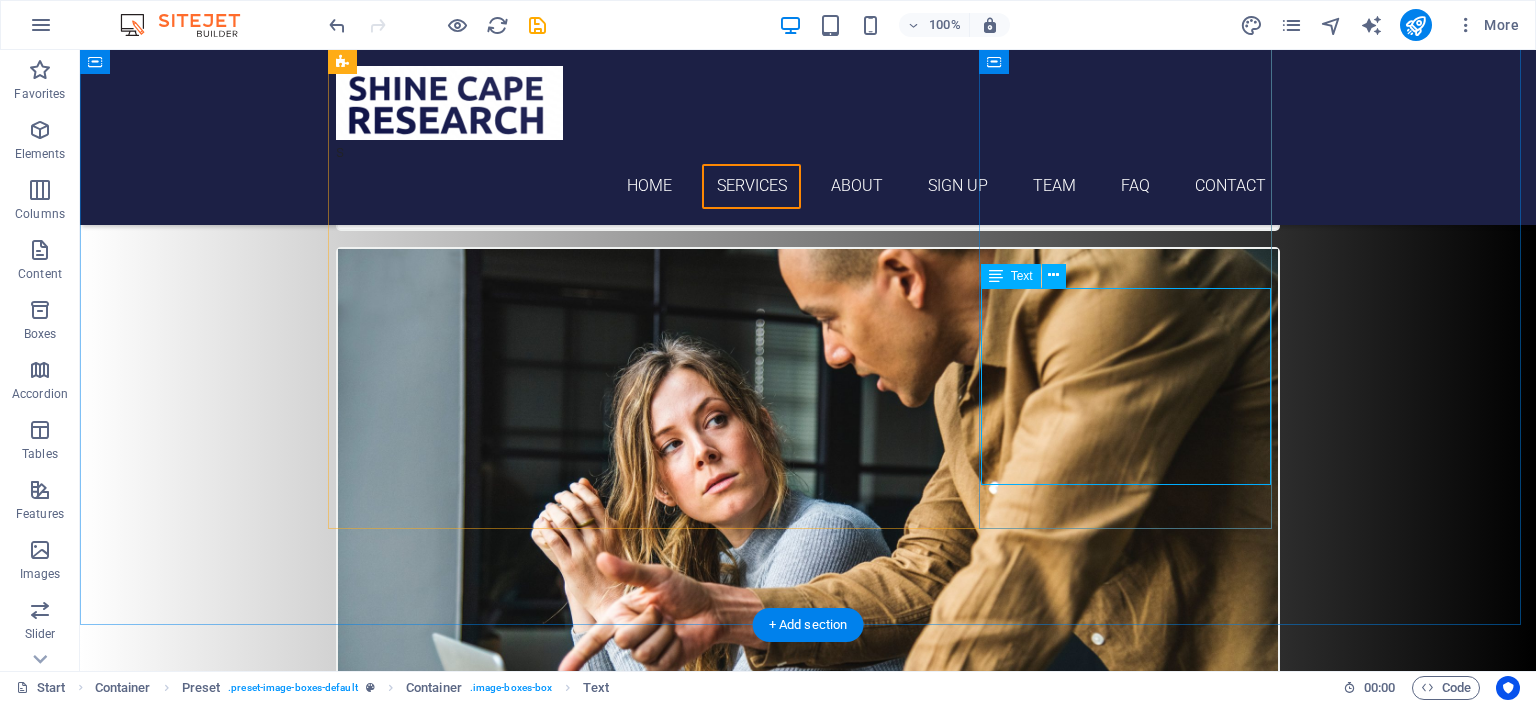click on "Shine Cape Learning connects top-performing university students with high school and undergraduate  learners to improve academic outcomes. We provide subject tutoring, structured revision, and coaching in academic writing and referencing." at bounding box center (808, 4132) 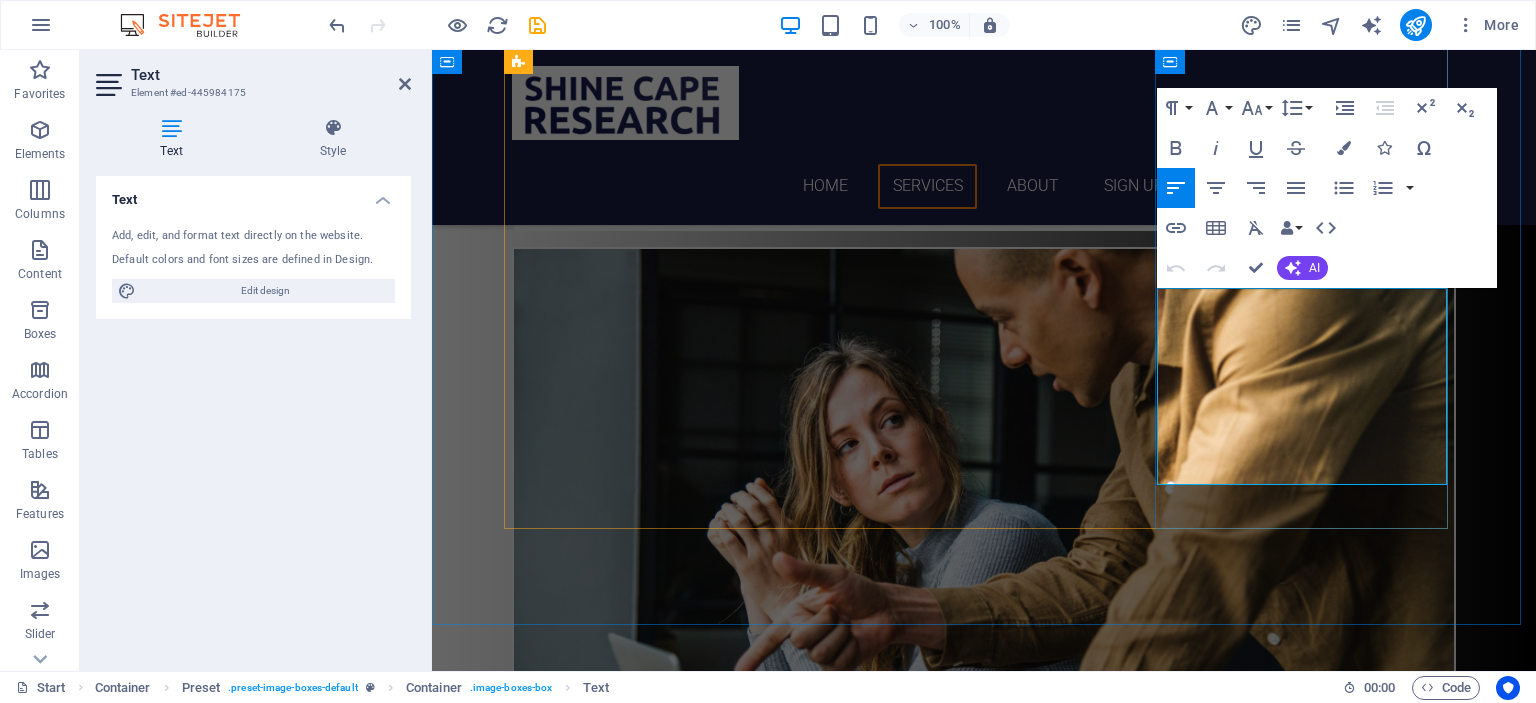 drag, startPoint x: 1183, startPoint y: 299, endPoint x: 1274, endPoint y: 444, distance: 171.18996 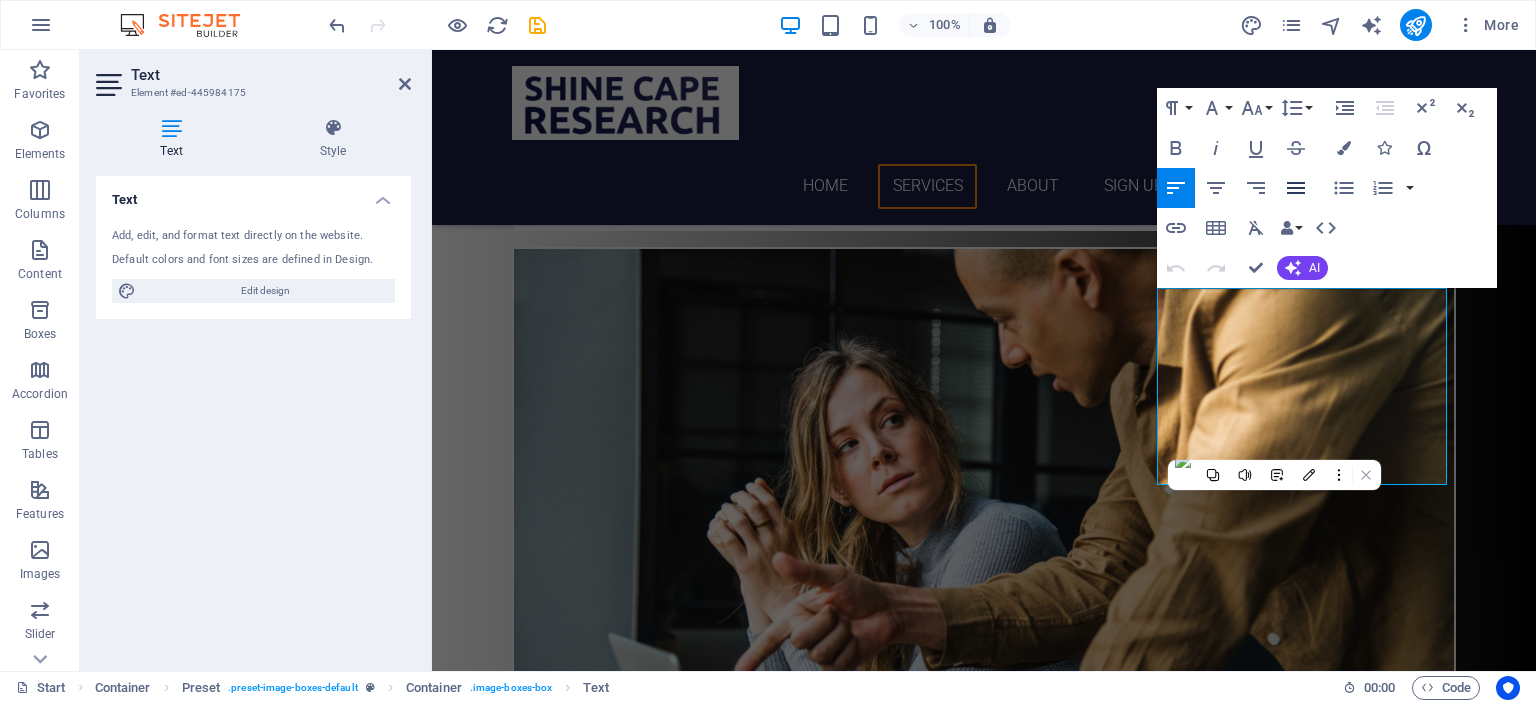 click 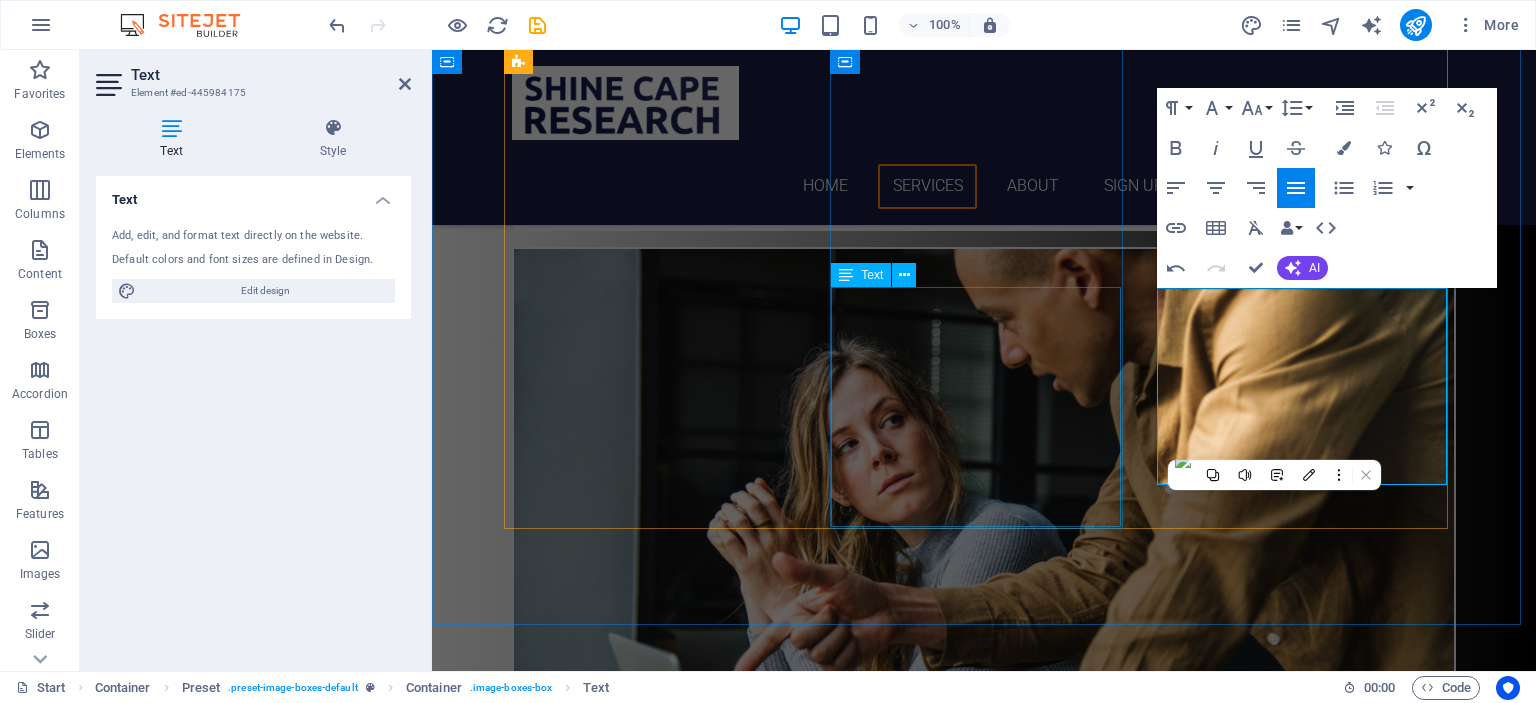click on "We offer advanced editing and research support to postgraduate students, academics, and institutions aiming to meet high scholarly and technical standards. Services include refining theses and dissertations, enhancing journal manuscripts, reviewing funding proposals, and improving the clarity and structure of policy or technical reports." at bounding box center (984, 3298) 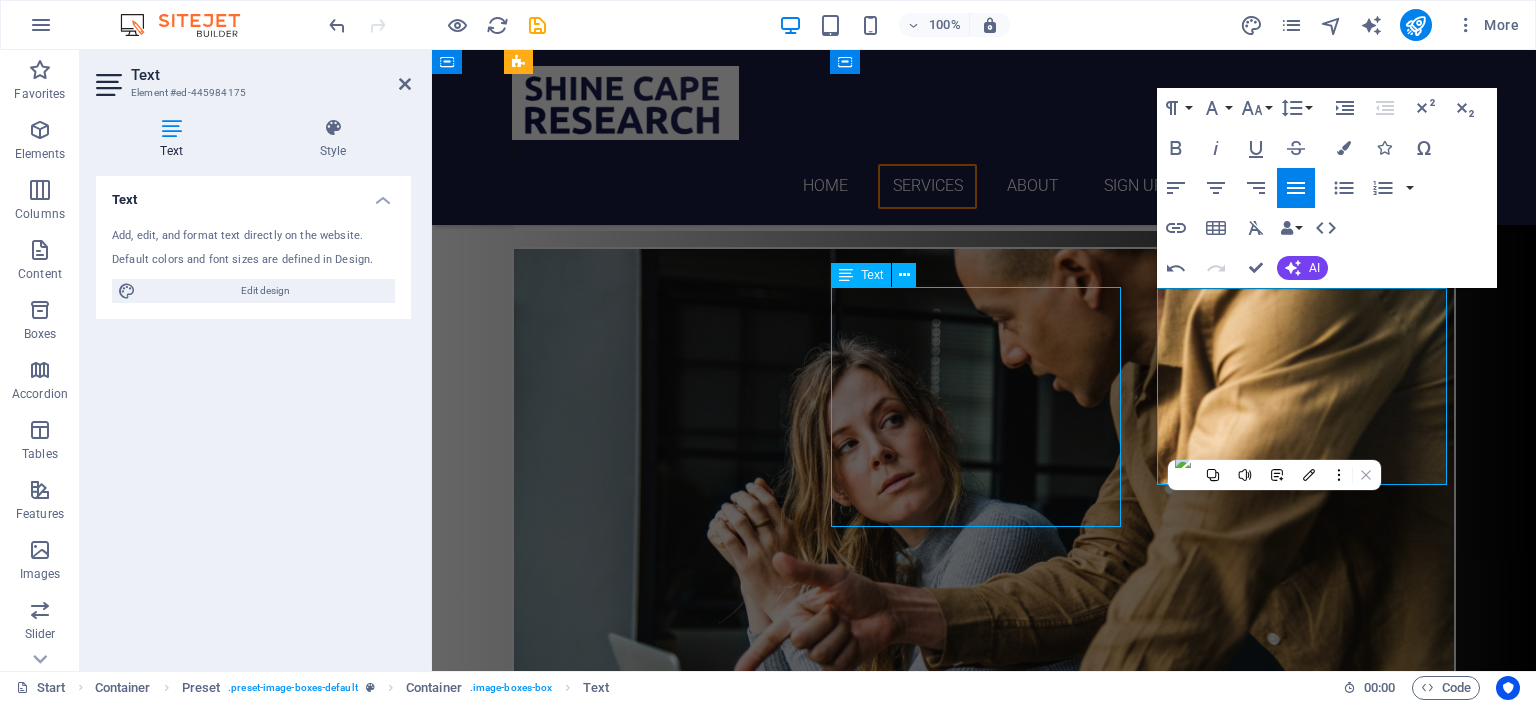 click on "We offer advanced editing and research support to postgraduate students, academics, and institutions aiming to meet high scholarly and technical standards. Services include refining theses and dissertations, enhancing journal manuscripts, reviewing funding proposals, and improving the clarity and structure of policy or technical reports." at bounding box center [984, 3298] 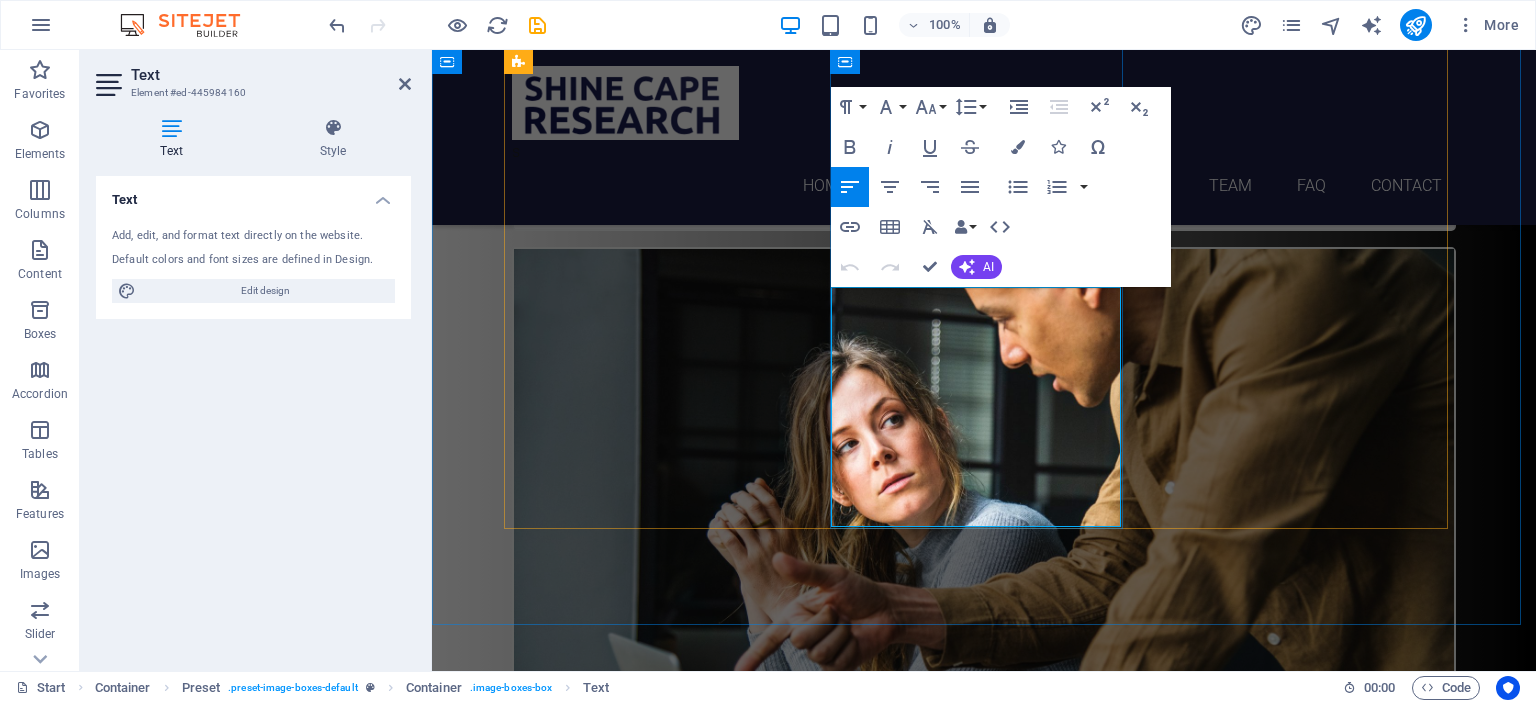 drag, startPoint x: 856, startPoint y: 300, endPoint x: 1022, endPoint y: 486, distance: 249.30302 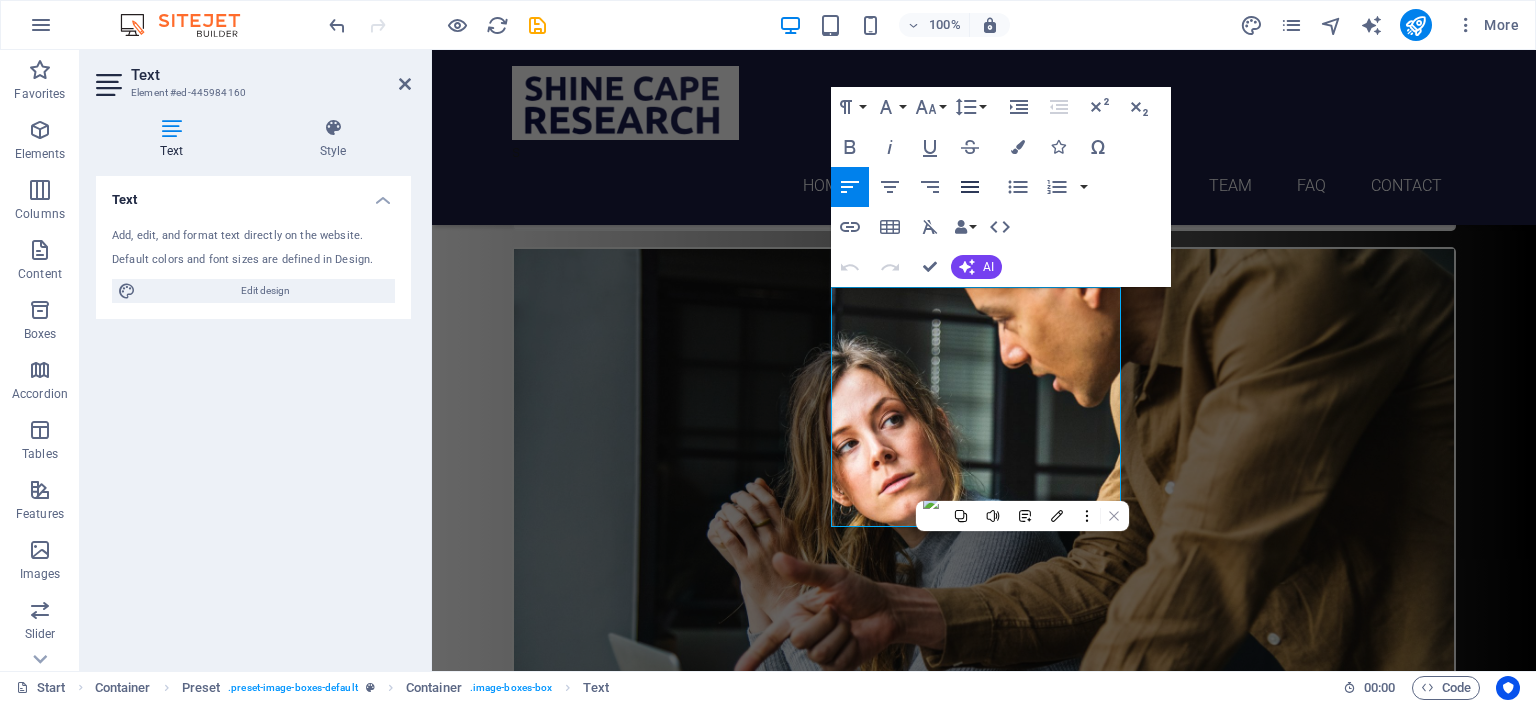 click 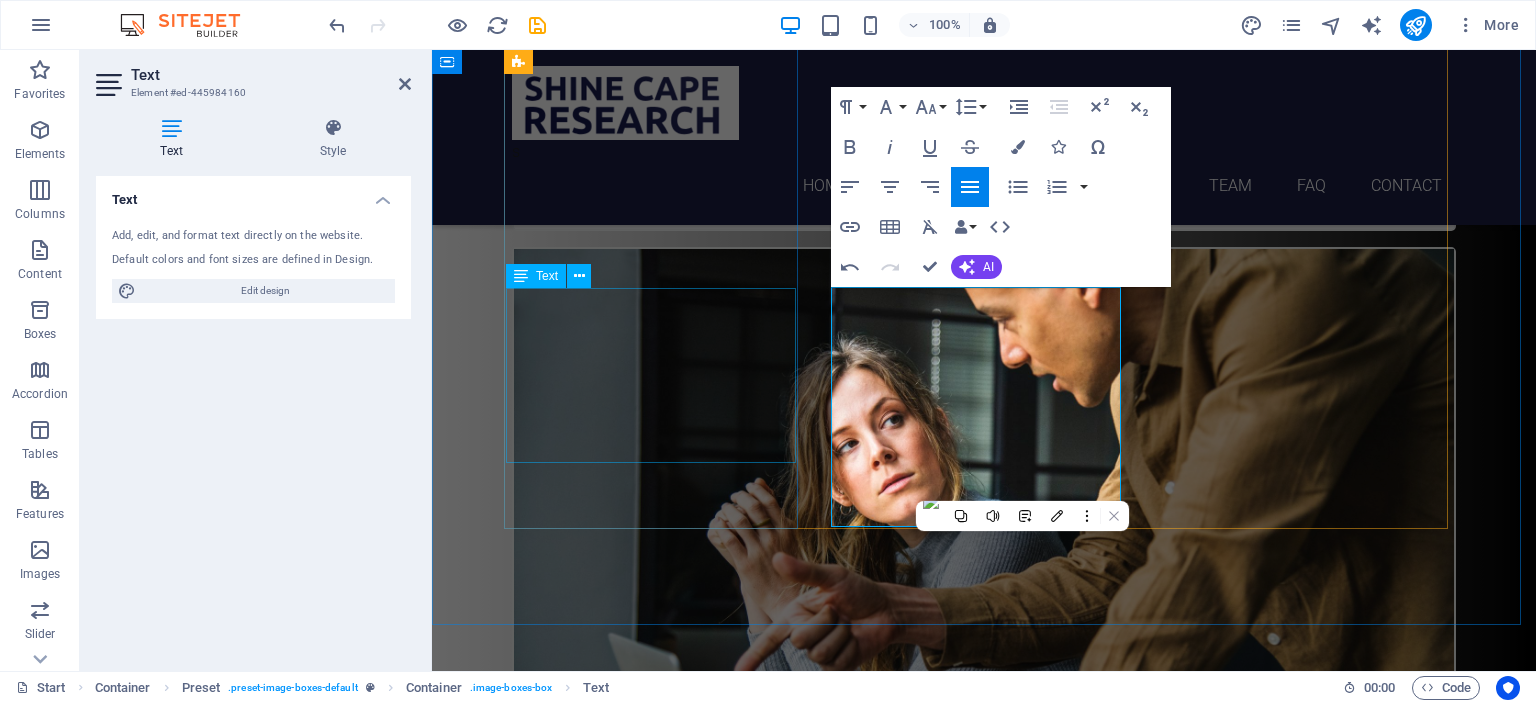 click on "Our in-house IT team builds responsive websites and digital tools tailored for researchers, small businesses, and non-profits. Services include mobile app development, data collection platforms, and cybersecurity optimisation." at bounding box center [984, 2521] 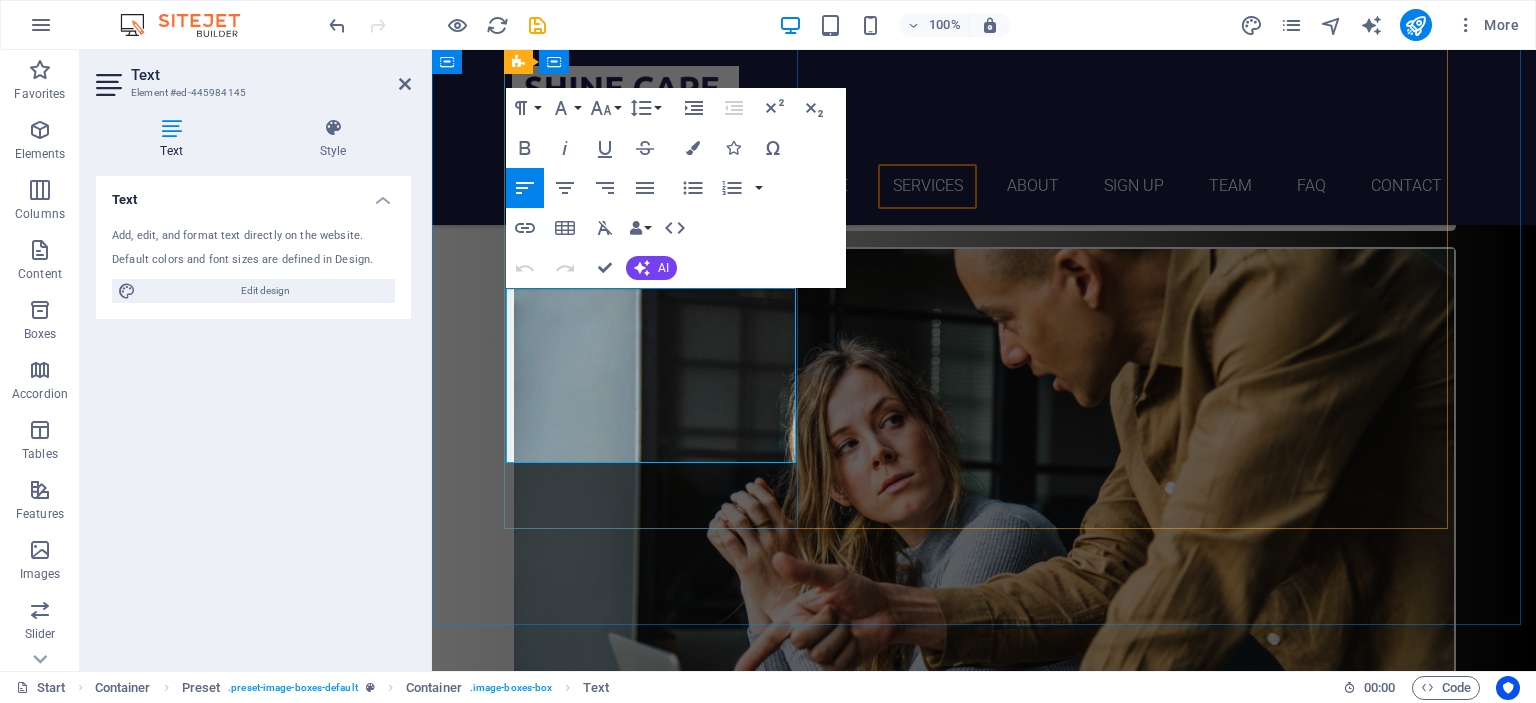 drag, startPoint x: 532, startPoint y: 300, endPoint x: 725, endPoint y: 443, distance: 240.20409 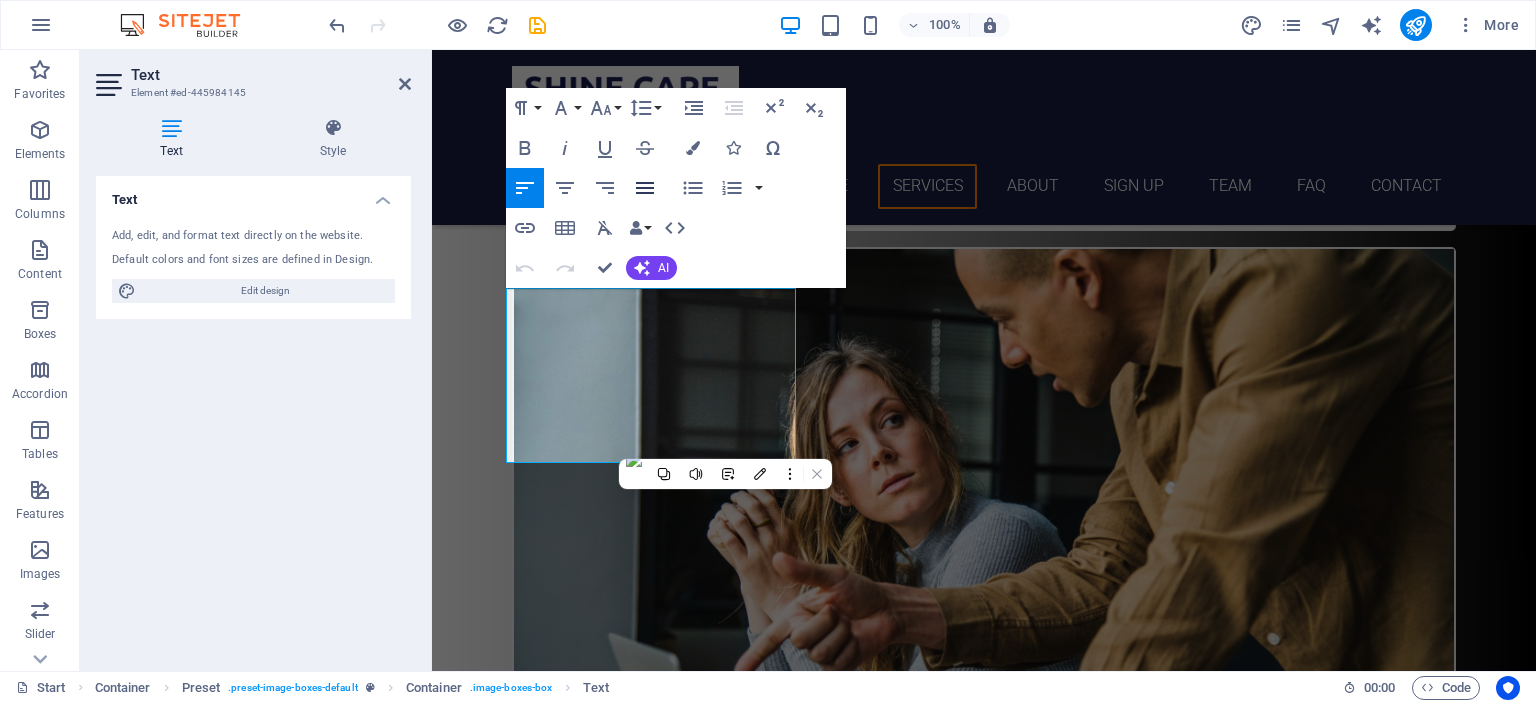 click 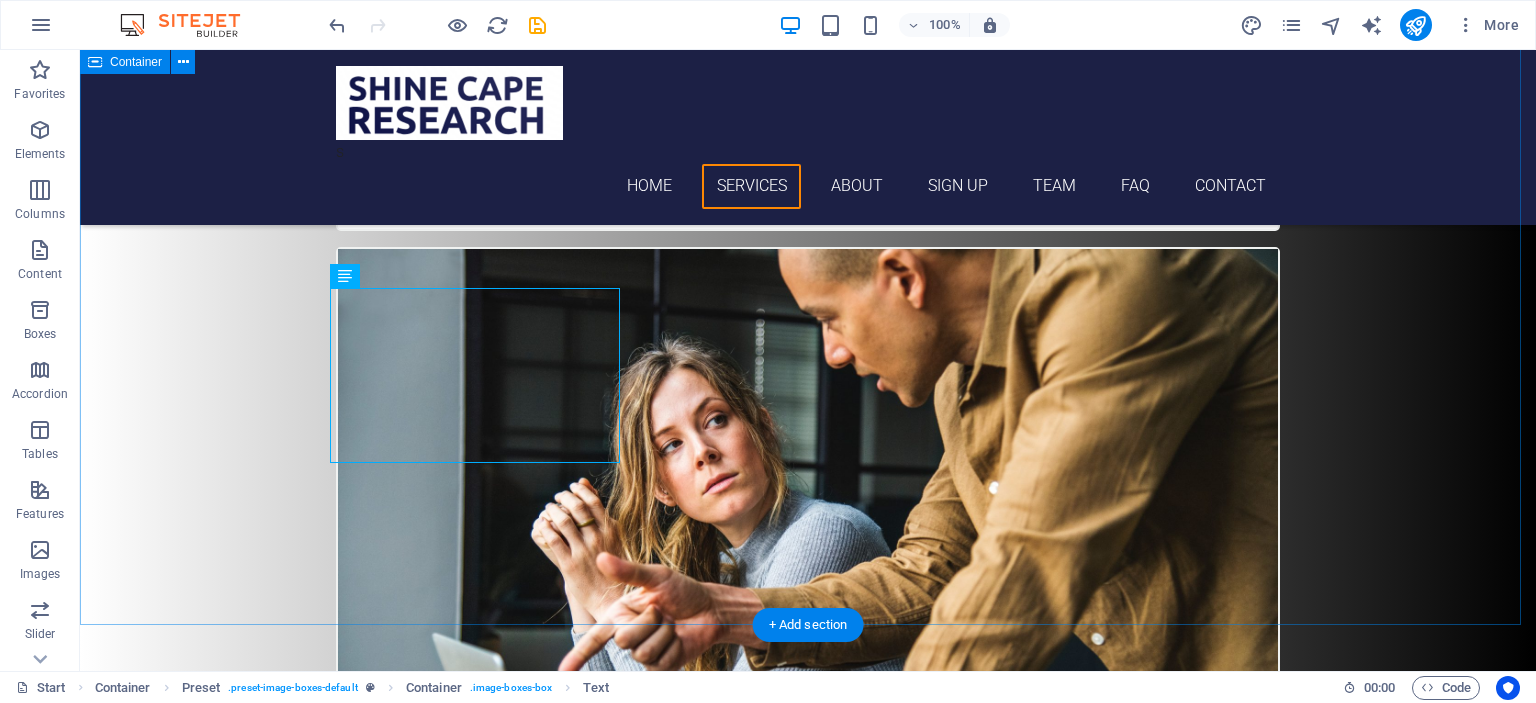 click on "Choose Your Need(s) Our services Research and Policy consulting We offer rigorous, evidence-based research for governments, NGOs, development agencies, and corporate clients. Our services span from project design and fieldwork supervision to policy-relevant outputs suitable for publication. Stakeholder engagement and public participation We facilitate inclusive planning through participatory research methods, with a focus on marginalised and affected communities. Our services include stakeholder mapping, community consultations, and moderation of public engagement processes, particularly in infrastructure and environmental projects. Monitoring evaluation and learning We design and implement tailored MEL systems for donor-funded and impact-driven initiatives using mixed-method approaches. Our work includes baseline and endline assessments, learning reviews, and outcome evaluations aligned to theories of change. Web and App Development Research Editing Services MatRic and varsity Tutoring" at bounding box center [808, 1766] 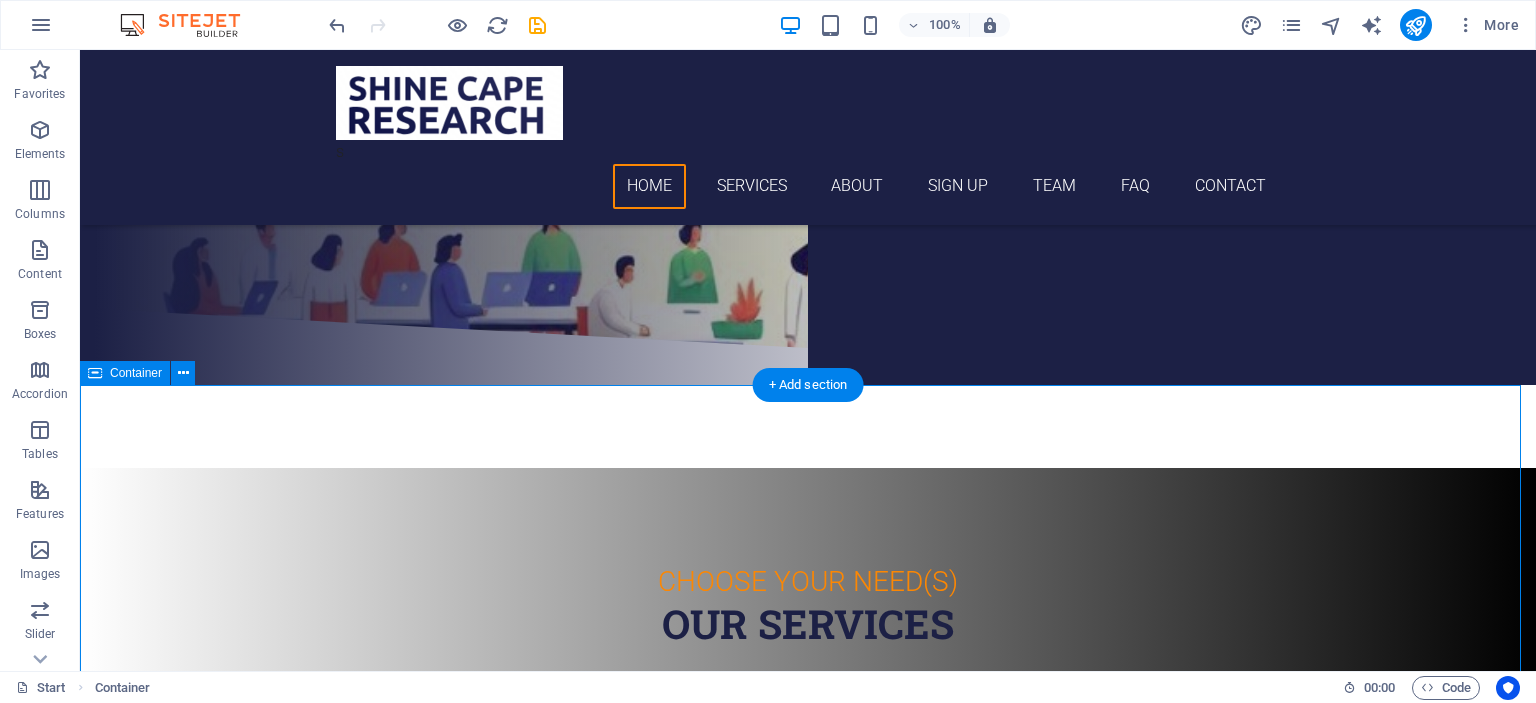scroll, scrollTop: 0, scrollLeft: 0, axis: both 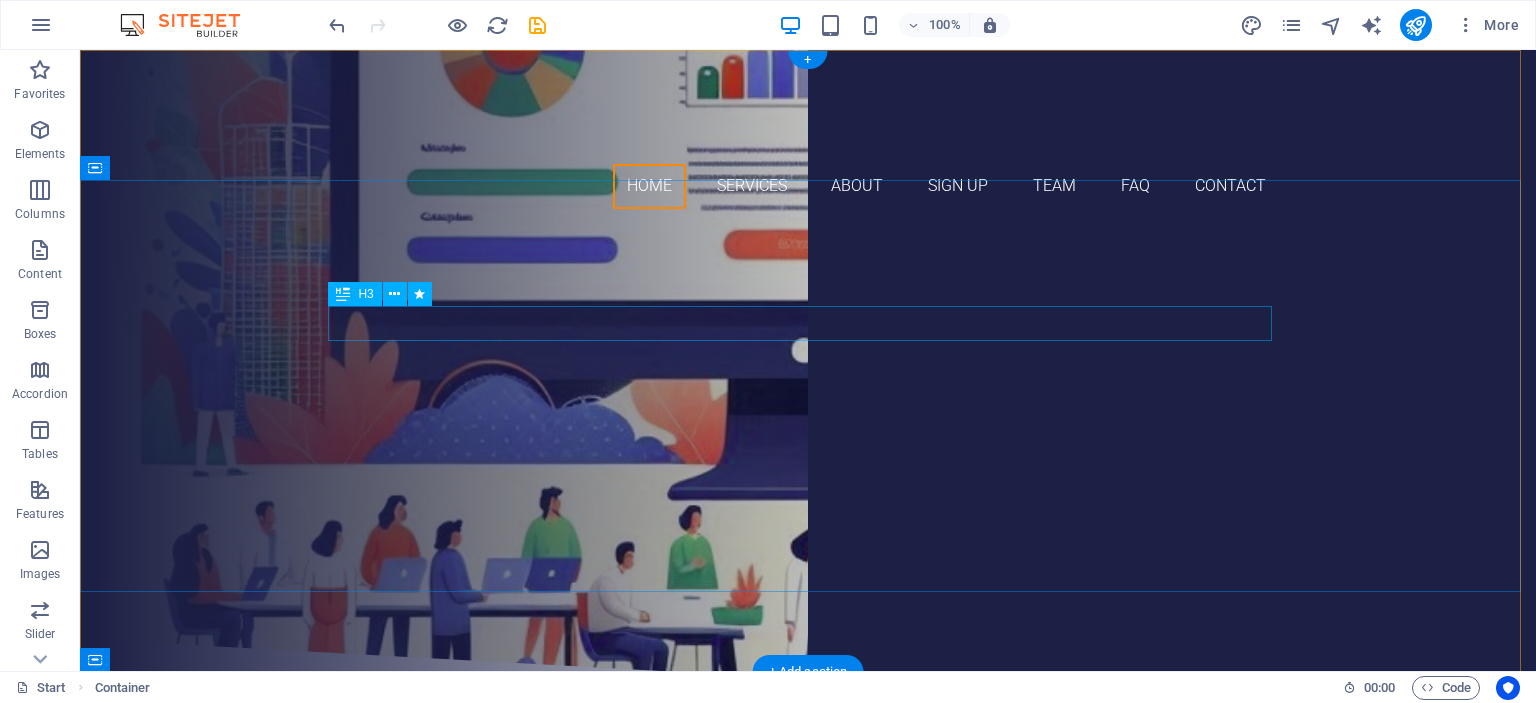 click on "Reliable Research and IT Services" at bounding box center [808, 338] 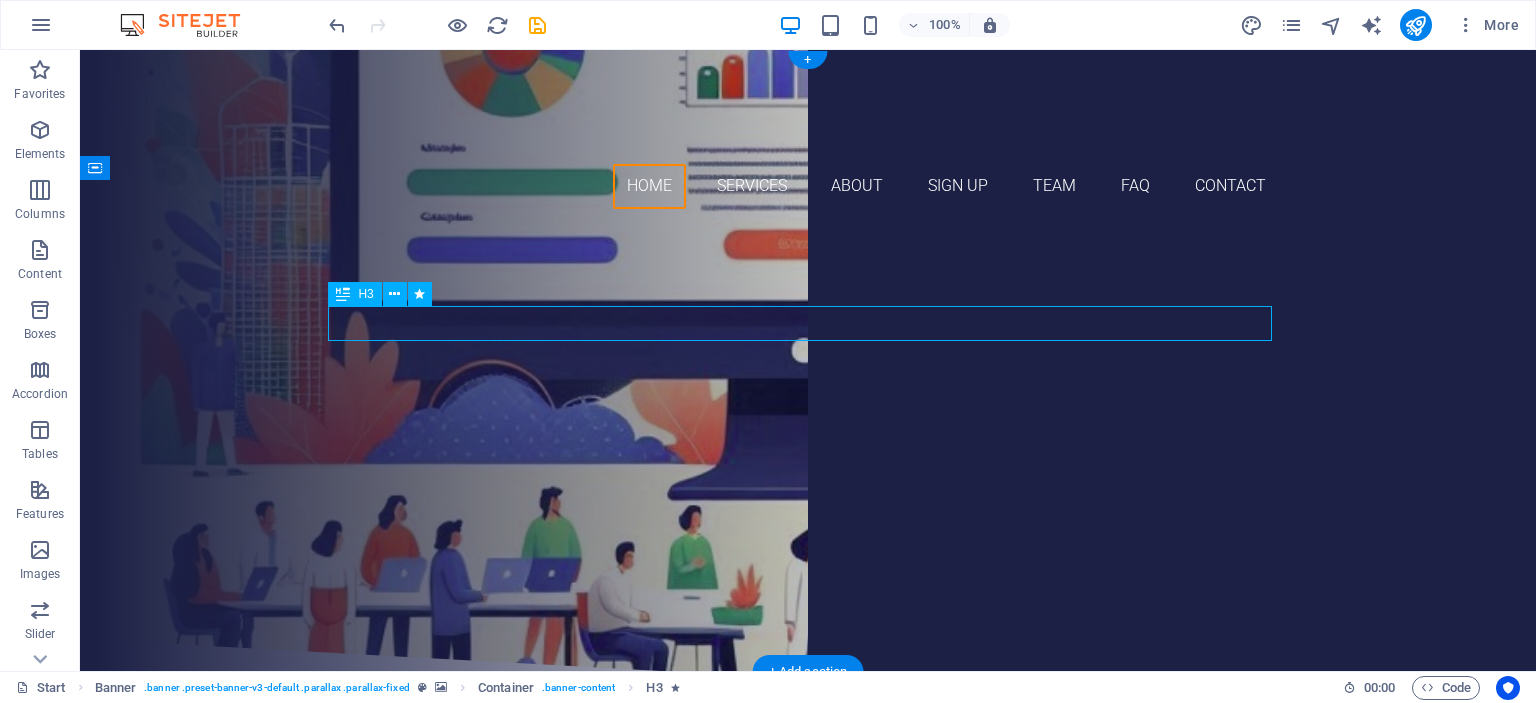 click on "Reliable Research and IT Services" at bounding box center (808, 338) 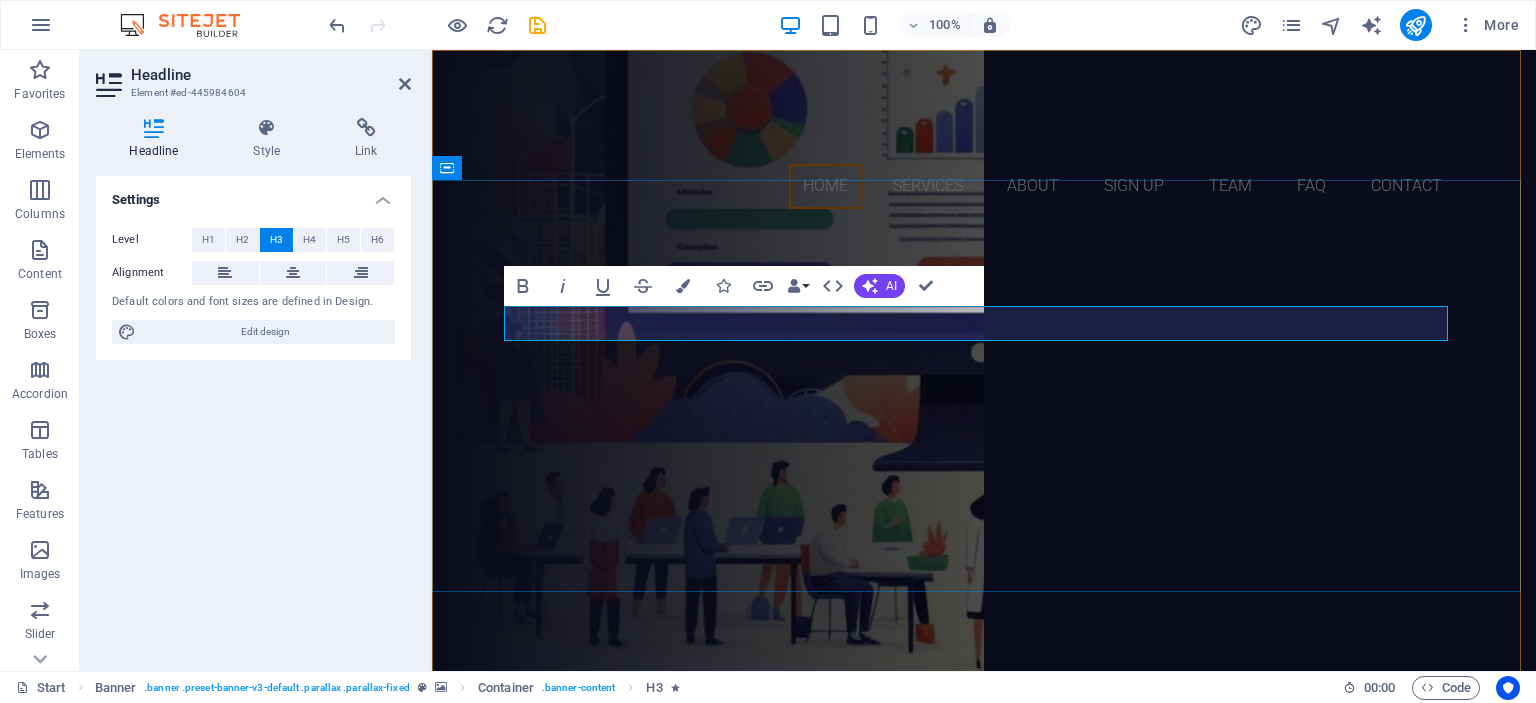 click on "Reliable Research and IT Services" at bounding box center [984, 338] 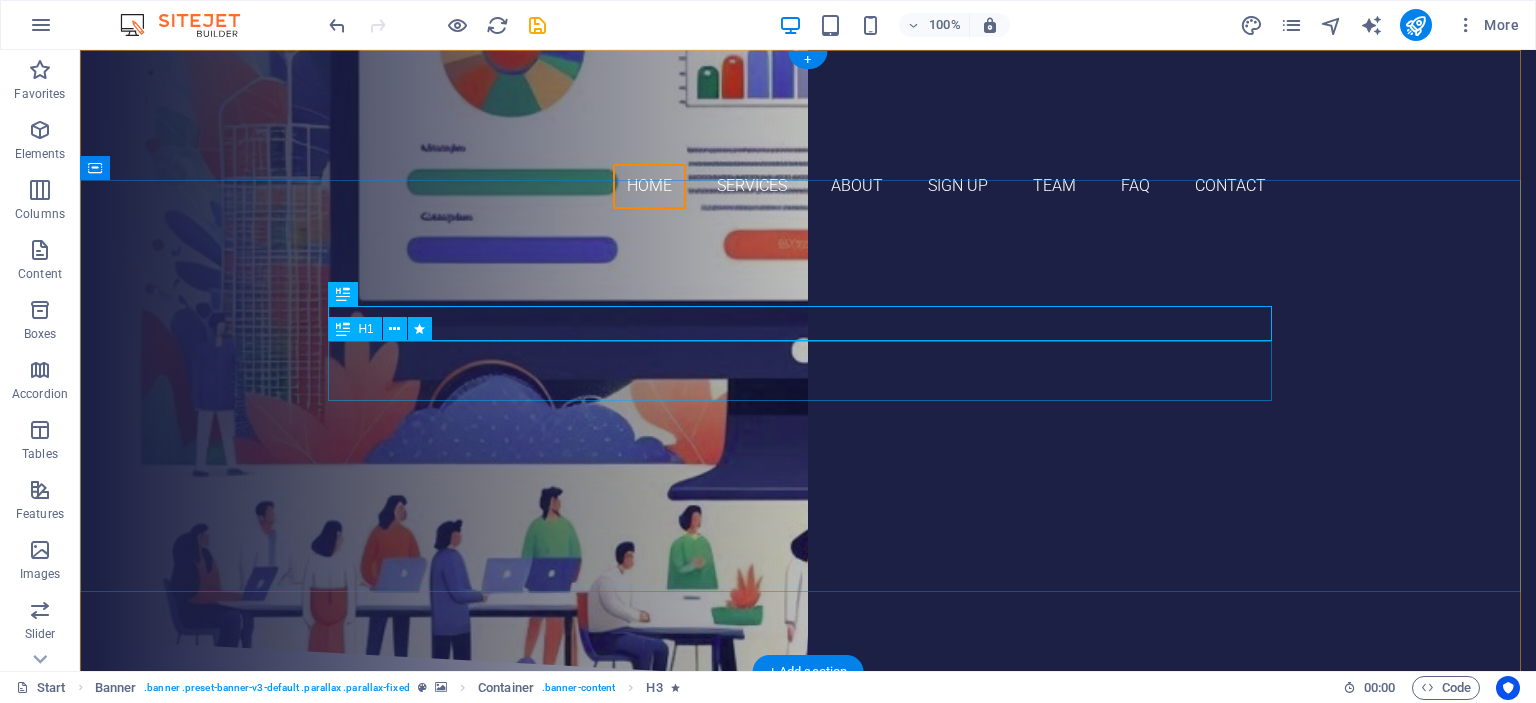 click on "shine with us" at bounding box center (808, 386) 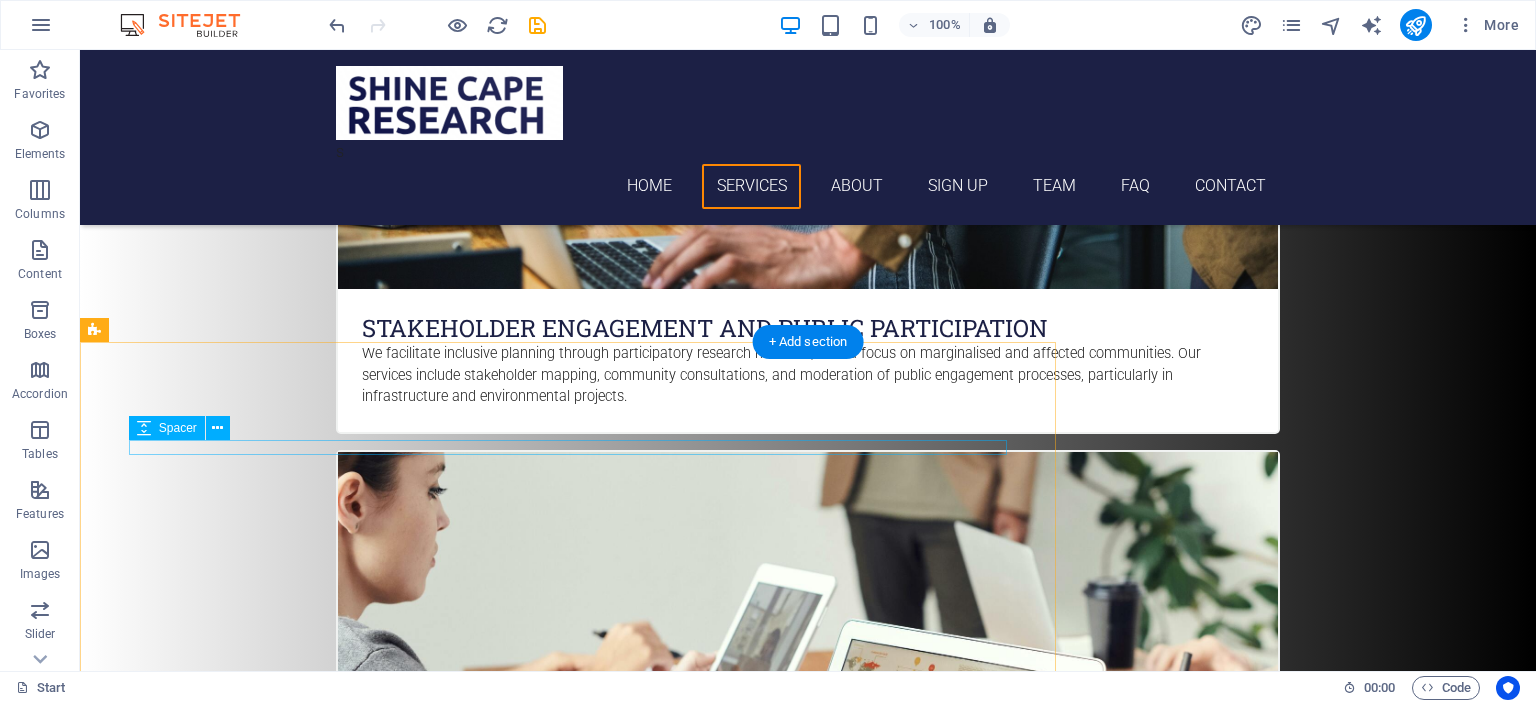 scroll, scrollTop: 1992, scrollLeft: 0, axis: vertical 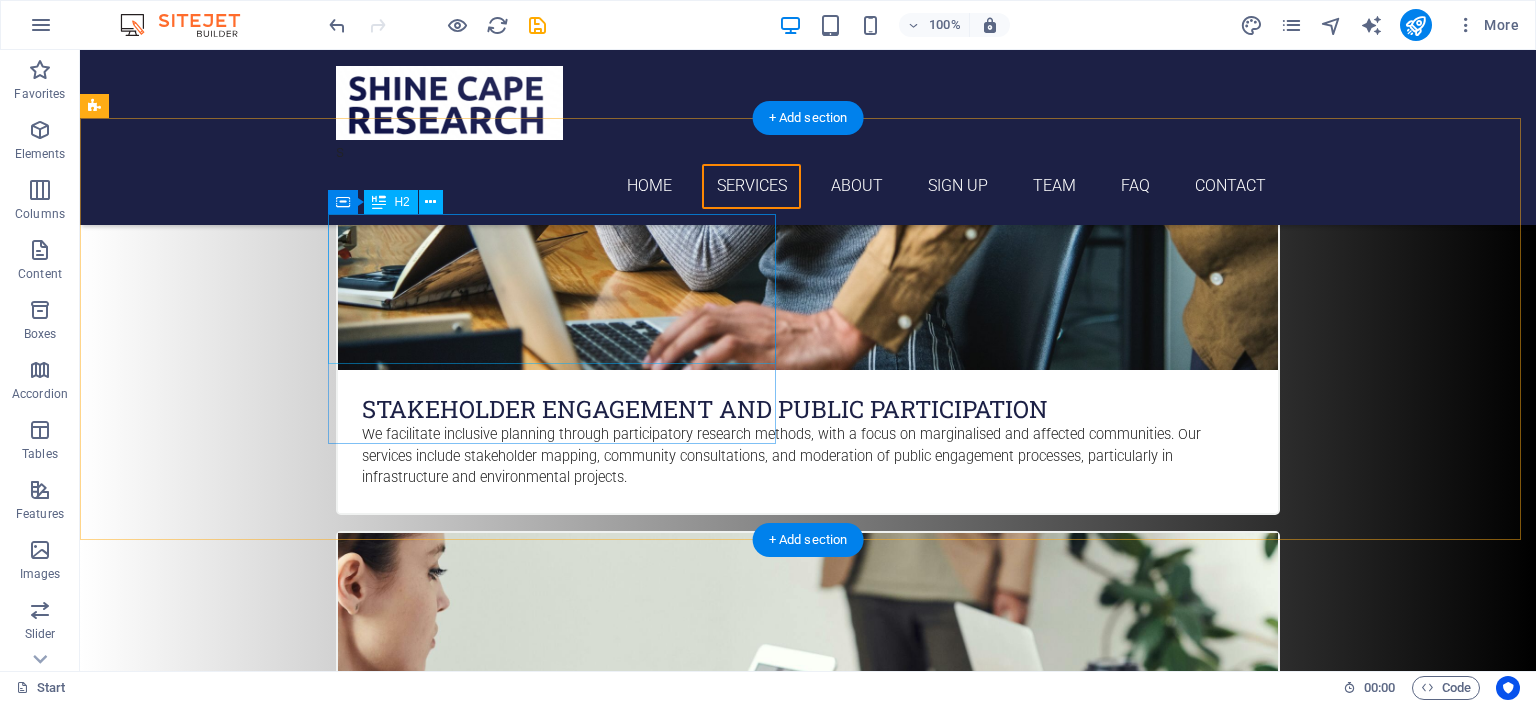 click on "Ready to break into the world of tech" at bounding box center (568, 3879) 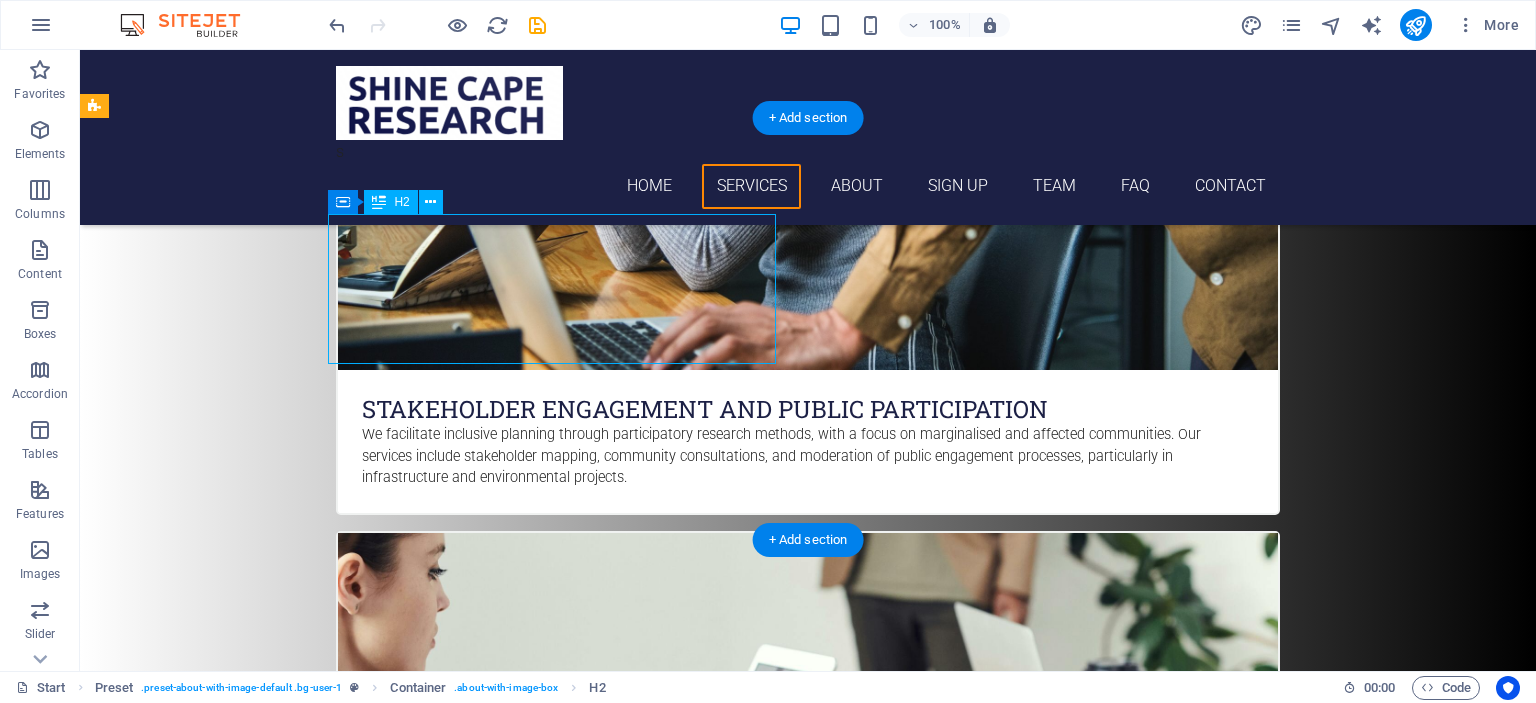click on "Ready to break into the world of tech" at bounding box center [568, 3879] 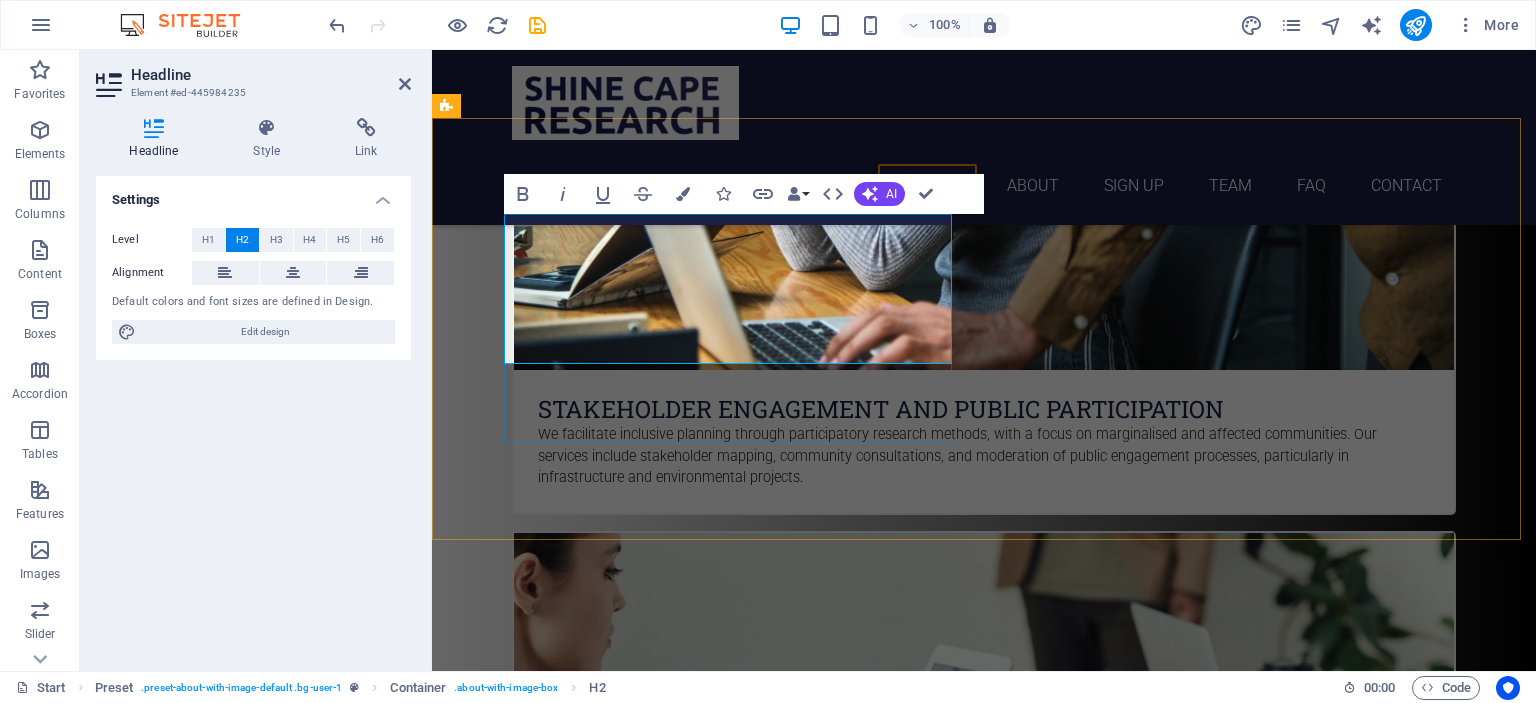 drag, startPoint x: 520, startPoint y: 231, endPoint x: 580, endPoint y: 277, distance: 75.60423 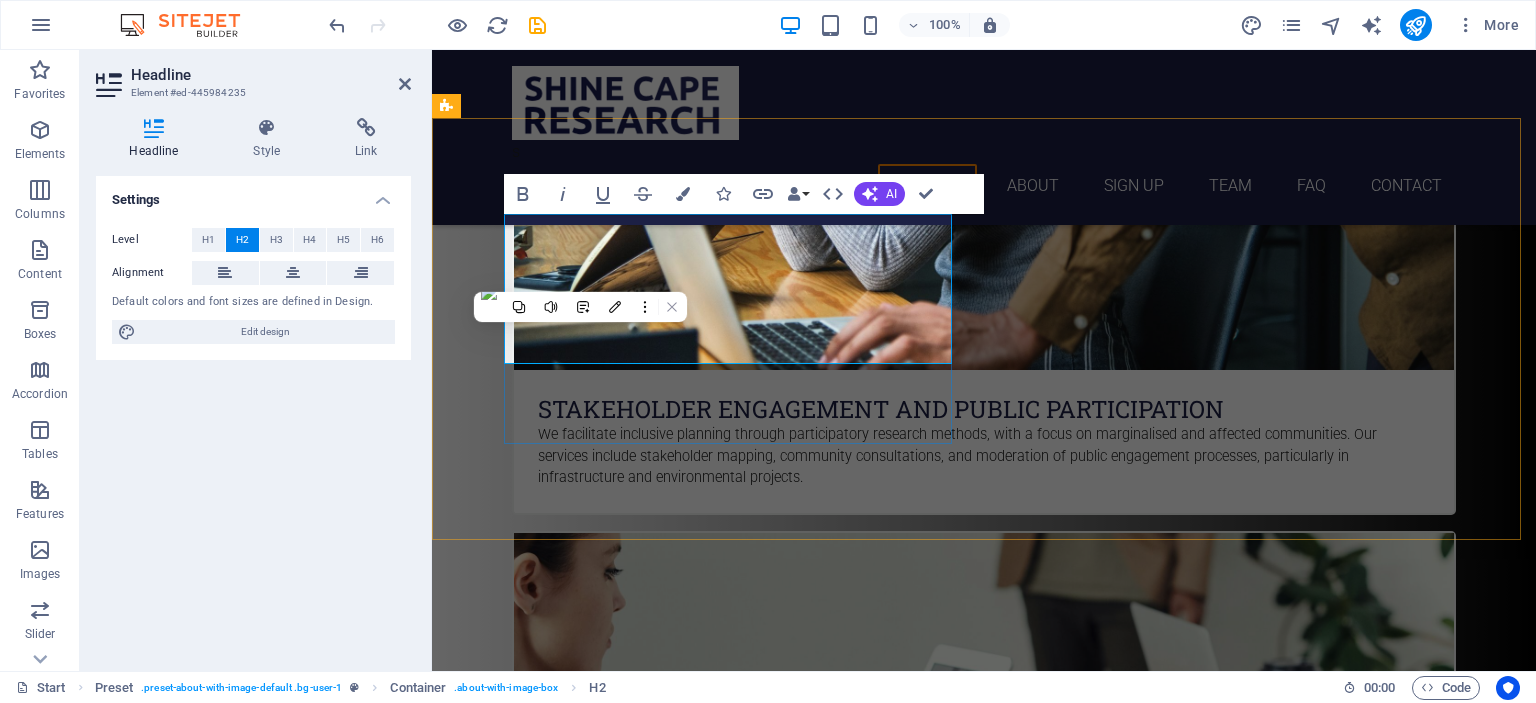 click on "Ready to break into the world of tech" at bounding box center [920, 3879] 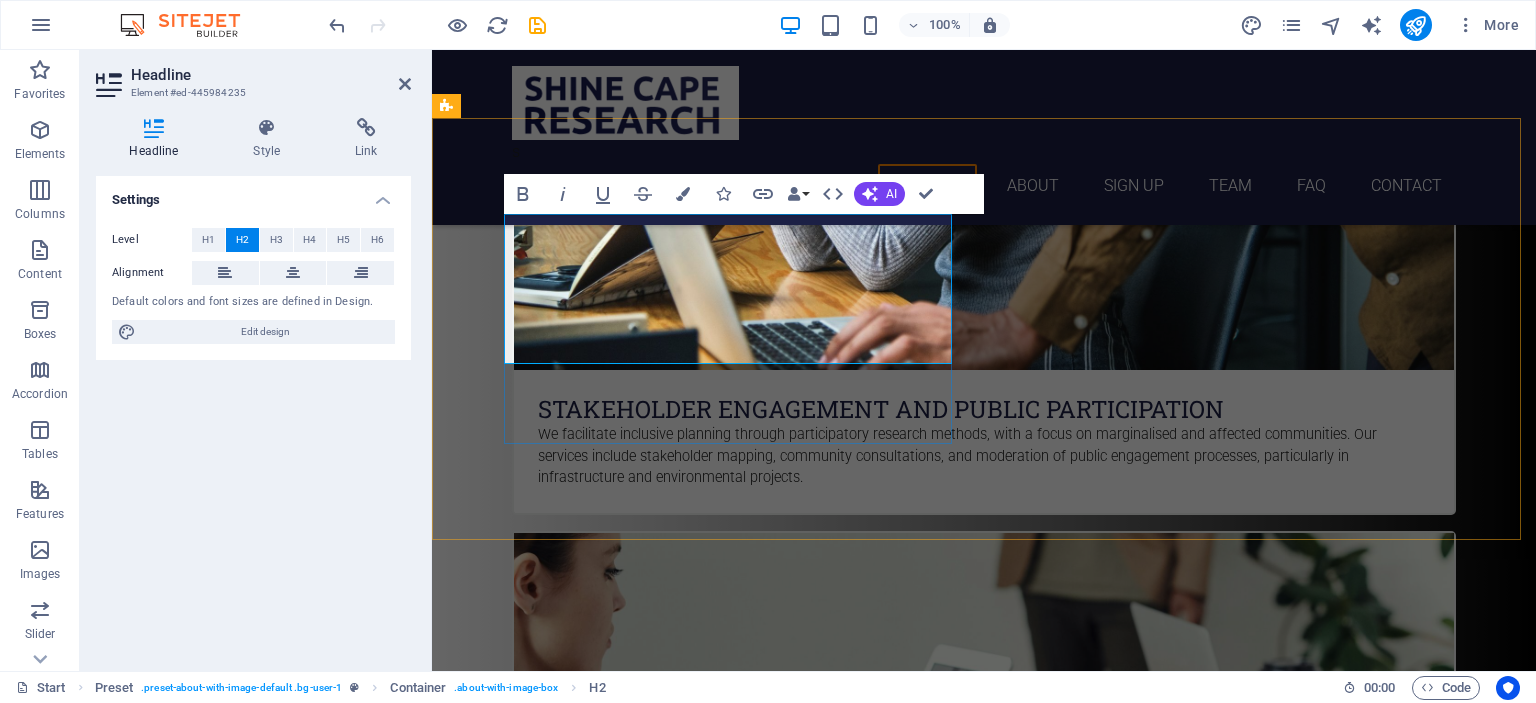 drag, startPoint x: 510, startPoint y: 247, endPoint x: 599, endPoint y: 338, distance: 127.28708 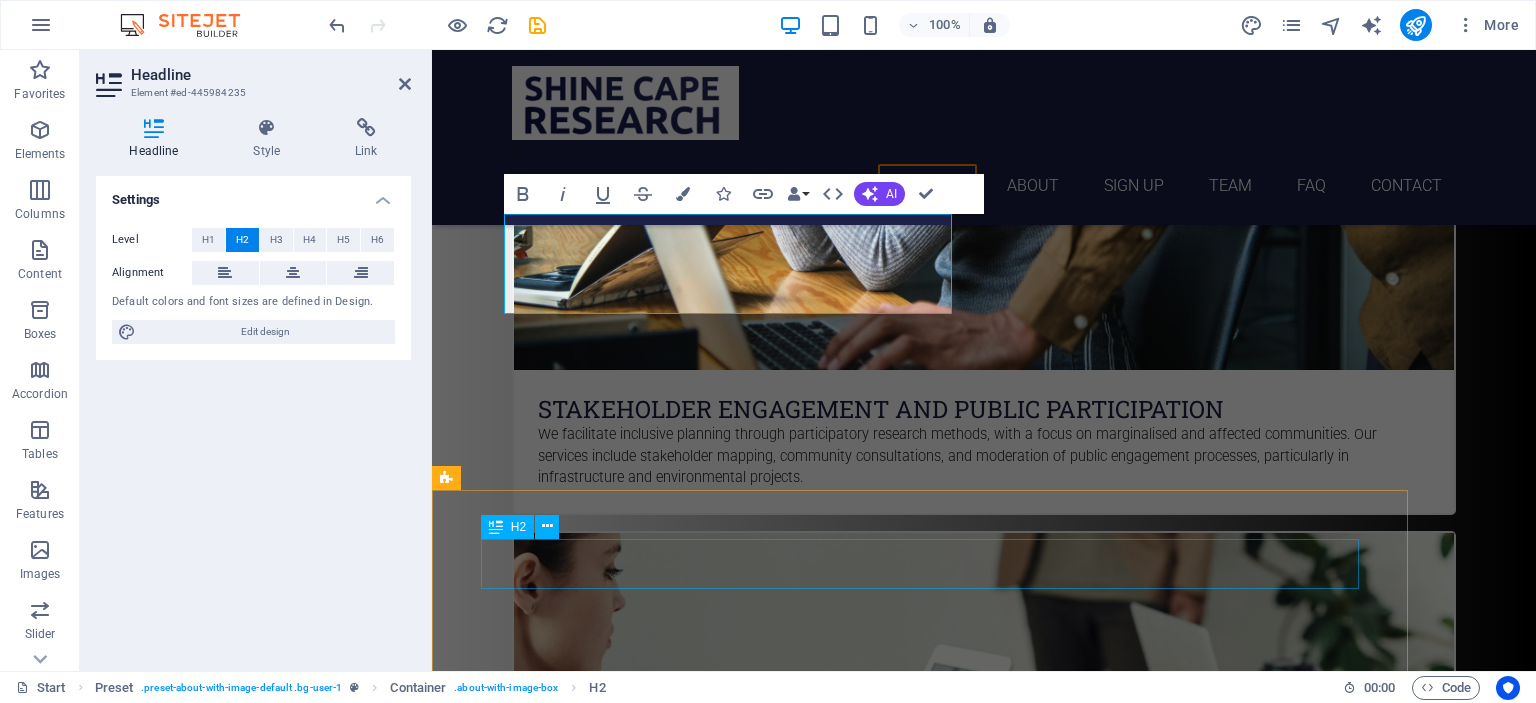 scroll, scrollTop: 2192, scrollLeft: 0, axis: vertical 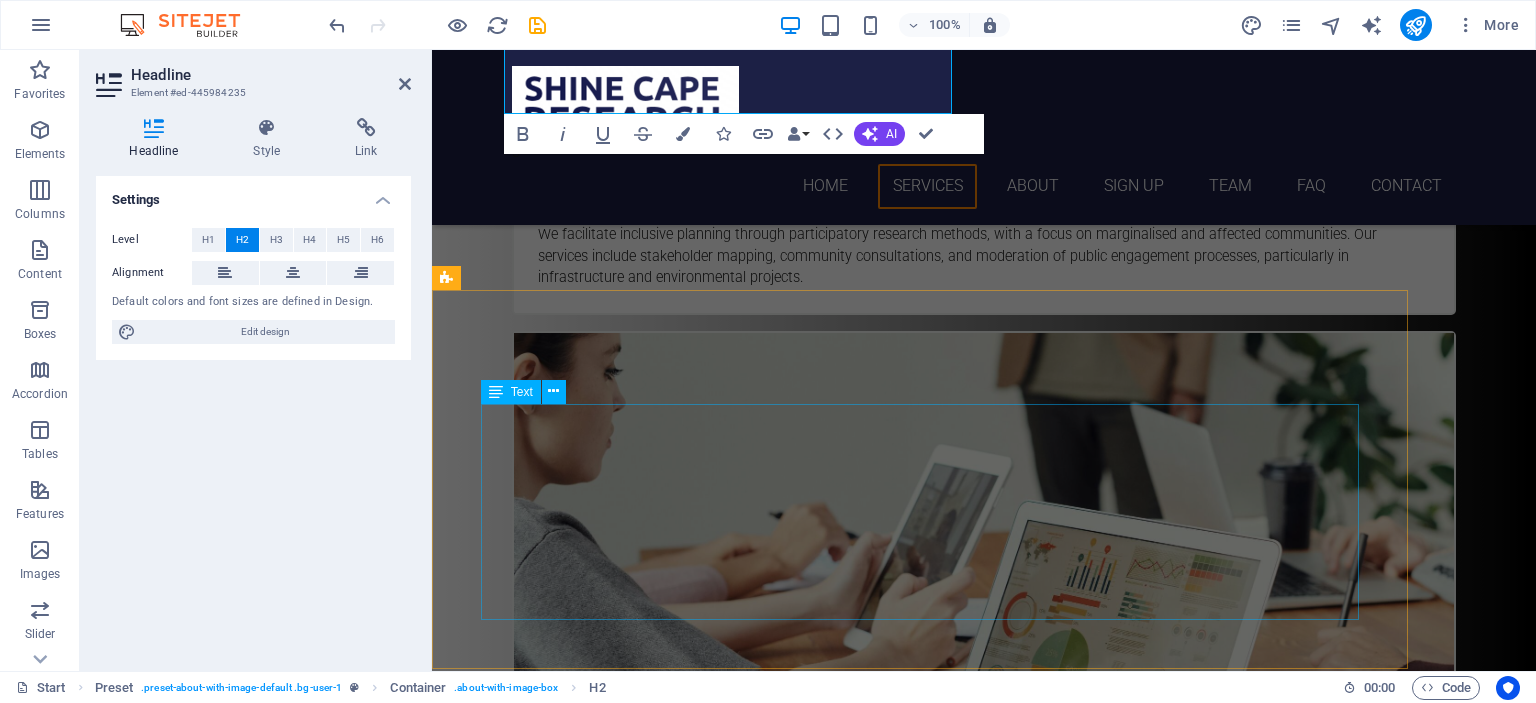 click on "Ready to break into the world of tech? Learning to code opens up countless opportunities, from building websites to developing software and even pursuing careers in AI and data science. Whether you’re a beginner or just looking to enhance your skills, our coding courses and personalised tutoring make it easy to start from scratch and grow at your own pace. What we do:  We Help Beginners Start Coding Step-by-Step Basics  – Learn coding fundamentals from scratch. Hands-On Exercises  – Practice with real-time, practical coding tasks. Personalised Sessions  – Progress at your own pace with tailored support" at bounding box center [920, 4226] 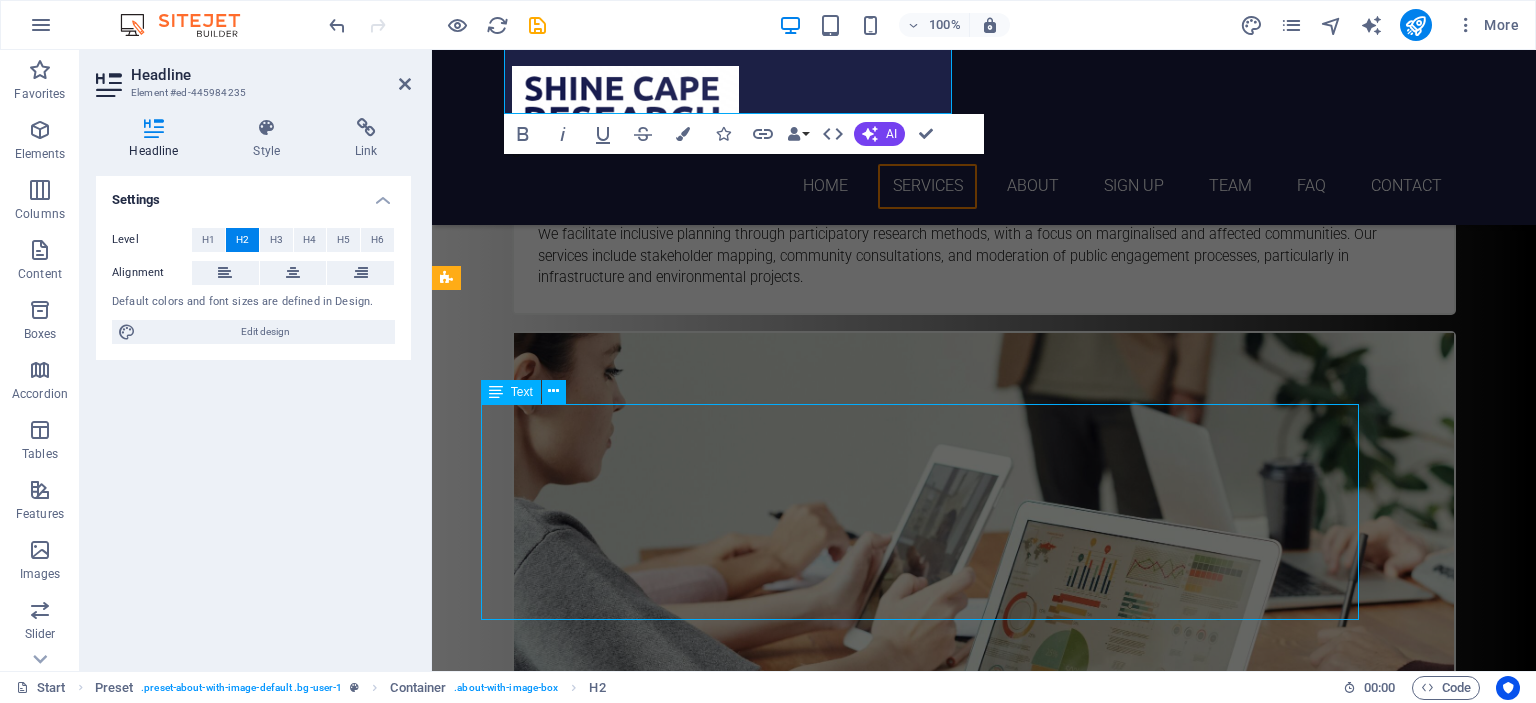 click on "Ready to break into the world of tech? Learning to code opens up countless opportunities, from building websites to developing software and even pursuing careers in AI and data science. Whether you’re a beginner or just looking to enhance your skills, our coding courses and personalised tutoring make it easy to start from scratch and grow at your own pace. What we do:  We Help Beginners Start Coding Step-by-Step Basics  – Learn coding fundamentals from scratch. Hands-On Exercises  – Practice with real-time, practical coding tasks. Personalised Sessions  – Progress at your own pace with tailored support" at bounding box center [920, 4226] 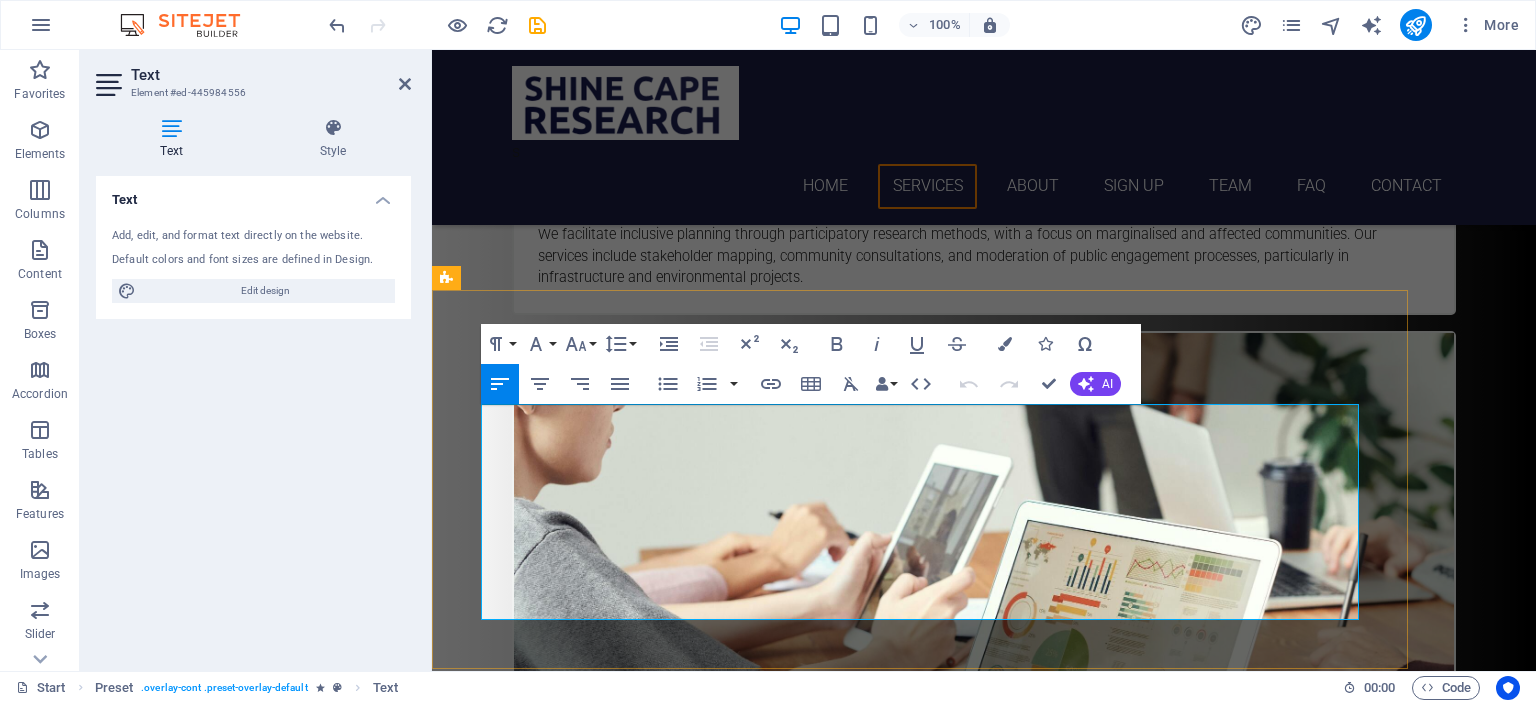 drag, startPoint x: 484, startPoint y: 418, endPoint x: 1311, endPoint y: 479, distance: 829.24664 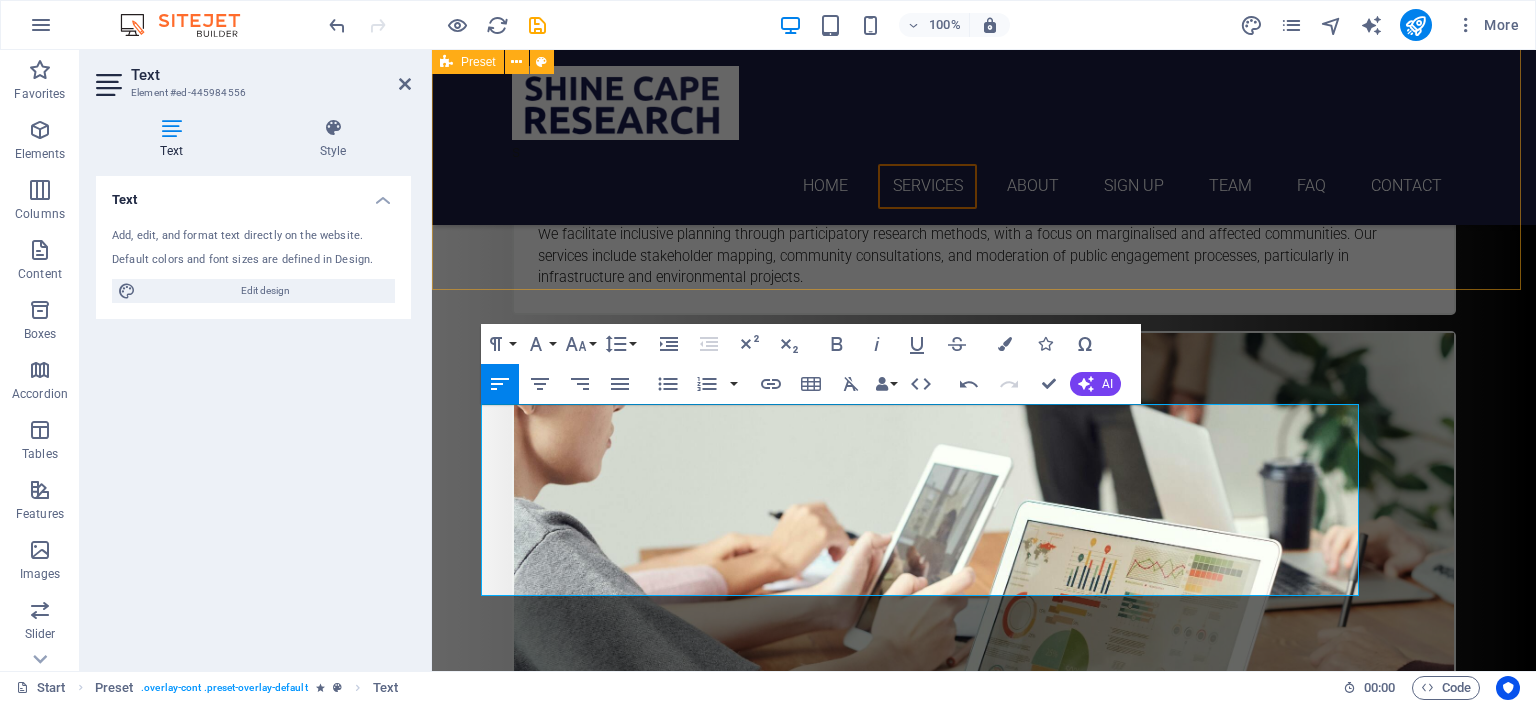 click on "Ready to Learn, Build, or Grow? Learn more" at bounding box center [984, 3781] 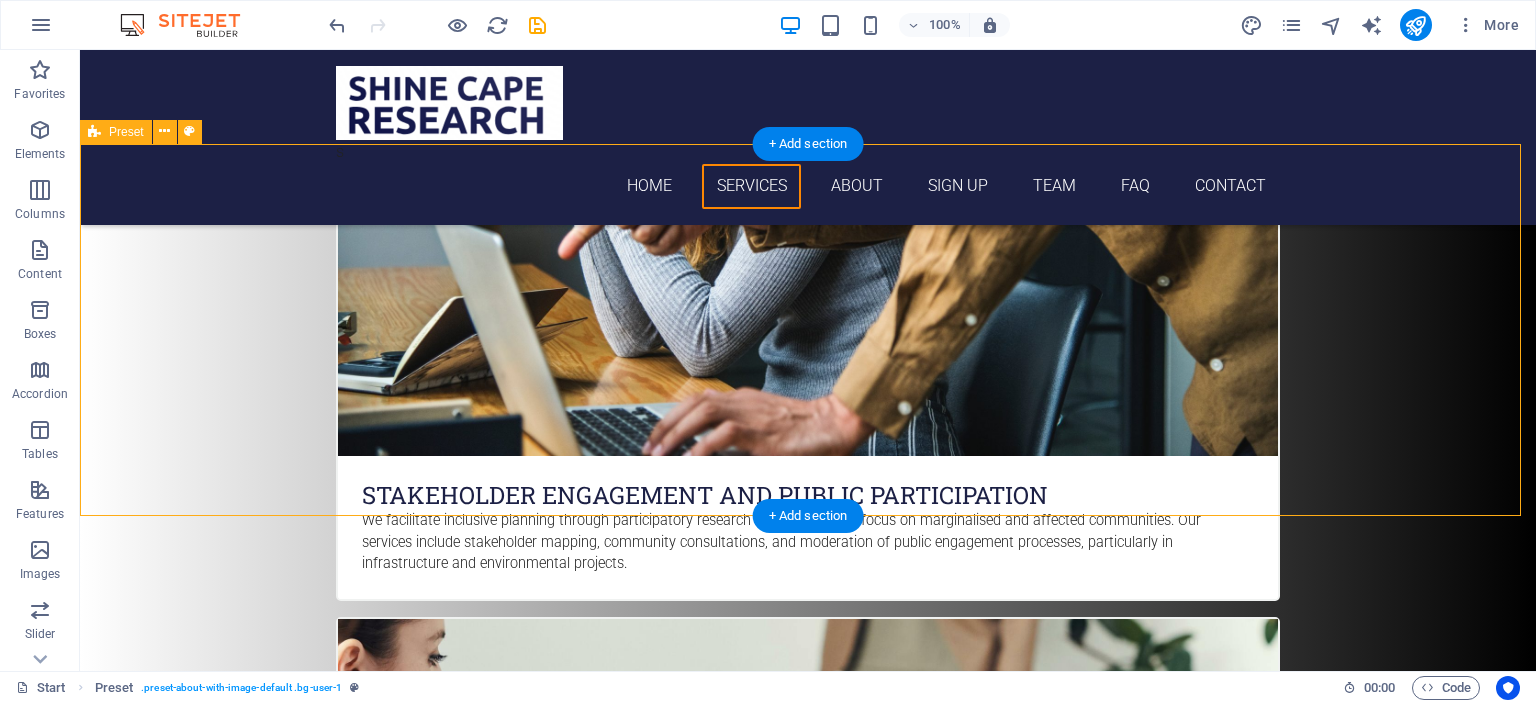 scroll, scrollTop: 1892, scrollLeft: 0, axis: vertical 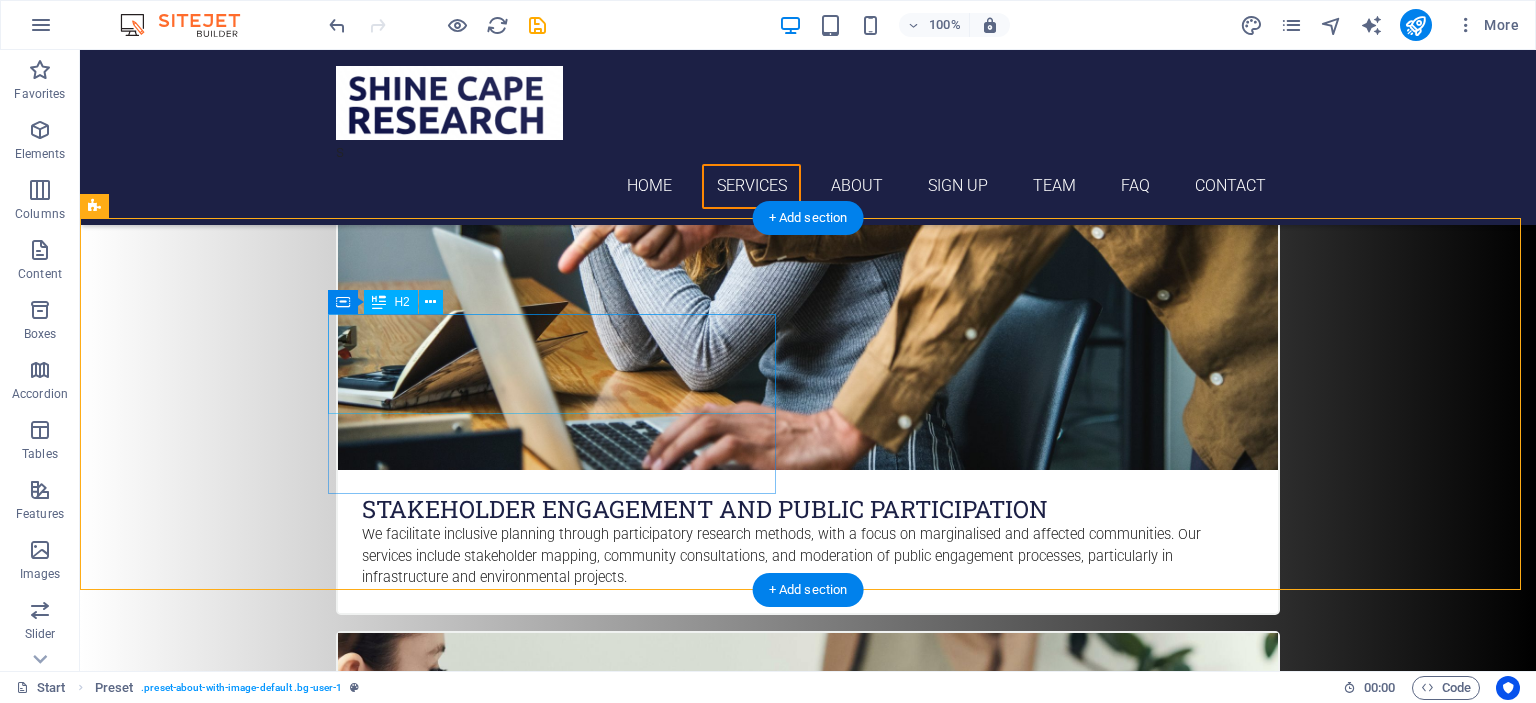 click on "Ready to Learn, Build, or Grow?" at bounding box center (568, 3979) 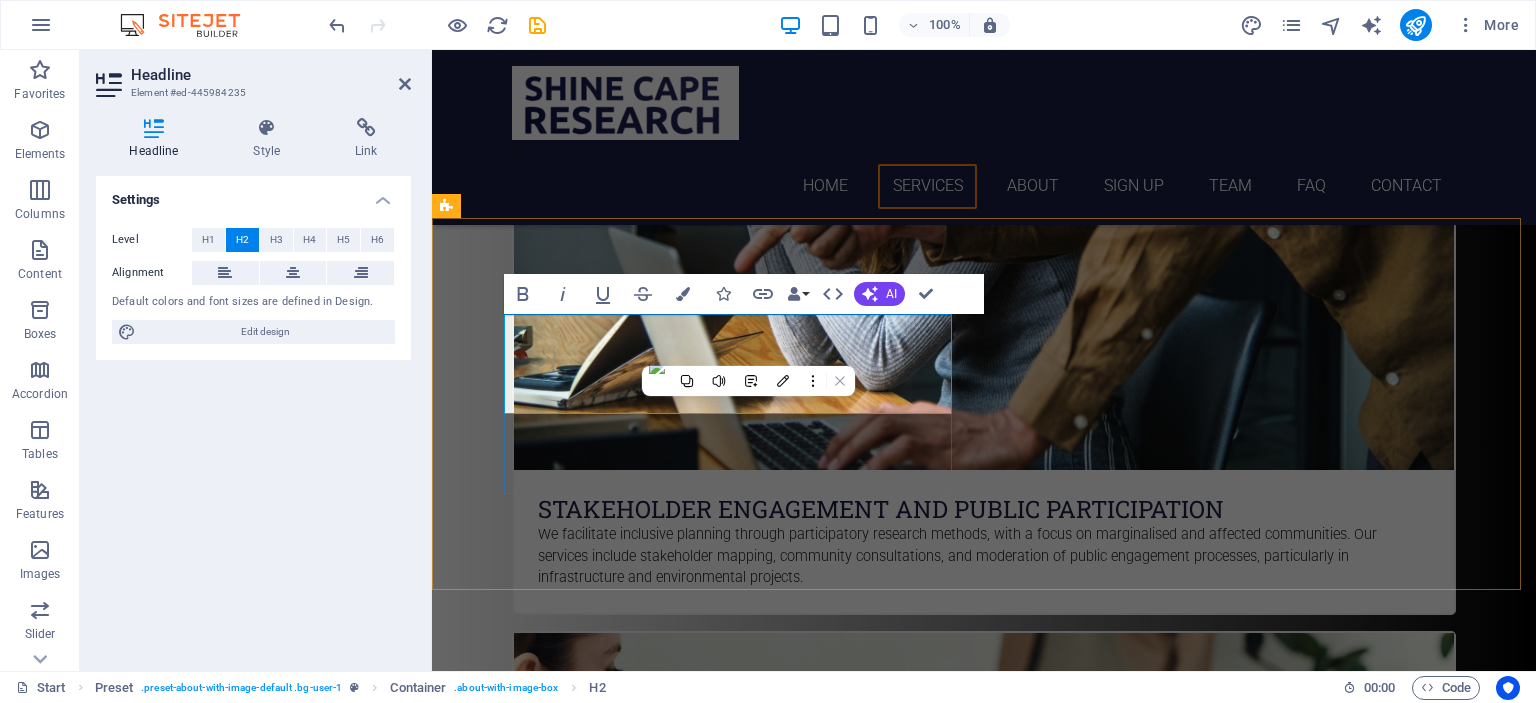 click on "Ready to Learn, Build, or Grow?" at bounding box center (920, 3979) 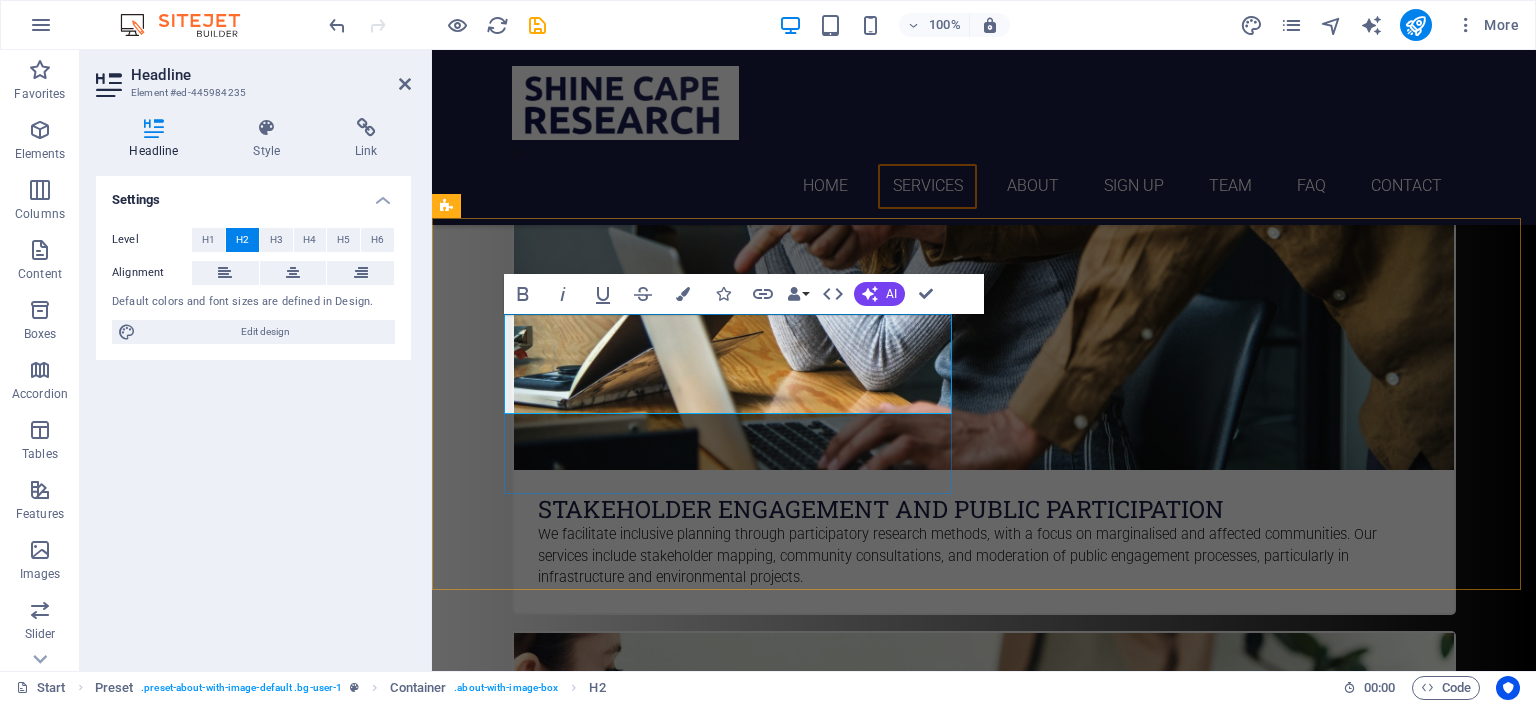 drag, startPoint x: 512, startPoint y: 343, endPoint x: 900, endPoint y: 391, distance: 390.9578 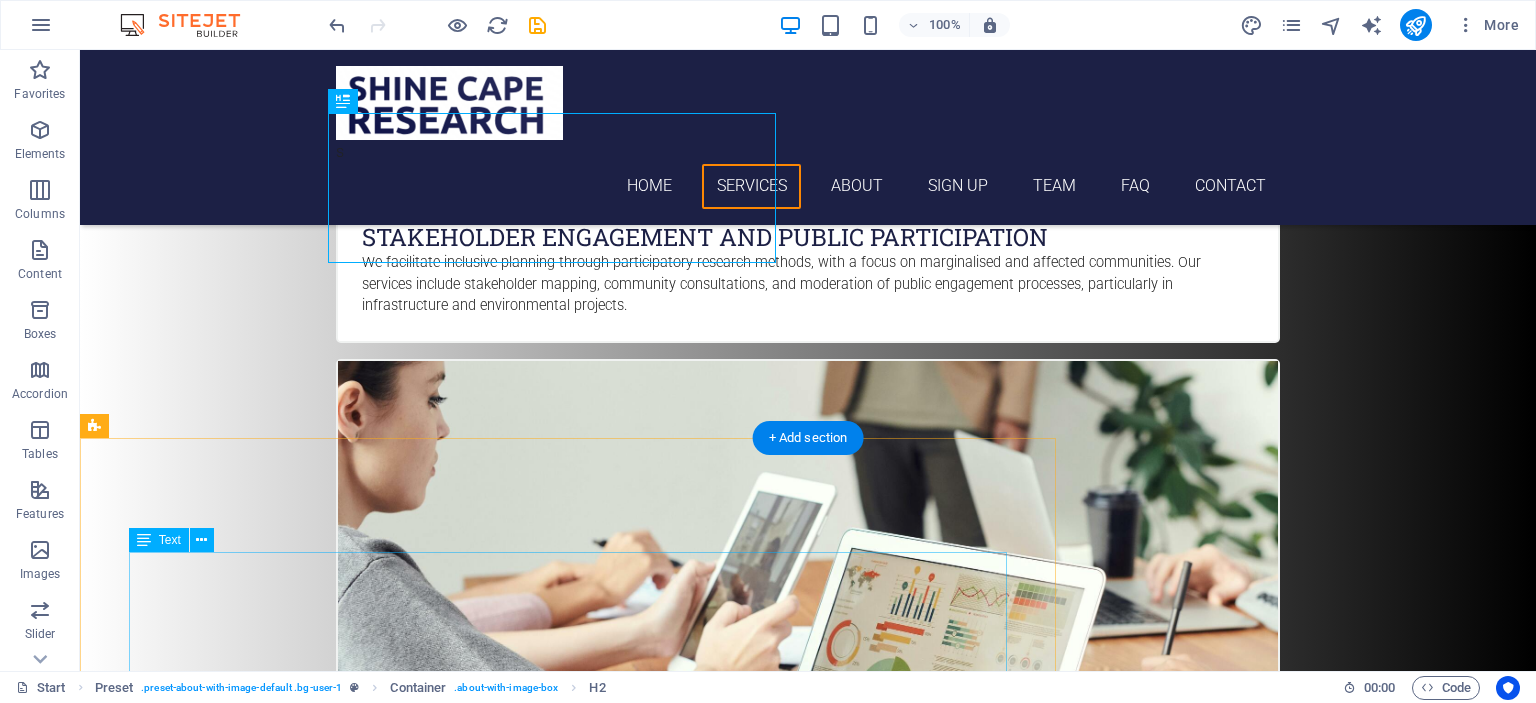 scroll, scrollTop: 2192, scrollLeft: 0, axis: vertical 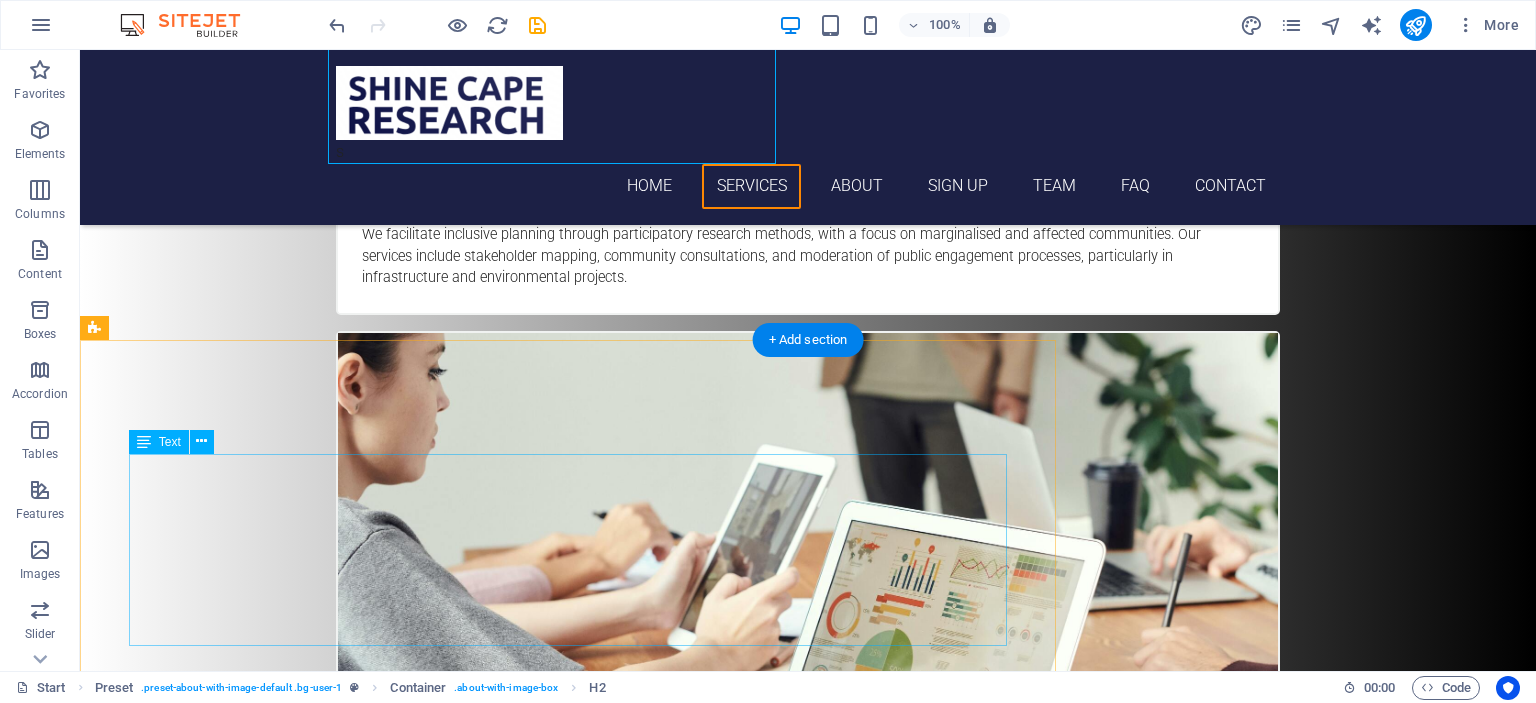 click on "Whether you're a high school student, university learner, researcher, or entrepreneur—our tailored support helps you unlock new skills, improve performance, and take your next step with confidence. What we do:  We Help Beginners Start Coding Step-by-Step Basics  – Learn coding fundamentals from scratch. Hands-On Exercises  – Practice with real-time, practical coding tasks. Personalised Sessions  – Progress at your own pace with tailored support" at bounding box center (568, 4264) 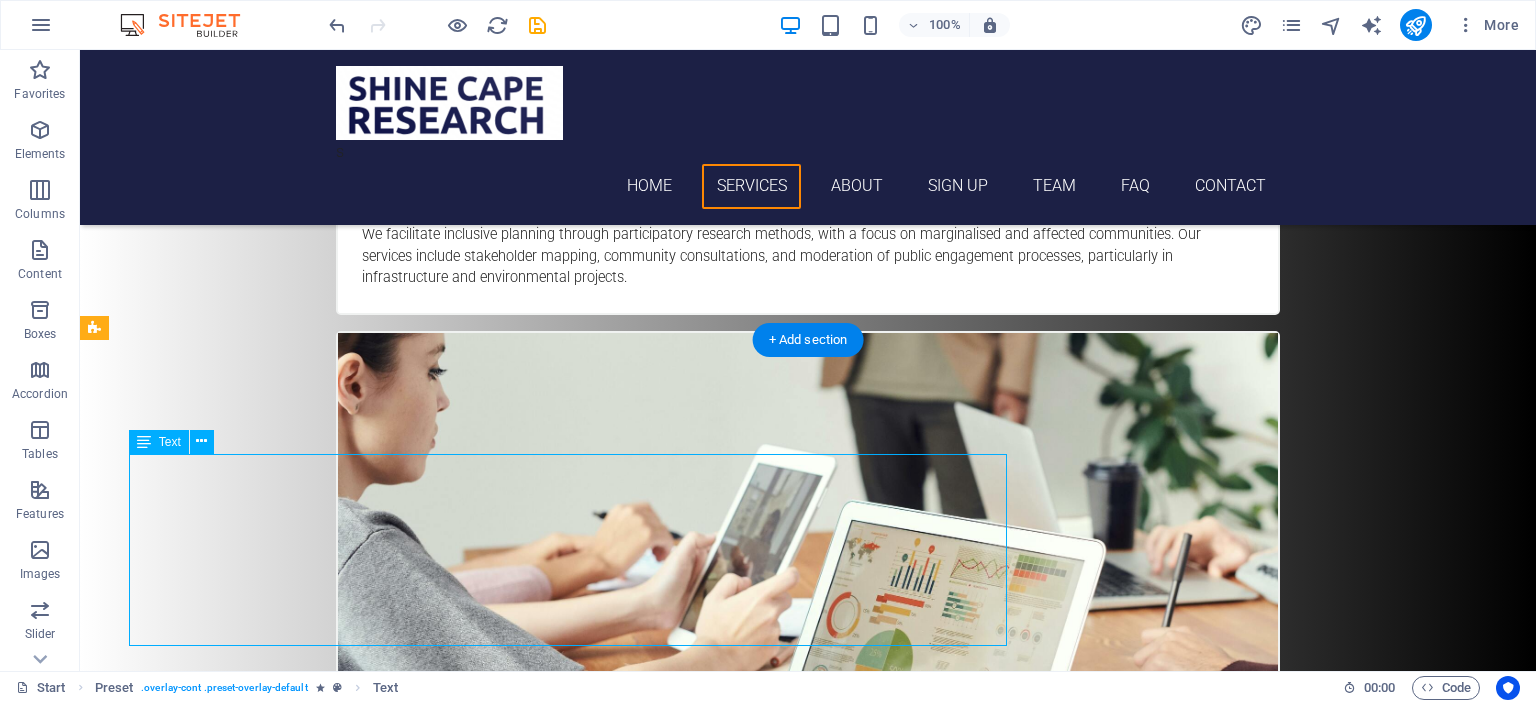 click on "Whether you're a high school student, university learner, researcher, or entrepreneur—our tailored support helps you unlock new skills, improve performance, and take your next step with confidence. What we do:  We Help Beginners Start Coding Step-by-Step Basics  – Learn coding fundamentals from scratch. Hands-On Exercises  – Practice with real-time, practical coding tasks. Personalised Sessions  – Progress at your own pace with tailored support" at bounding box center [568, 4264] 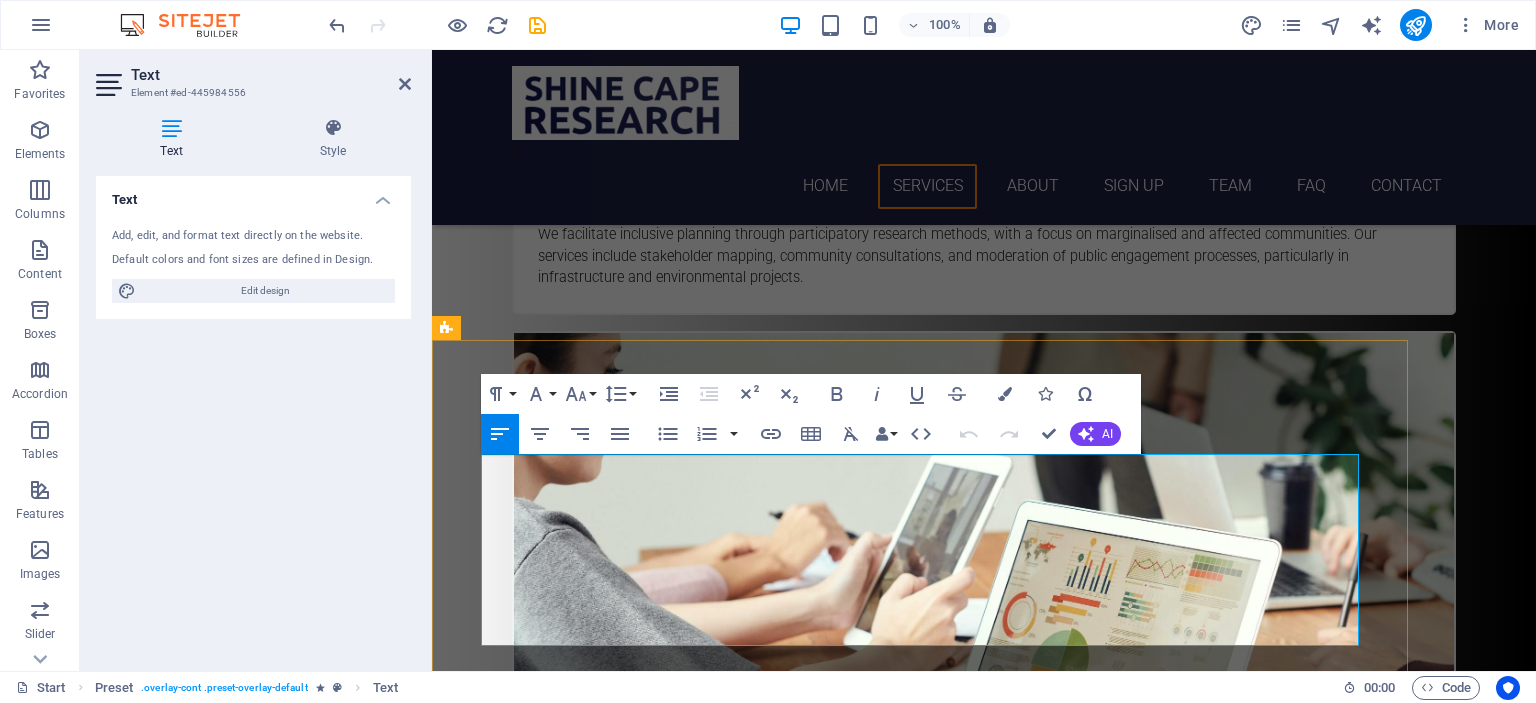 drag, startPoint x: 481, startPoint y: 467, endPoint x: 1008, endPoint y: 487, distance: 527.3794 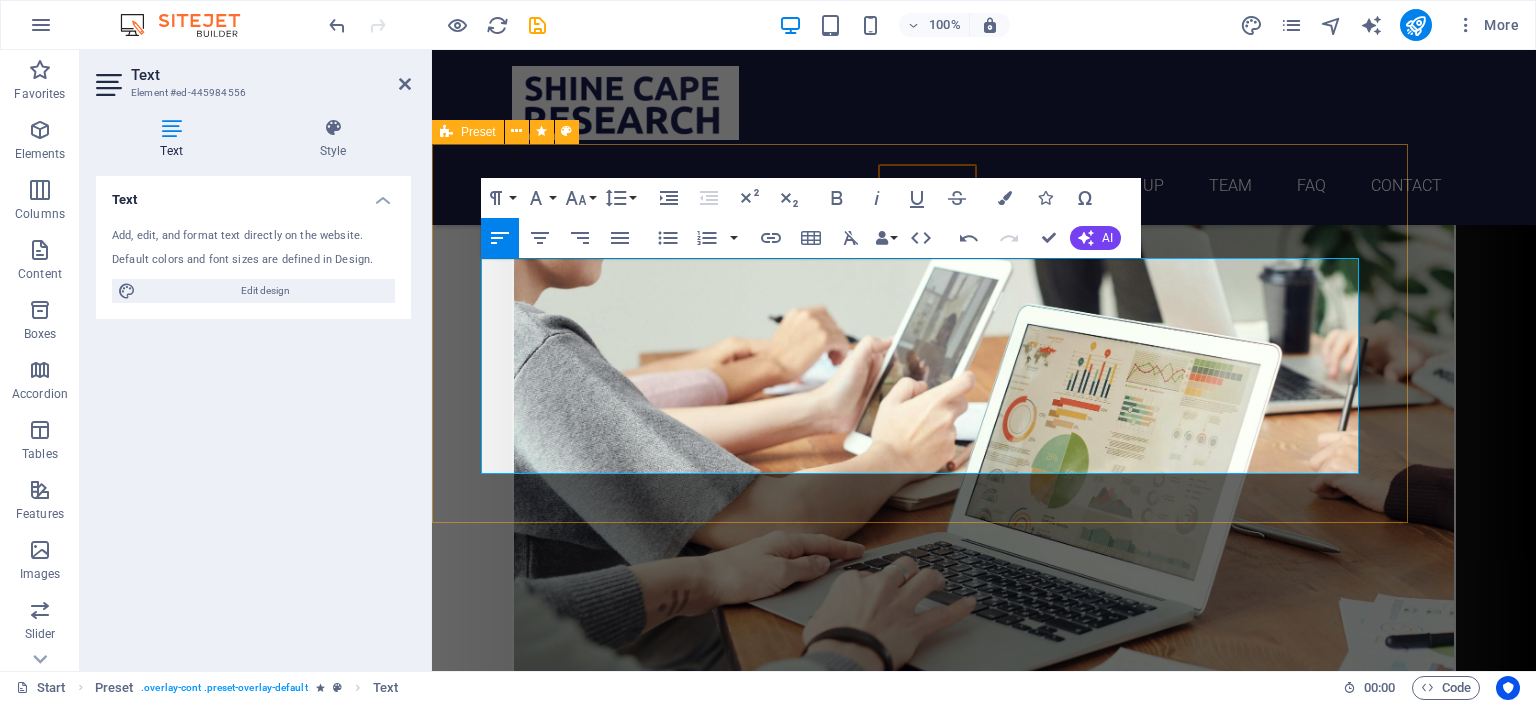 scroll, scrollTop: 2392, scrollLeft: 0, axis: vertical 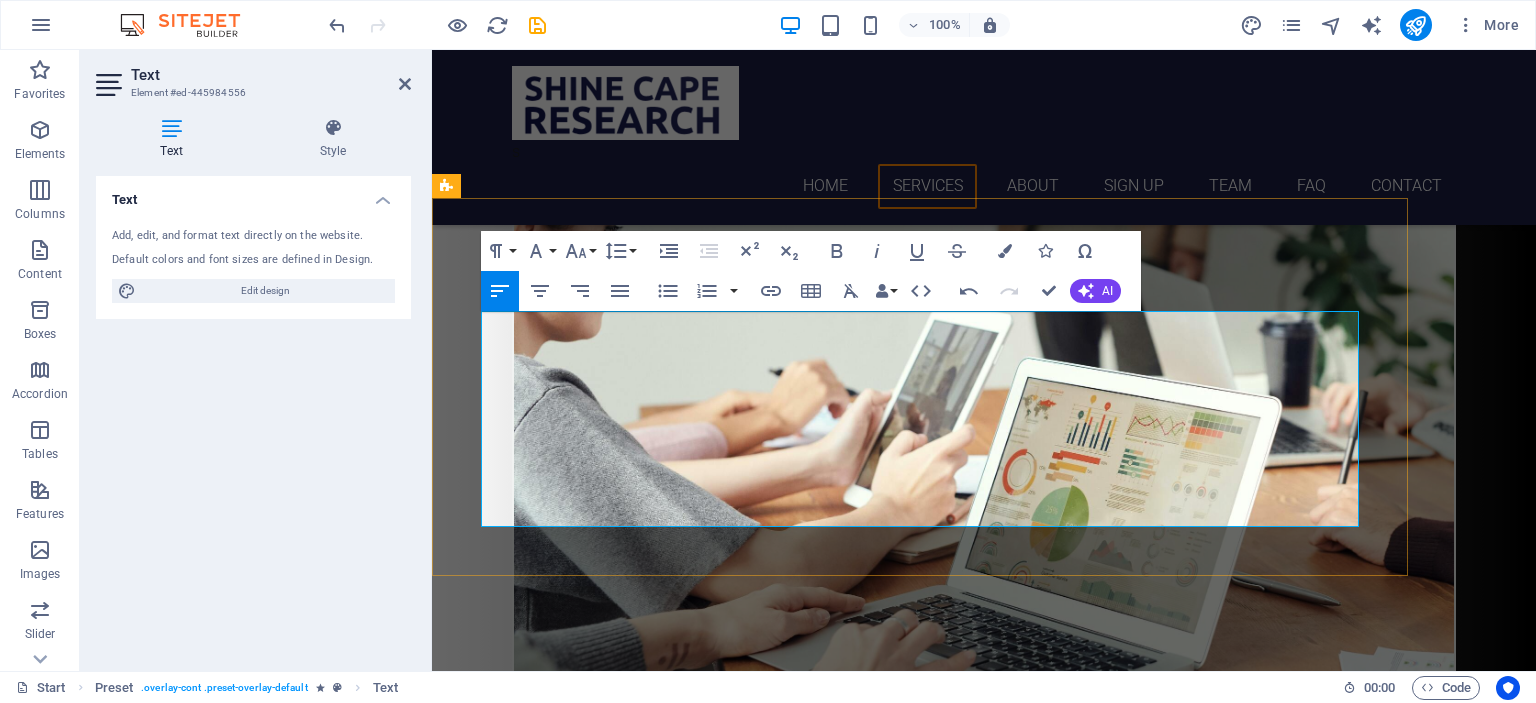 drag, startPoint x: 480, startPoint y: 585, endPoint x: 1037, endPoint y: 505, distance: 562.71576 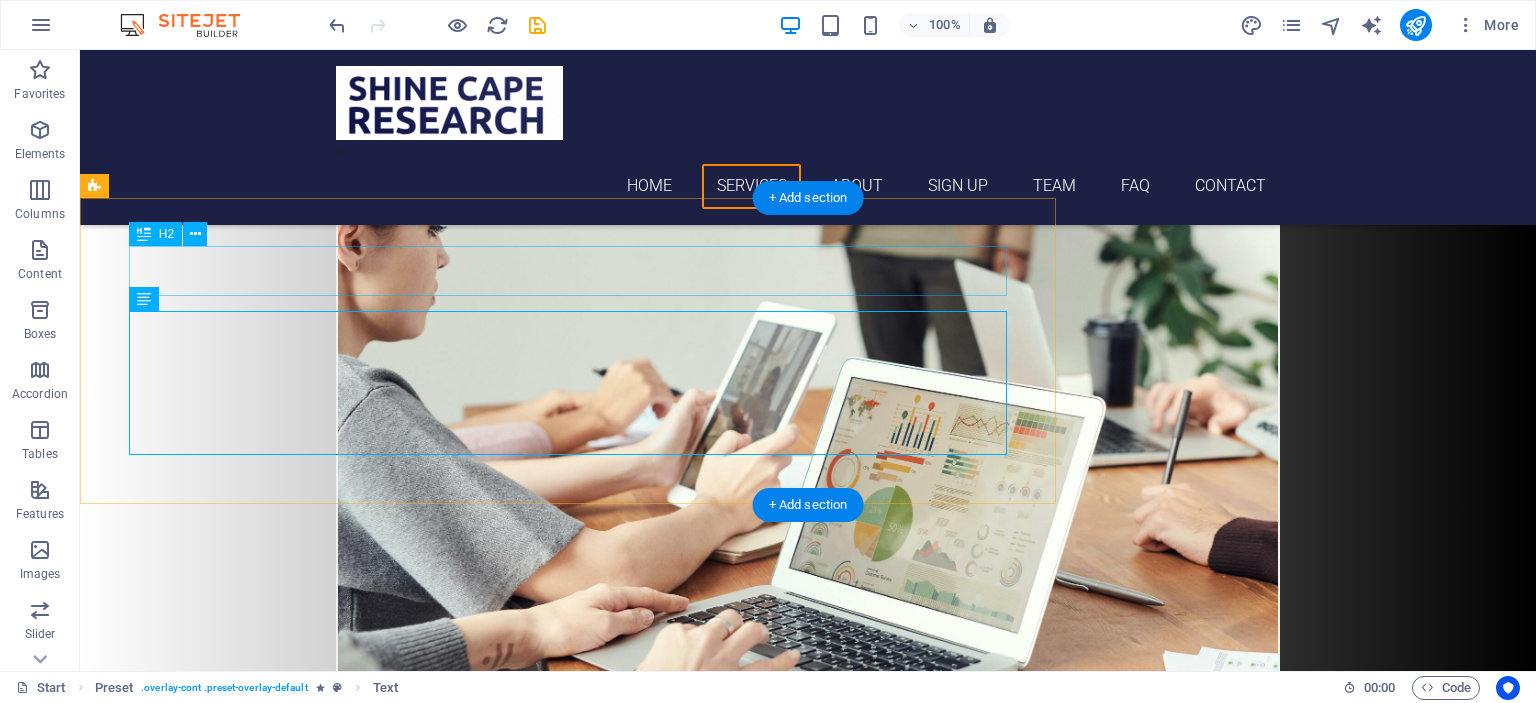 click on "coding and programming lessons" at bounding box center (568, 3985) 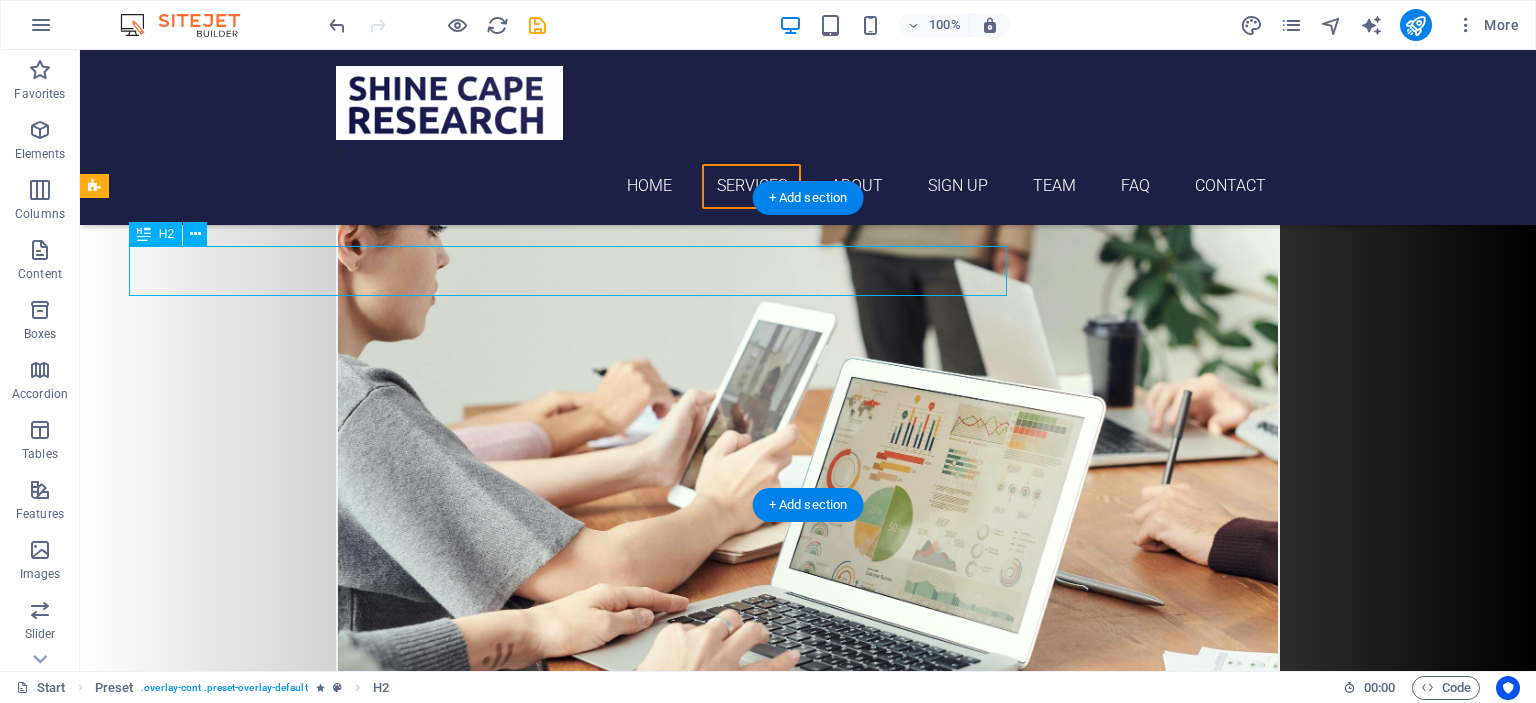 click on "coding and programming lessons" at bounding box center (568, 3985) 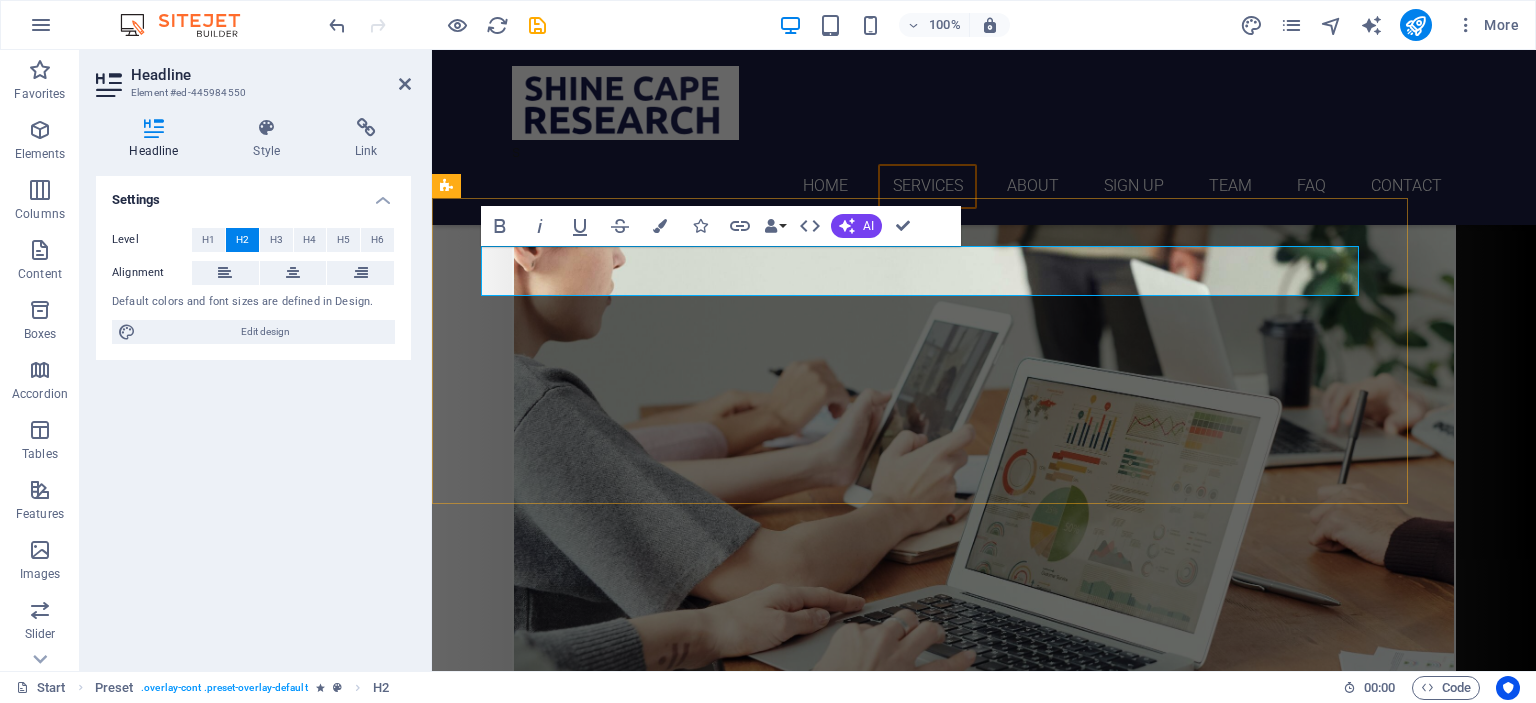 click on "coding and programming lessons" at bounding box center (920, 3985) 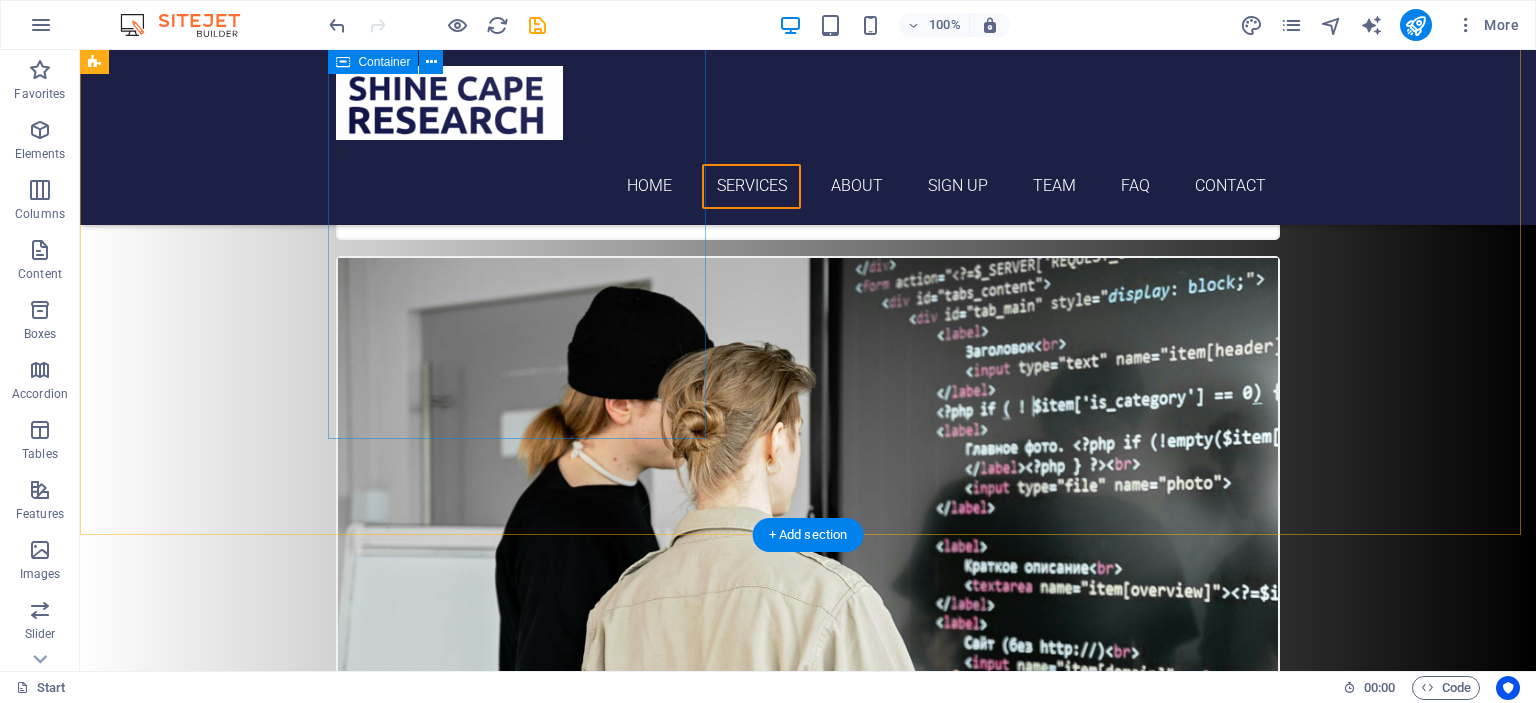 scroll, scrollTop: 2835, scrollLeft: 0, axis: vertical 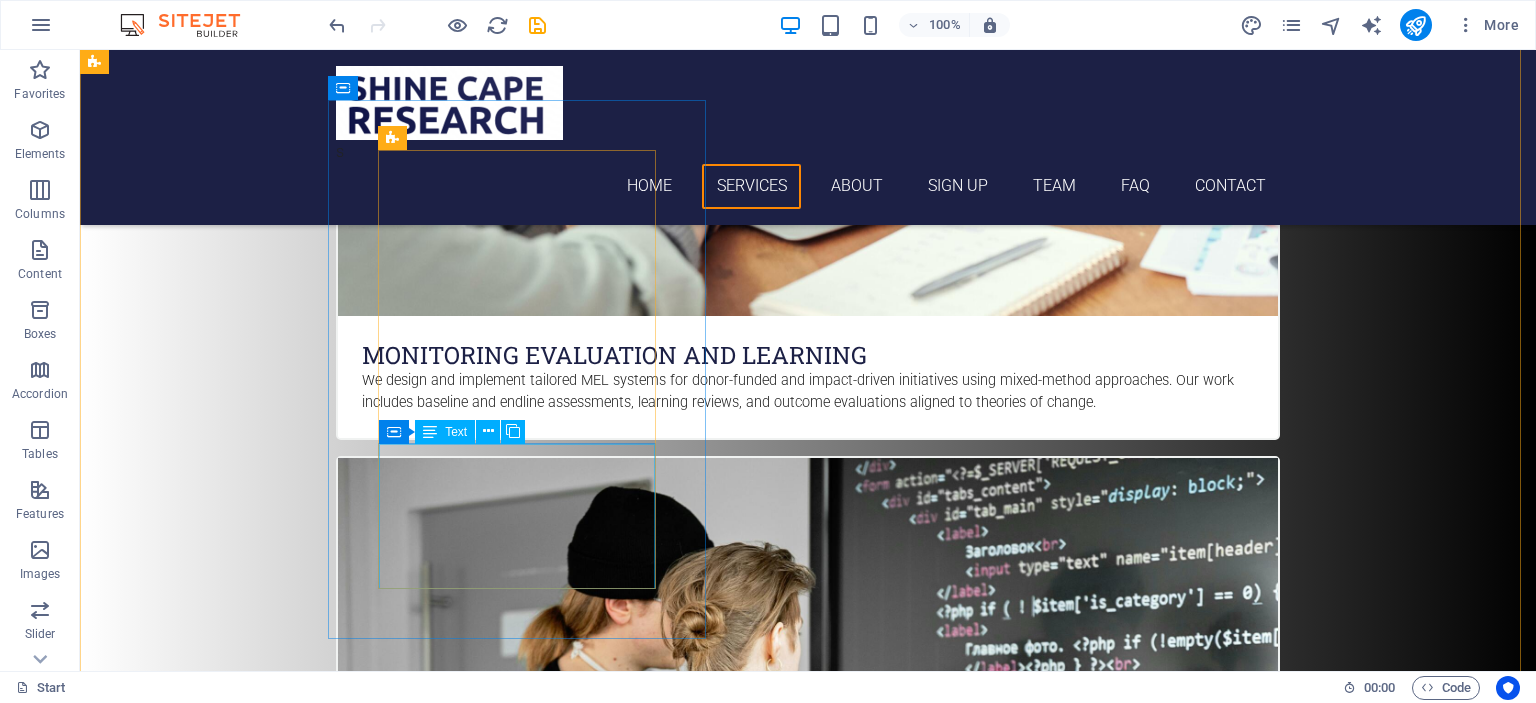 click on ""I struggled with programming in school, but Shine Cape Research’s hands-on approach made it click. Highly recommend!" [NAME]" at bounding box center [808, 4788] 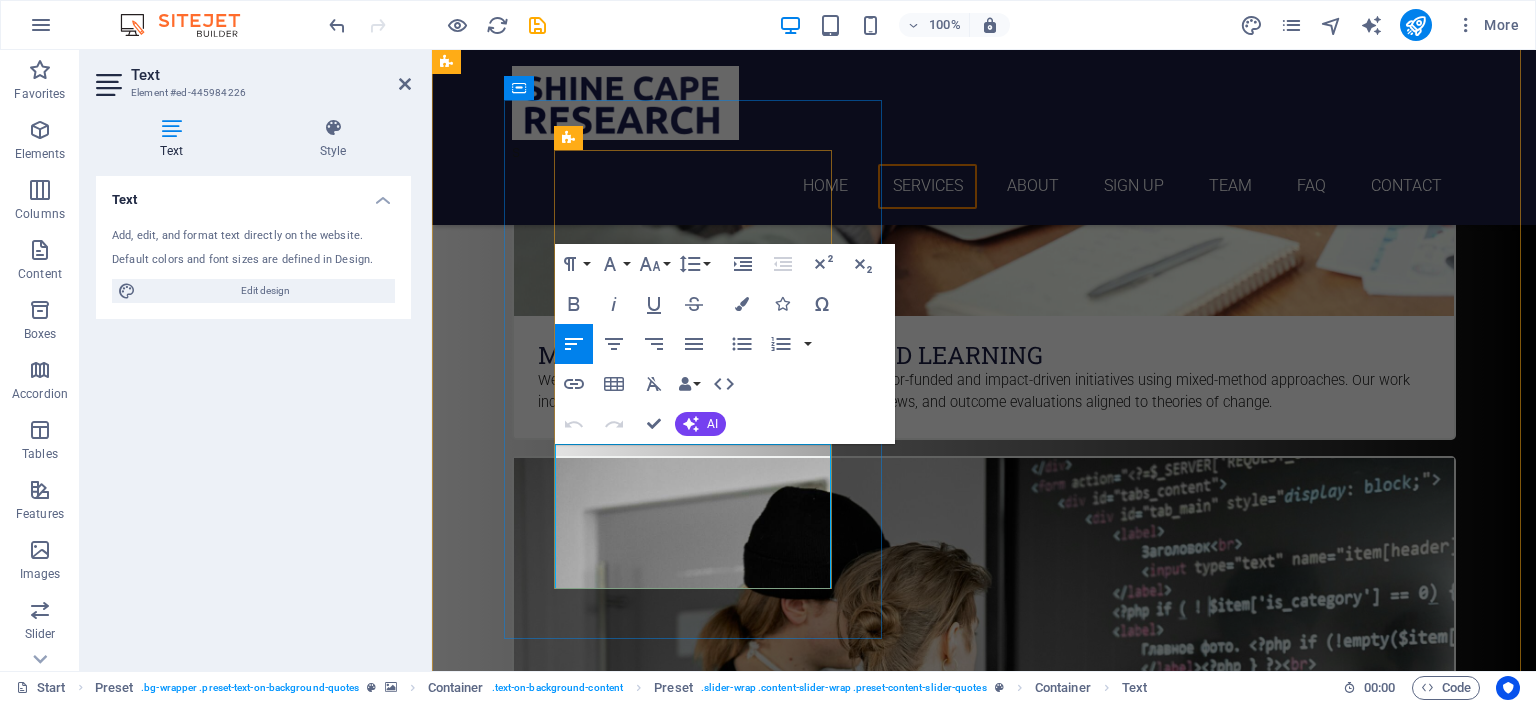 drag, startPoint x: 563, startPoint y: 459, endPoint x: 688, endPoint y: 523, distance: 140.43147 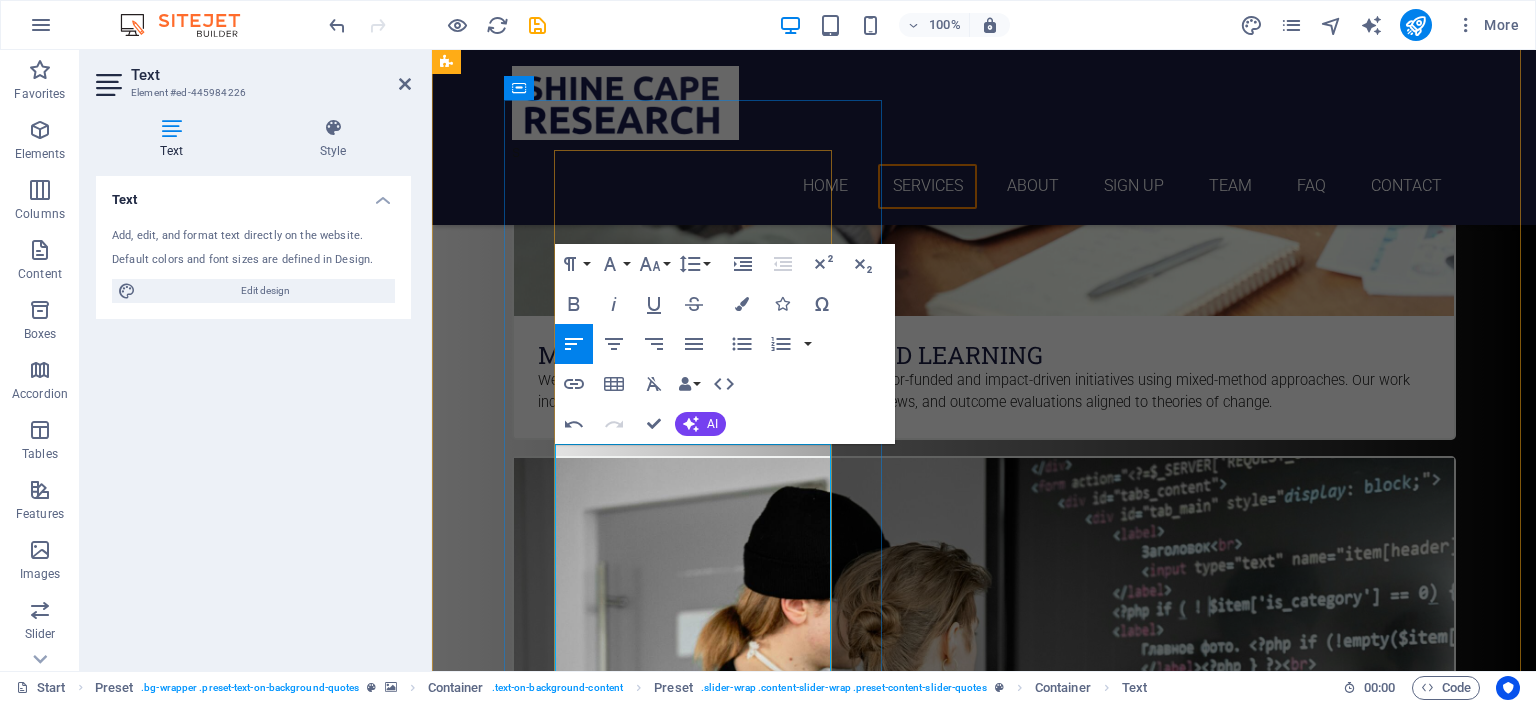 click on ""IWe needed urgent support with a circular economy feasibility study, and the team delivered a well-researched, policy-relevant report that helped us secure provincial buy-in. Their understanding of local government realities and stakeholder processes is unmatched.!"" at bounding box center [984, 4824] 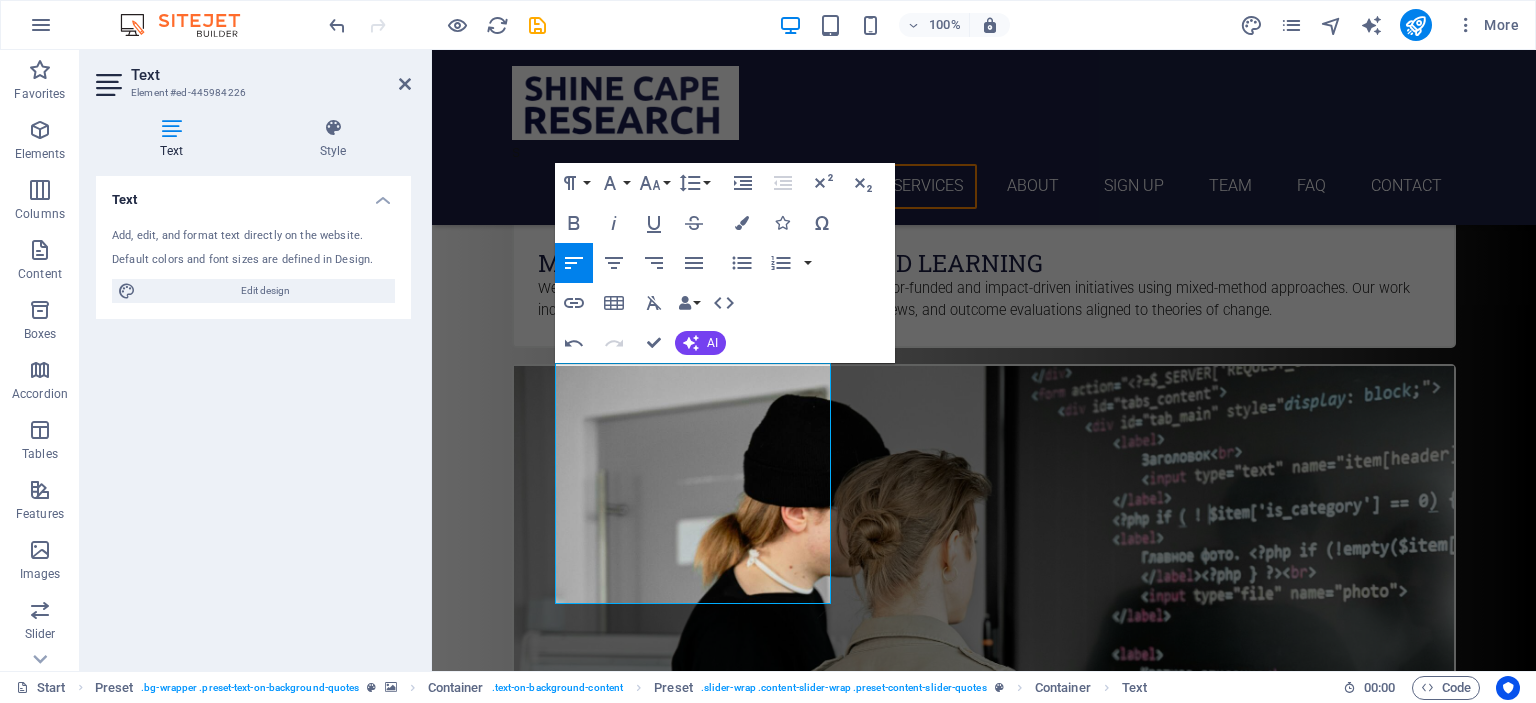 scroll, scrollTop: 2935, scrollLeft: 0, axis: vertical 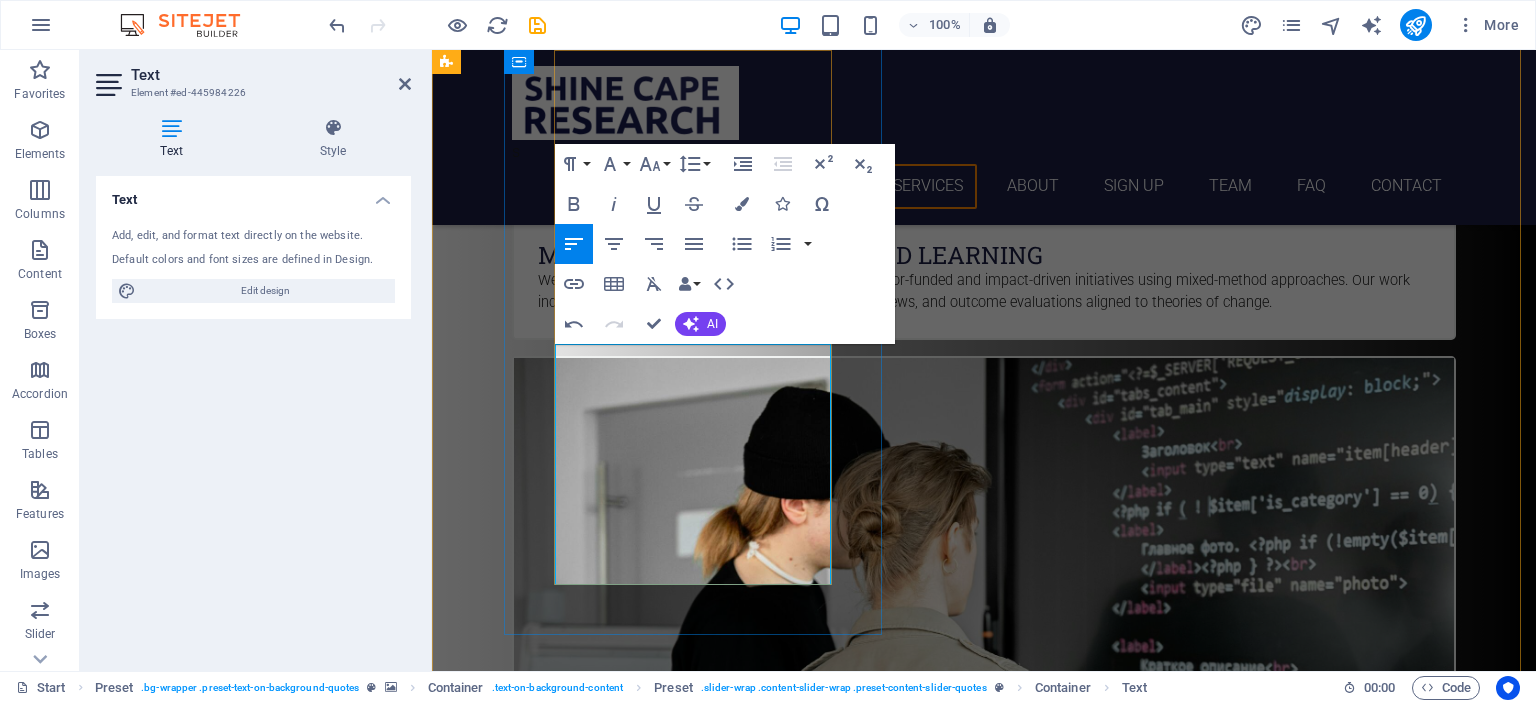 click on "[NAME]" at bounding box center (984, 4796) 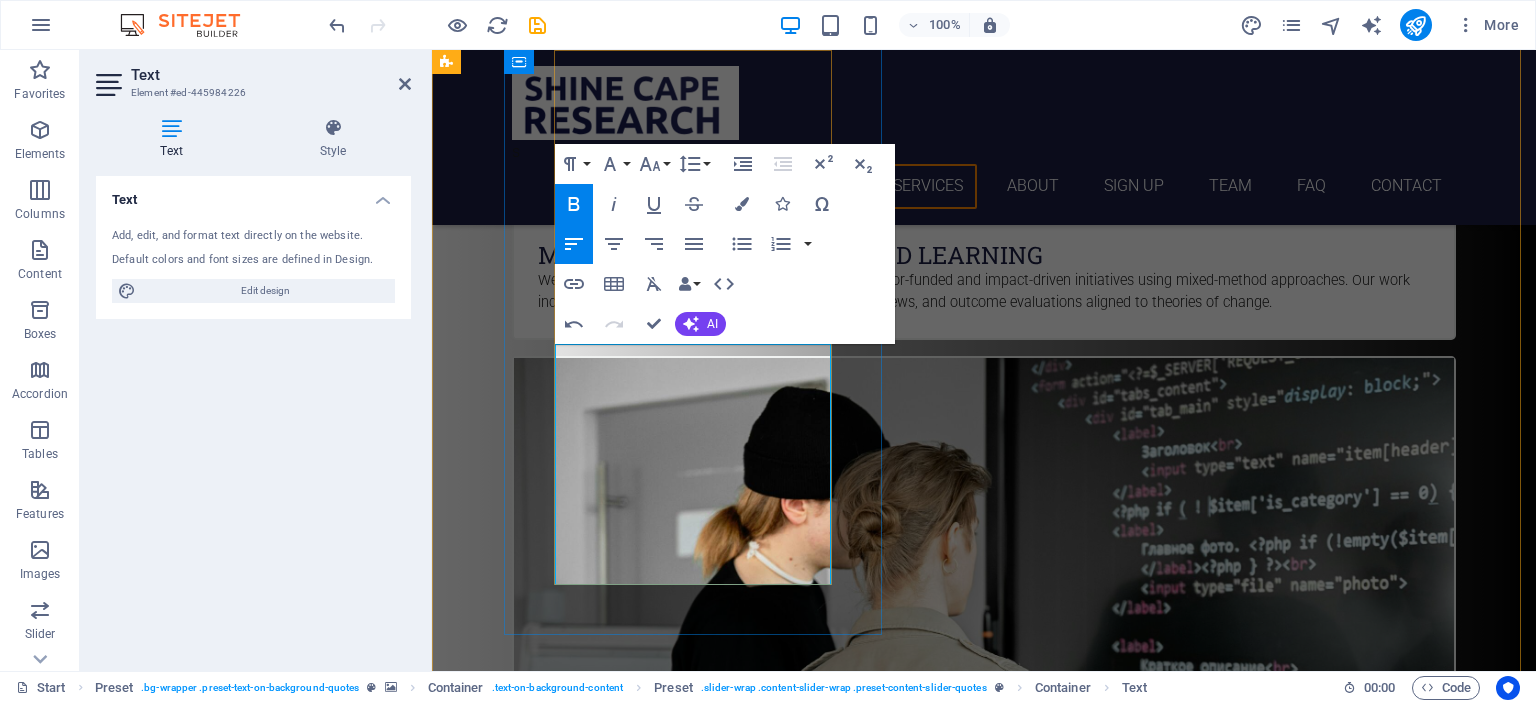 type 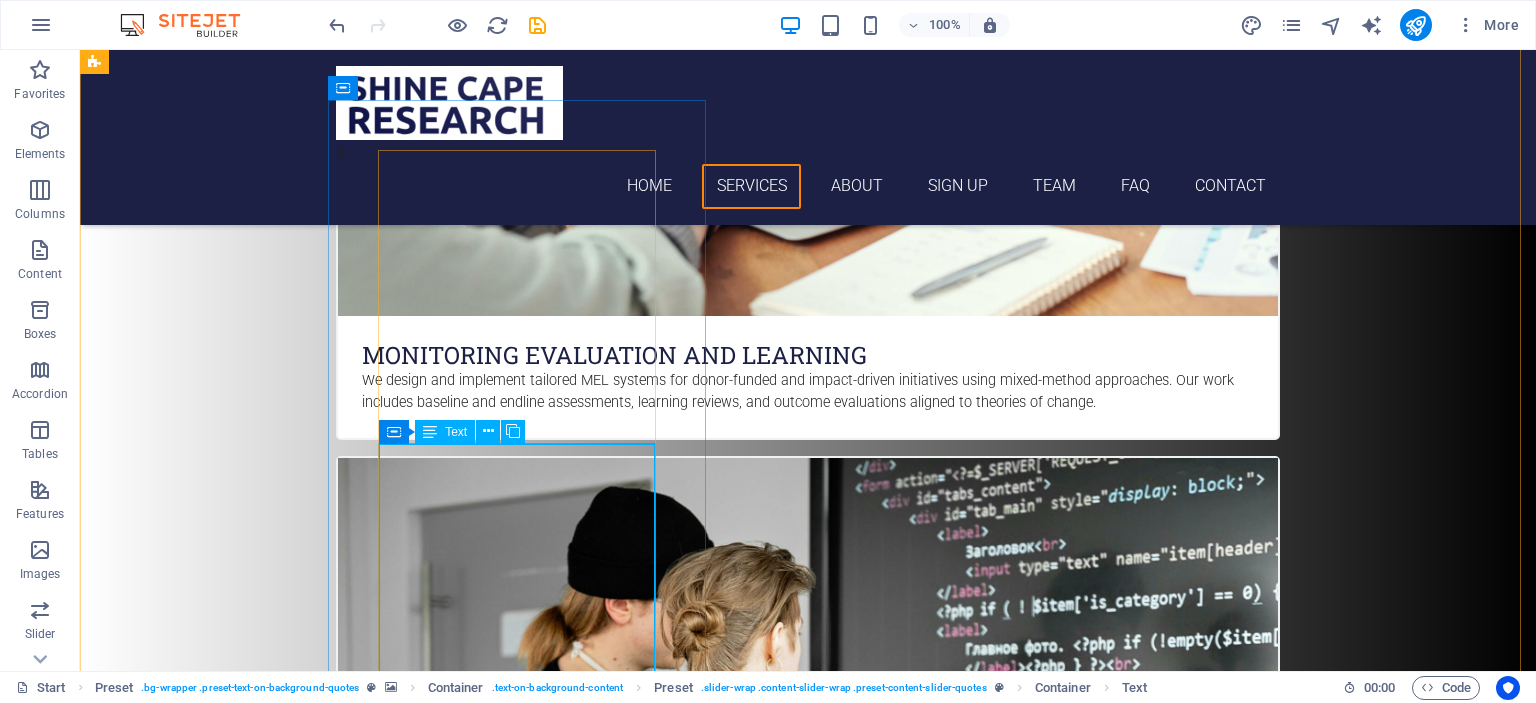 scroll, scrollTop: 2735, scrollLeft: 0, axis: vertical 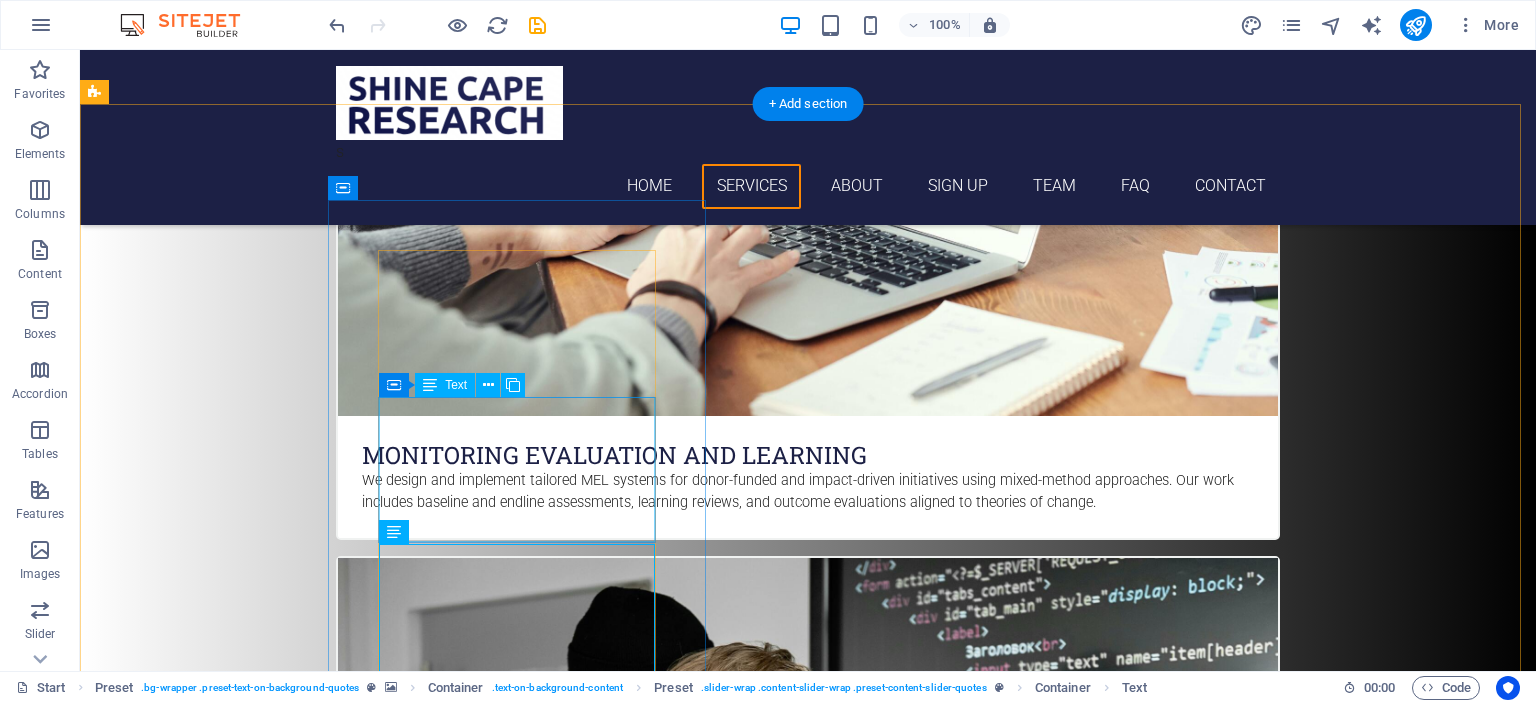 click on ""The personalised tutoring was exactly what I needed. I went from zero coding experience to completing my first project in just weeks!" [FIRST] [LAST]" at bounding box center [808, 4837] 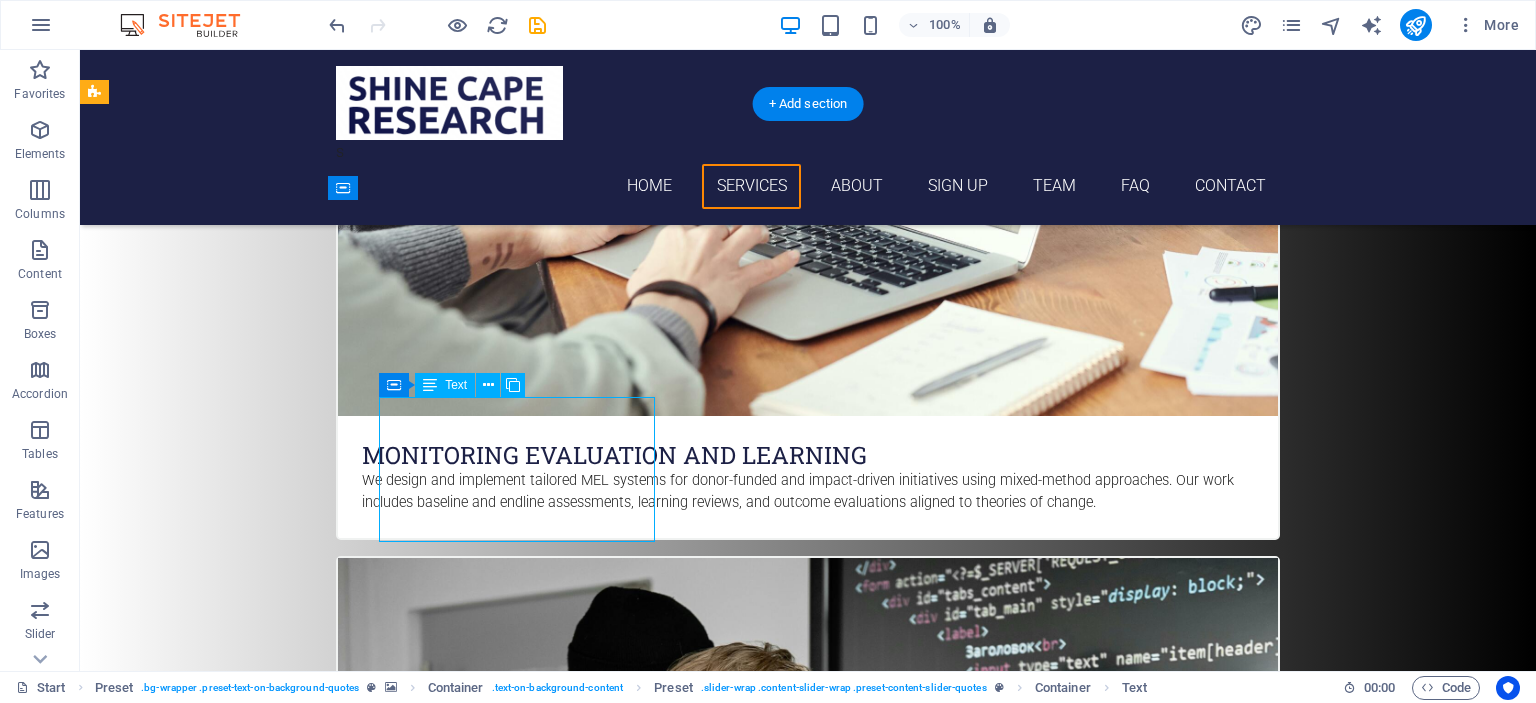 click on ""The personalised tutoring was exactly what I needed. I went from zero coding experience to completing my first project in just weeks!" [FIRST] [LAST]" at bounding box center (808, 4837) 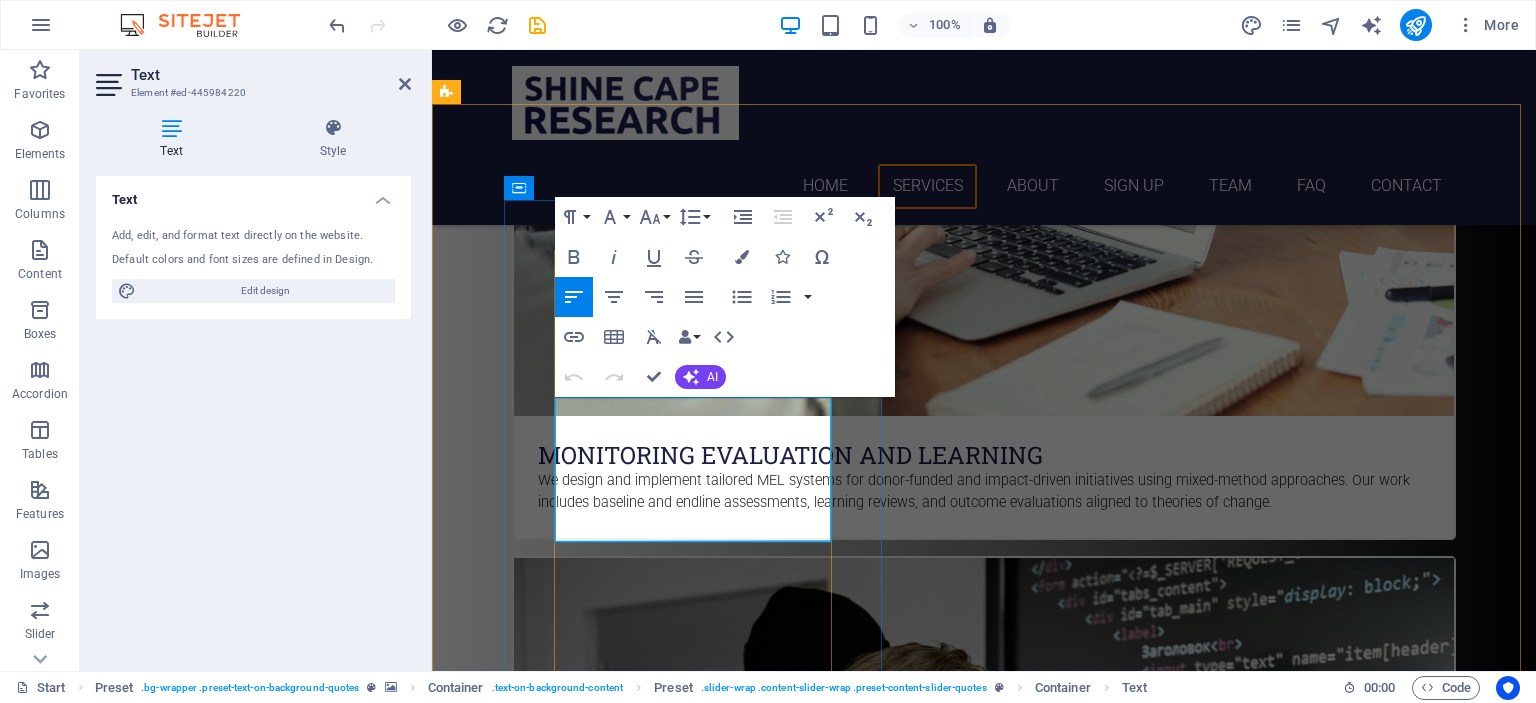 drag, startPoint x: 562, startPoint y: 411, endPoint x: 694, endPoint y: 473, distance: 145.83553 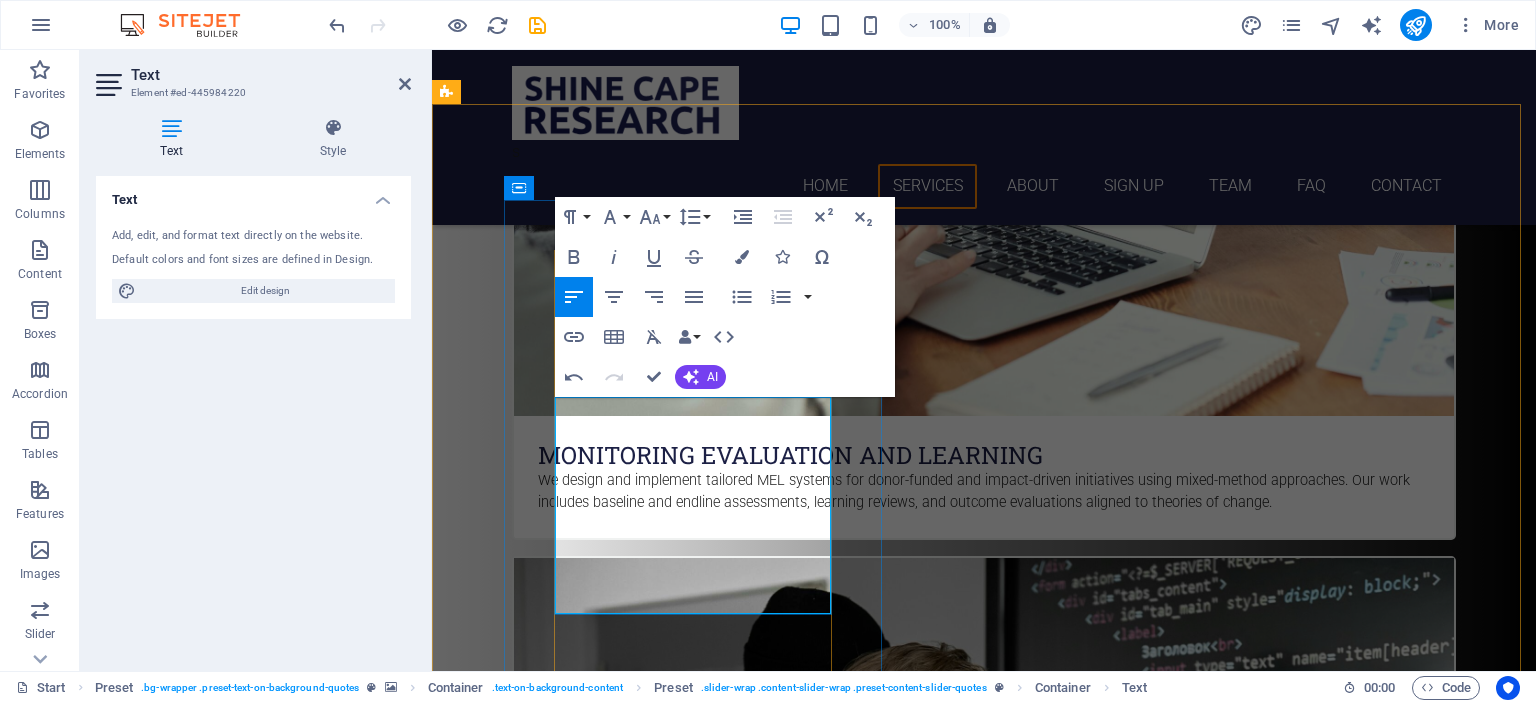 click on "[FIRST] [LAST]" at bounding box center [984, 4909] 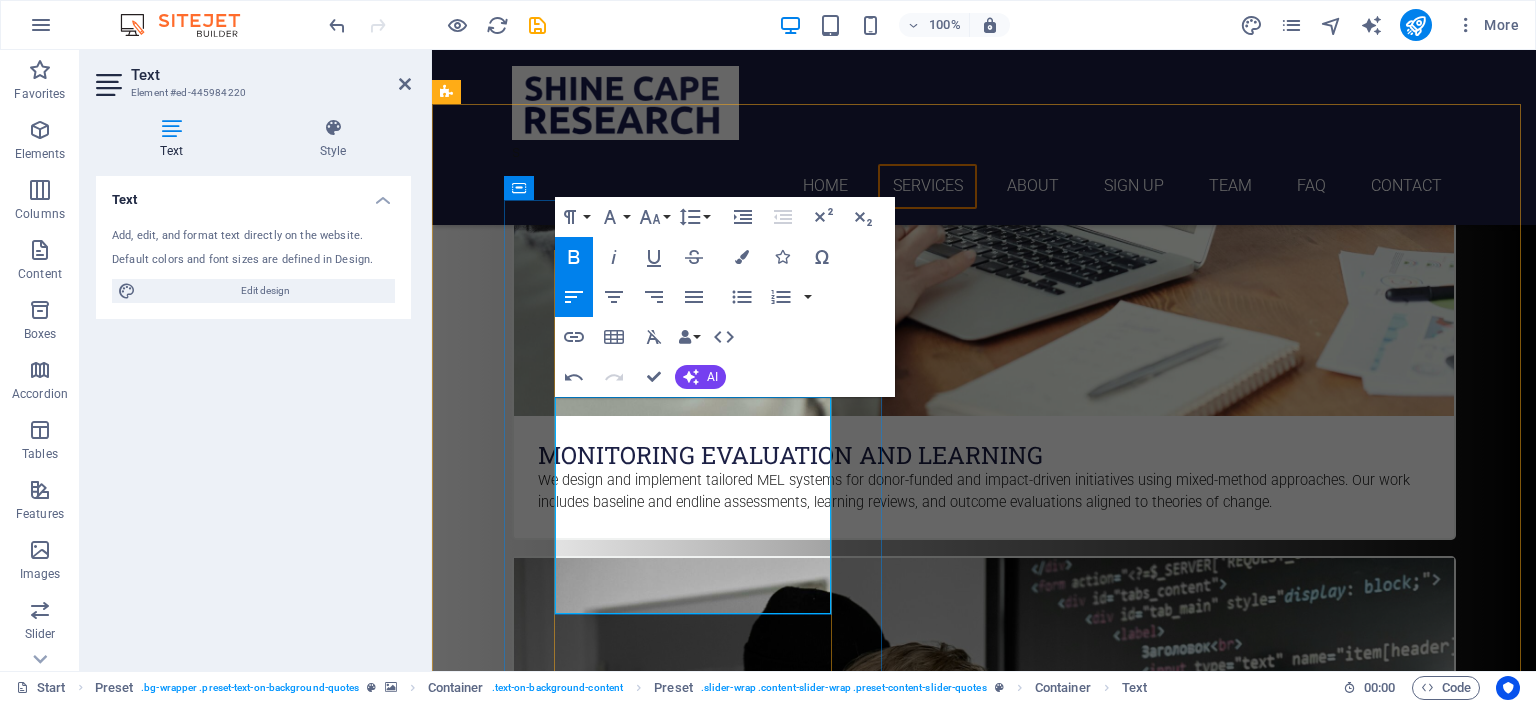 type 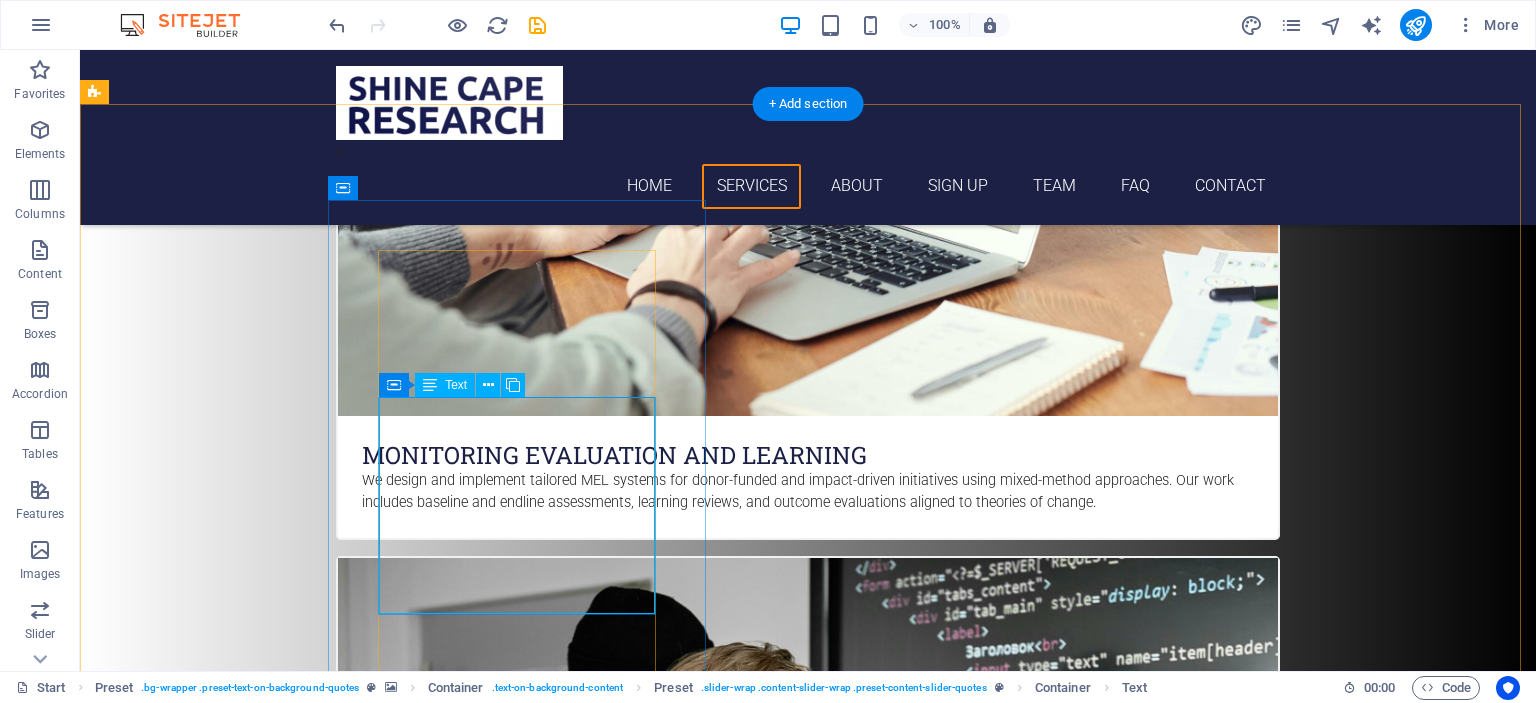 click on ""We needed urgent support with a circular economy feasibility study, and the team delivered a well-researched, policy-relevant report that helped us secure provincial buy-in. Their understanding of local government realities and stakeholder processes is unmatched.!" [NAME], NGO Director" at bounding box center (808, 4873) 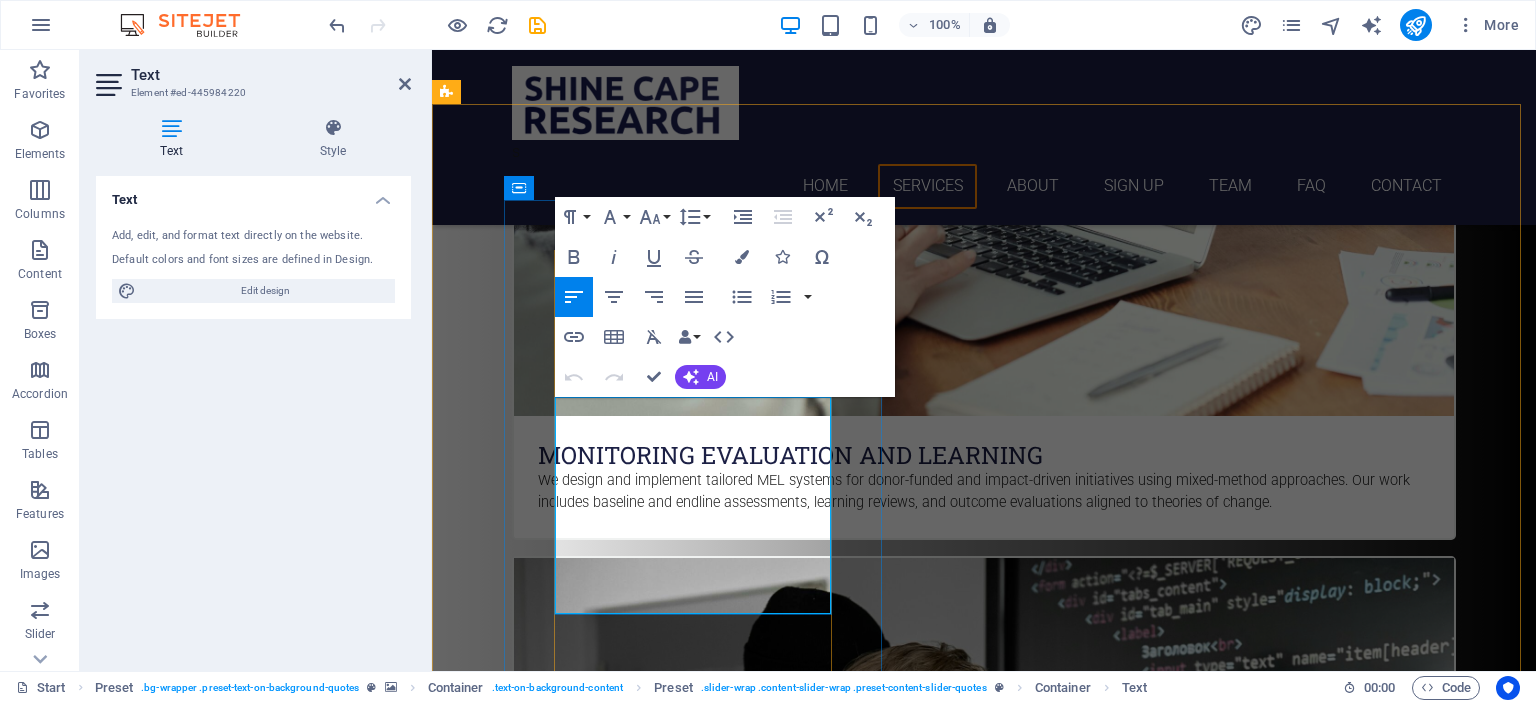 drag, startPoint x: 686, startPoint y: 602, endPoint x: 748, endPoint y: 603, distance: 62.008064 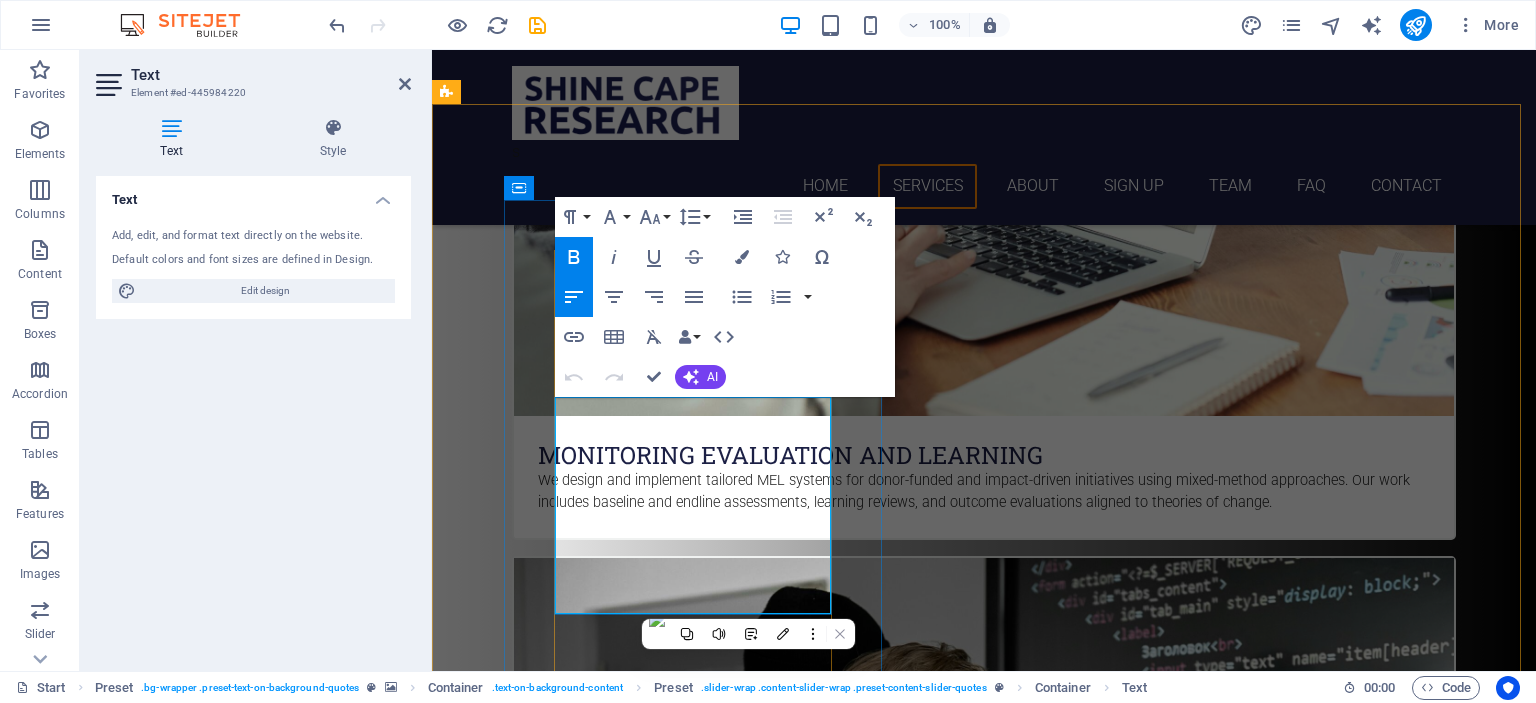 type 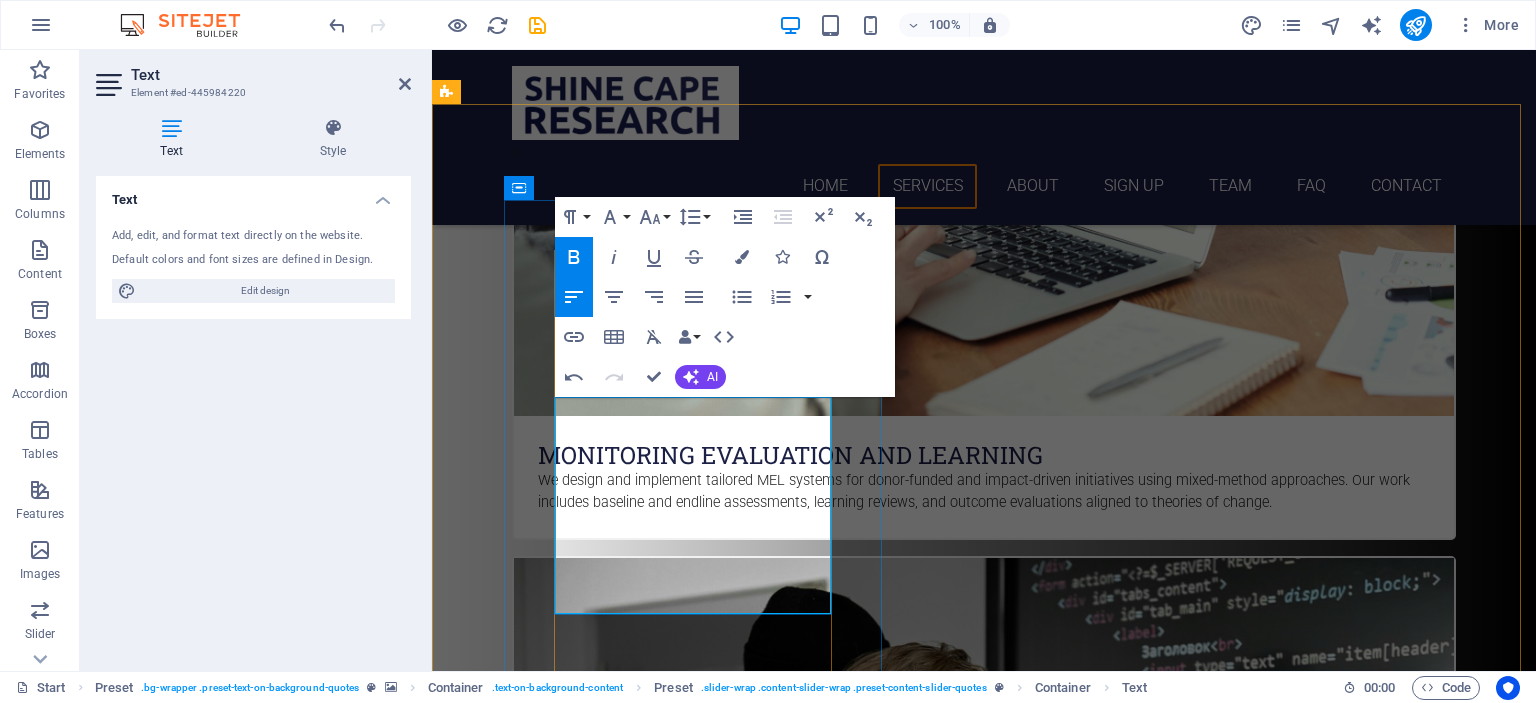 click on "[FIRST] [LAST], [INITIAL]" at bounding box center (660, 4908) 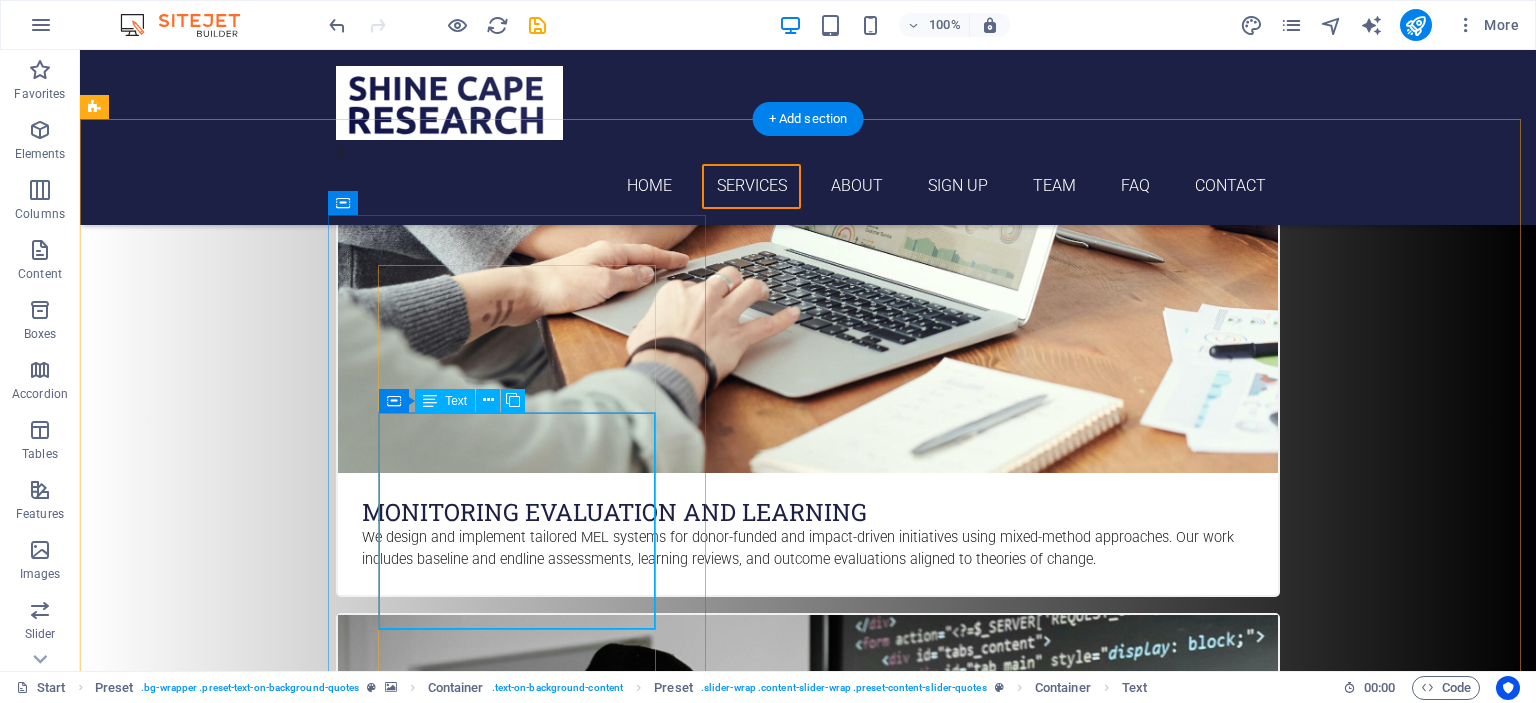 scroll, scrollTop: 2635, scrollLeft: 0, axis: vertical 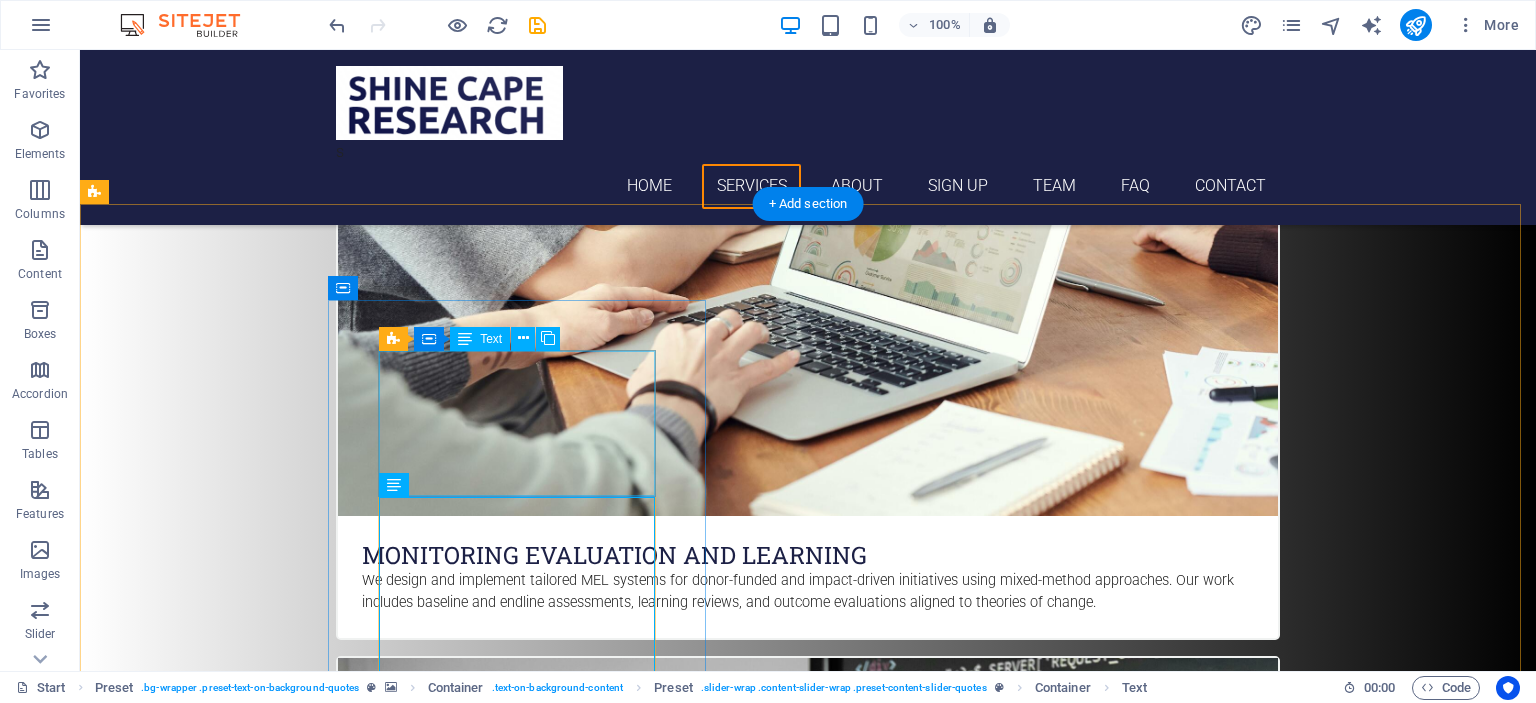click on ""Shine Cape Research made learning coding easy and enjoyable. The step-by-step guidance helped me build confidence quickly!"  [FIRST] [LAST]" at bounding box center [808, 4874] 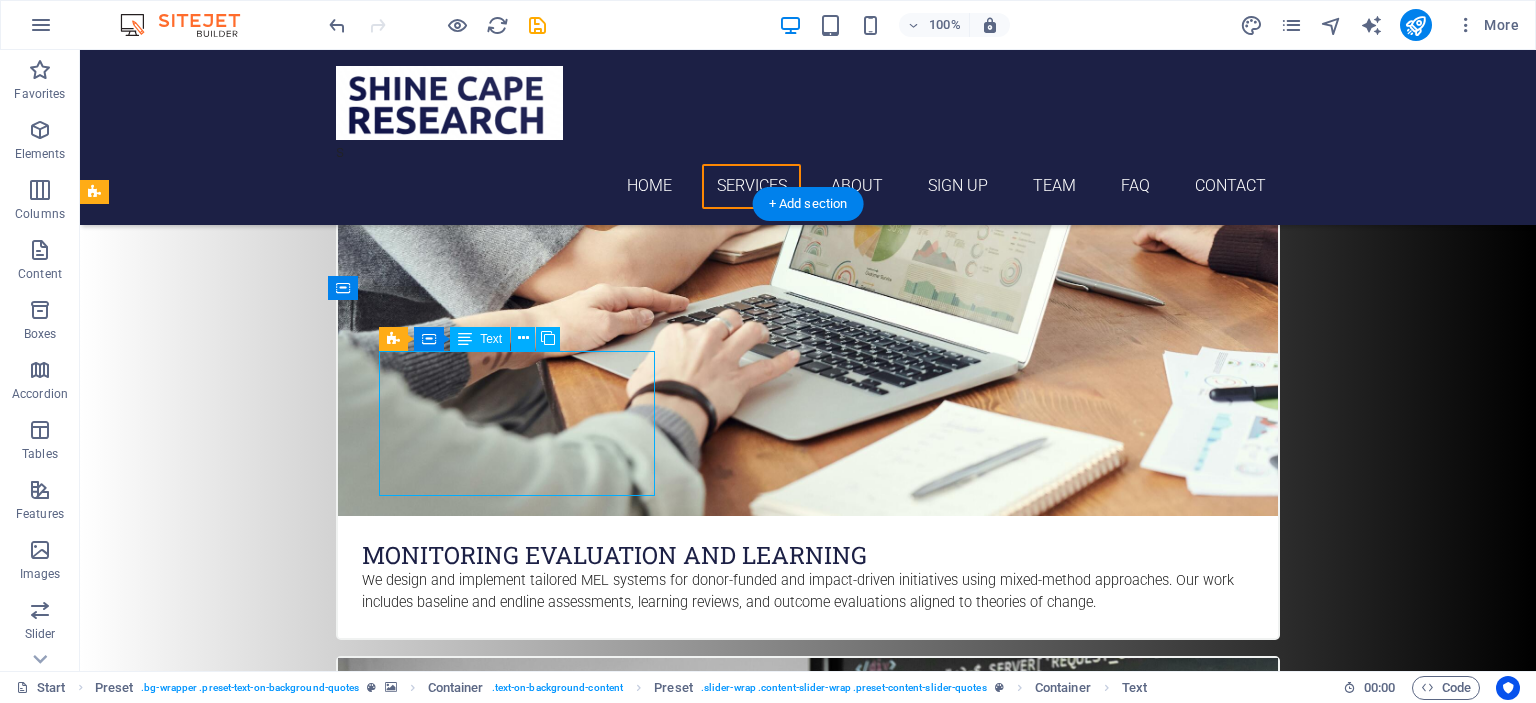 click on ""Shine Cape Research made learning coding easy and enjoyable. The step-by-step guidance helped me build confidence quickly!"  [FIRST] [LAST]" at bounding box center (808, 4874) 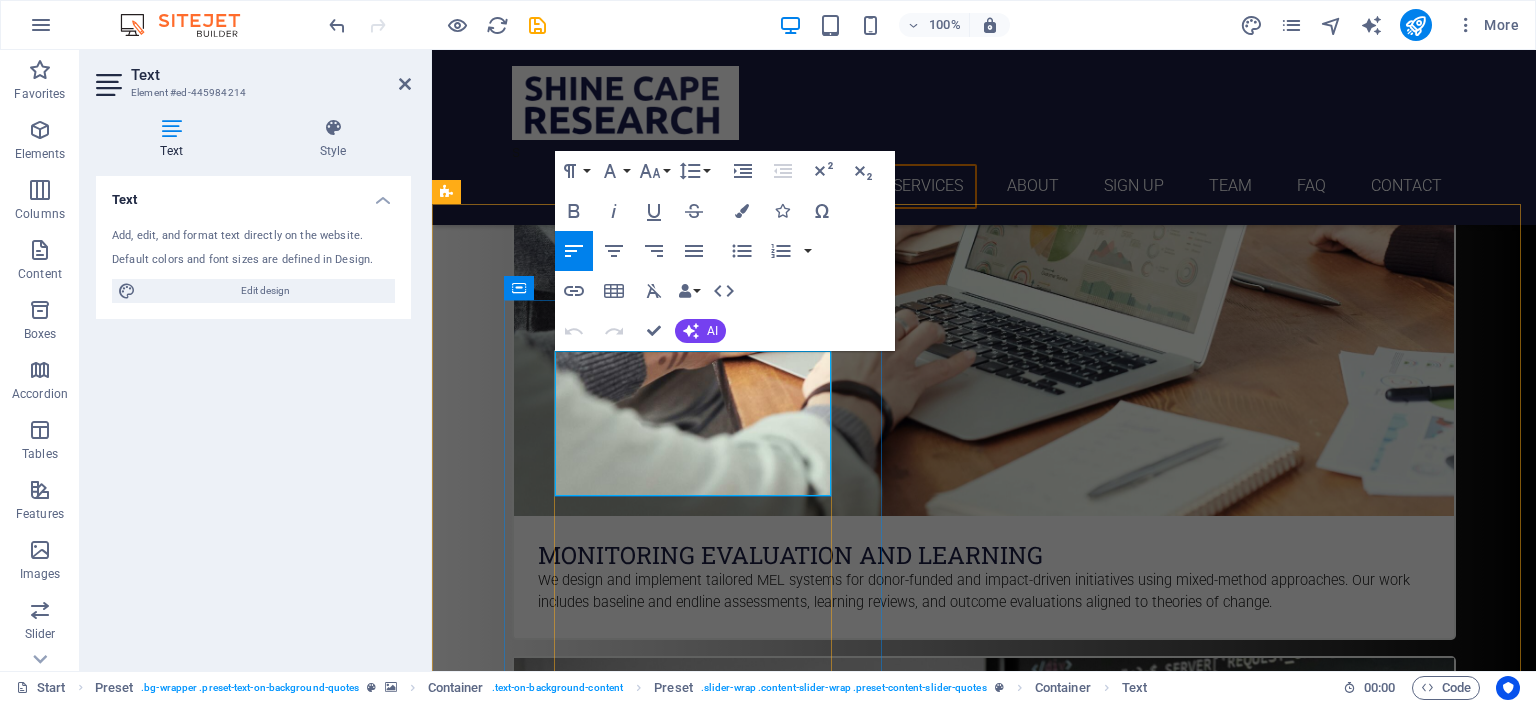 drag, startPoint x: 566, startPoint y: 366, endPoint x: 681, endPoint y: 429, distance: 131.1259 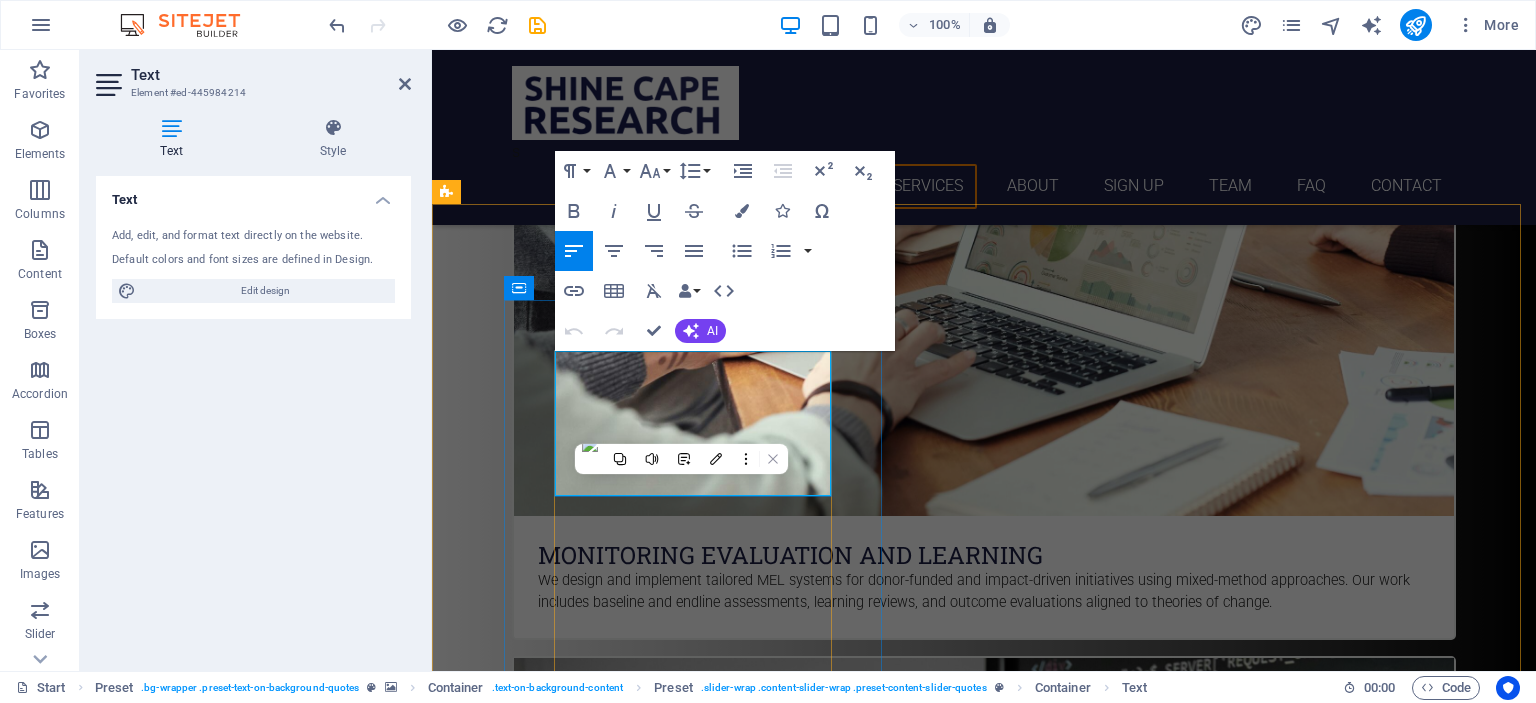 click on ""Shine Cape Research made learning coding easy and enjoyable. The step-by-step guidance helped me build confidence quickly!"" at bounding box center [984, 4850] 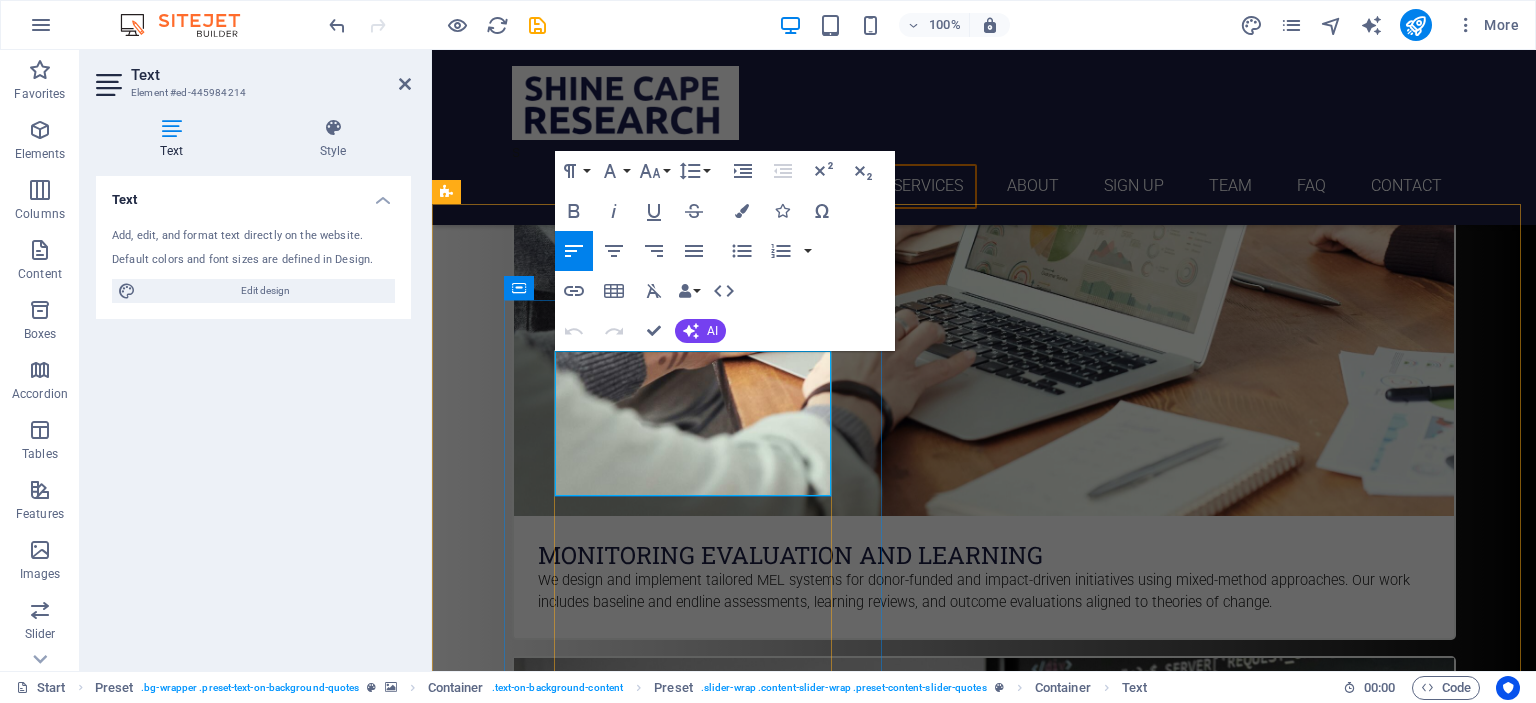 drag, startPoint x: 564, startPoint y: 358, endPoint x: 681, endPoint y: 427, distance: 135.83078 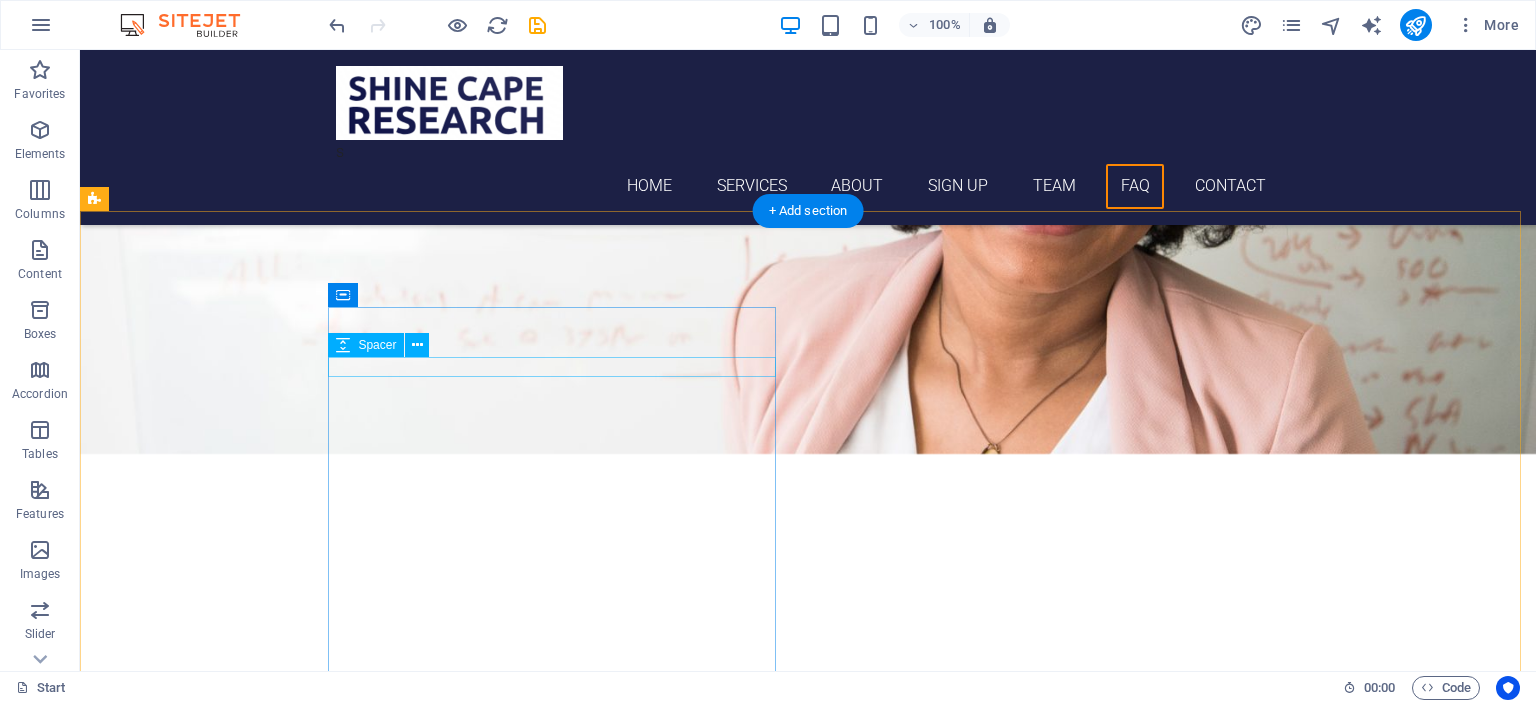 scroll, scrollTop: 6635, scrollLeft: 0, axis: vertical 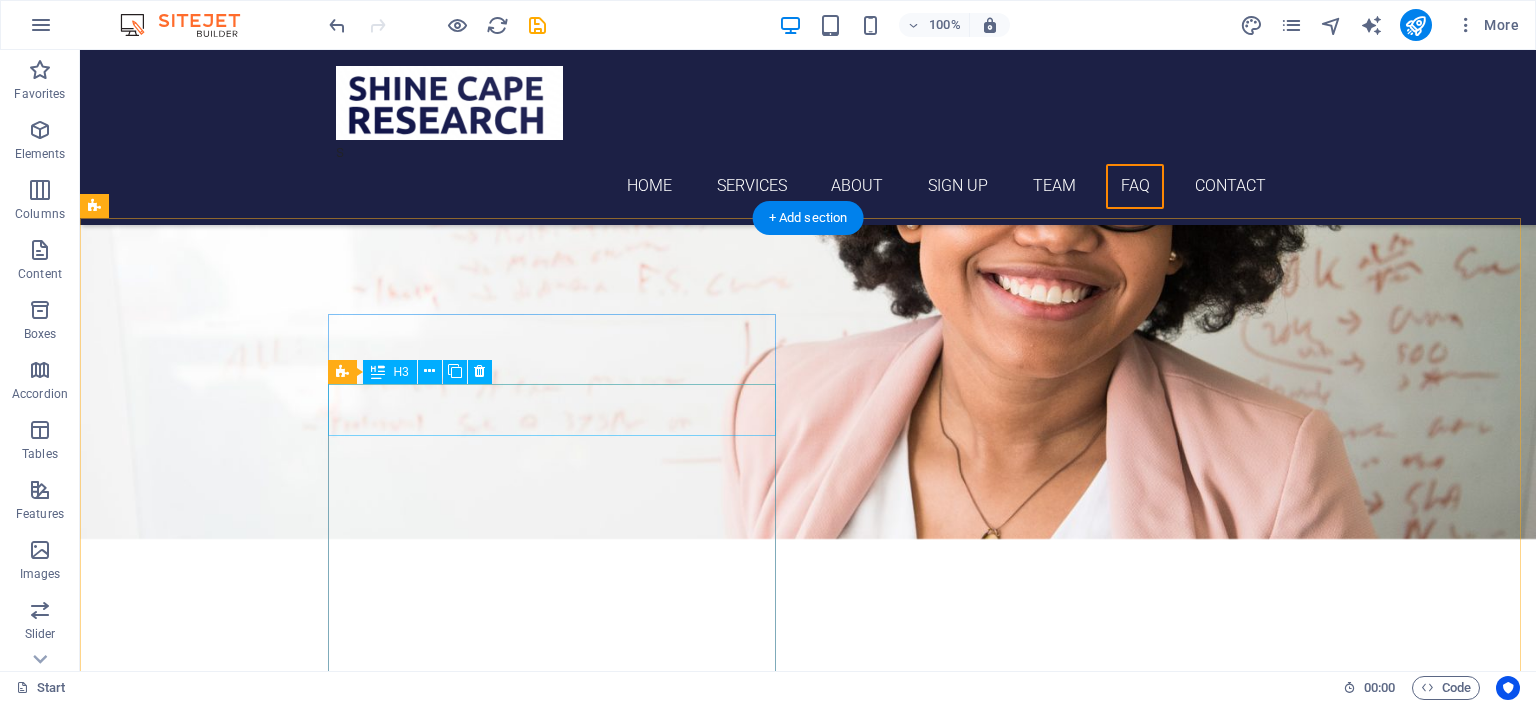click on "is tutoring available online?" at bounding box center [568, 6081] 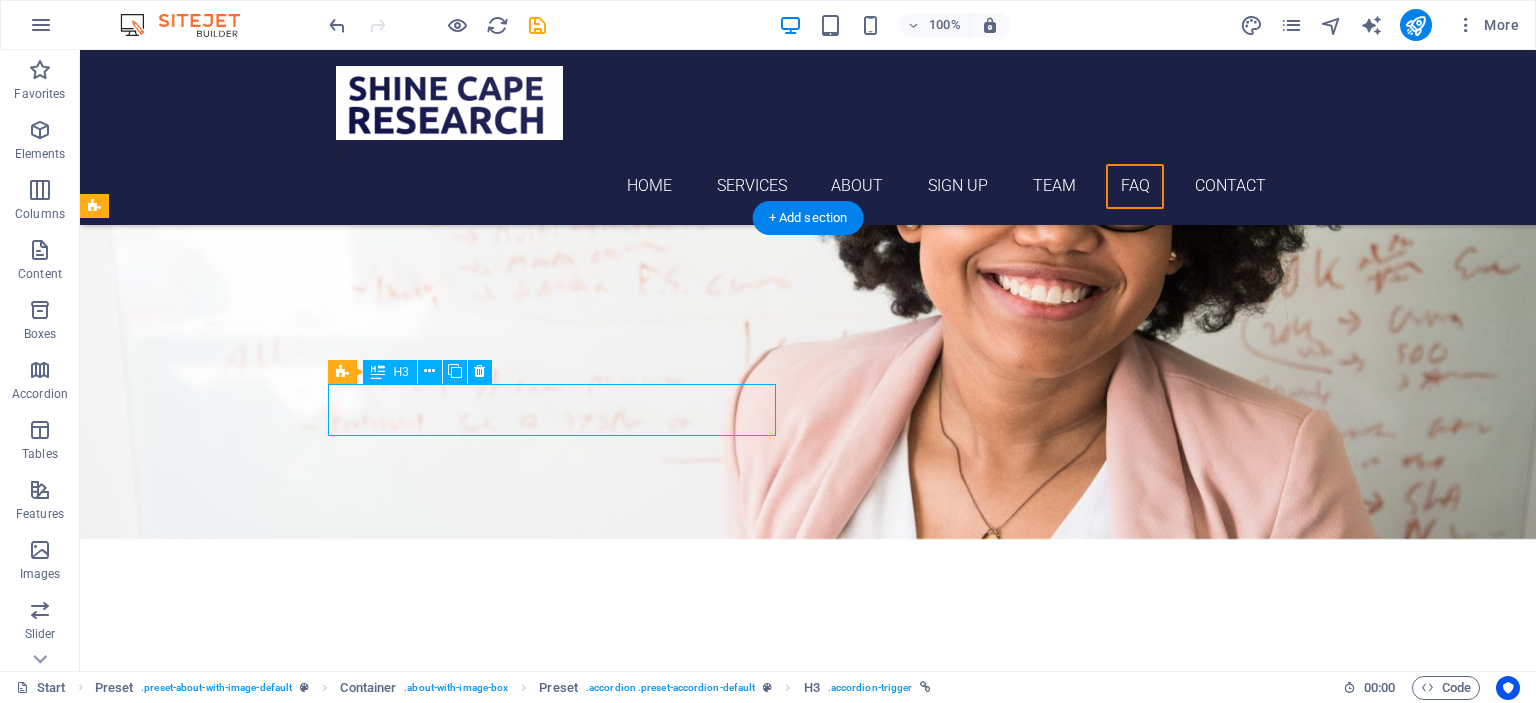 click on "is tutoring available online?" at bounding box center (568, 6081) 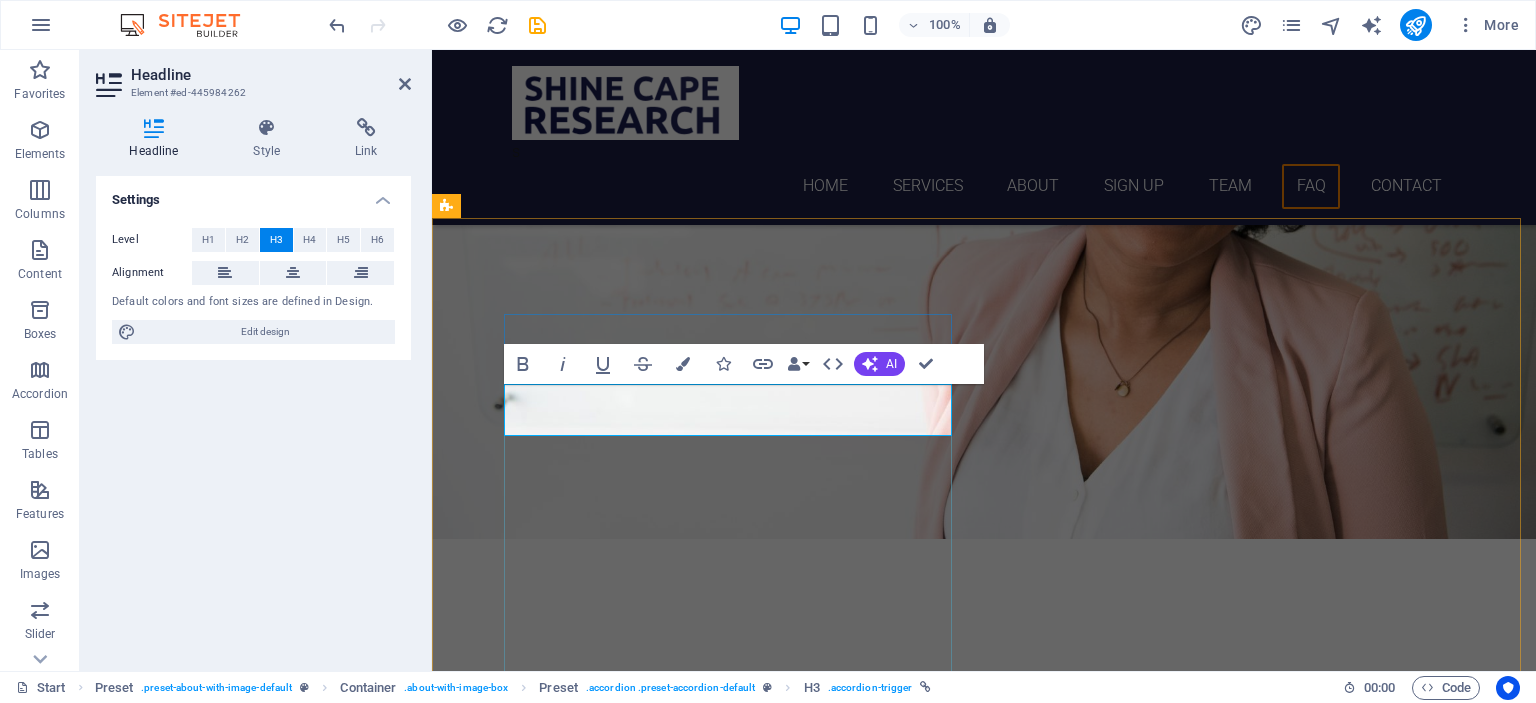click on "is tutoring available online?" at bounding box center (920, 6081) 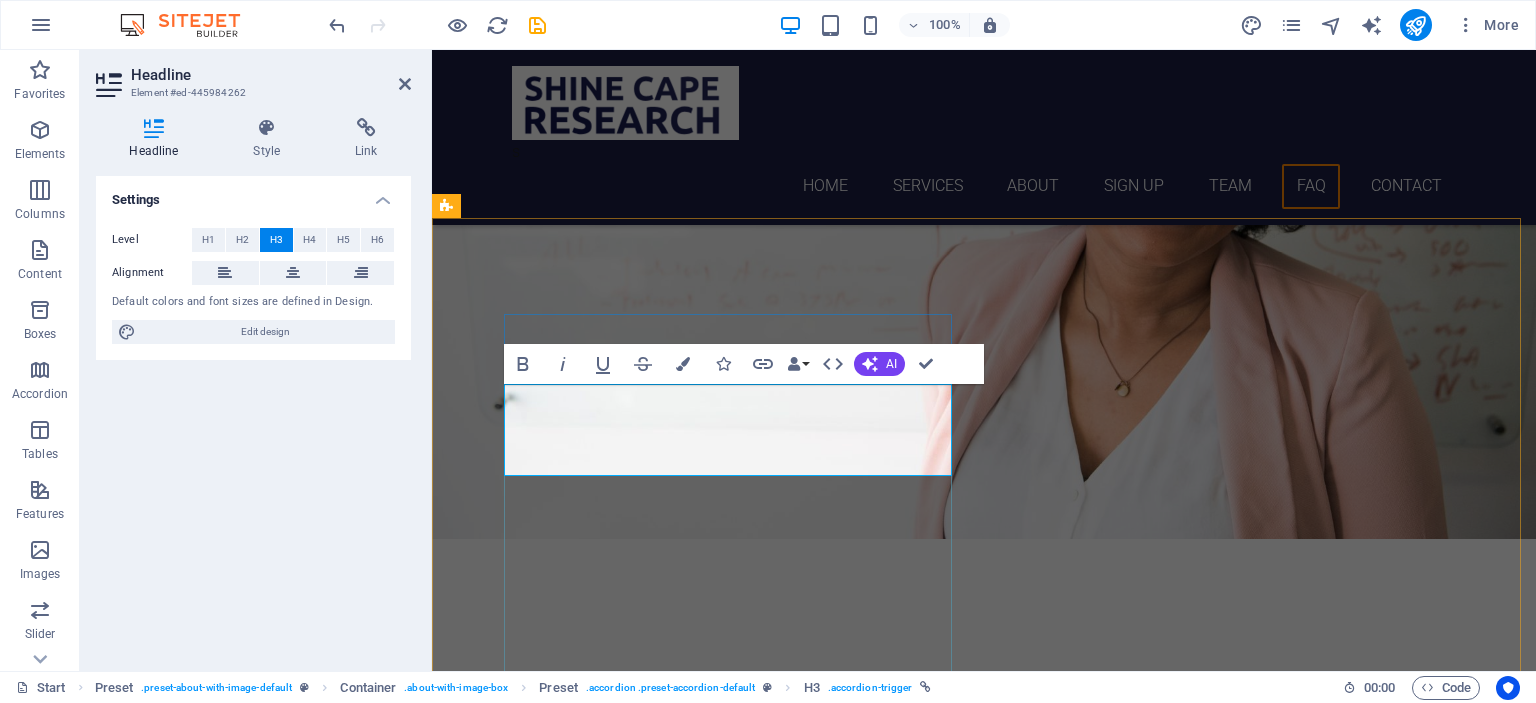 drag, startPoint x: 792, startPoint y: 408, endPoint x: 640, endPoint y: 443, distance: 155.97757 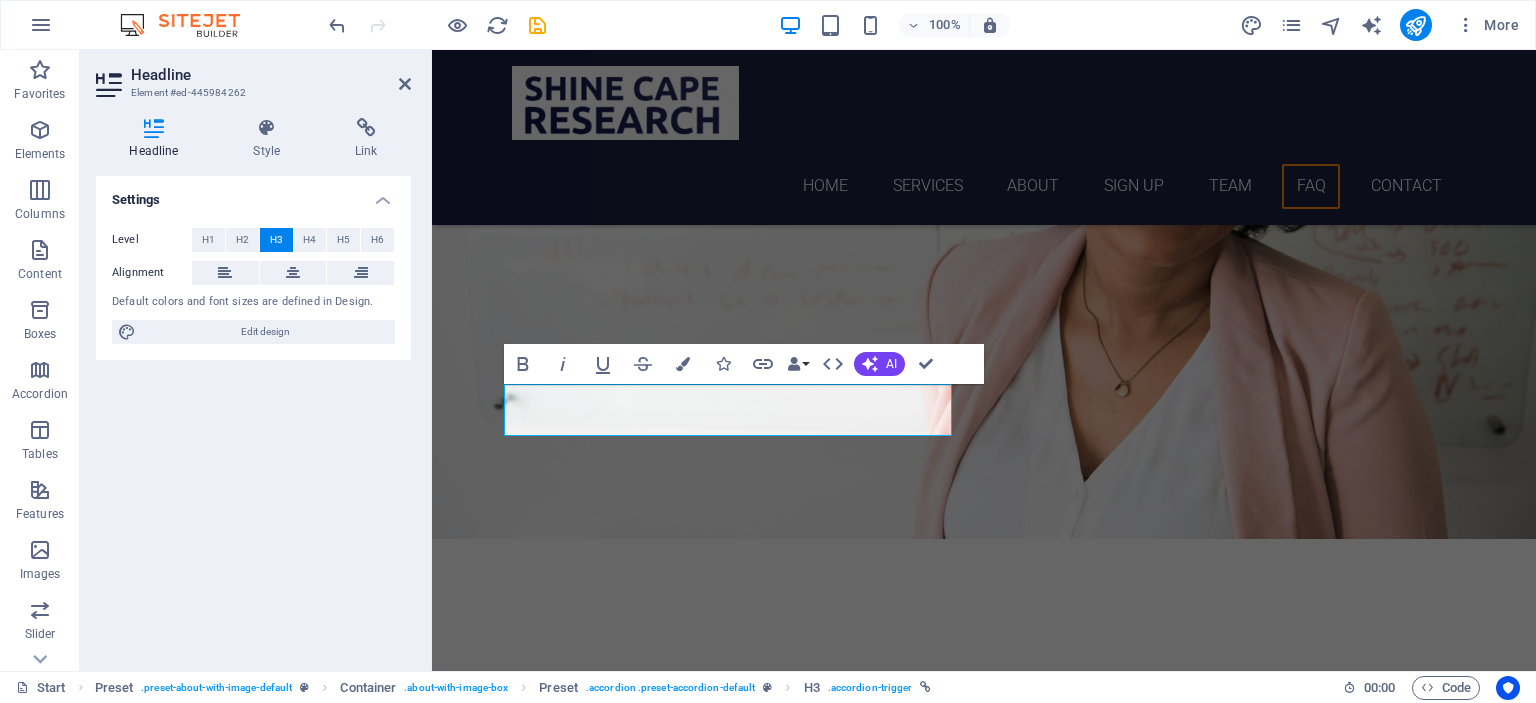 type 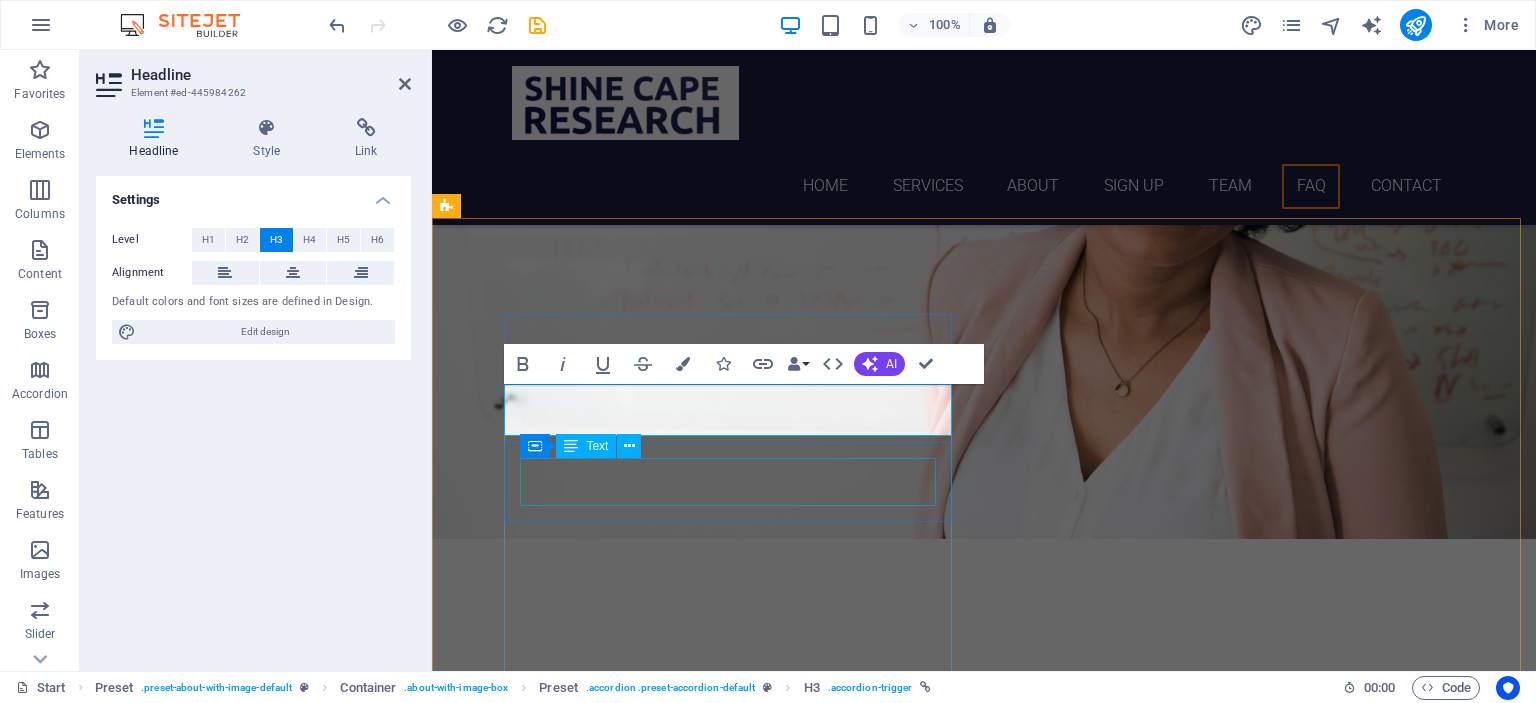 click on "We offer flexible tutoring options online to accommodate your schedule and learning preferences. ." at bounding box center (920, 6141) 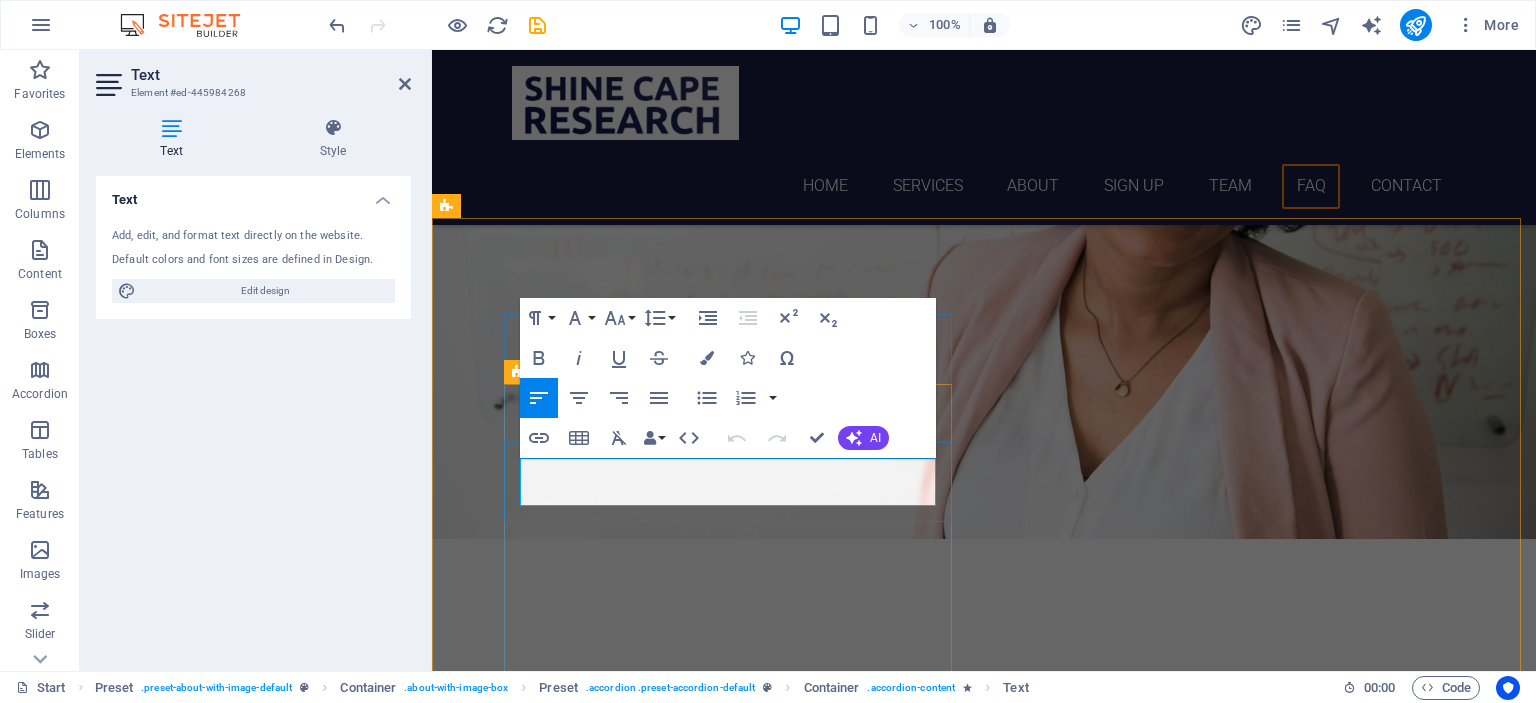 drag, startPoint x: 522, startPoint y: 471, endPoint x: 785, endPoint y: 499, distance: 264.4863 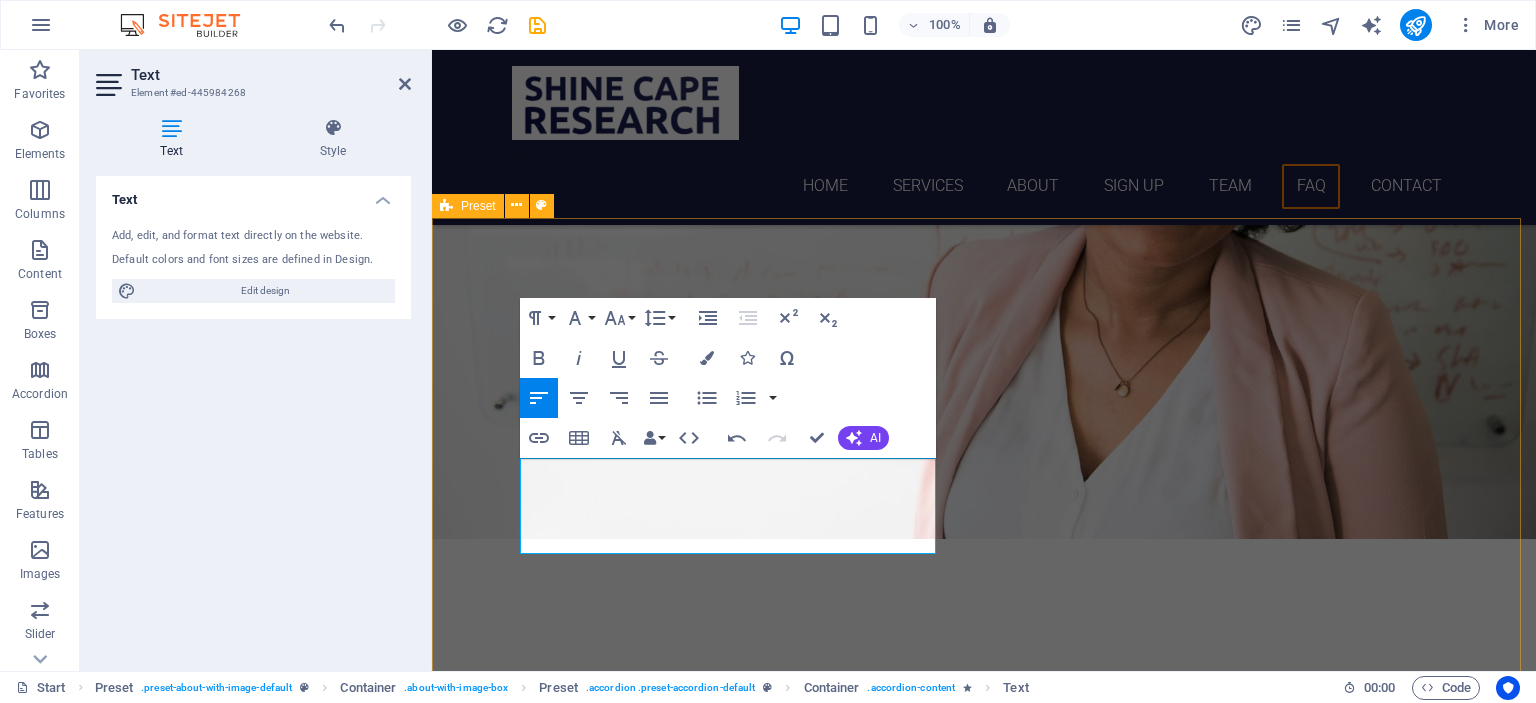 click on "FAQ Do you only work with students? No, we work with a broad range of clients—including postgraduate students, researchers, NGOs, development agencies, and municipal departments. Our services are tailored to suit both individual and institutional needs . what subjects do you tutor? We provide tutoring in social sciences, commerce, programming, cybersecurity, general IT subjects, and mathematics, especially for high school and university students. do you edit non academic documents? Yes, we edit a variety of documents, including professional and business writing how do i get started? Contact us to discuss your needs, and we’ll customise a plan that aligns with your goals ." at bounding box center (984, 6344) 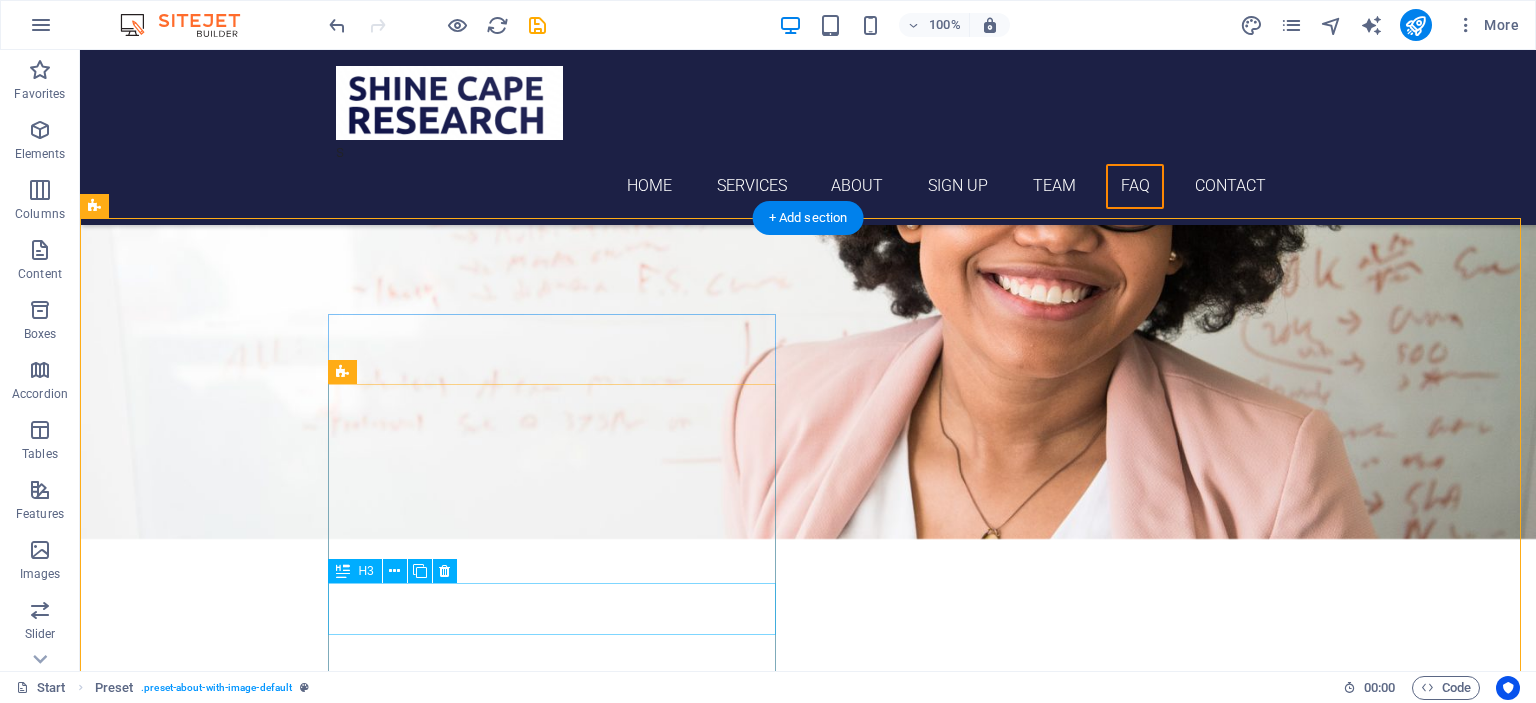 click on "what subjects do you tutor?" at bounding box center (568, 6226) 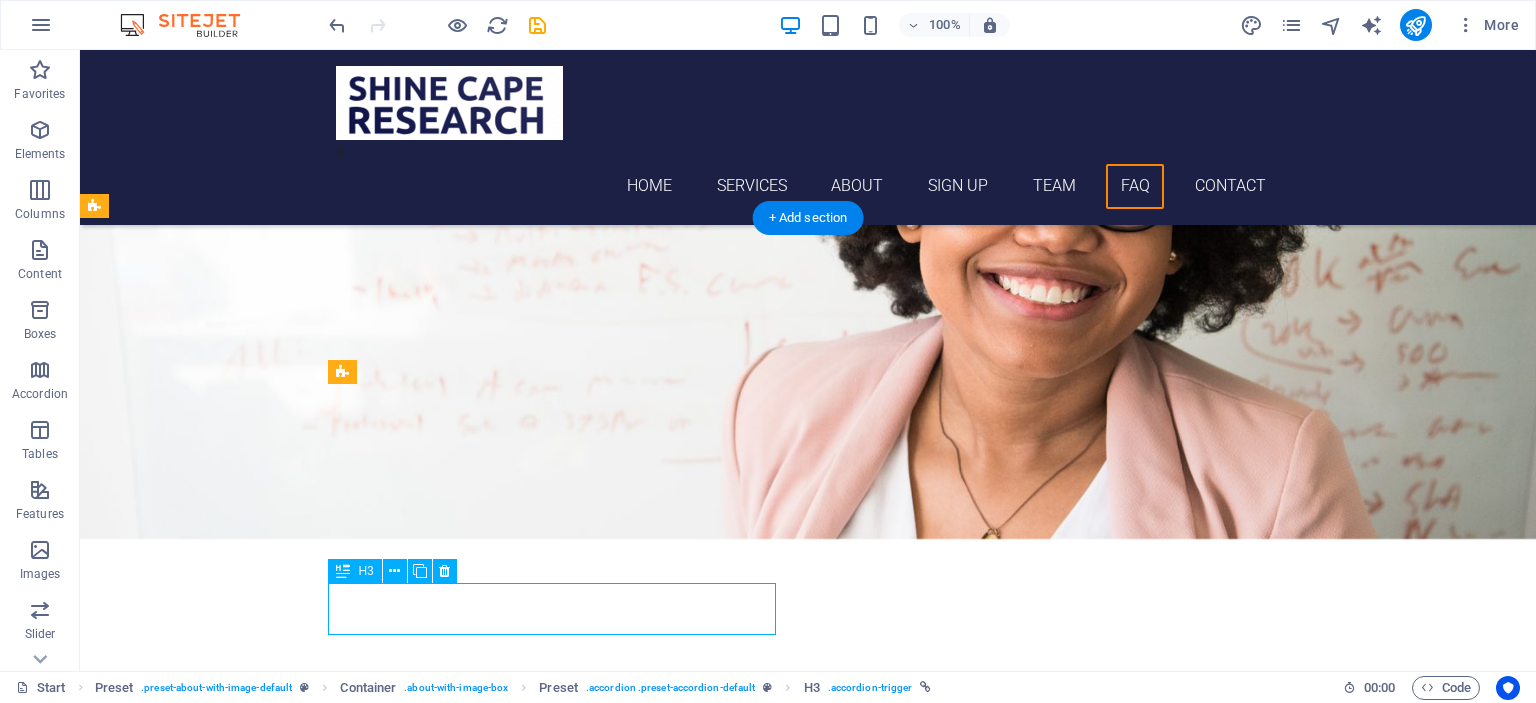 click on "what subjects do you tutor?" at bounding box center [568, 6226] 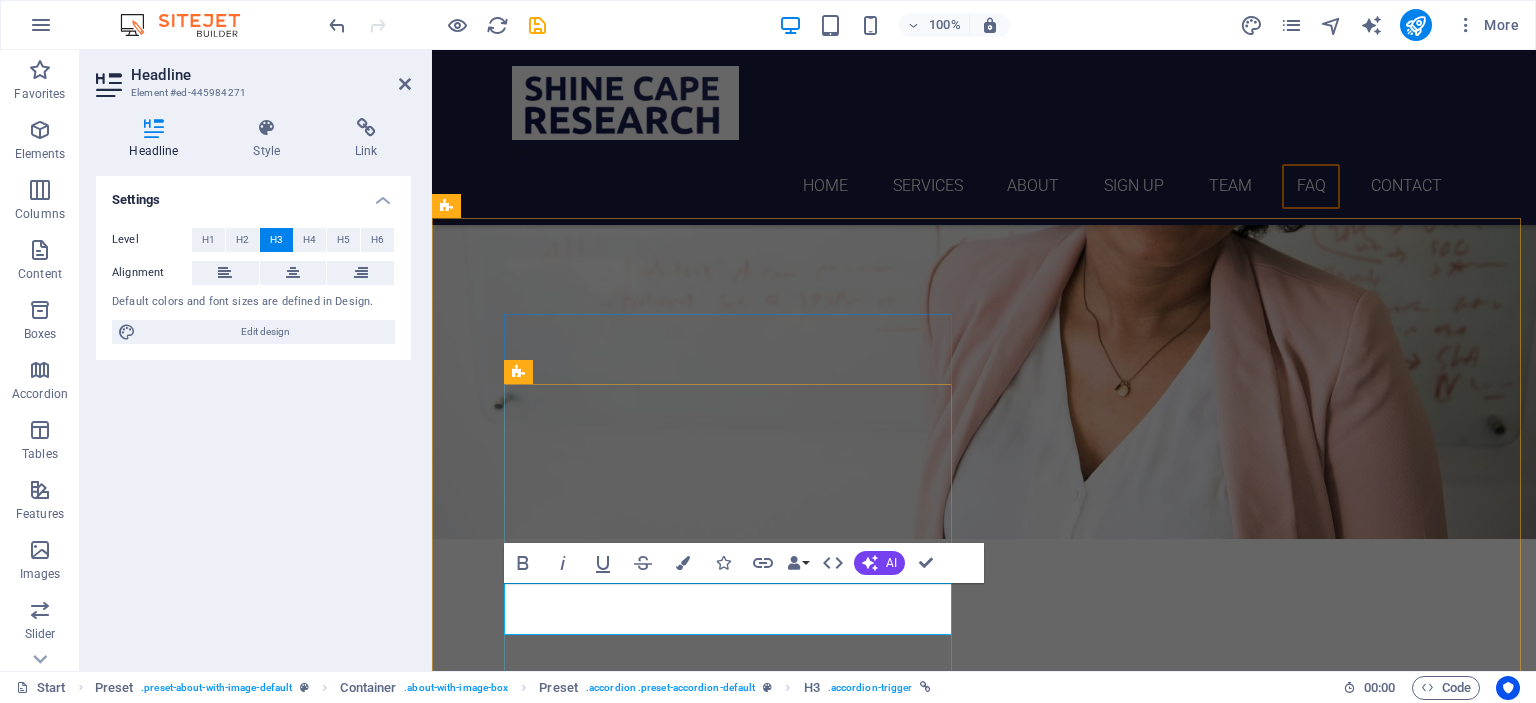 click on "what subjects do you tutor?" at bounding box center (920, 6226) 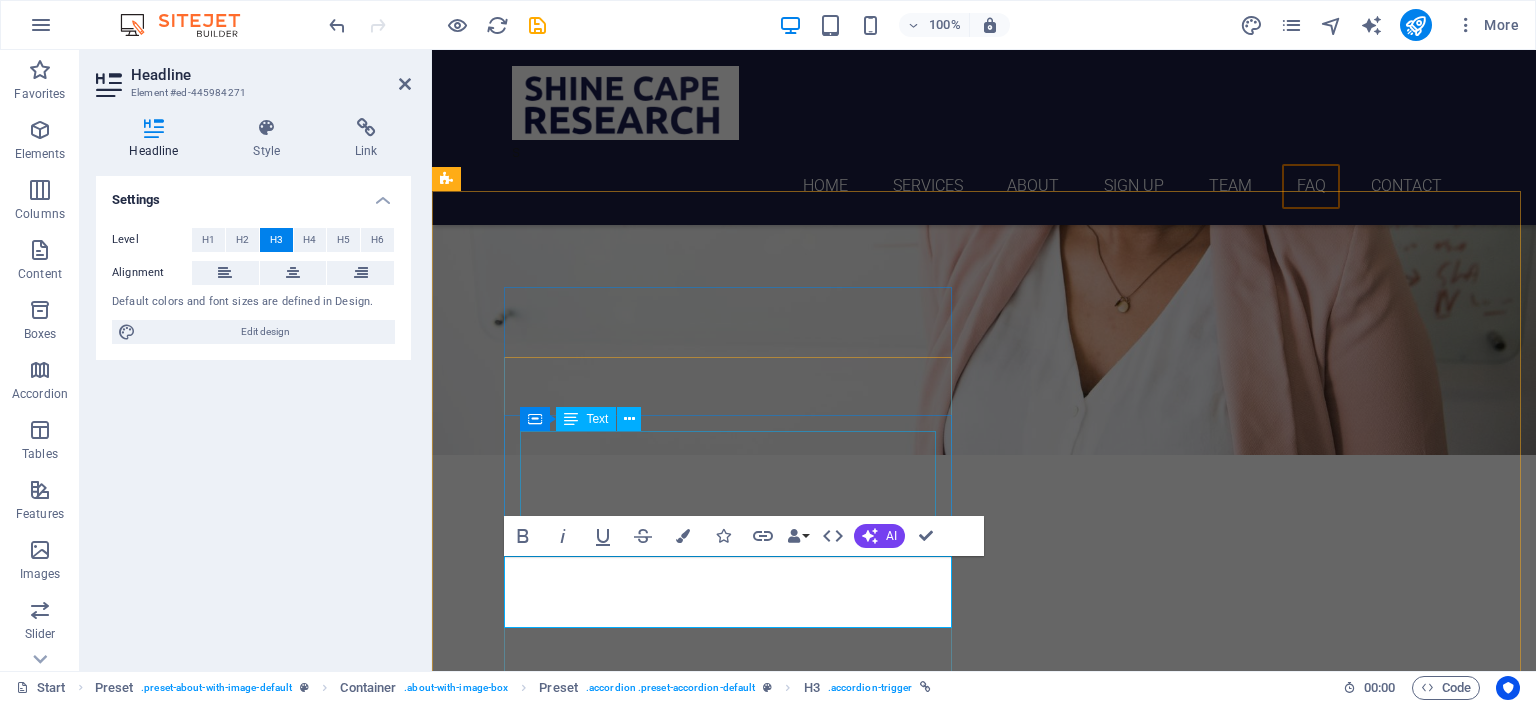 scroll, scrollTop: 6735, scrollLeft: 0, axis: vertical 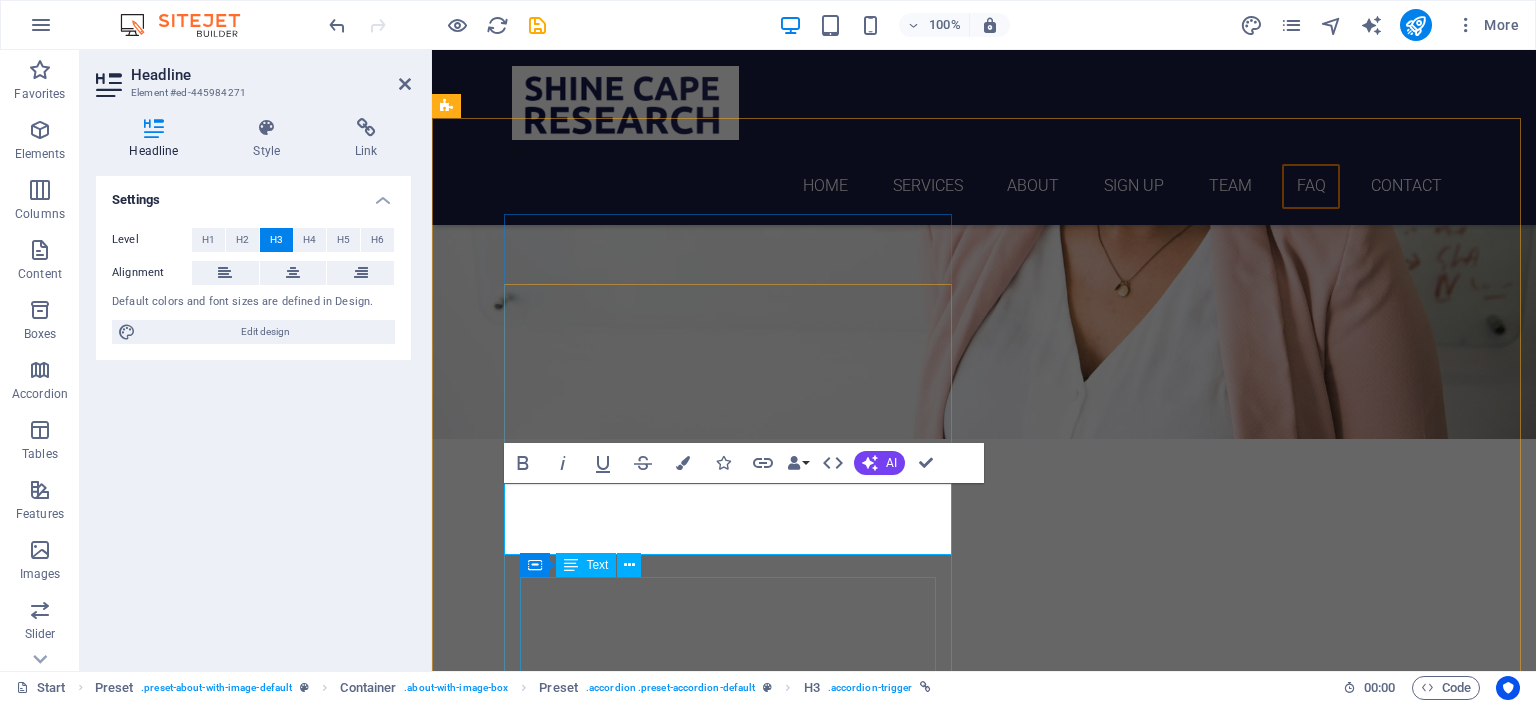 click on "We provide tutoring in social sciences, commerce, programming, cybersecurity, general IT subjects, and mathematics, especially for high school and university students." at bounding box center [920, 6198] 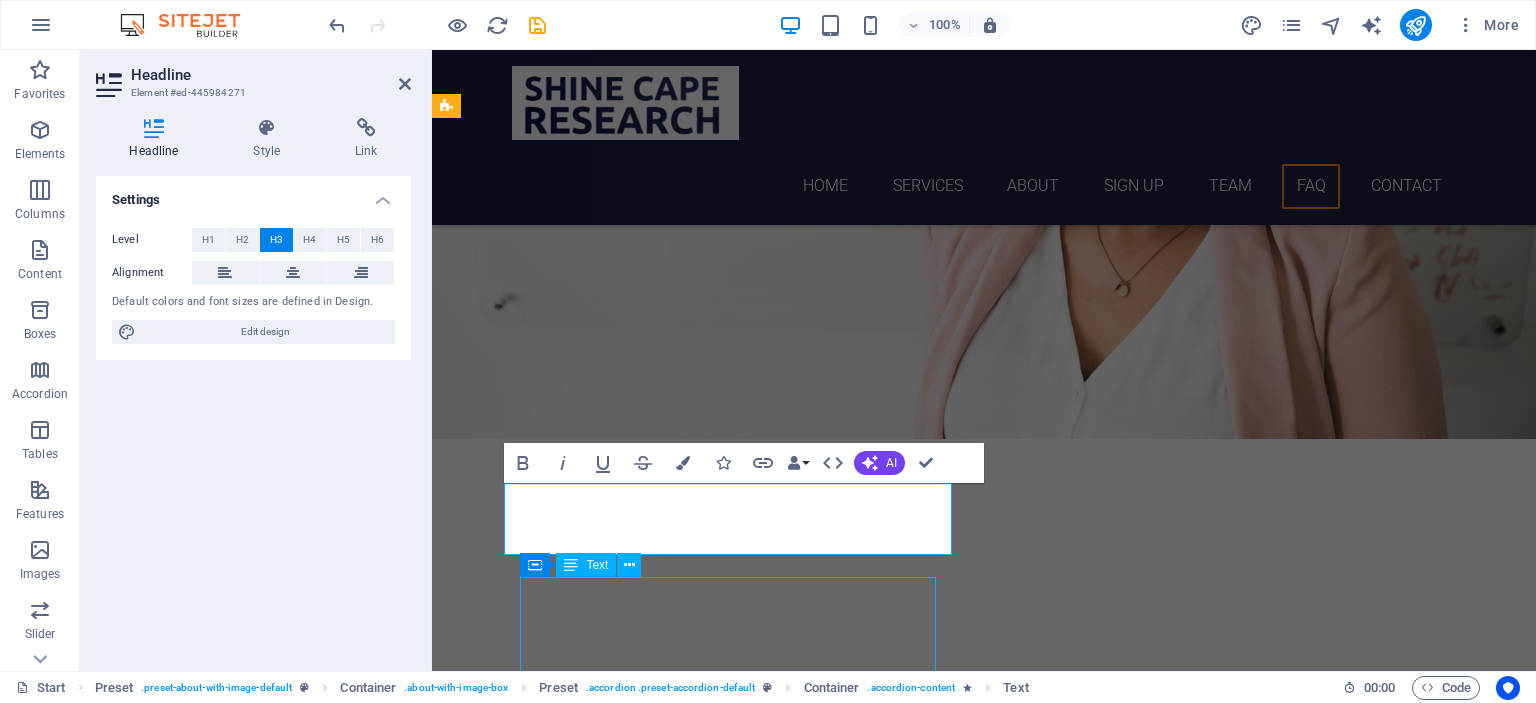 click on "We provide tutoring in social sciences, commerce, programming, cybersecurity, general IT subjects, and mathematics, especially for high school and university students." at bounding box center (920, 6198) 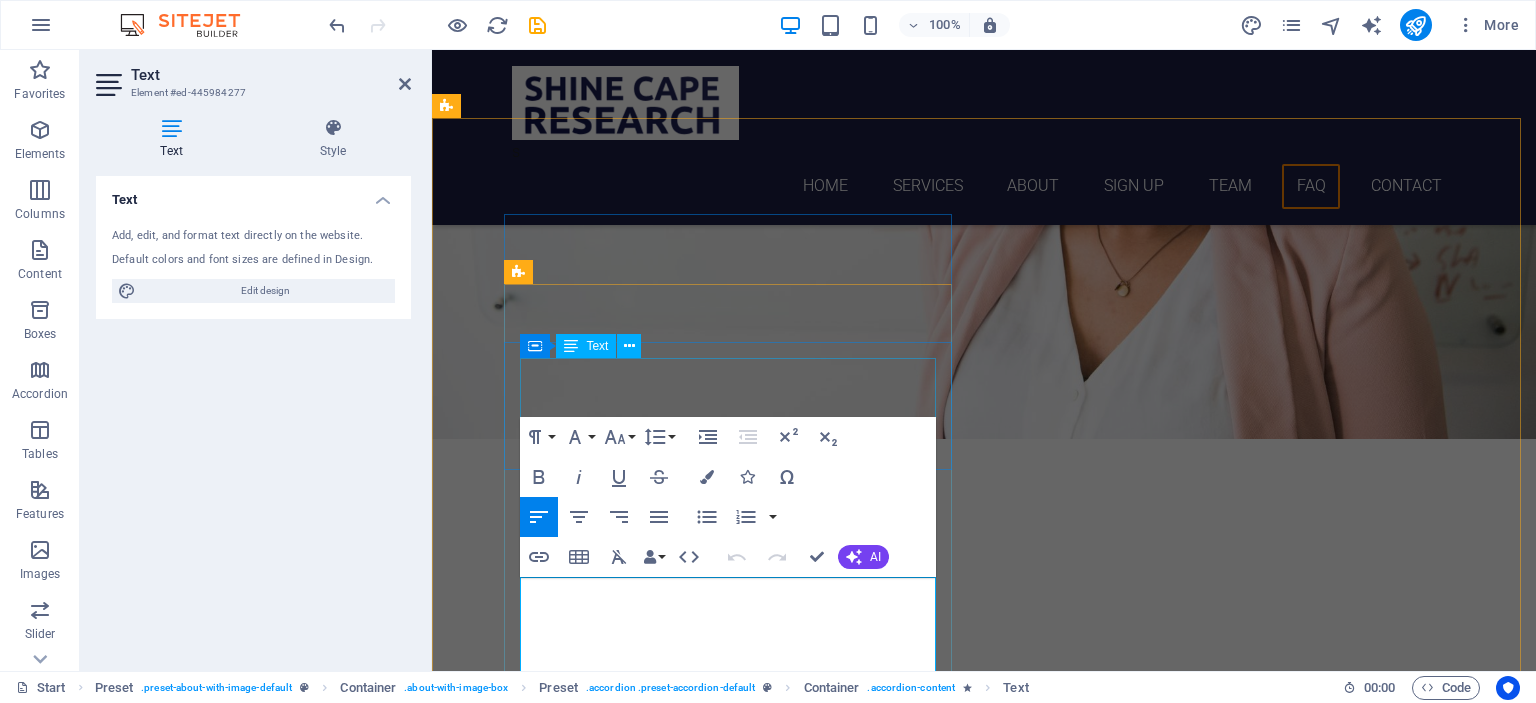 click on "No, we work with a broad range of clients—including postgraduate students, researchers, NGOs, development agencies, and municipal departments. Our services are tailored to suit both individual and institutional needs ." at bounding box center (920, 6053) 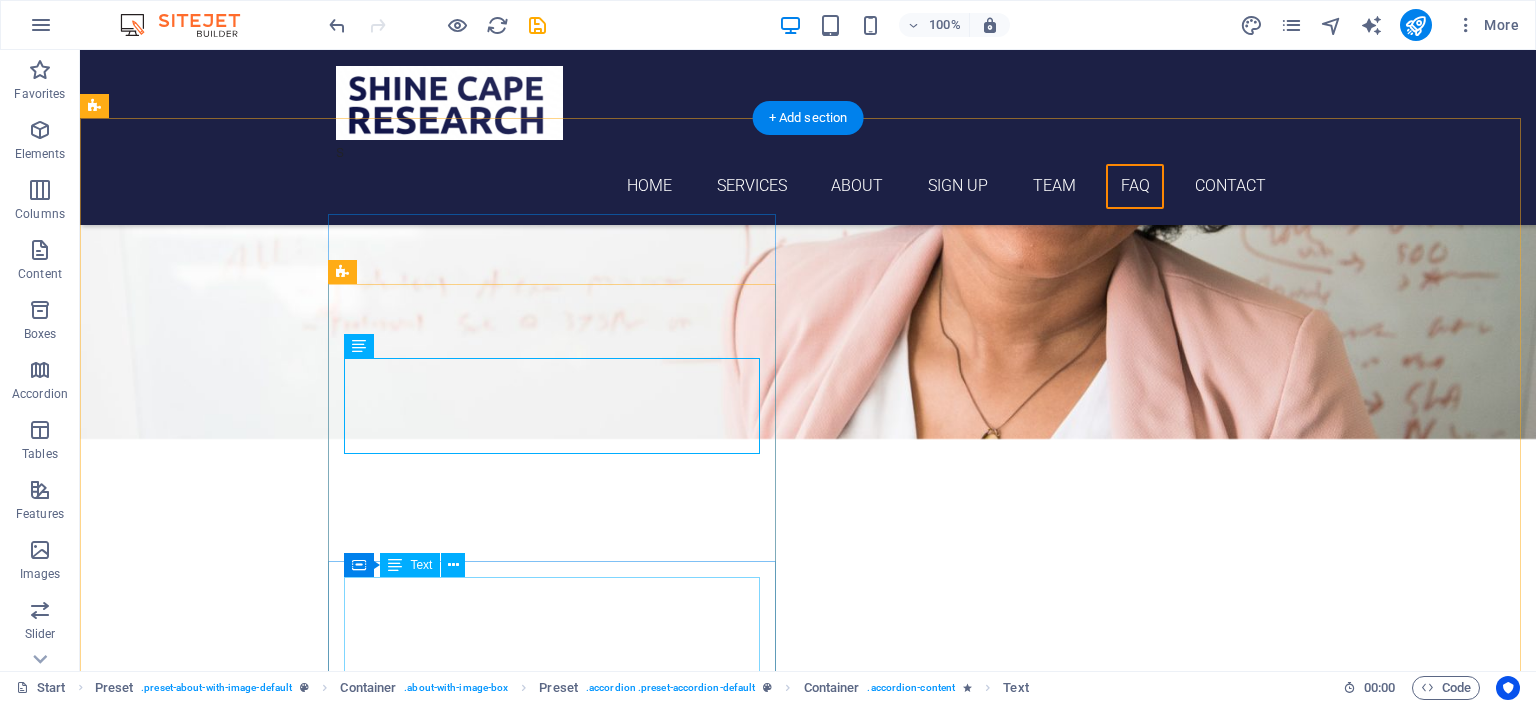 click on "We provide tutoring in social sciences, commerce, programming, cybersecurity, general IT subjects, and mathematics, especially for high school and university students." at bounding box center (568, 6198) 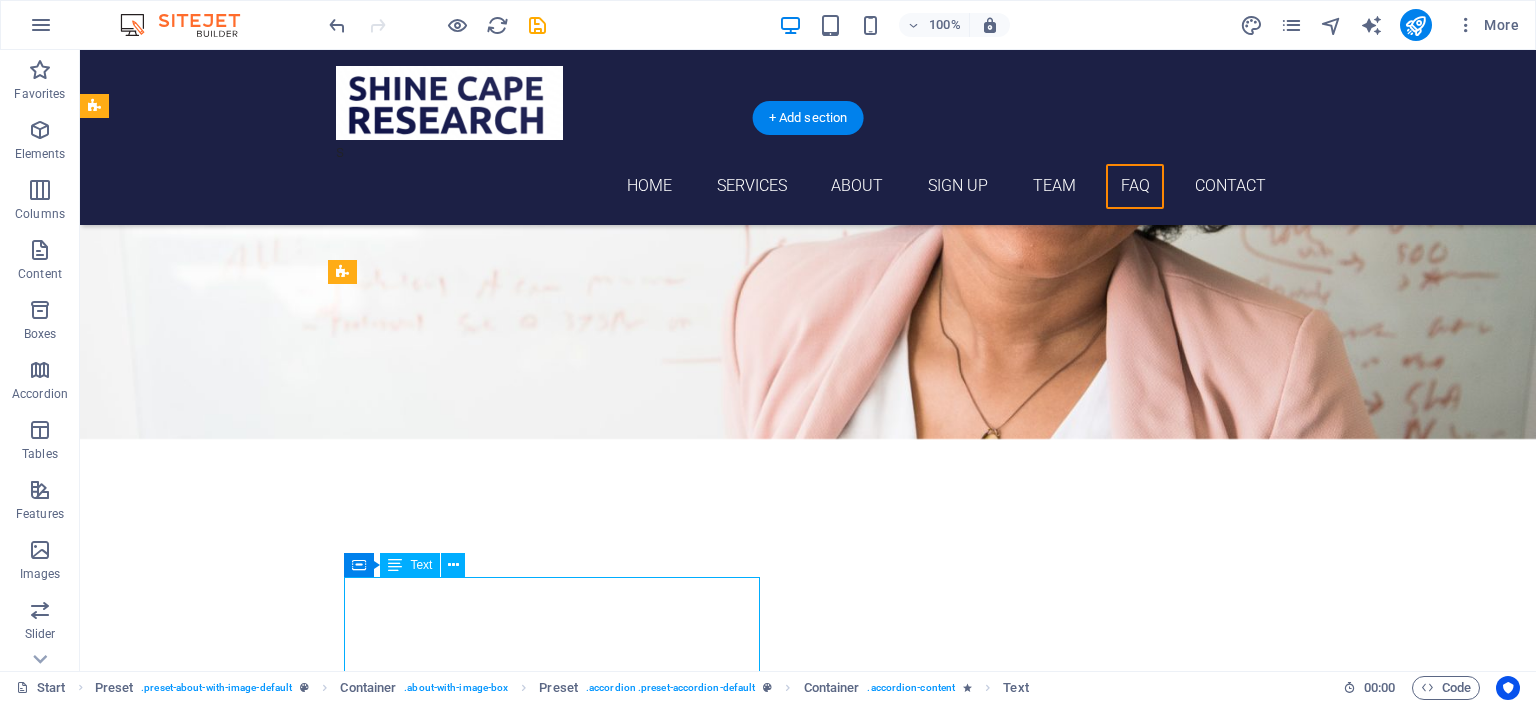 click on "We provide tutoring in social sciences, commerce, programming, cybersecurity, general IT subjects, and mathematics, especially for high school and university students." at bounding box center (568, 6198) 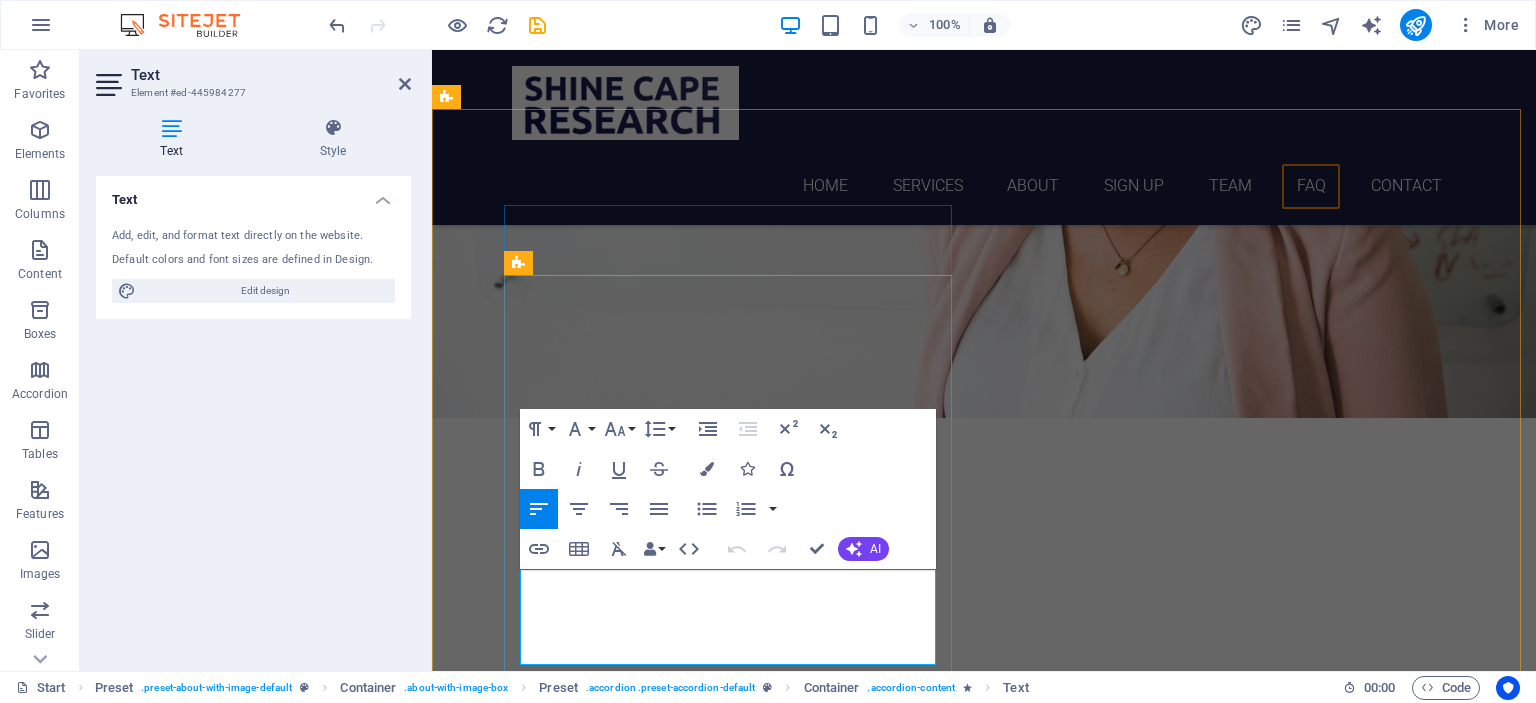drag, startPoint x: 524, startPoint y: 589, endPoint x: 586, endPoint y: 658, distance: 92.76314 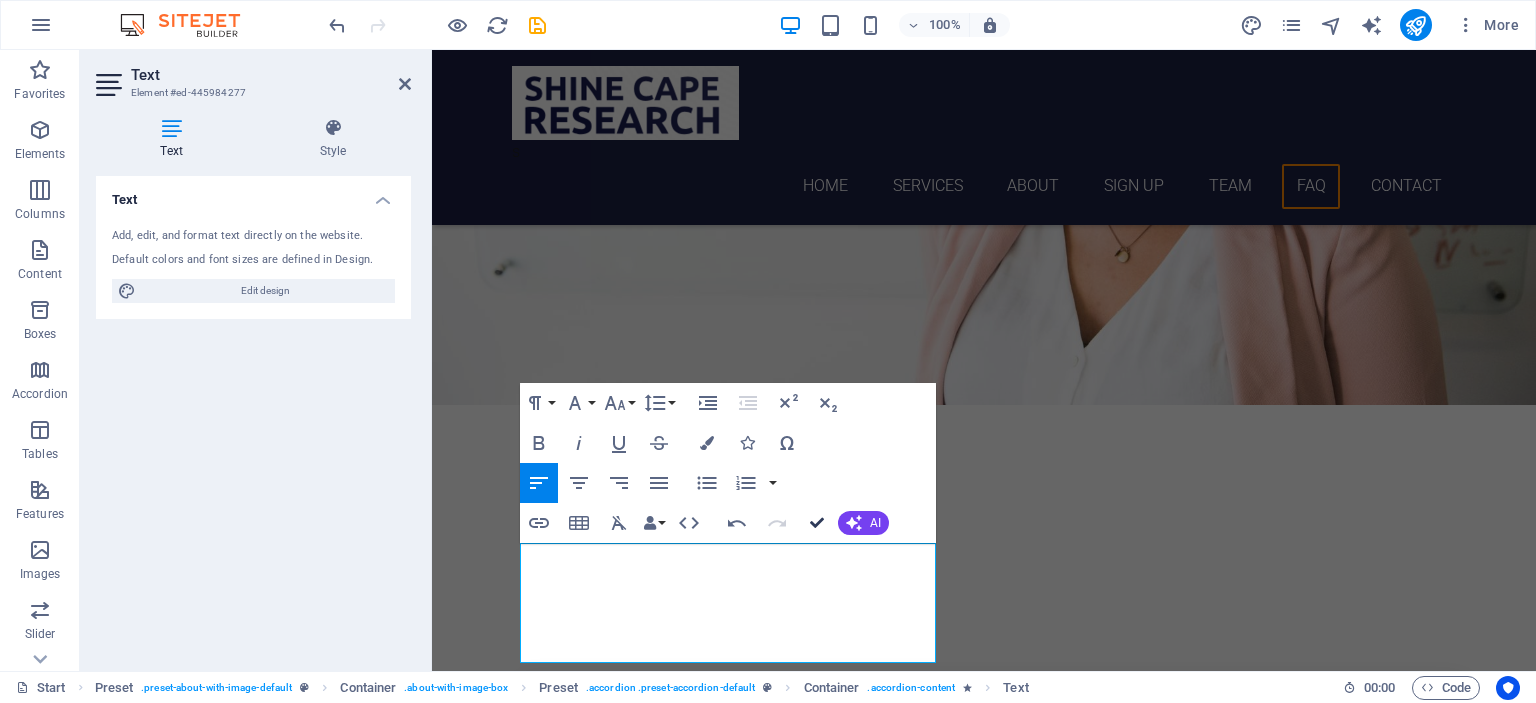 drag, startPoint x: 813, startPoint y: 526, endPoint x: 735, endPoint y: 476, distance: 92.64988 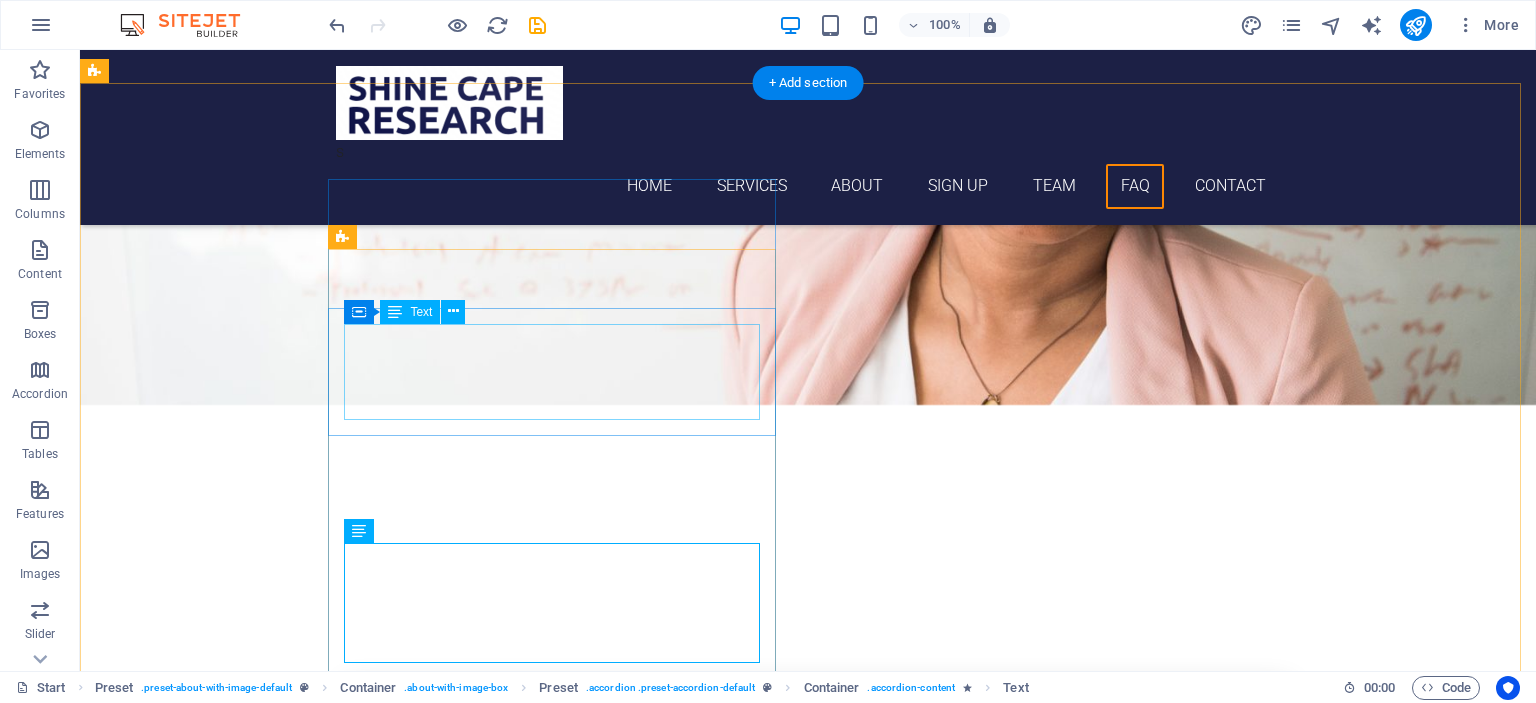 click on "No, we work with a broad range of clients—including postgraduate students, researchers, NGOs, development agencies, and municipal departments. Our services are tailored to suit both individual and institutional needs ." at bounding box center [568, 6019] 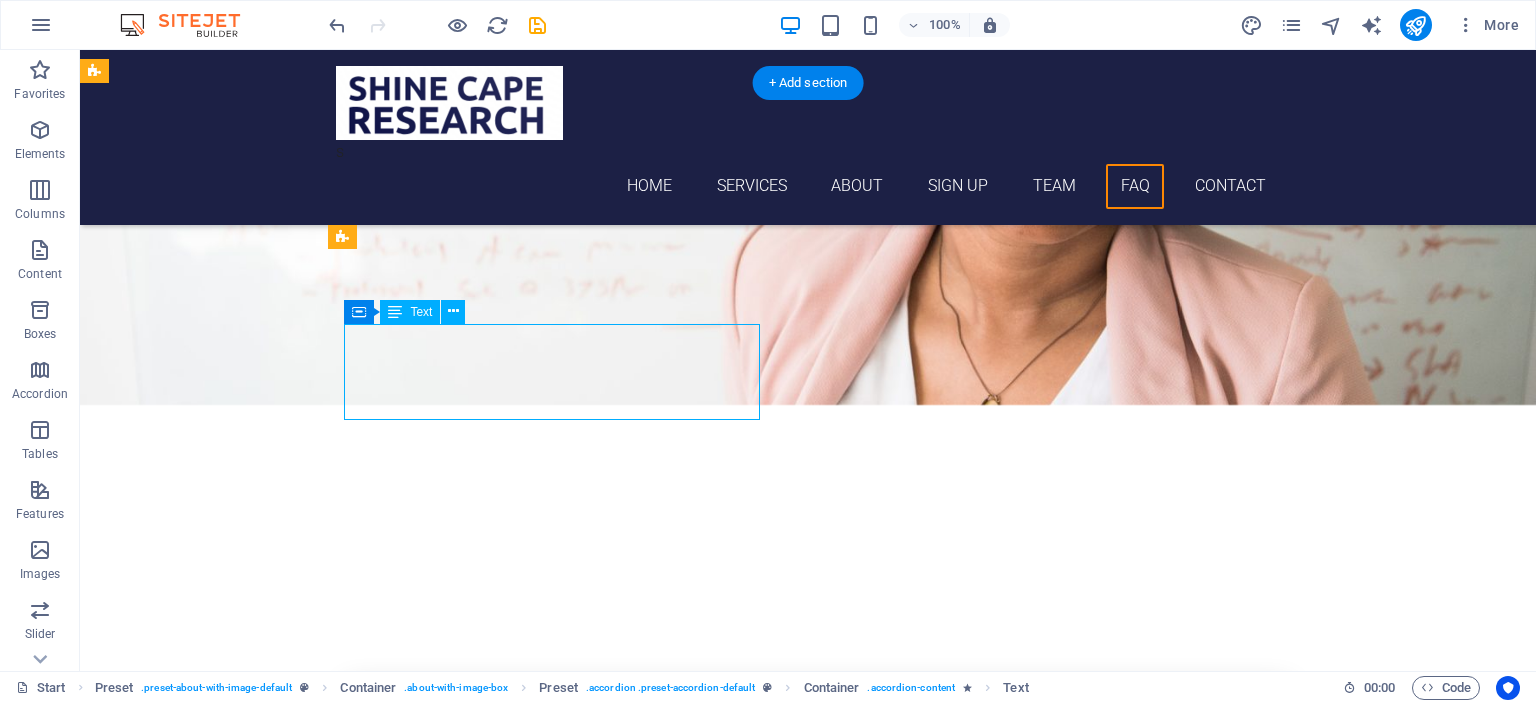 click on "No, we work with a broad range of clients—including postgraduate students, researchers, NGOs, development agencies, and municipal departments. Our services are tailored to suit both individual and institutional needs ." at bounding box center [568, 6019] 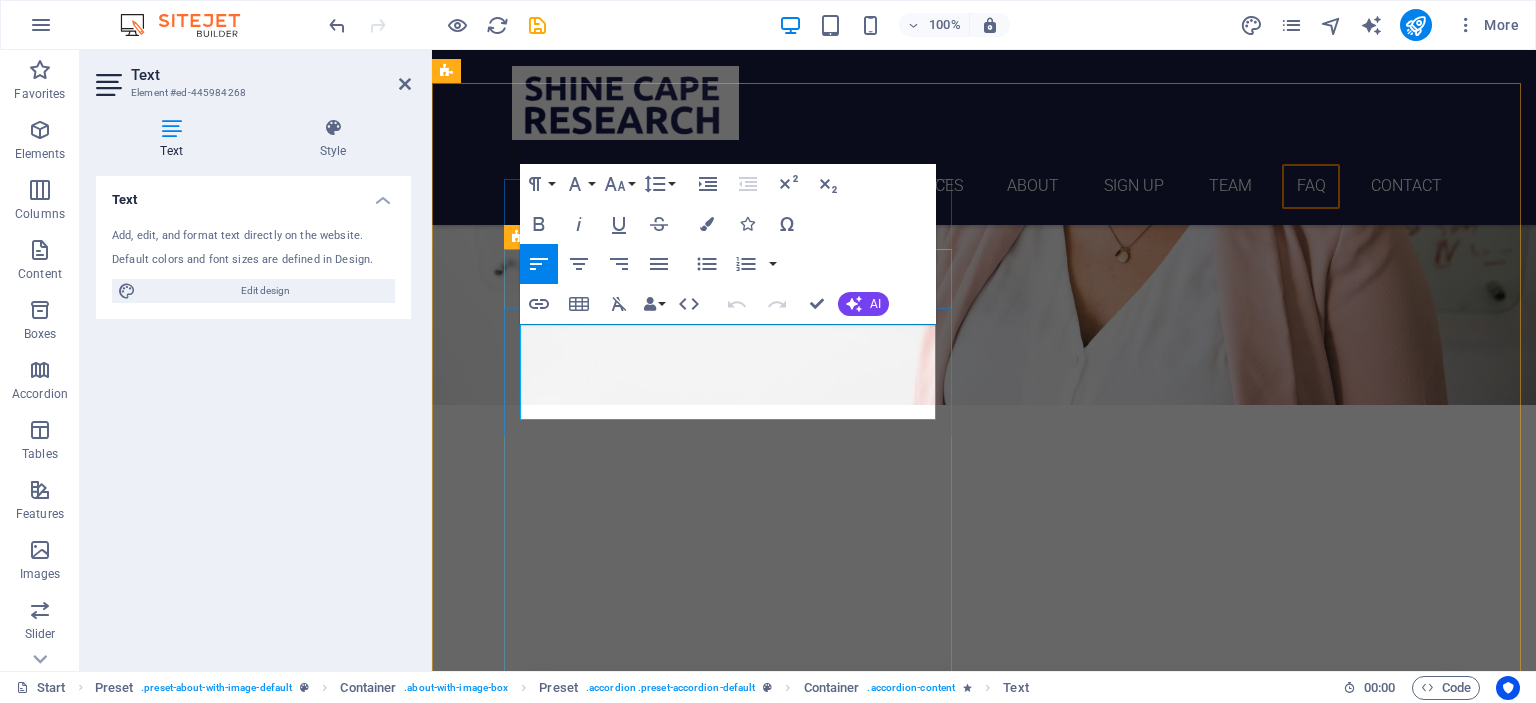 click on "No, we work with a broad range of clients—including postgraduate students, researchers, NGOs, development agencies, and municipal departments. Our services are tailored to suit both individual and institutional needs ." at bounding box center [920, 6019] 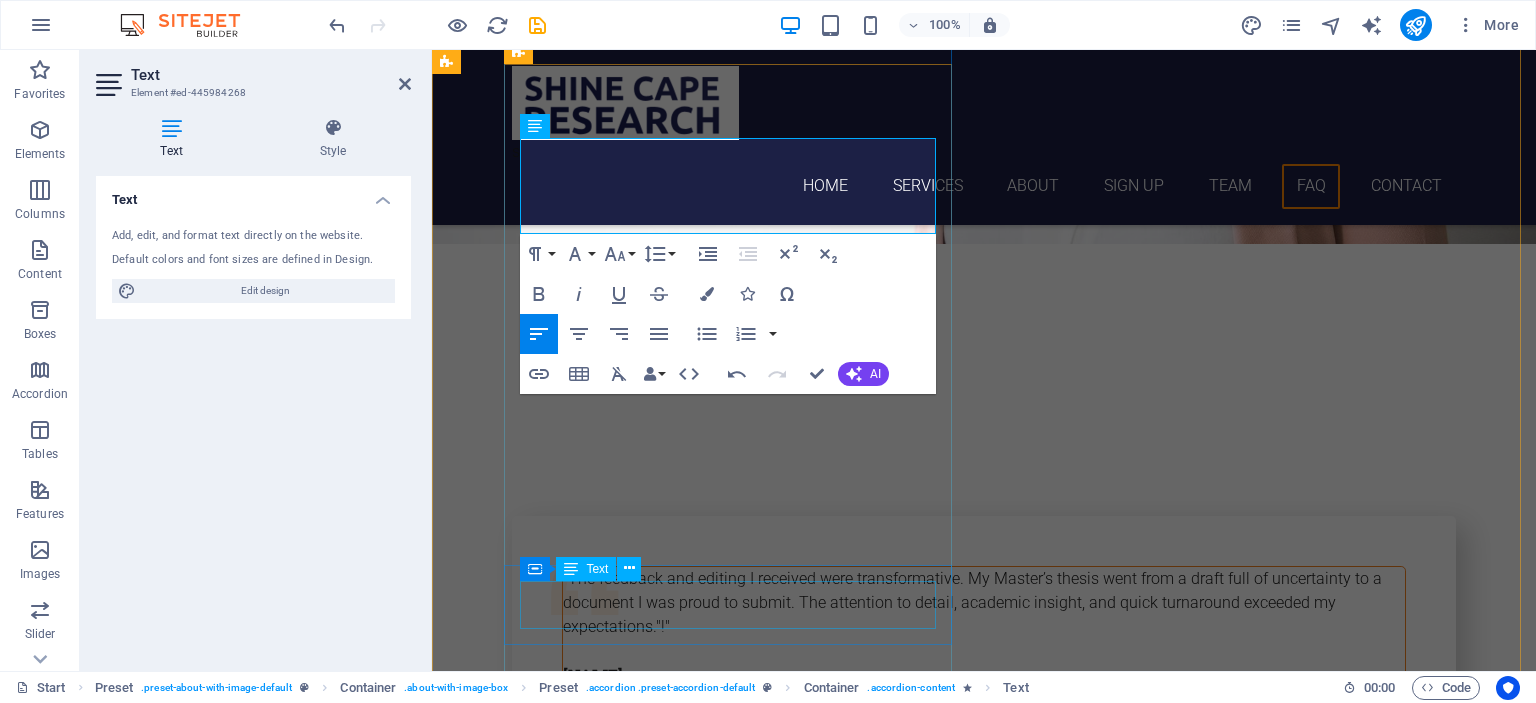 scroll, scrollTop: 6969, scrollLeft: 0, axis: vertical 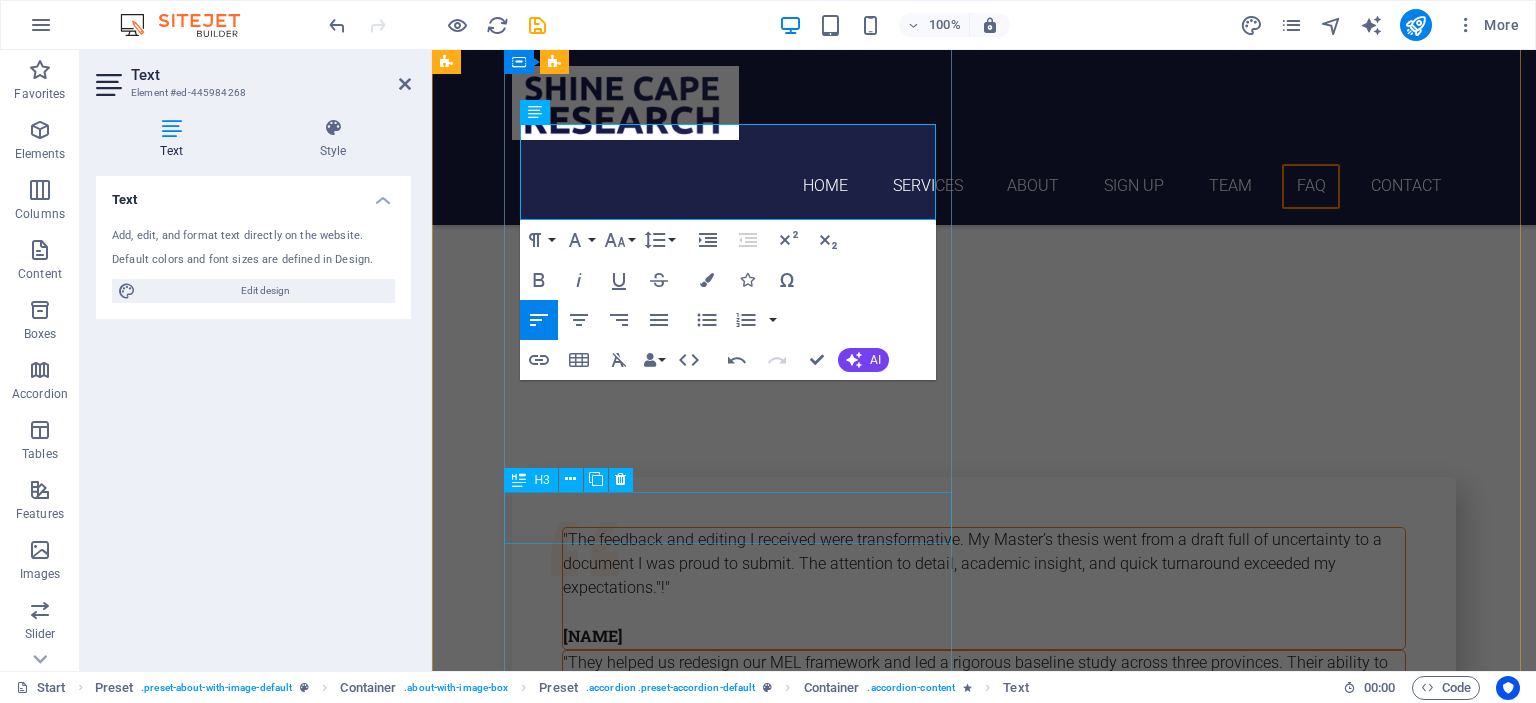 click on "do you edit non academic documents?" at bounding box center [920, 6036] 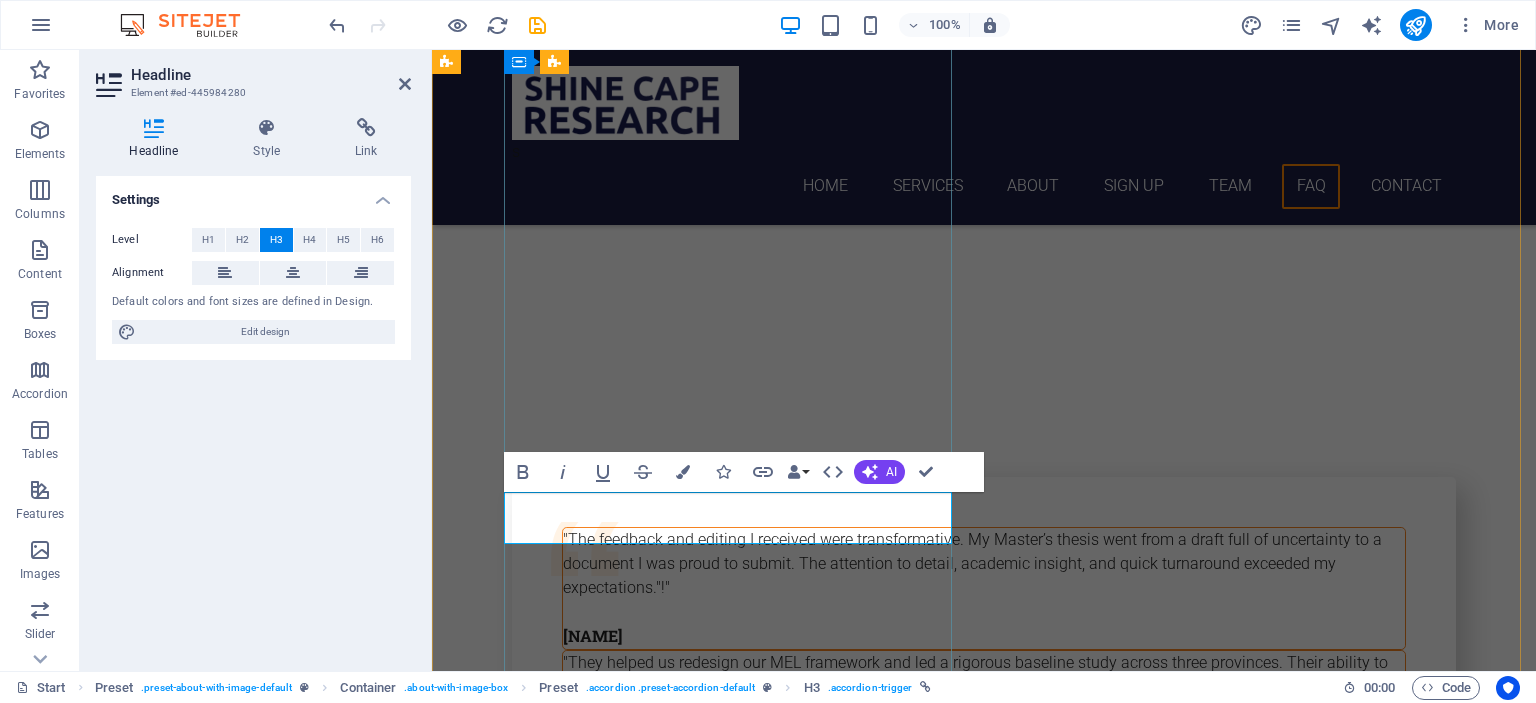 click on "do you edit non academic documents?" at bounding box center [920, 6036] 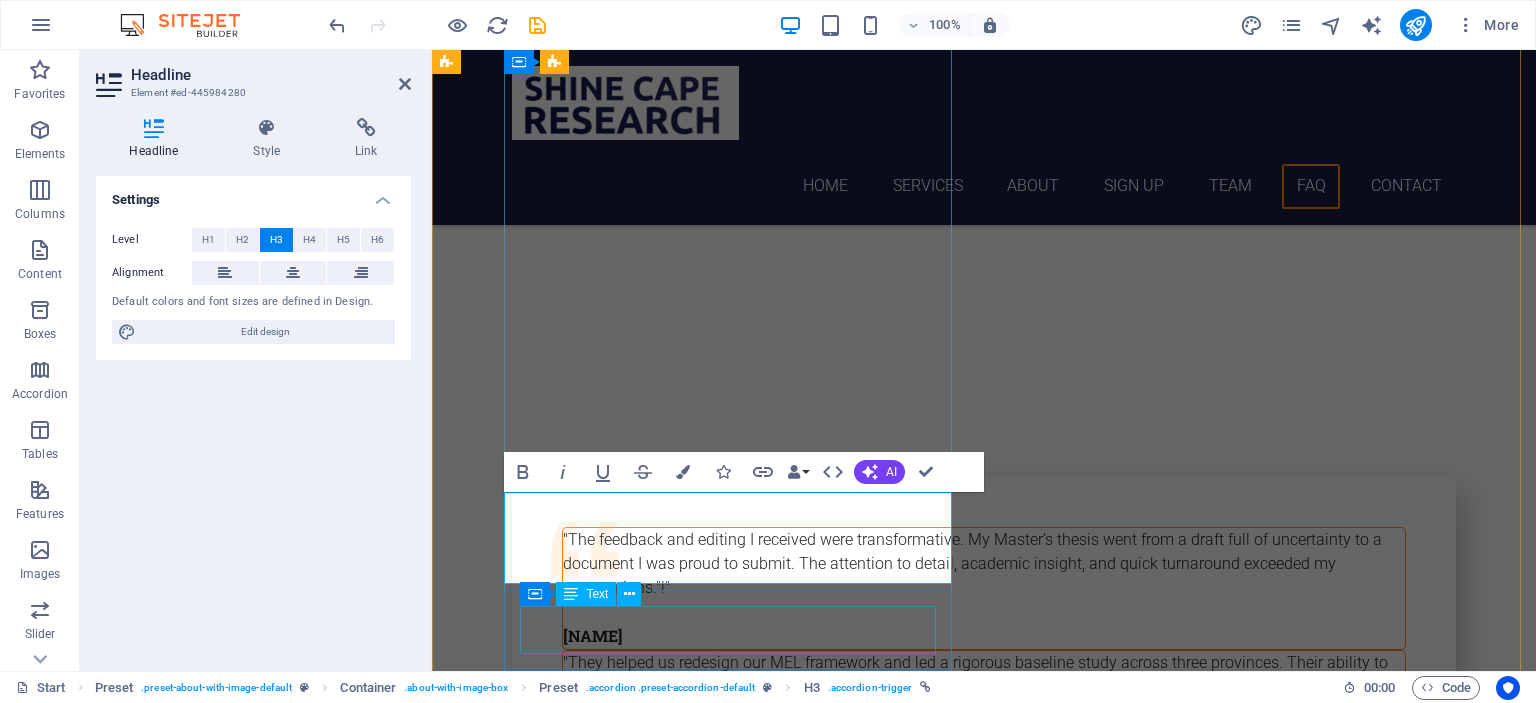 click on "Yes, we edit a variety of documents, including professional and business writing" at bounding box center (920, 6097) 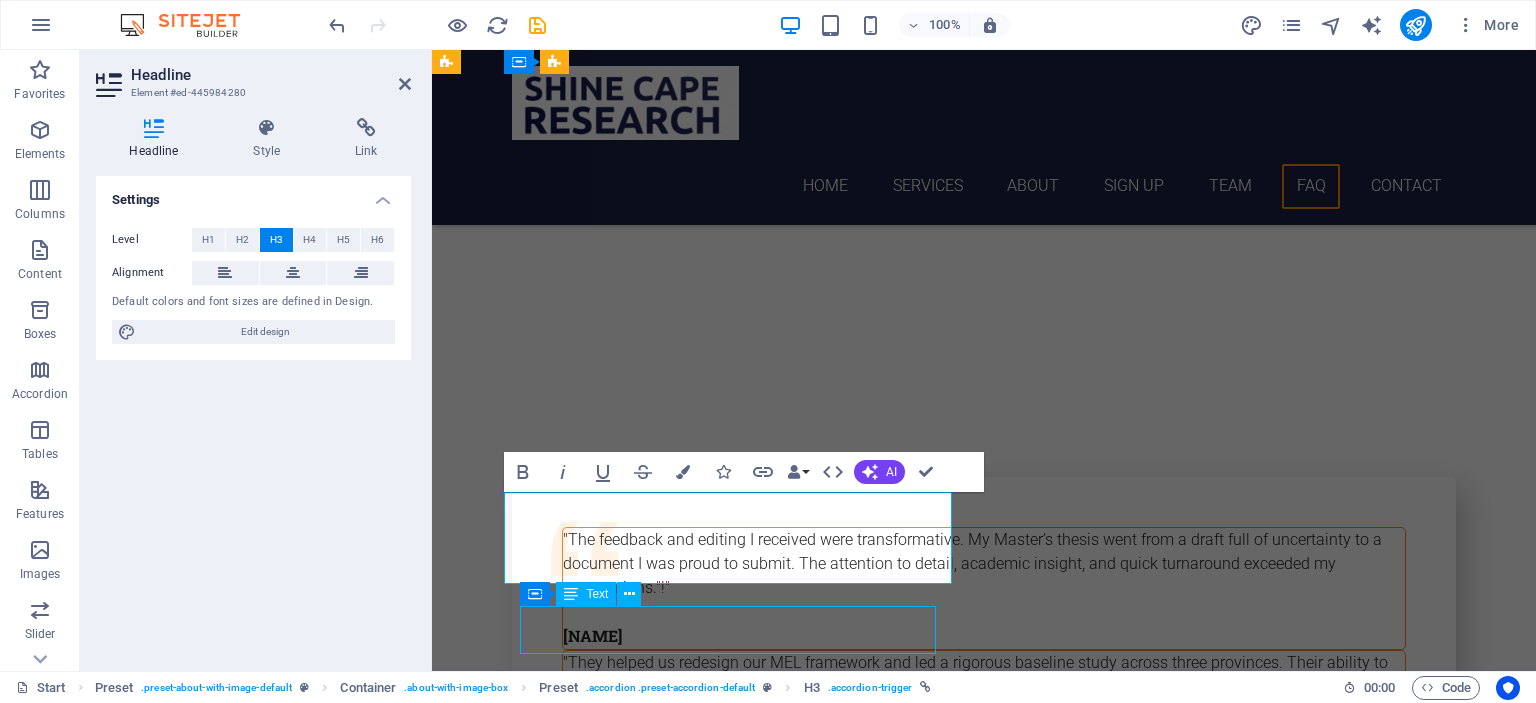 click on "Yes, we edit a variety of documents, including professional and business writing" at bounding box center [920, 6097] 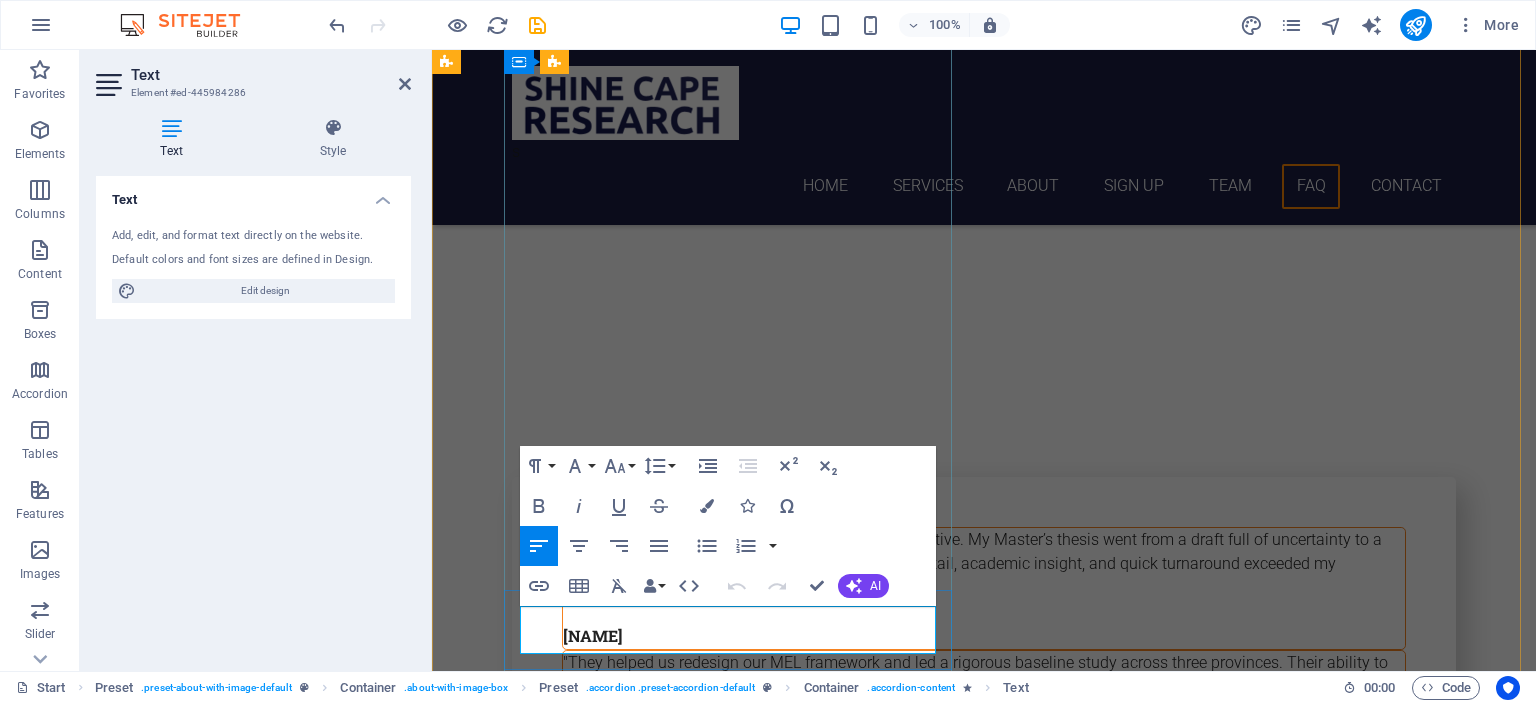 scroll, scrollTop: 7000, scrollLeft: 0, axis: vertical 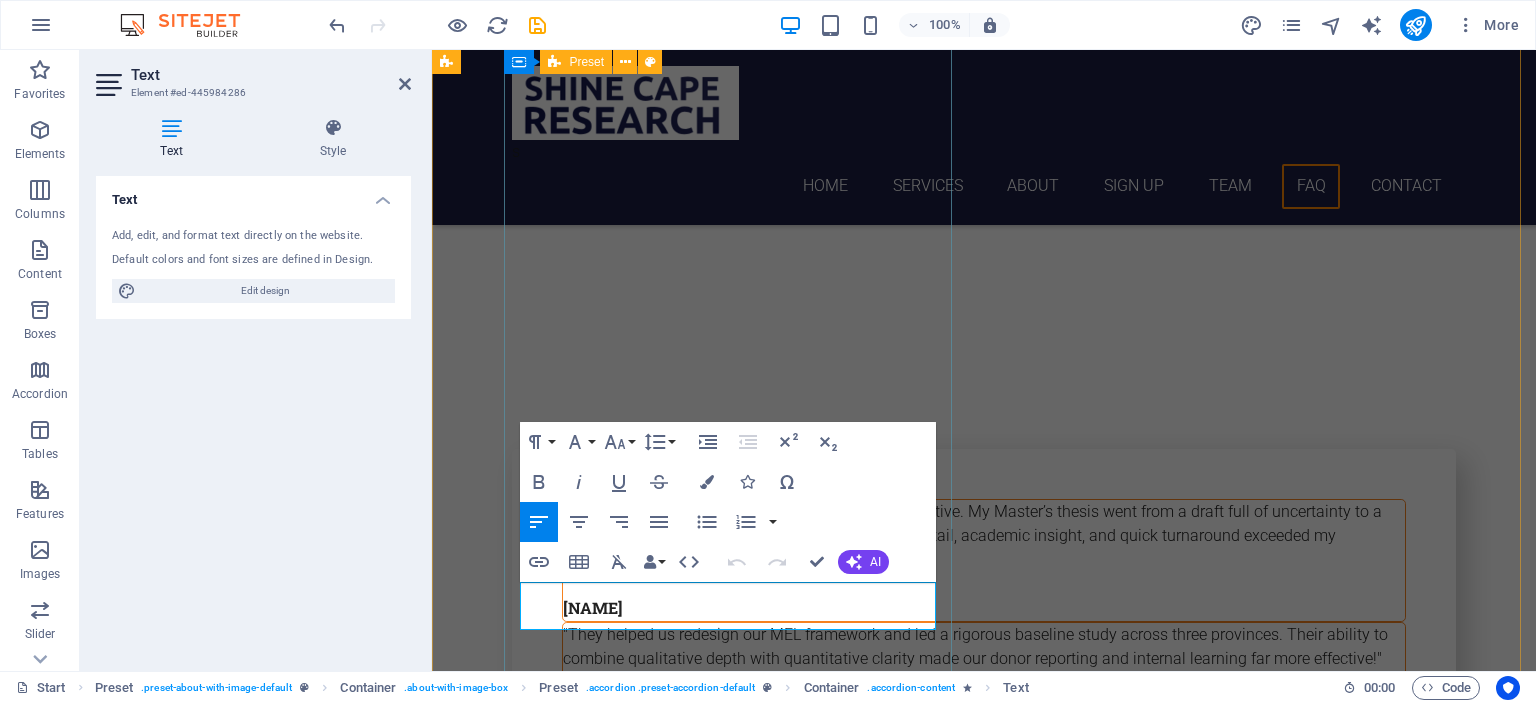 drag, startPoint x: 524, startPoint y: 620, endPoint x: 791, endPoint y: 657, distance: 269.55148 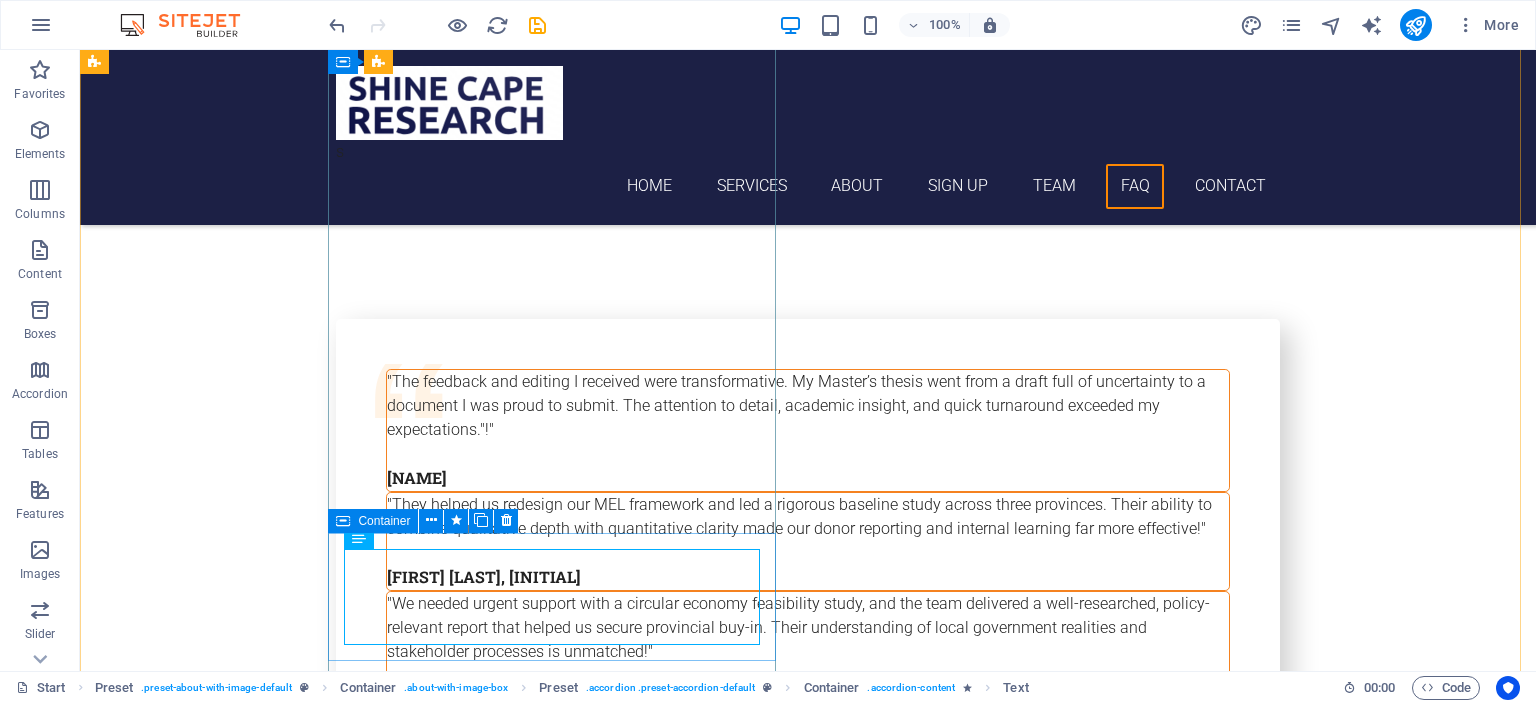 scroll, scrollTop: 7200, scrollLeft: 0, axis: vertical 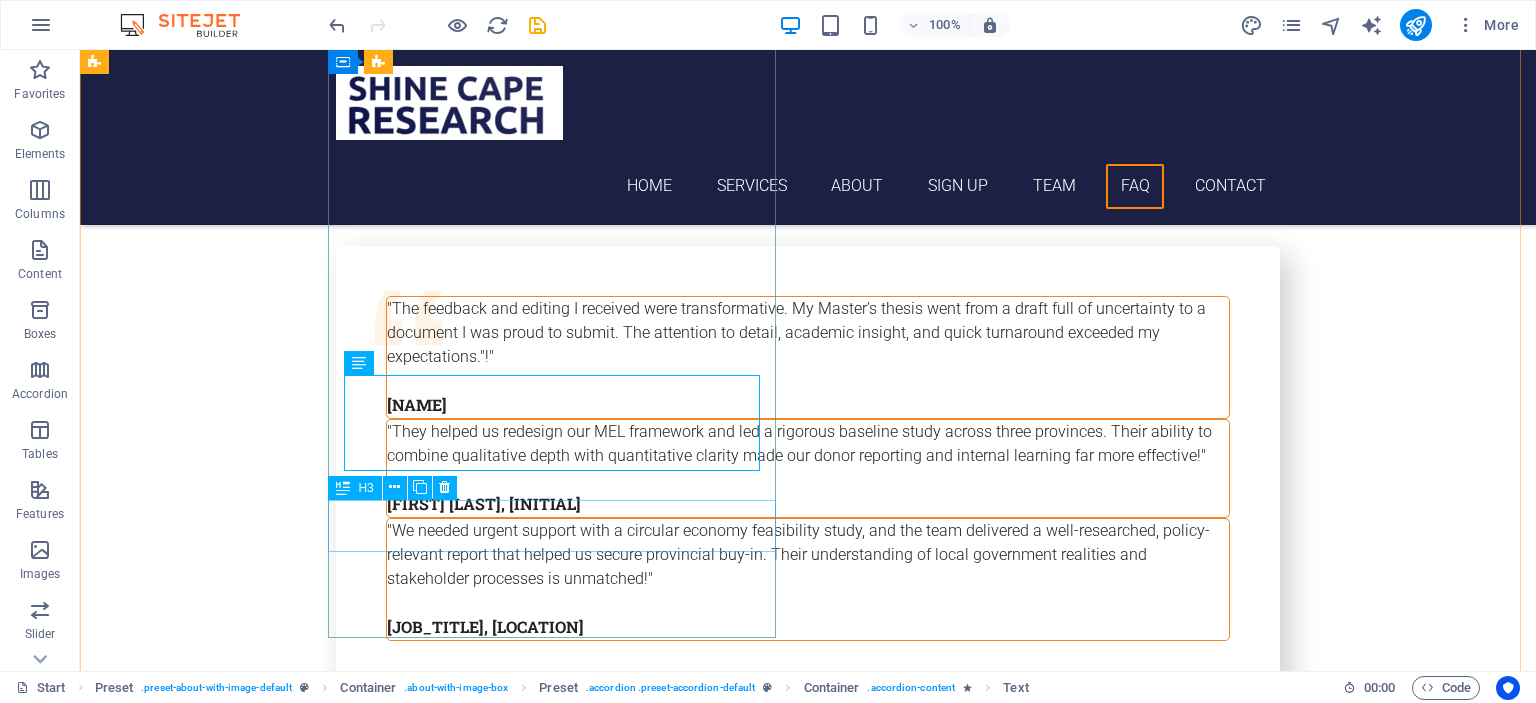 click on "how do i get started?" at bounding box center [568, 5950] 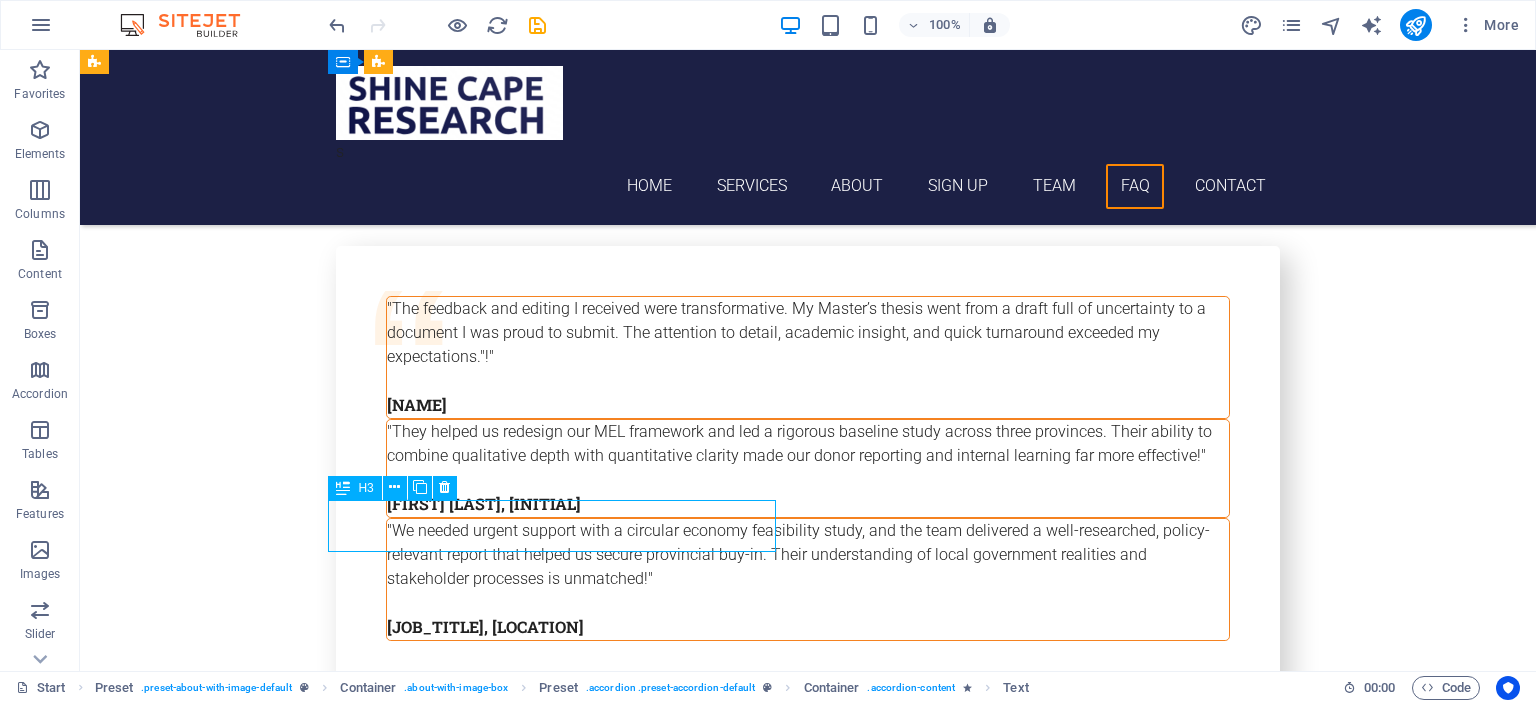 click on "how do i get started?" at bounding box center [568, 5950] 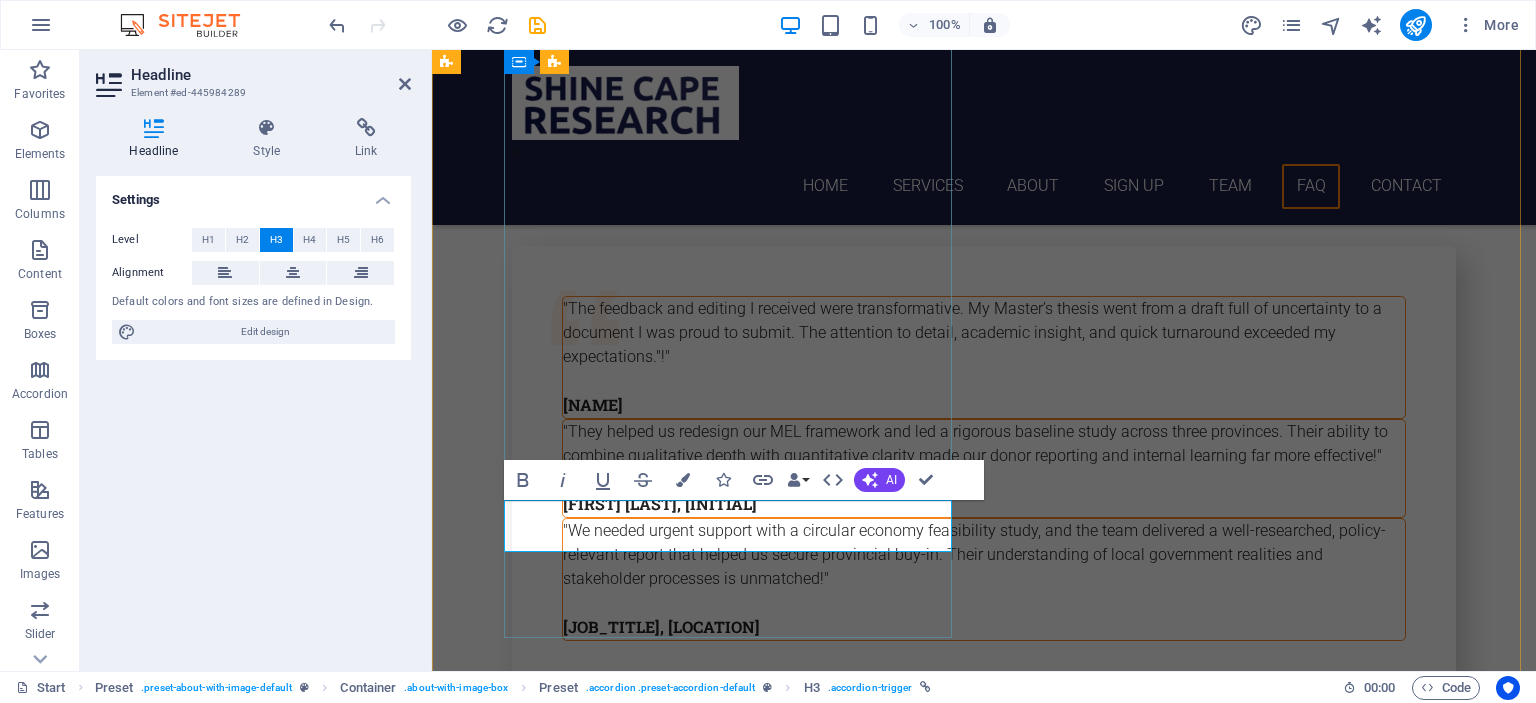 drag, startPoint x: 695, startPoint y: 525, endPoint x: 517, endPoint y: 529, distance: 178.04494 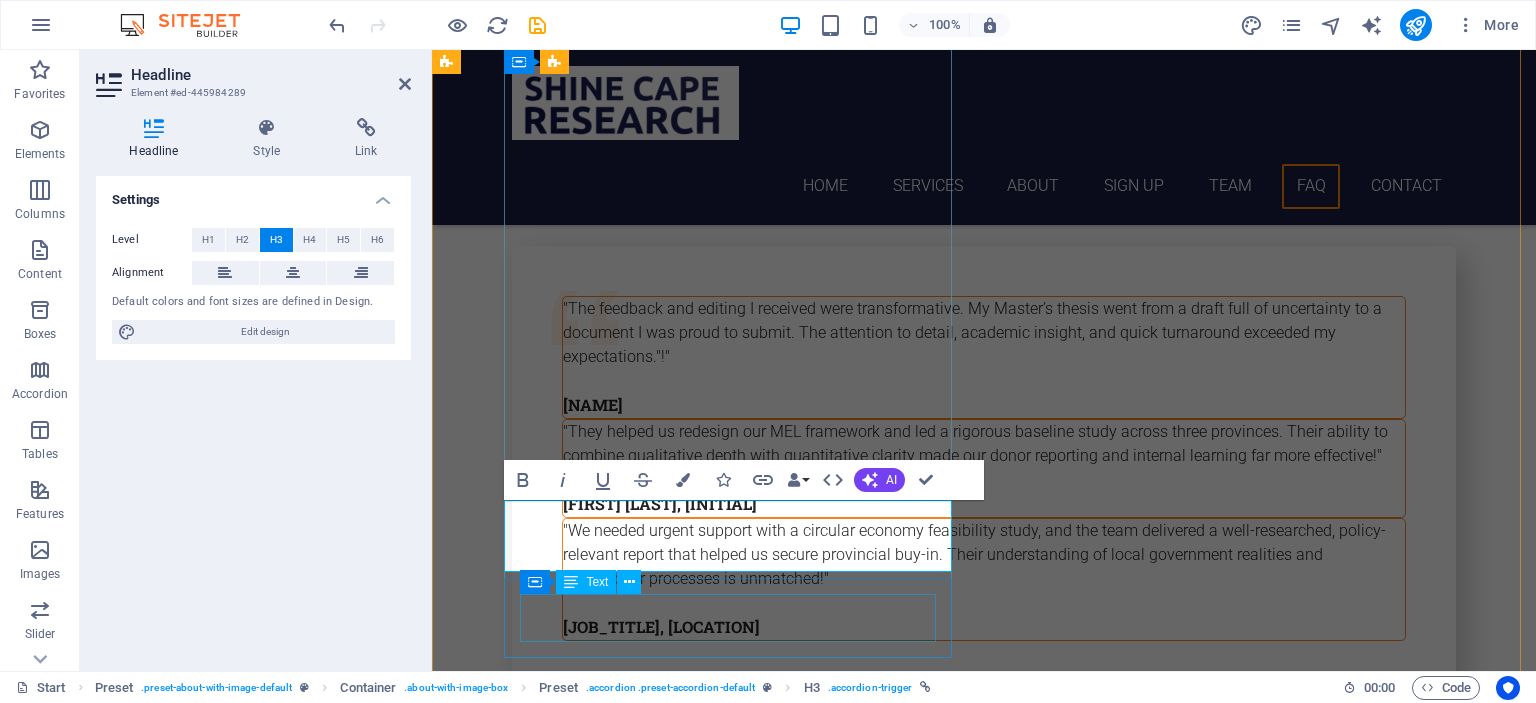 click on "Contact us to discuss your needs, and we’ll customise a plan that aligns with your goals ." at bounding box center (920, 6011) 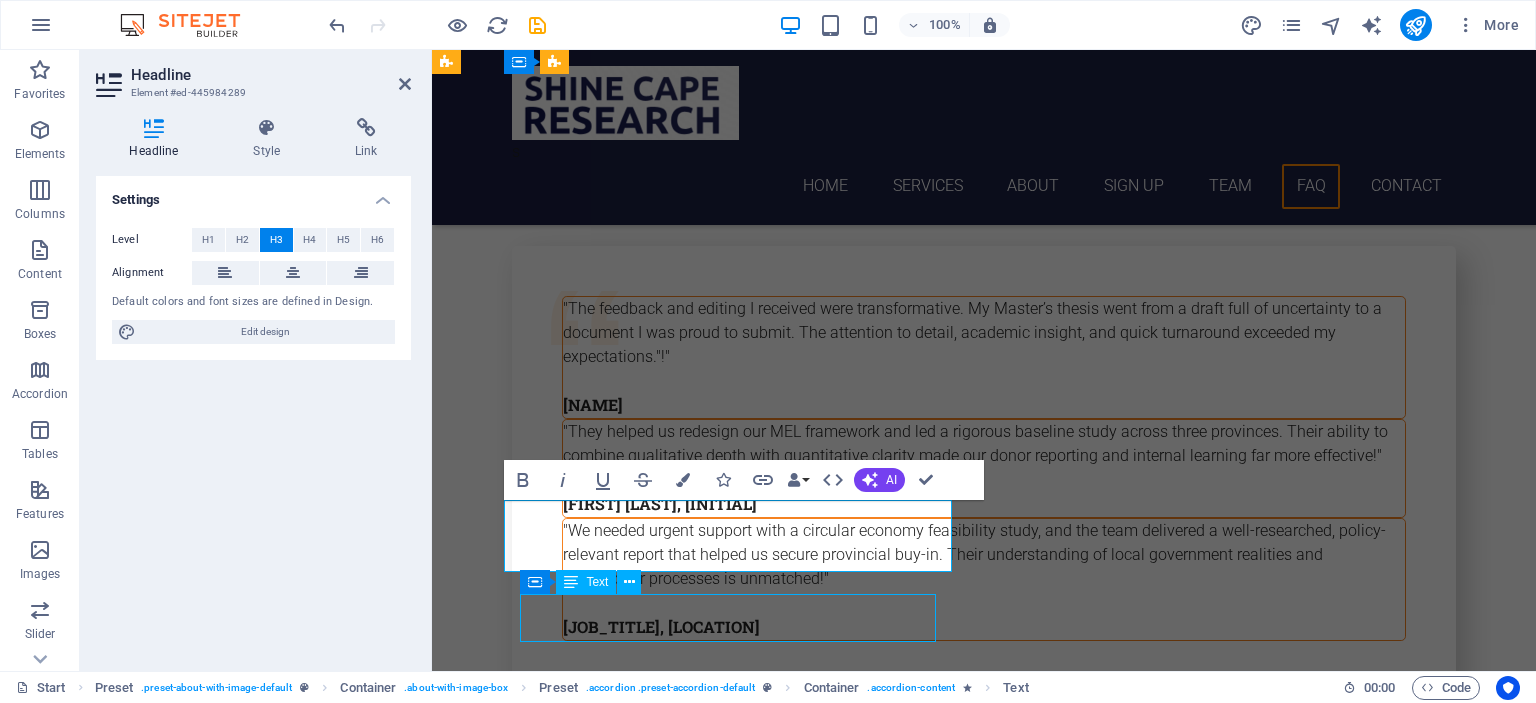 click on "Contact us to discuss your needs, and we’ll customise a plan that aligns with your goals ." at bounding box center [920, 6011] 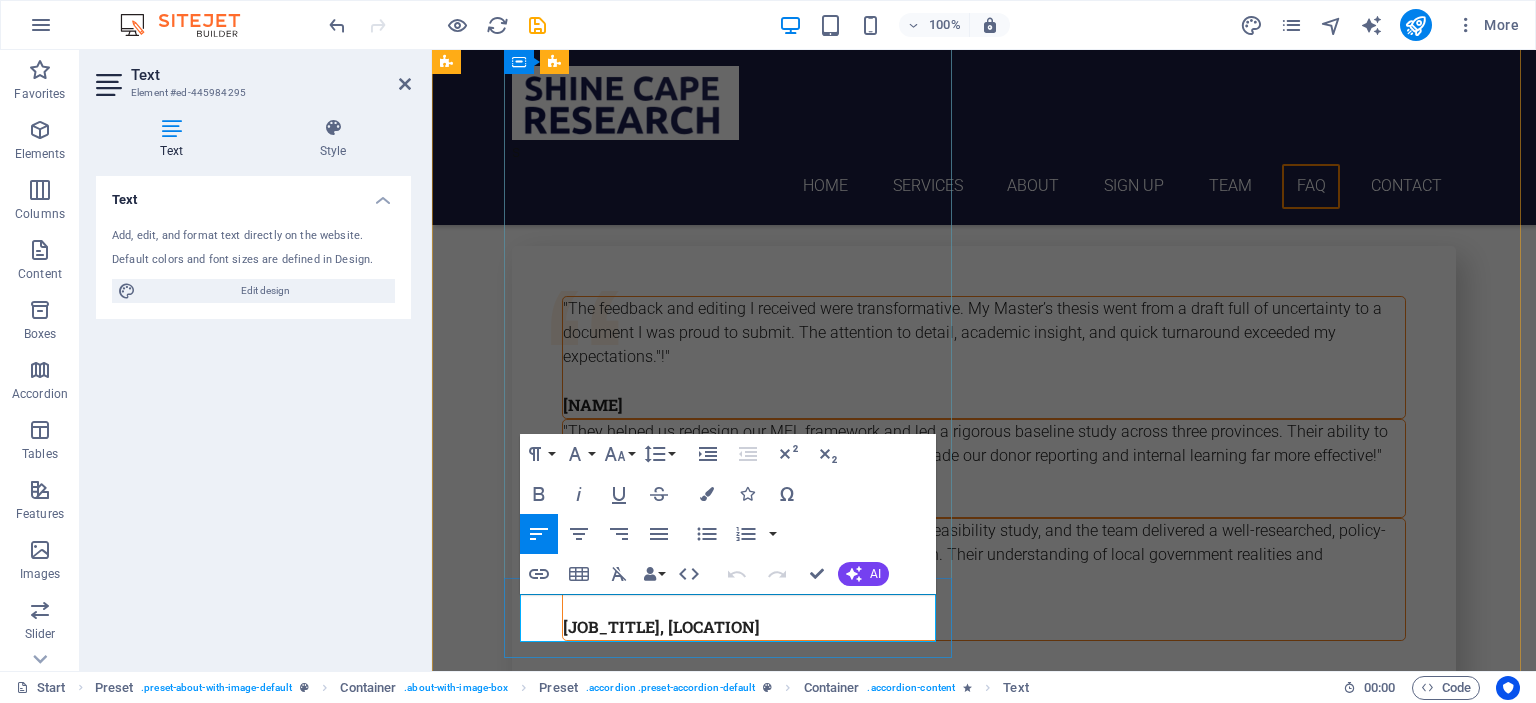 drag, startPoint x: 521, startPoint y: 607, endPoint x: 756, endPoint y: 638, distance: 237.03586 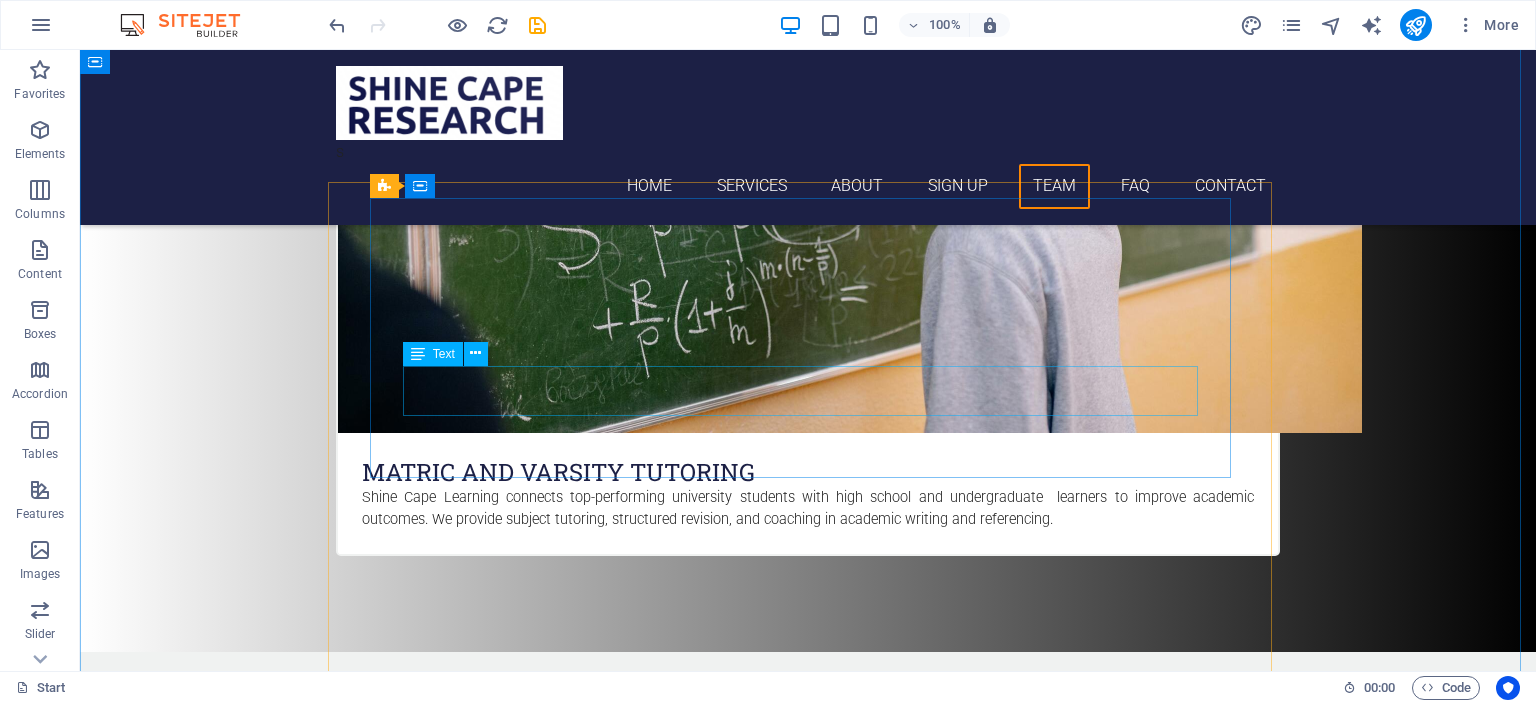 scroll, scrollTop: 5200, scrollLeft: 0, axis: vertical 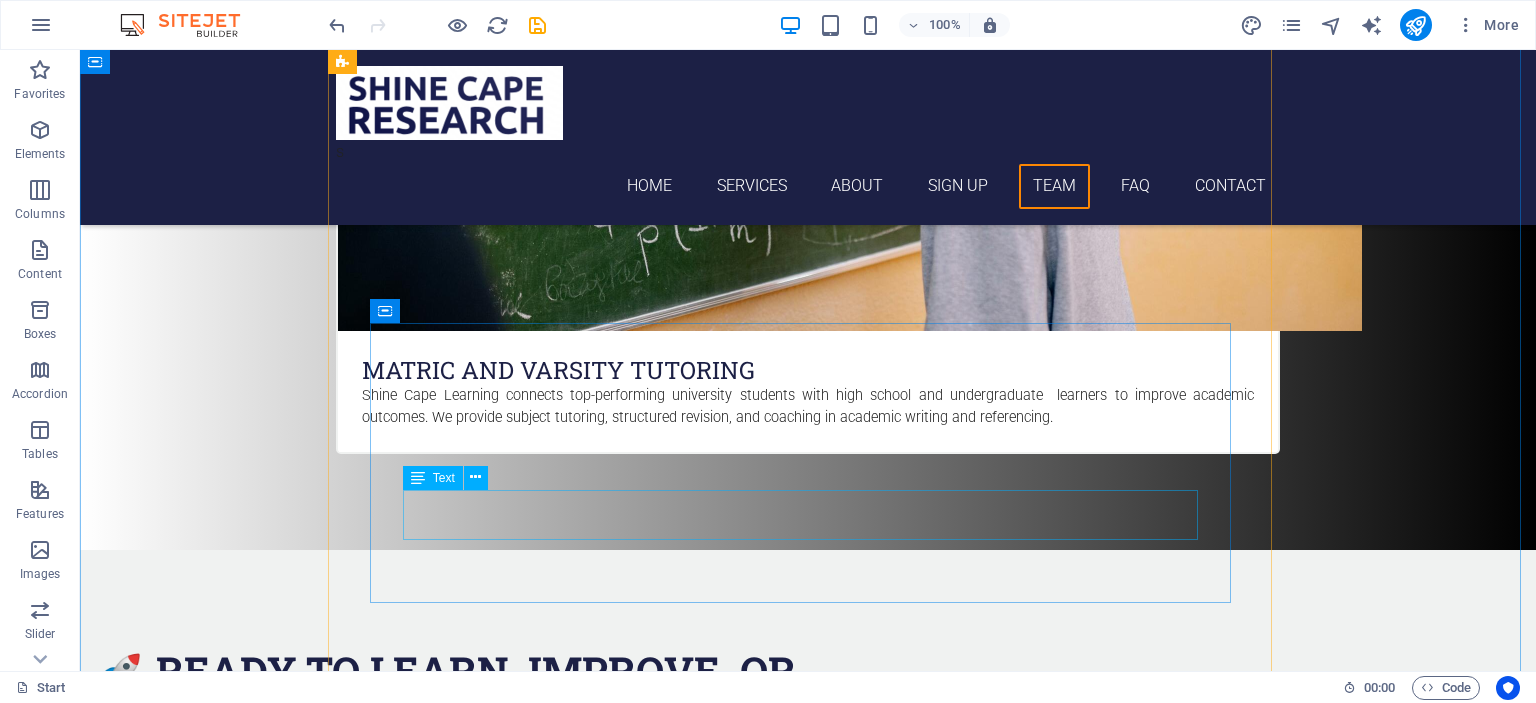 click on "Faith Maths and Comp Science Specialist" at bounding box center (808, 6055) 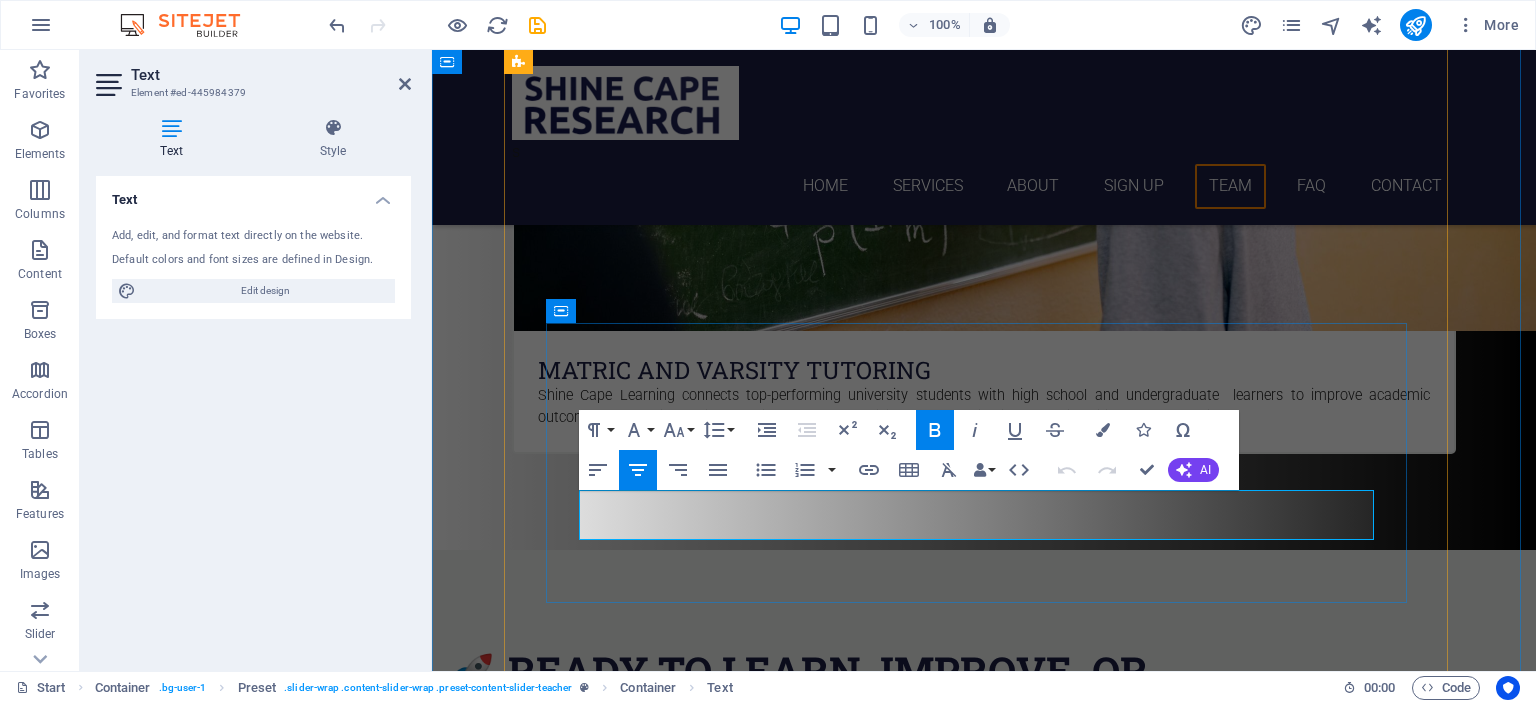 click on "Maths and Comp Science Specialist" at bounding box center [984, 6068] 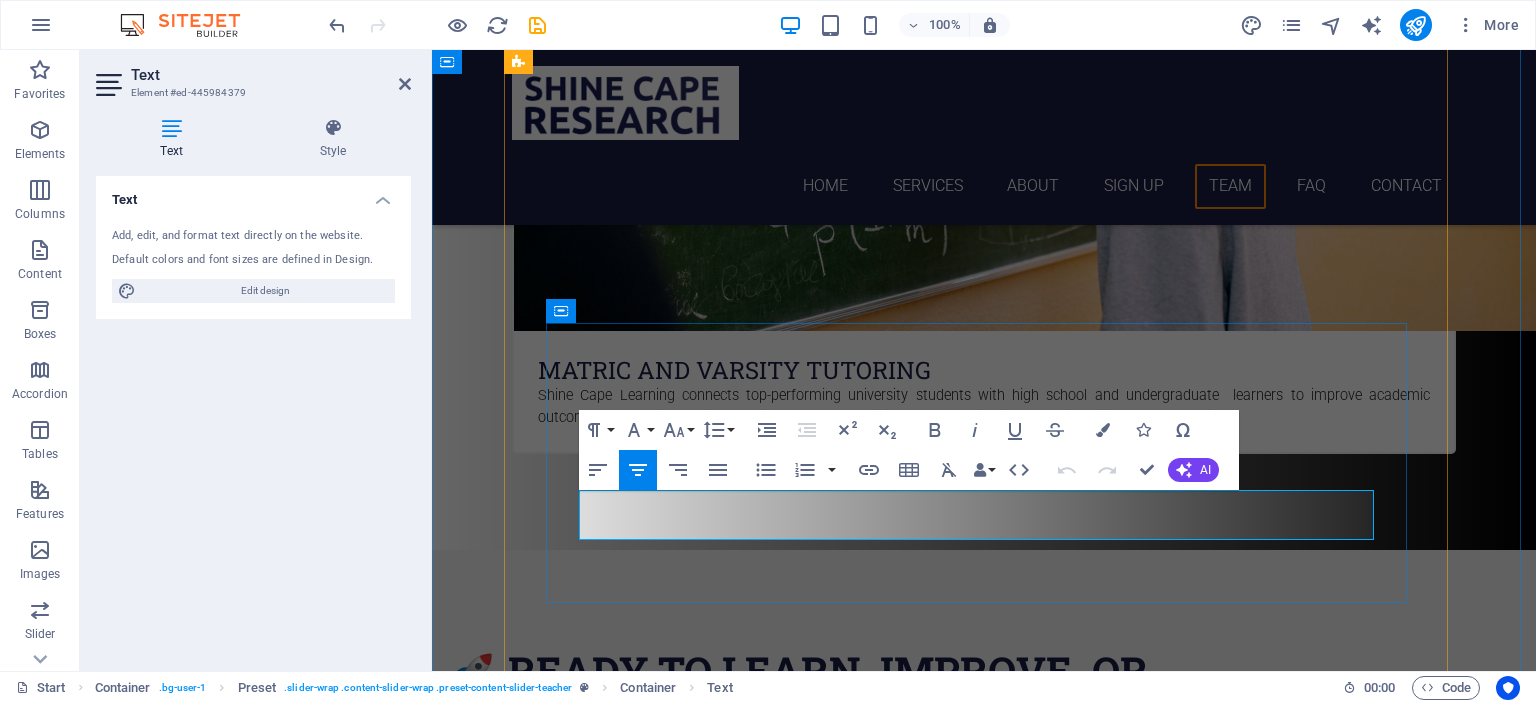 drag, startPoint x: 851, startPoint y: 530, endPoint x: 1028, endPoint y: 527, distance: 177.02542 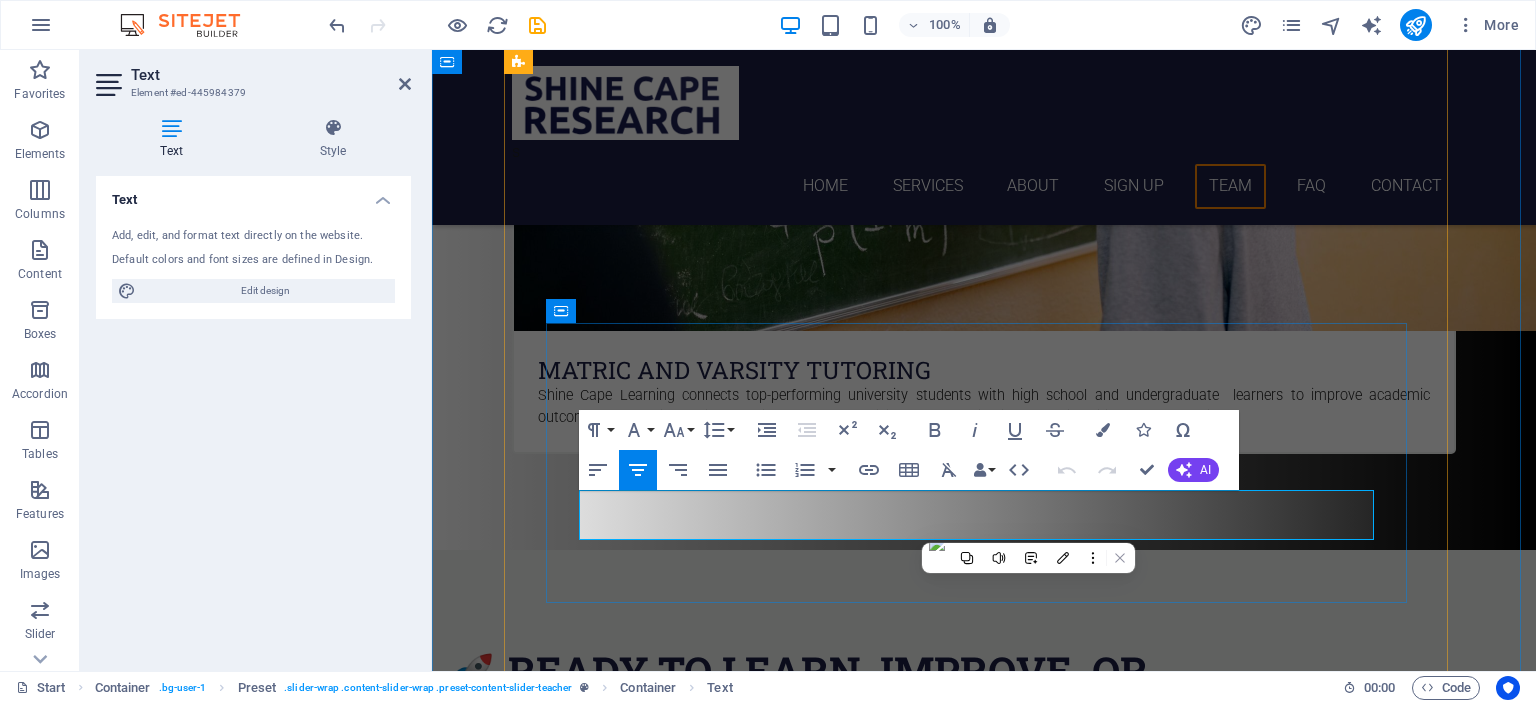 type 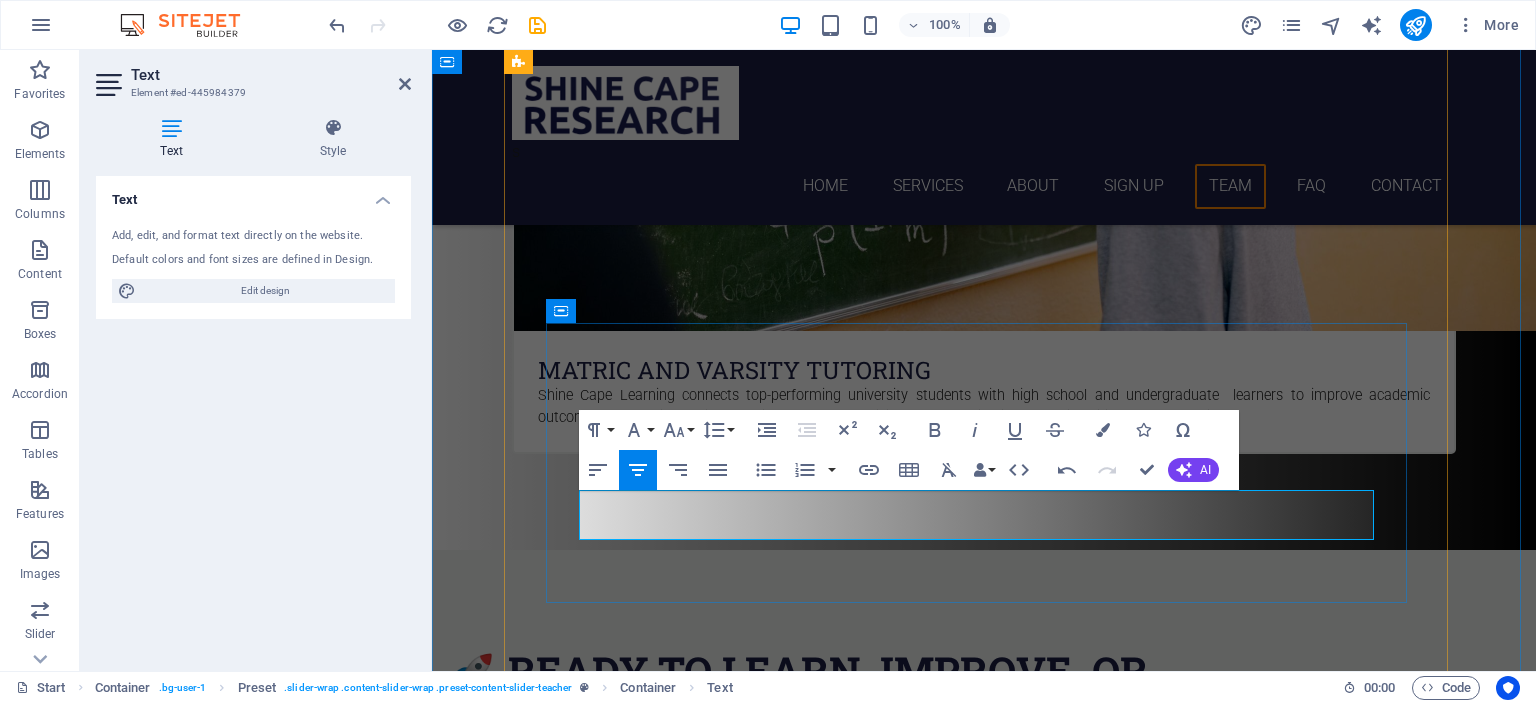 drag, startPoint x: 888, startPoint y: 532, endPoint x: 856, endPoint y: 532, distance: 32 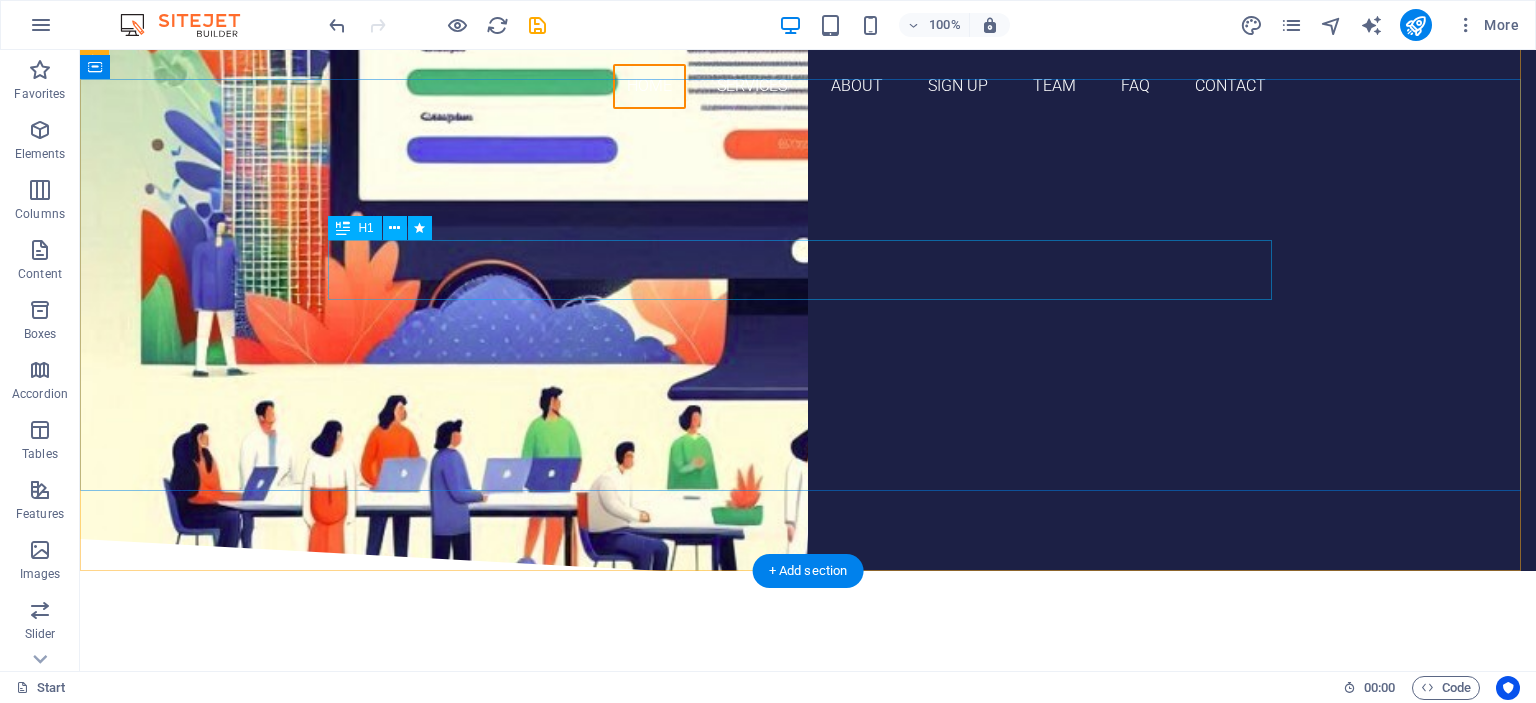 scroll, scrollTop: 0, scrollLeft: 0, axis: both 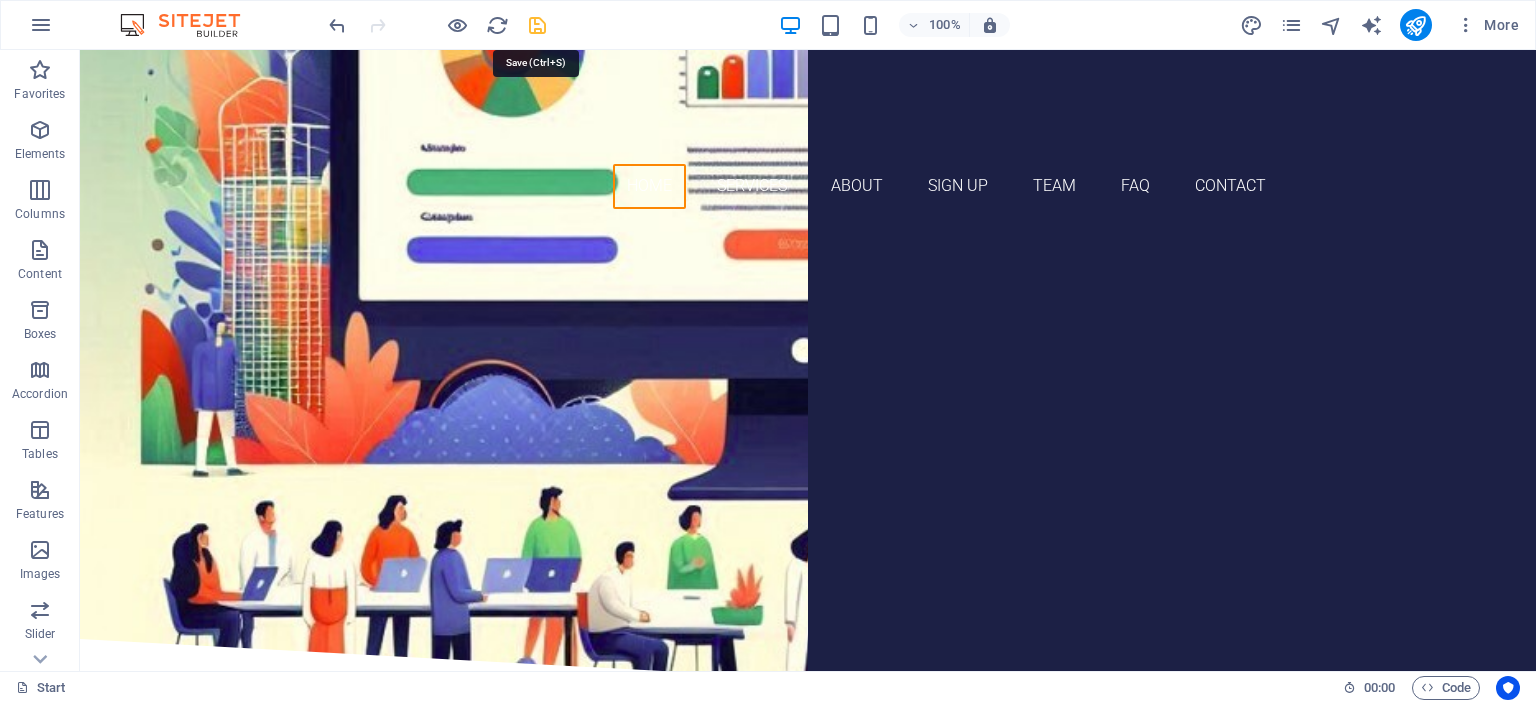 click at bounding box center [537, 25] 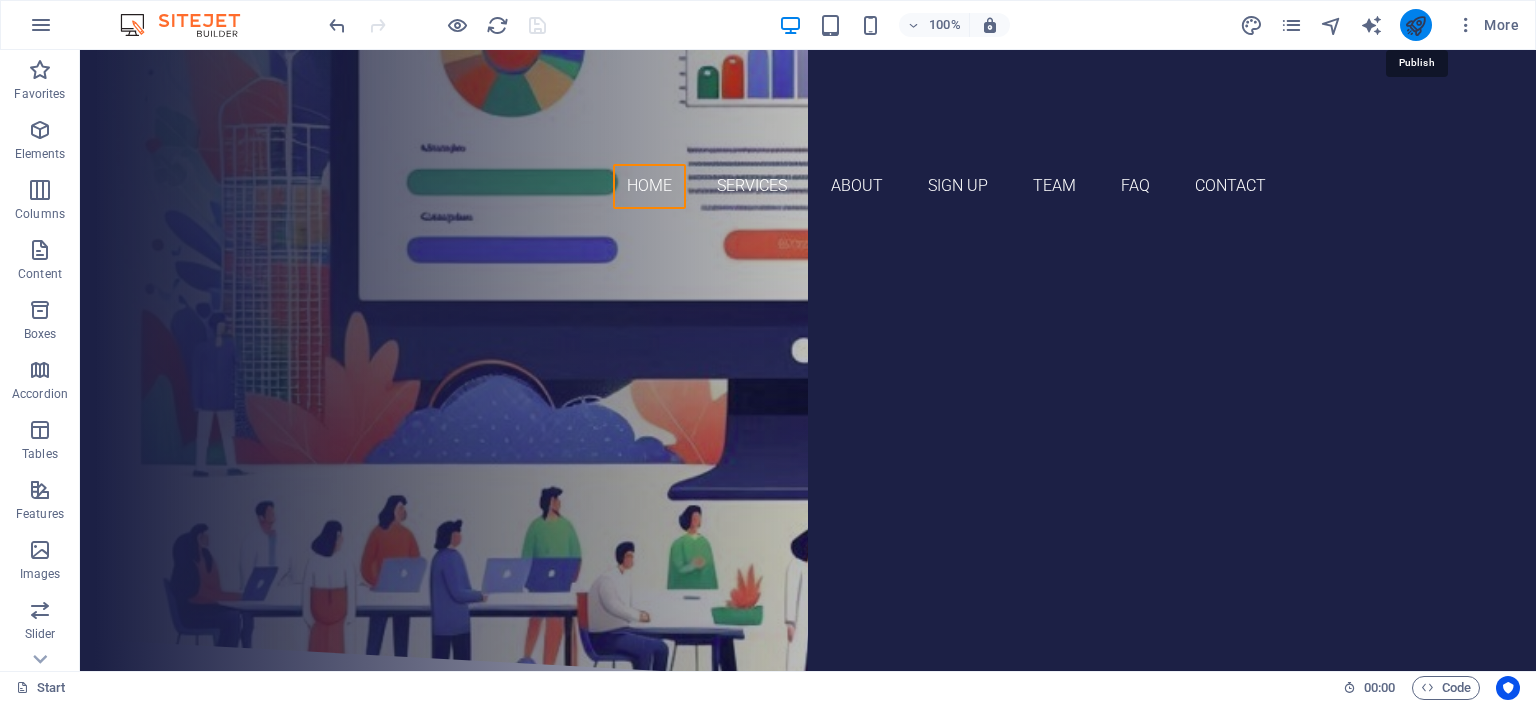 click at bounding box center (1415, 25) 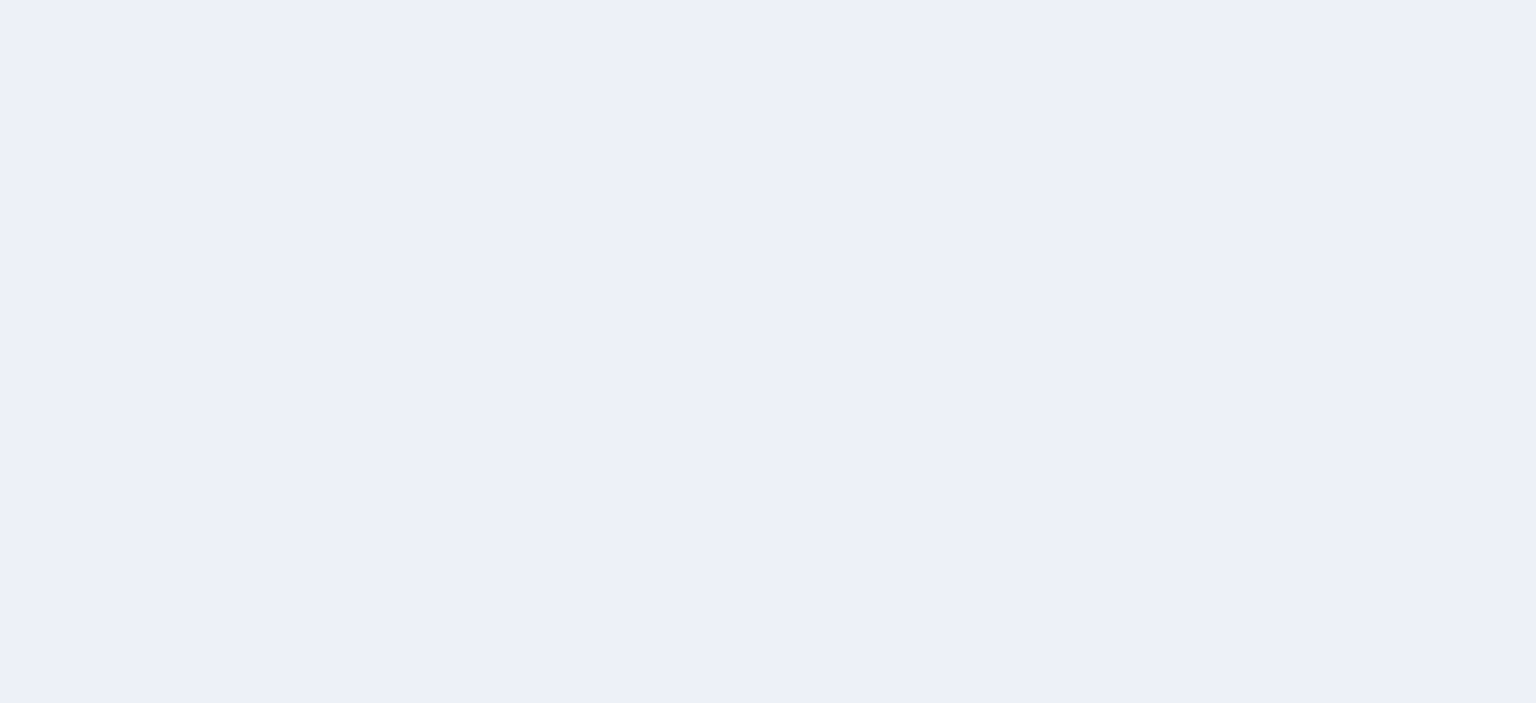 scroll, scrollTop: 0, scrollLeft: 0, axis: both 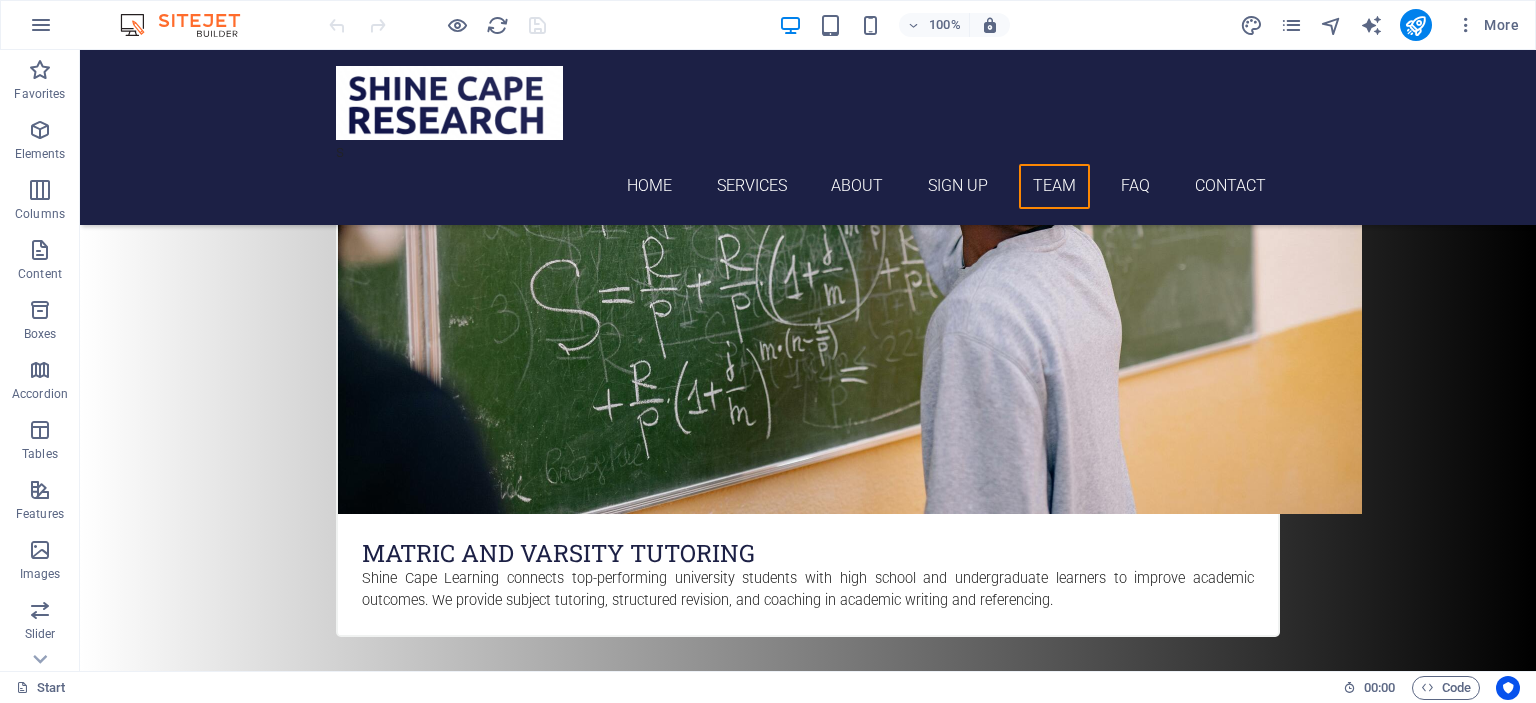 drag, startPoint x: 1531, startPoint y: 90, endPoint x: 1615, endPoint y: 492, distance: 410.68237 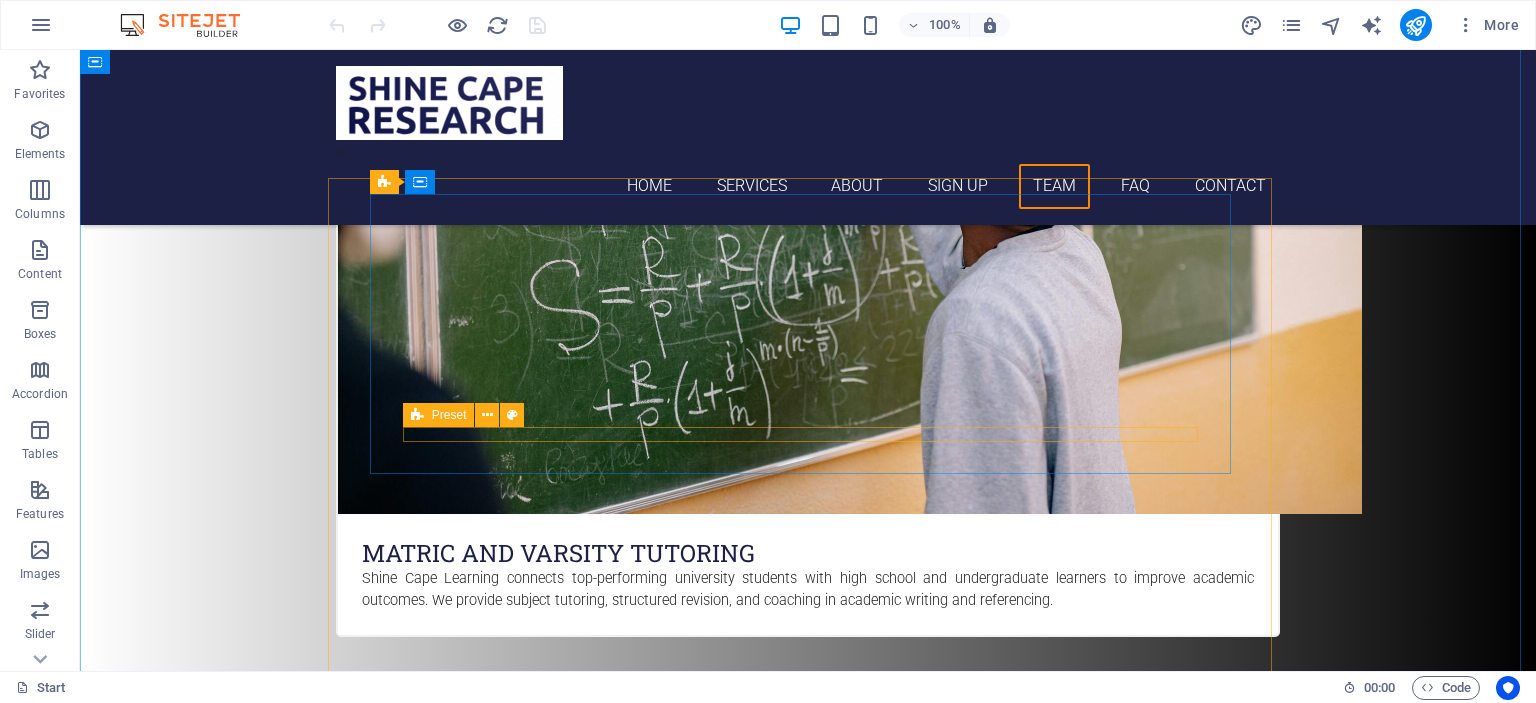 click at bounding box center [808, 5967] 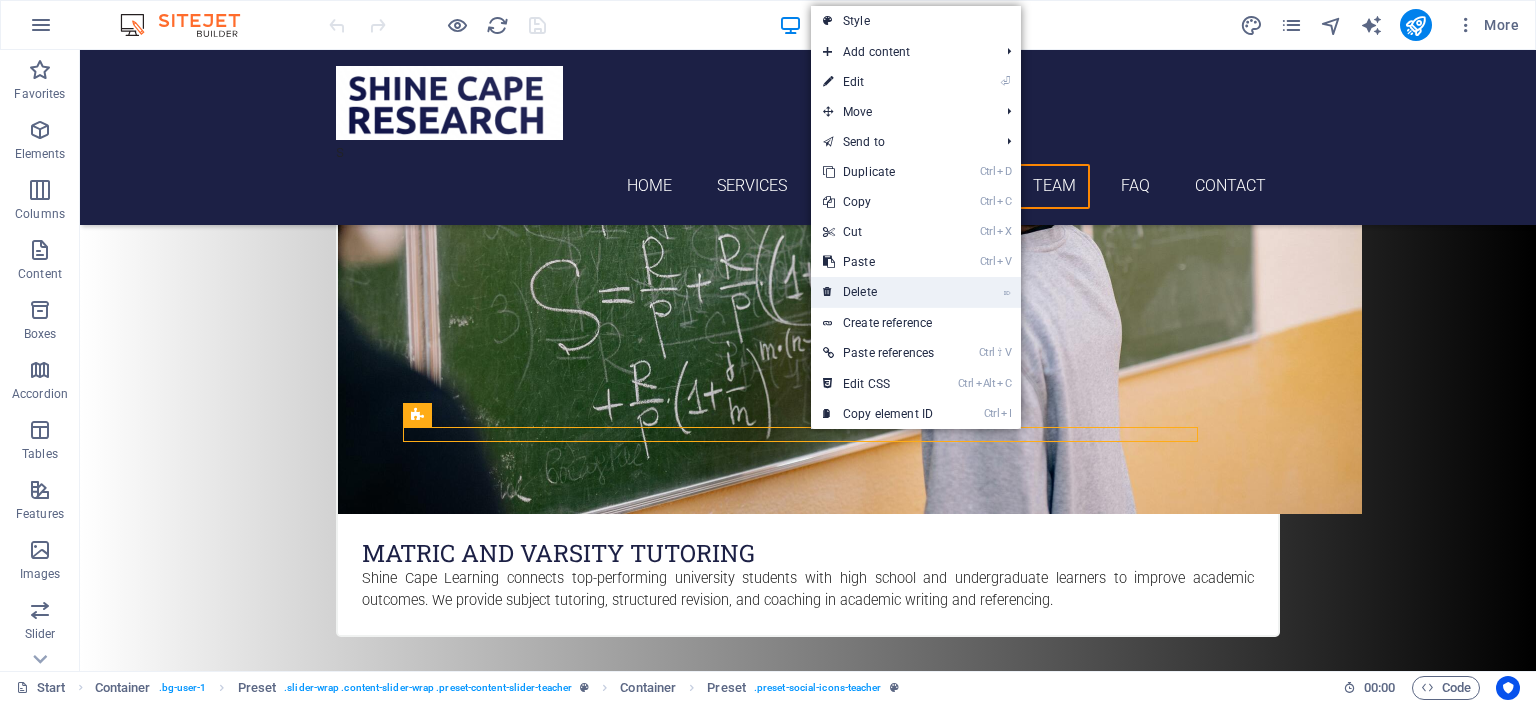 click on "⌦  Delete" at bounding box center [878, 292] 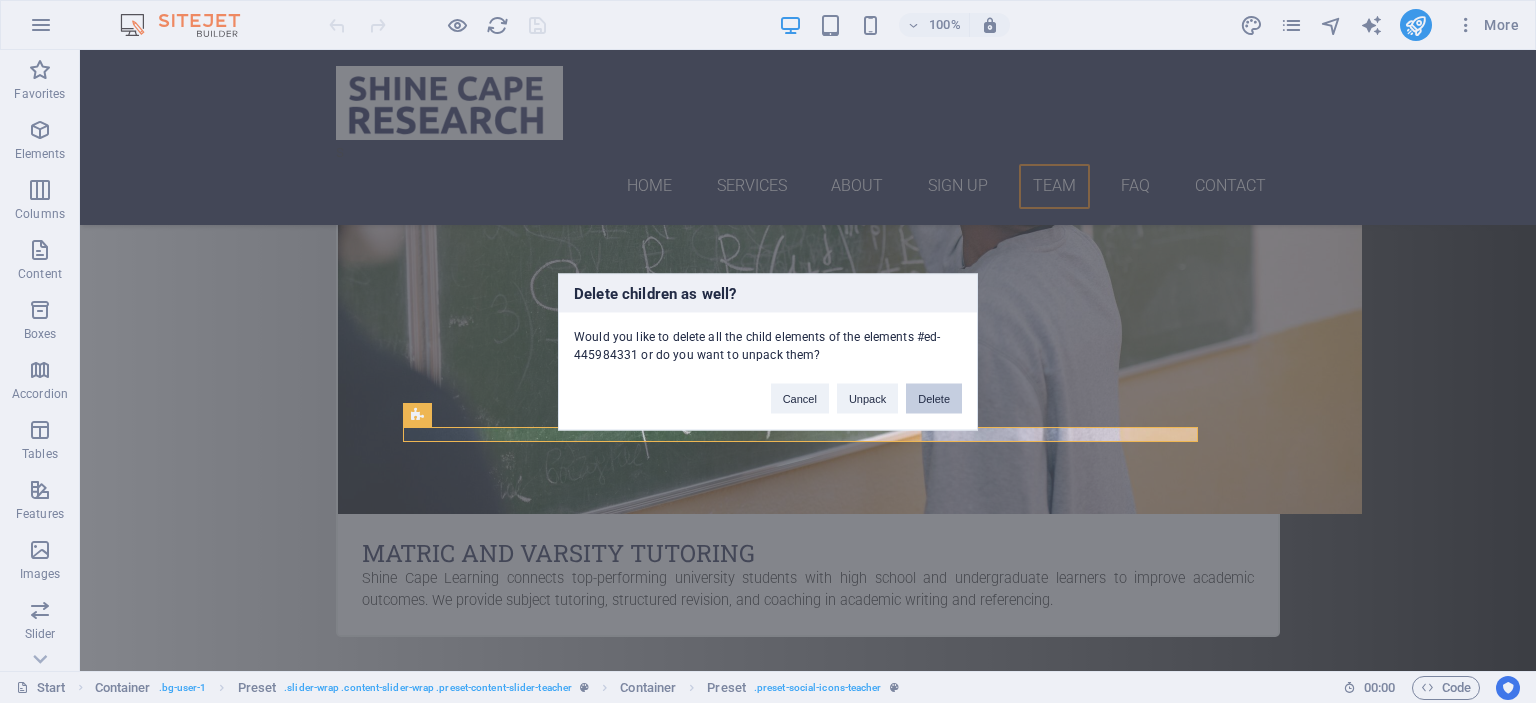 click on "Delete" at bounding box center [934, 398] 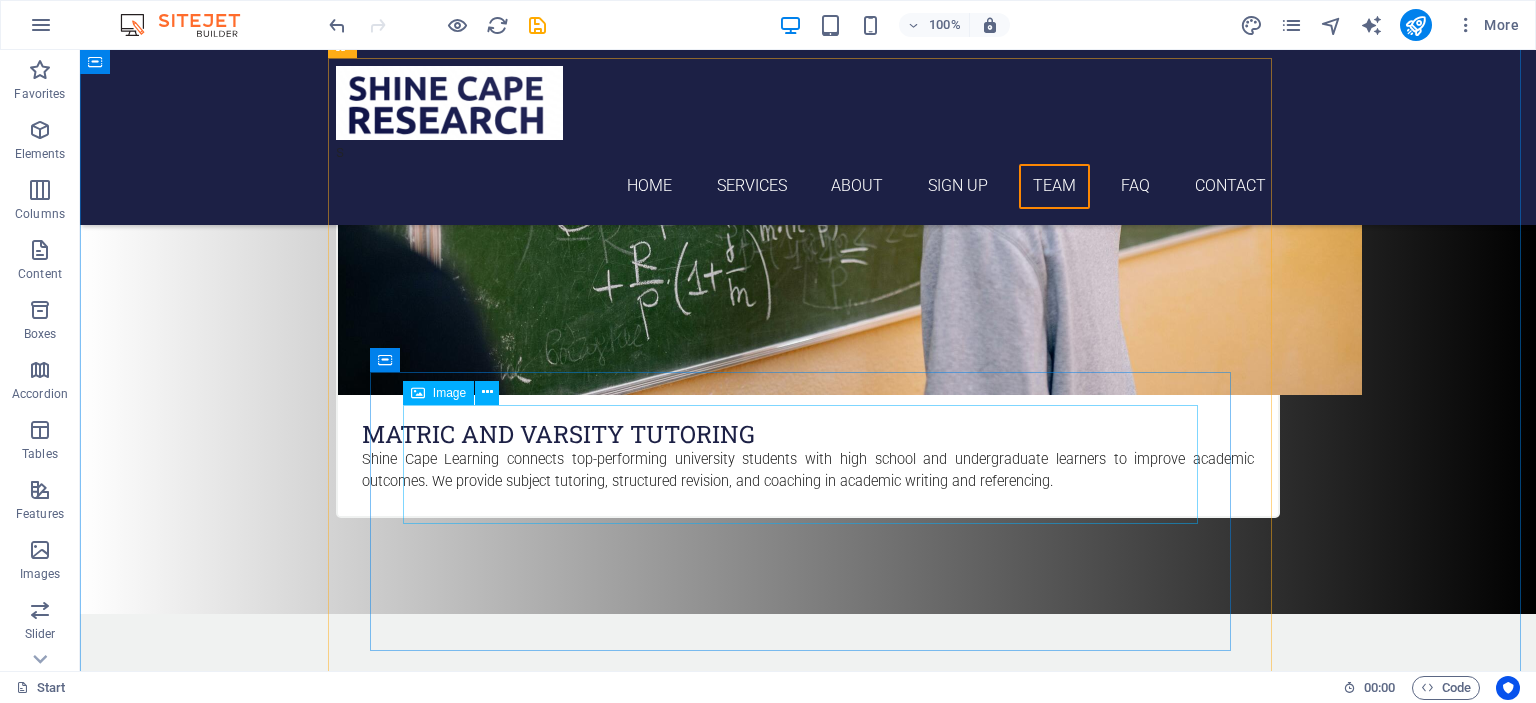 scroll, scrollTop: 5138, scrollLeft: 0, axis: vertical 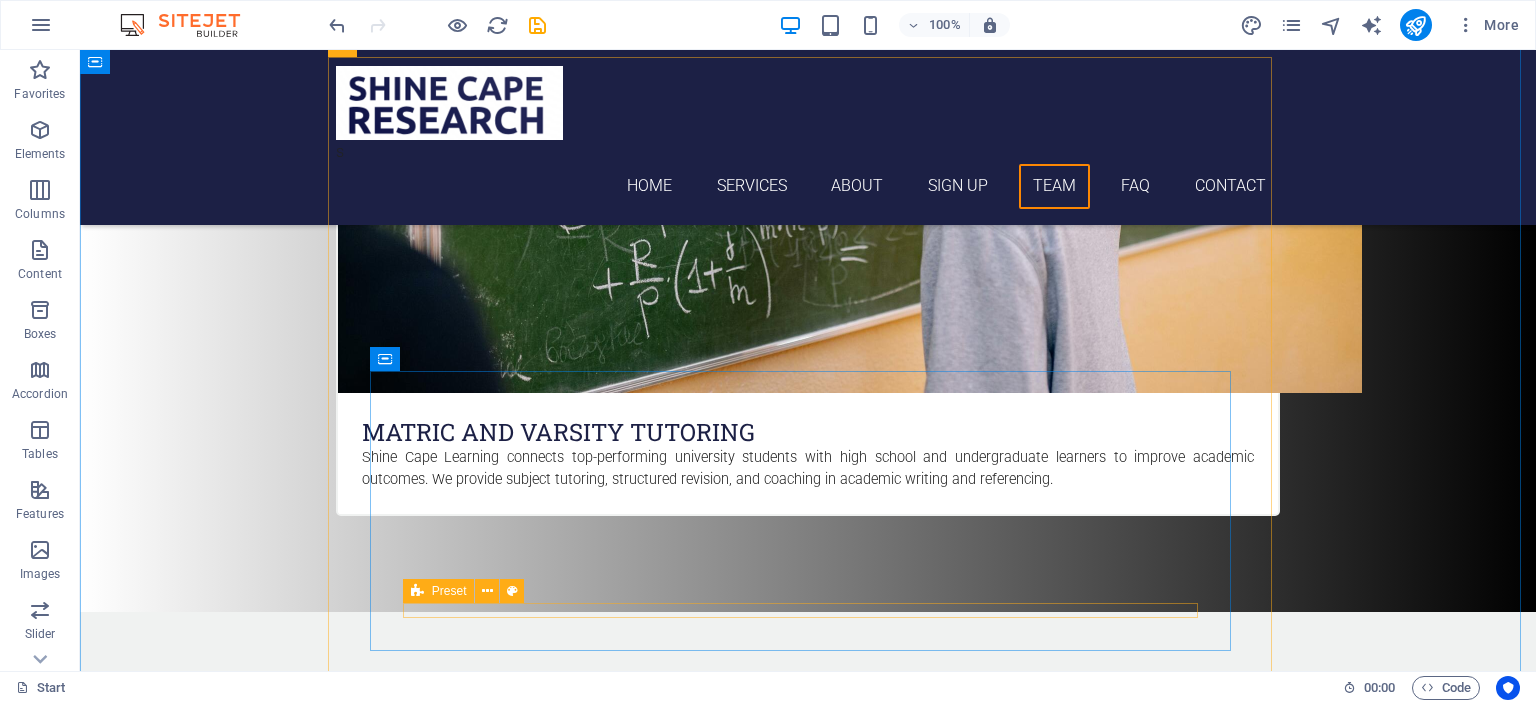 click at bounding box center (808, 6127) 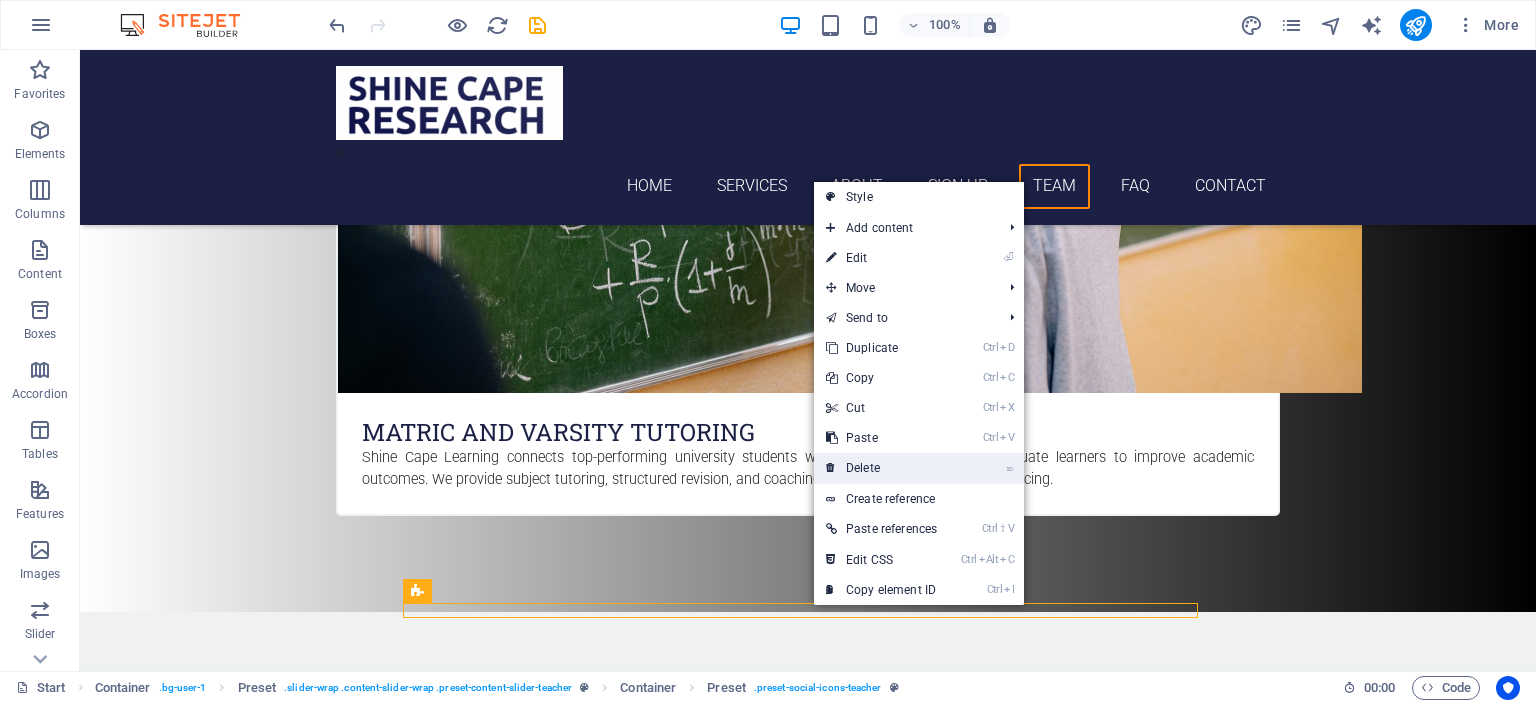 click on "⌦  Delete" at bounding box center [881, 468] 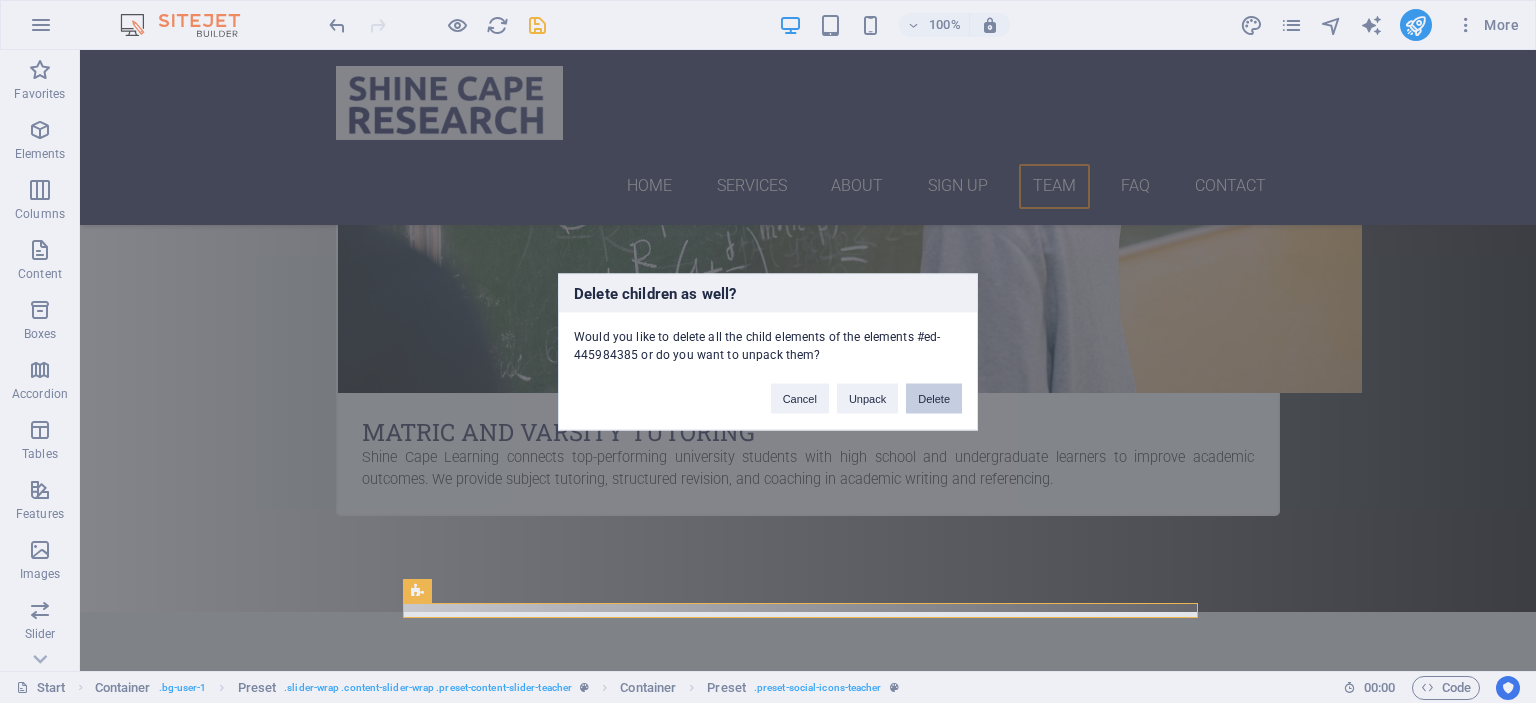 click on "Delete" at bounding box center (934, 398) 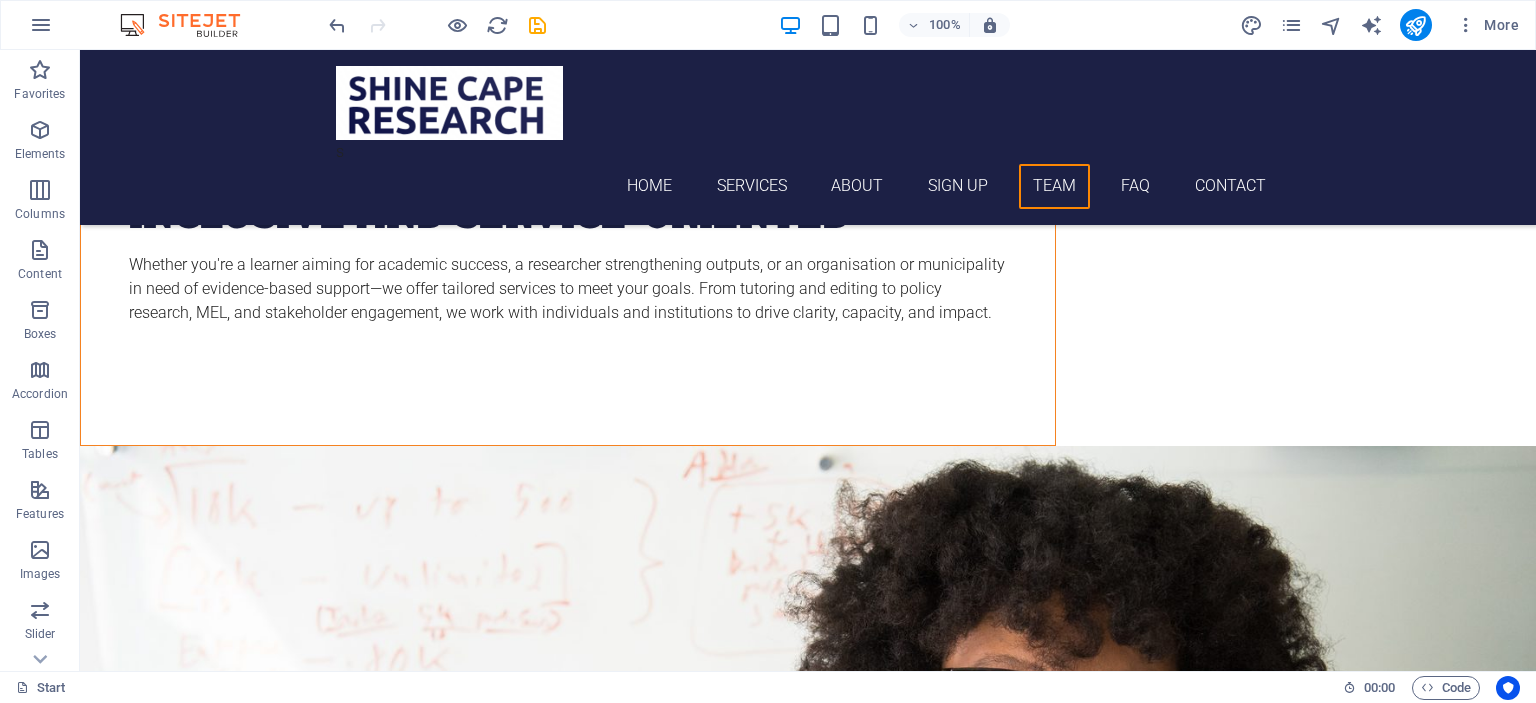scroll, scrollTop: 6084, scrollLeft: 0, axis: vertical 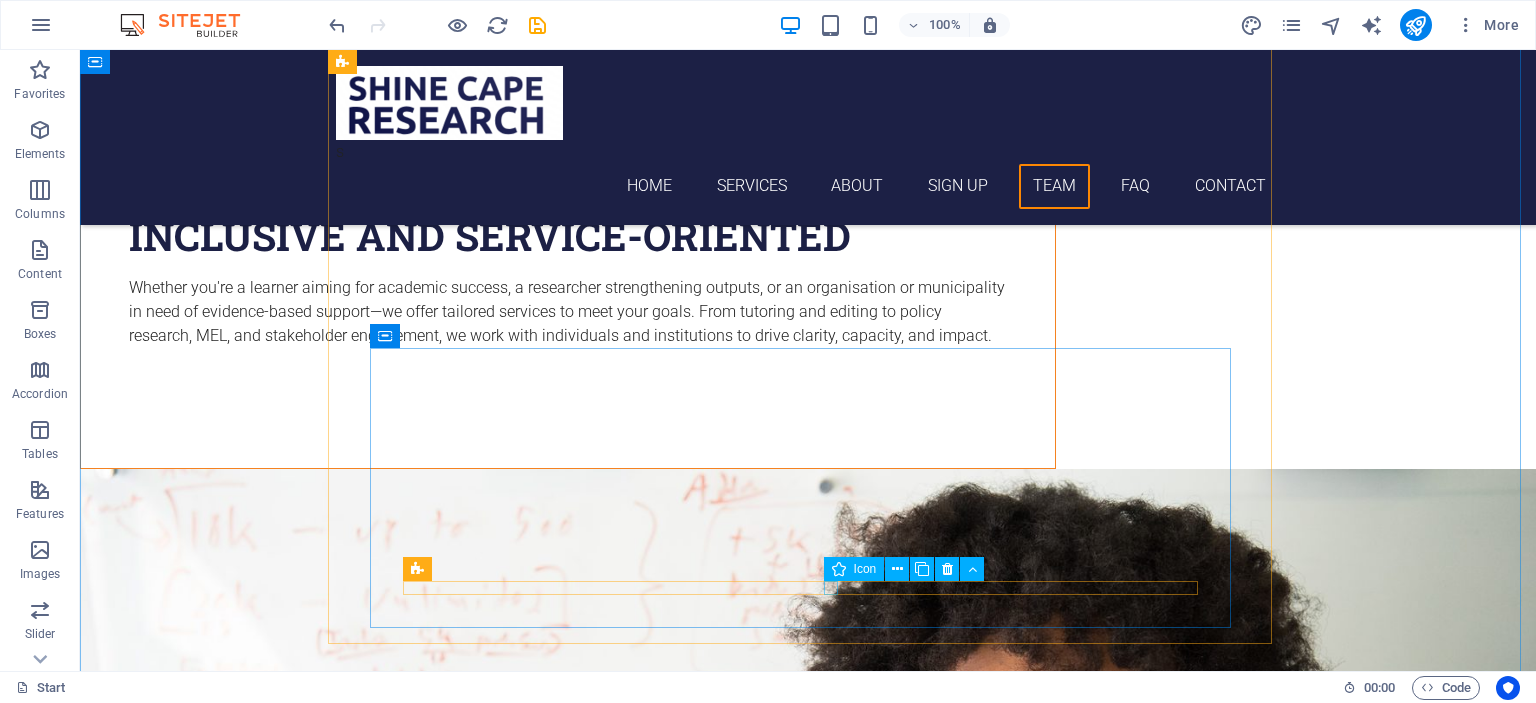 click at bounding box center [808, 6169] 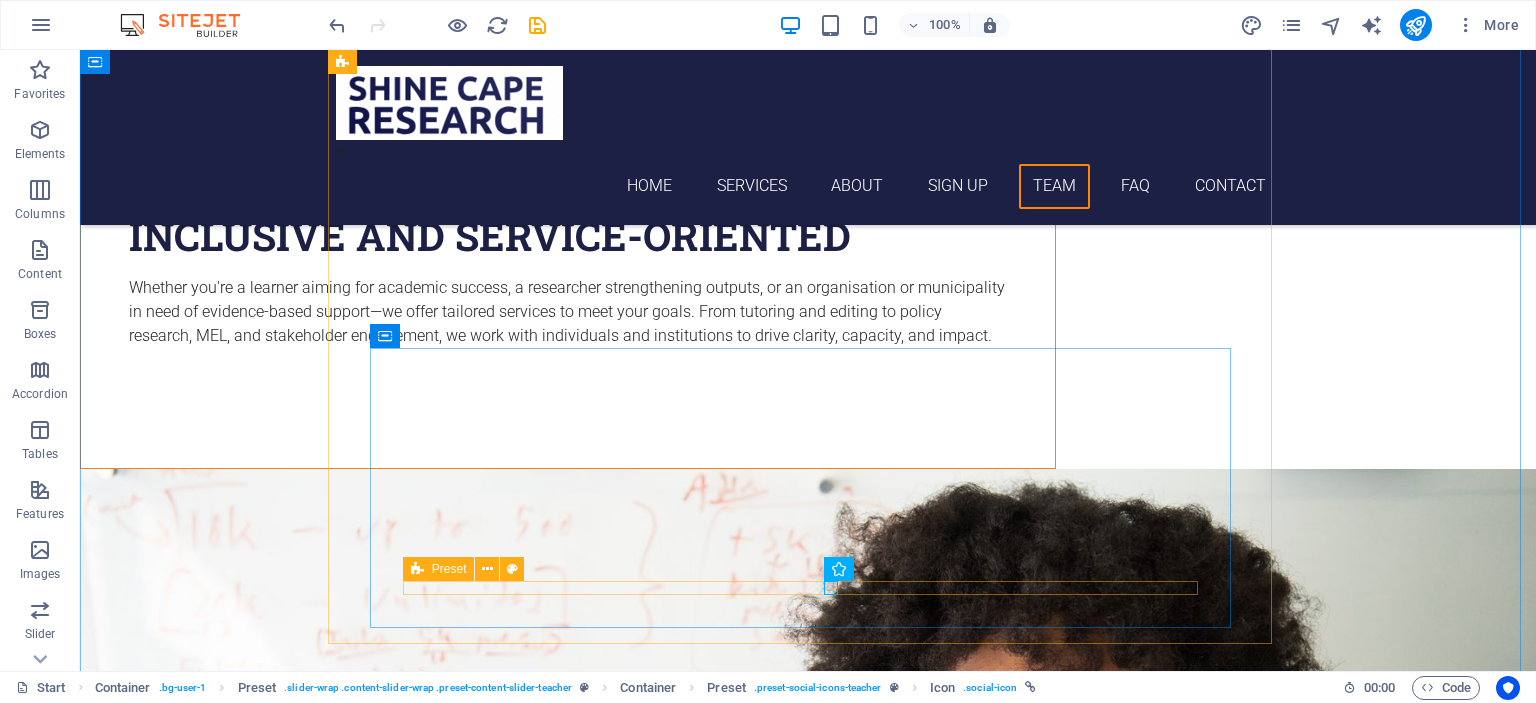 click at bounding box center [808, 6146] 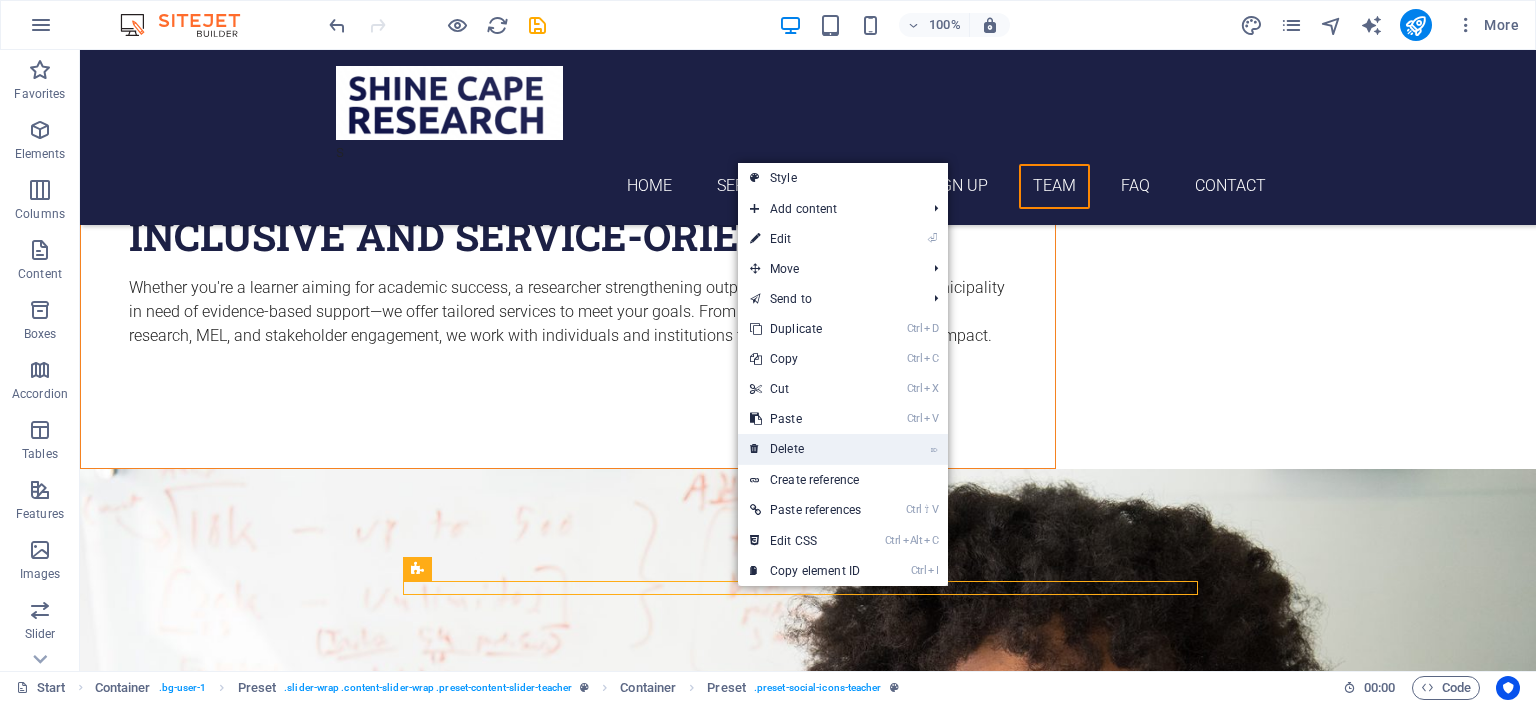 click on "⌦  Delete" at bounding box center (805, 449) 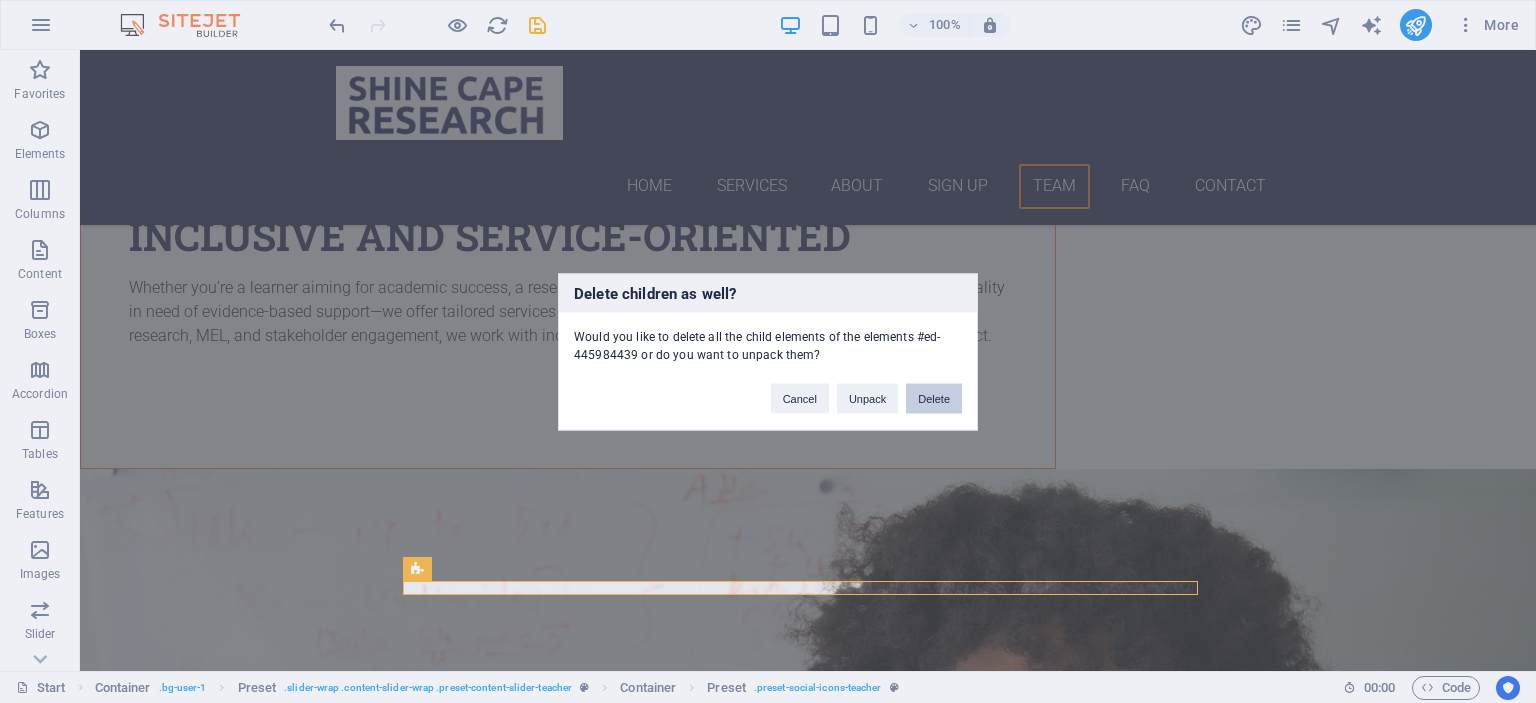 click on "Delete" at bounding box center [934, 398] 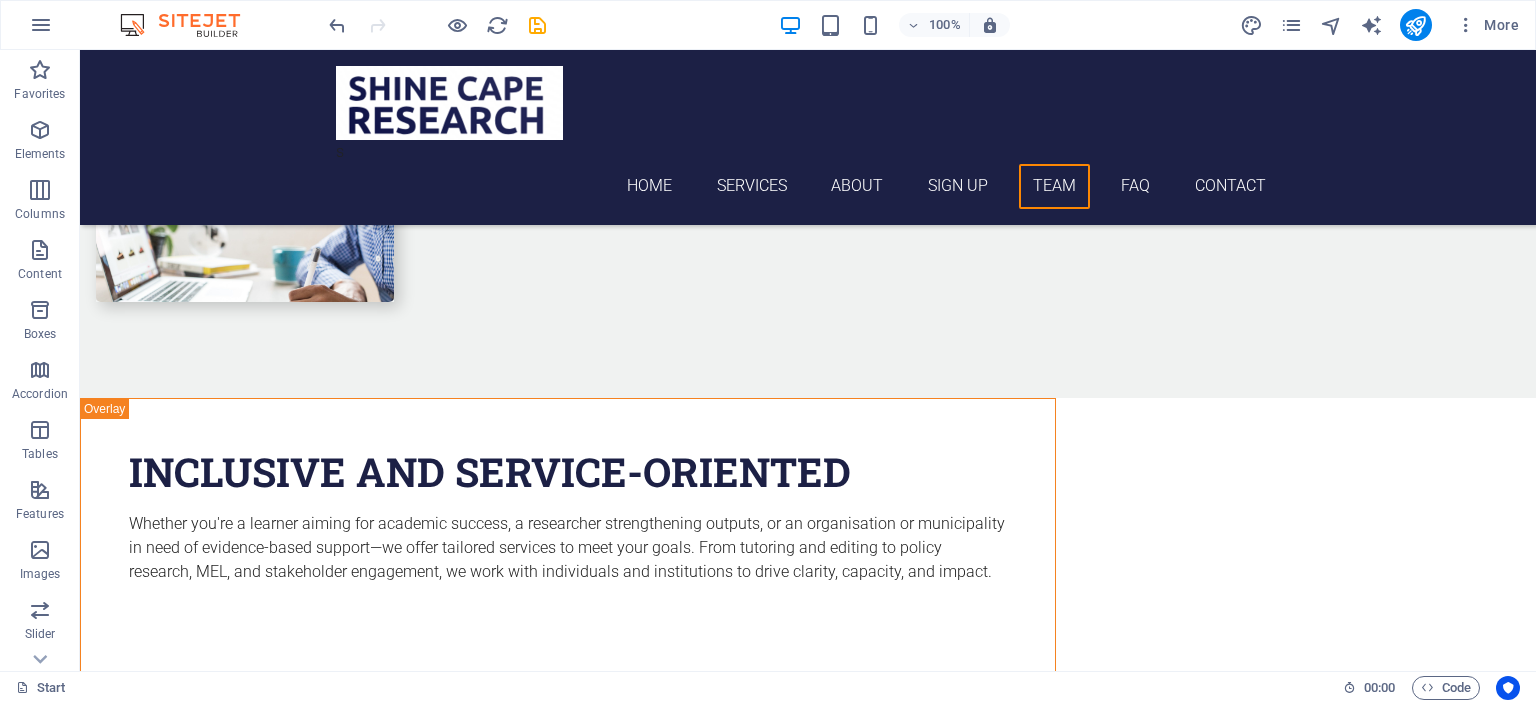 scroll, scrollTop: 5860, scrollLeft: 0, axis: vertical 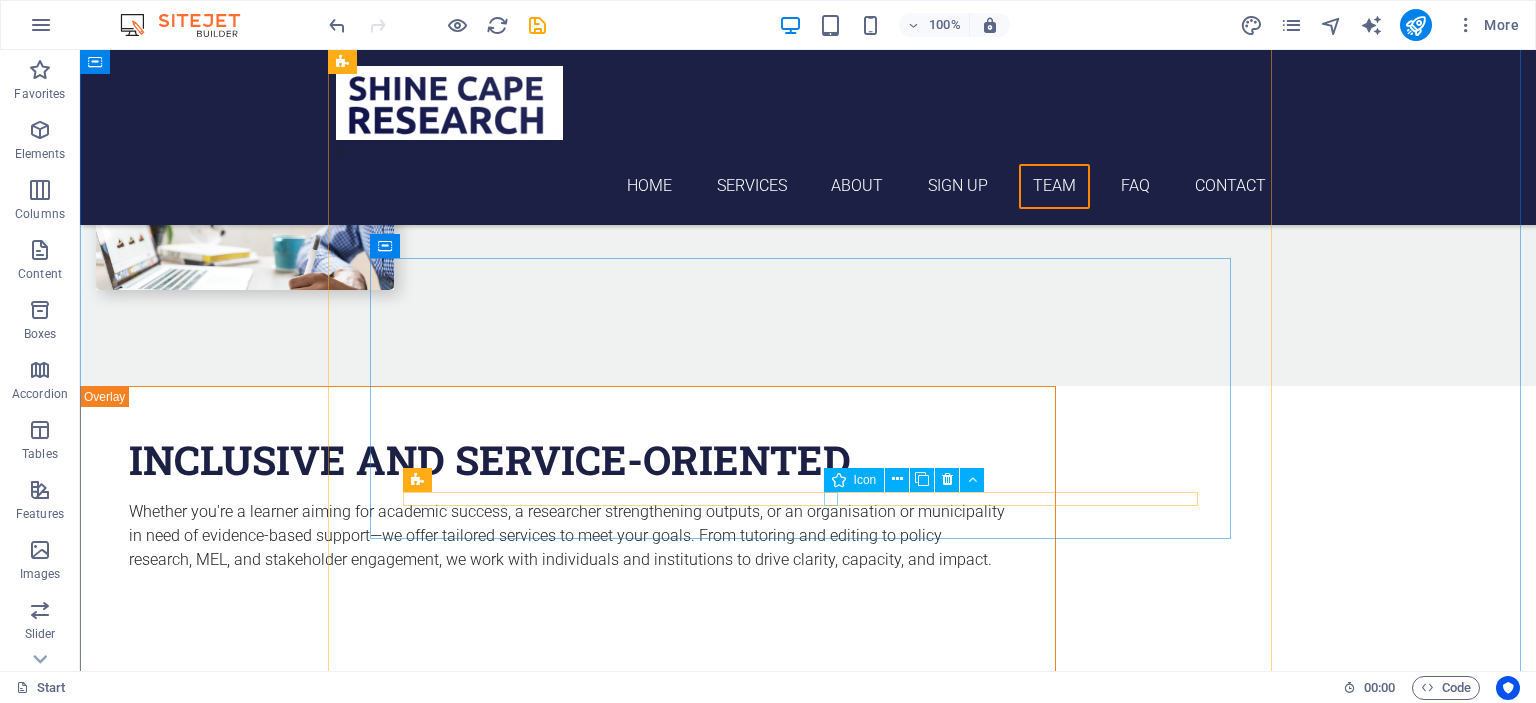 click at bounding box center [808, 6052] 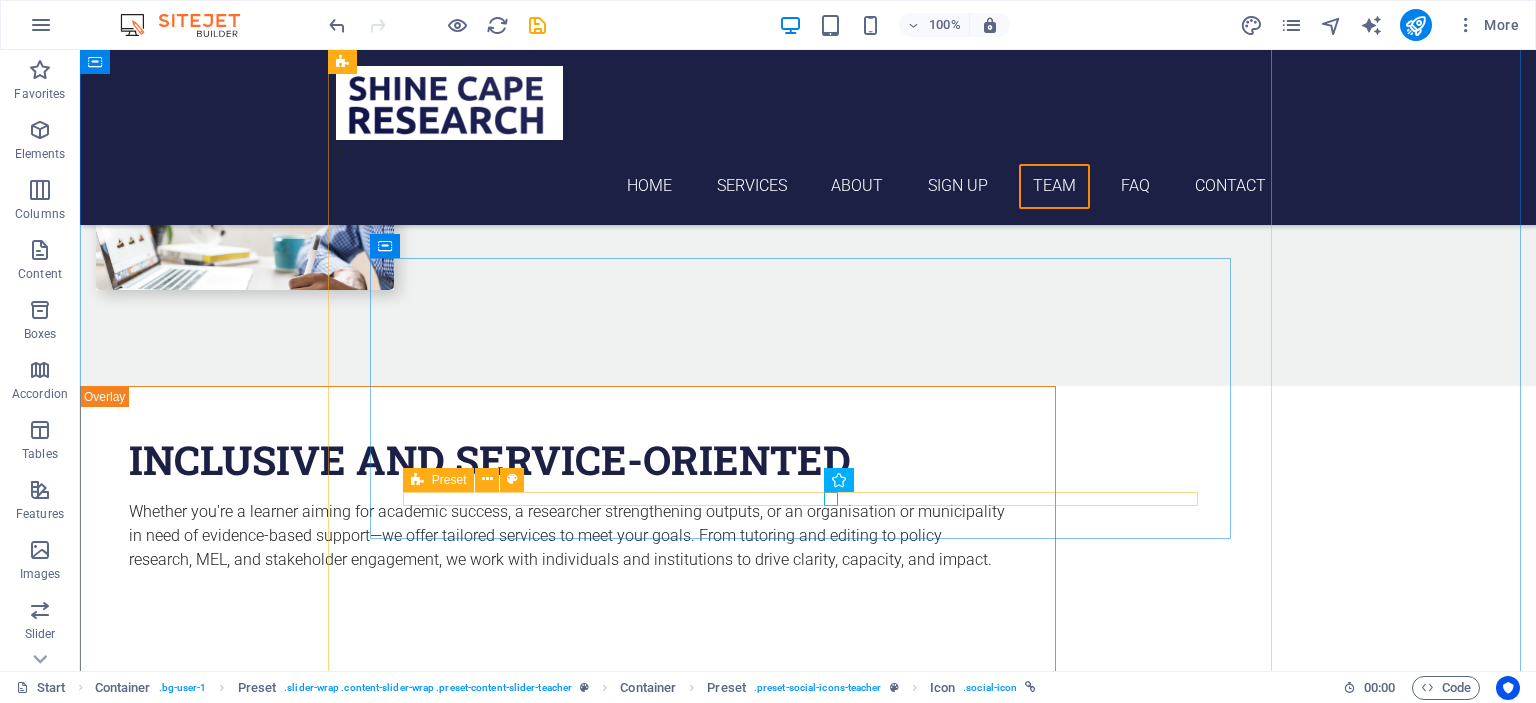 click at bounding box center (808, 6029) 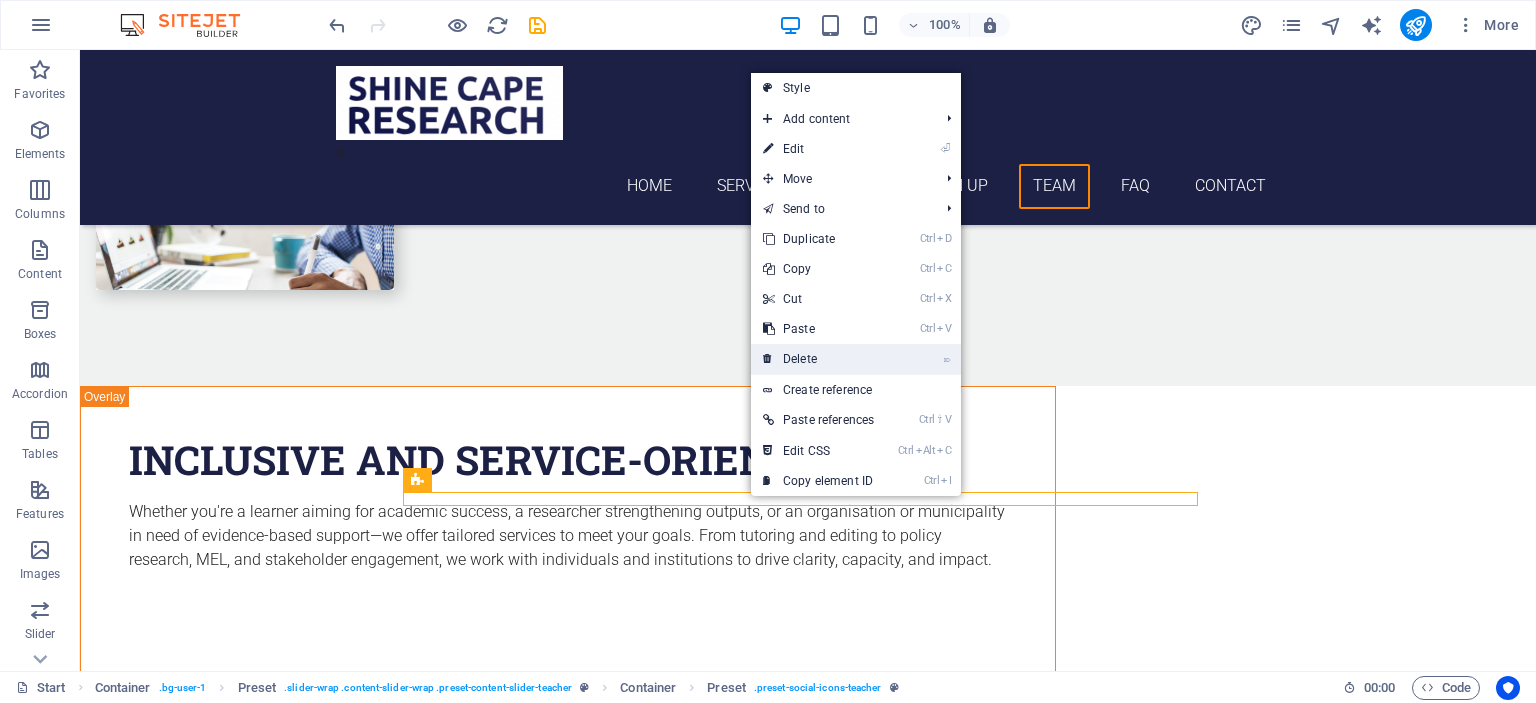 click on "⌦  Delete" at bounding box center [818, 359] 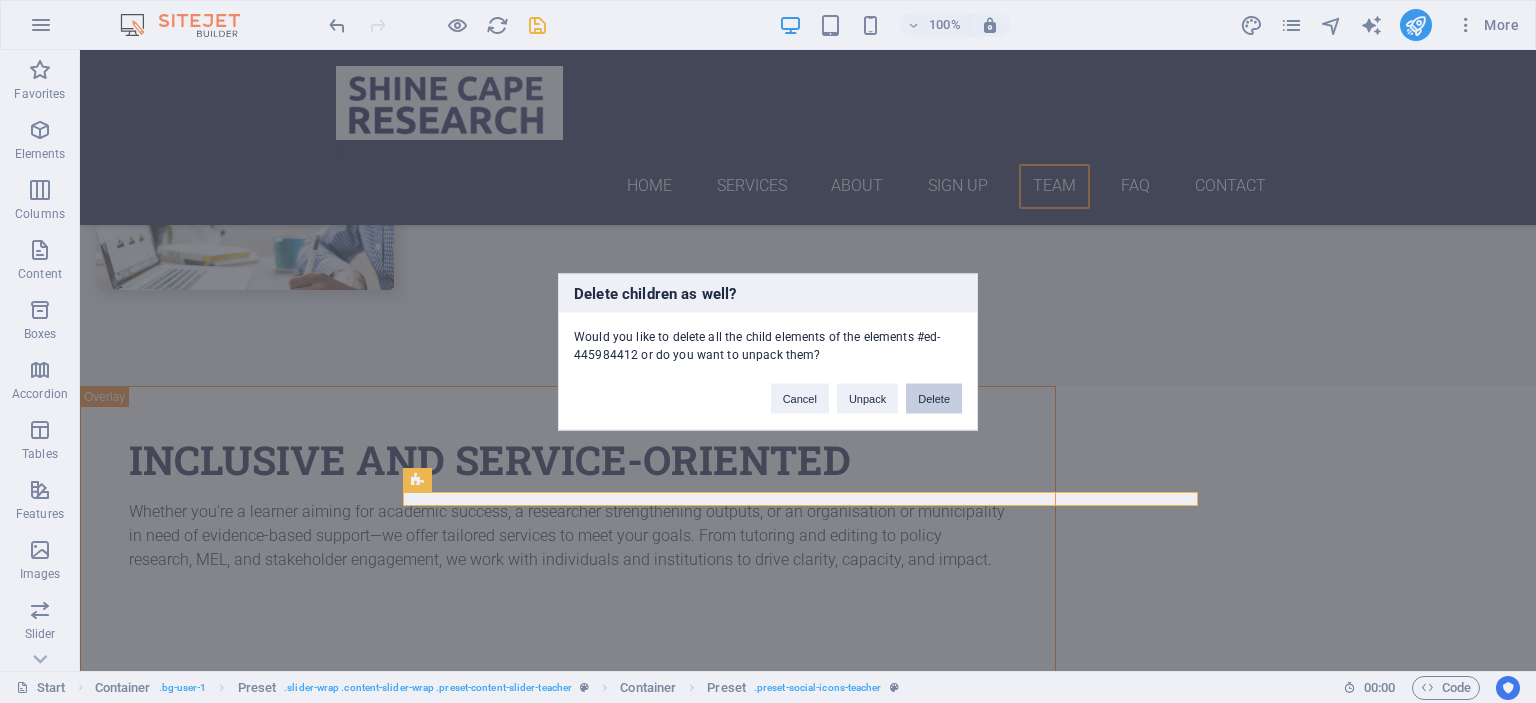 click on "Delete" at bounding box center [934, 398] 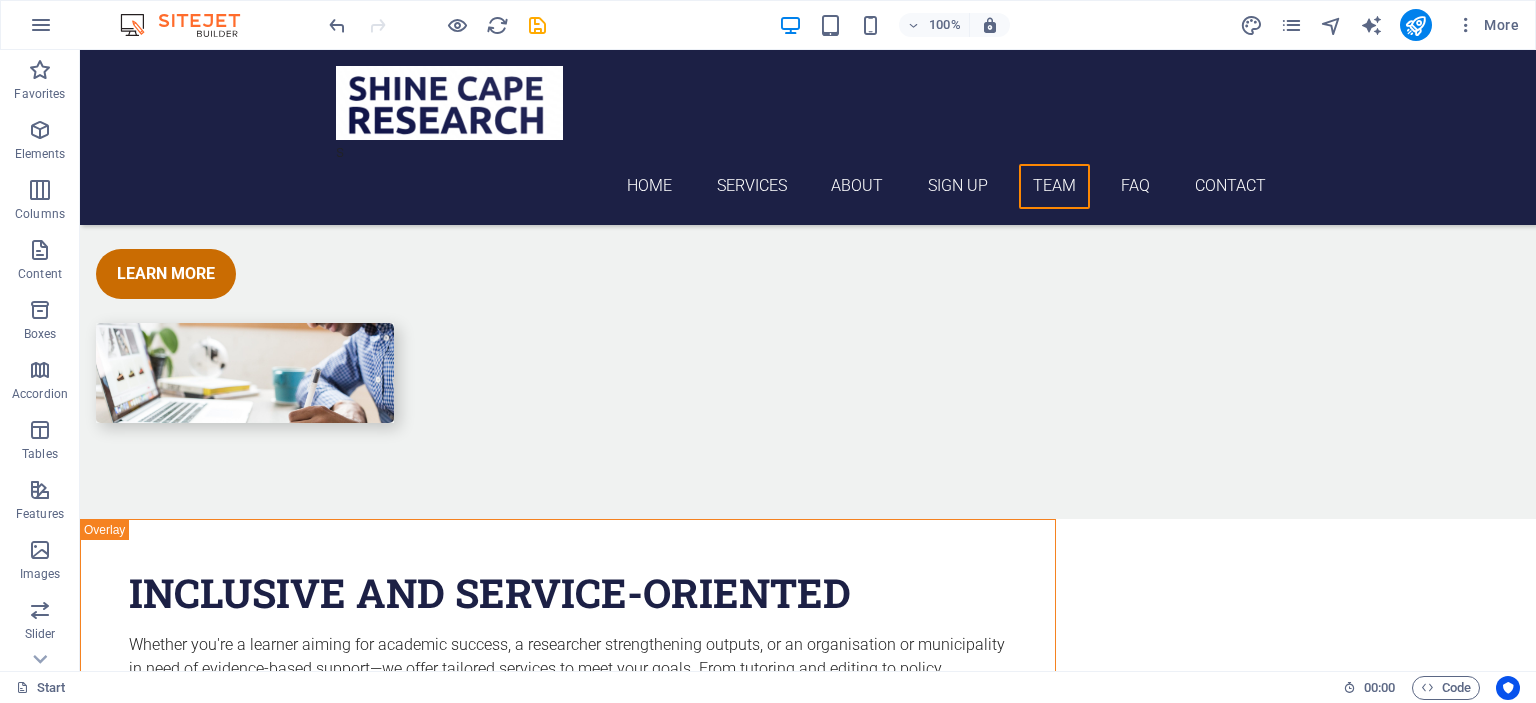 scroll, scrollTop: 5603, scrollLeft: 0, axis: vertical 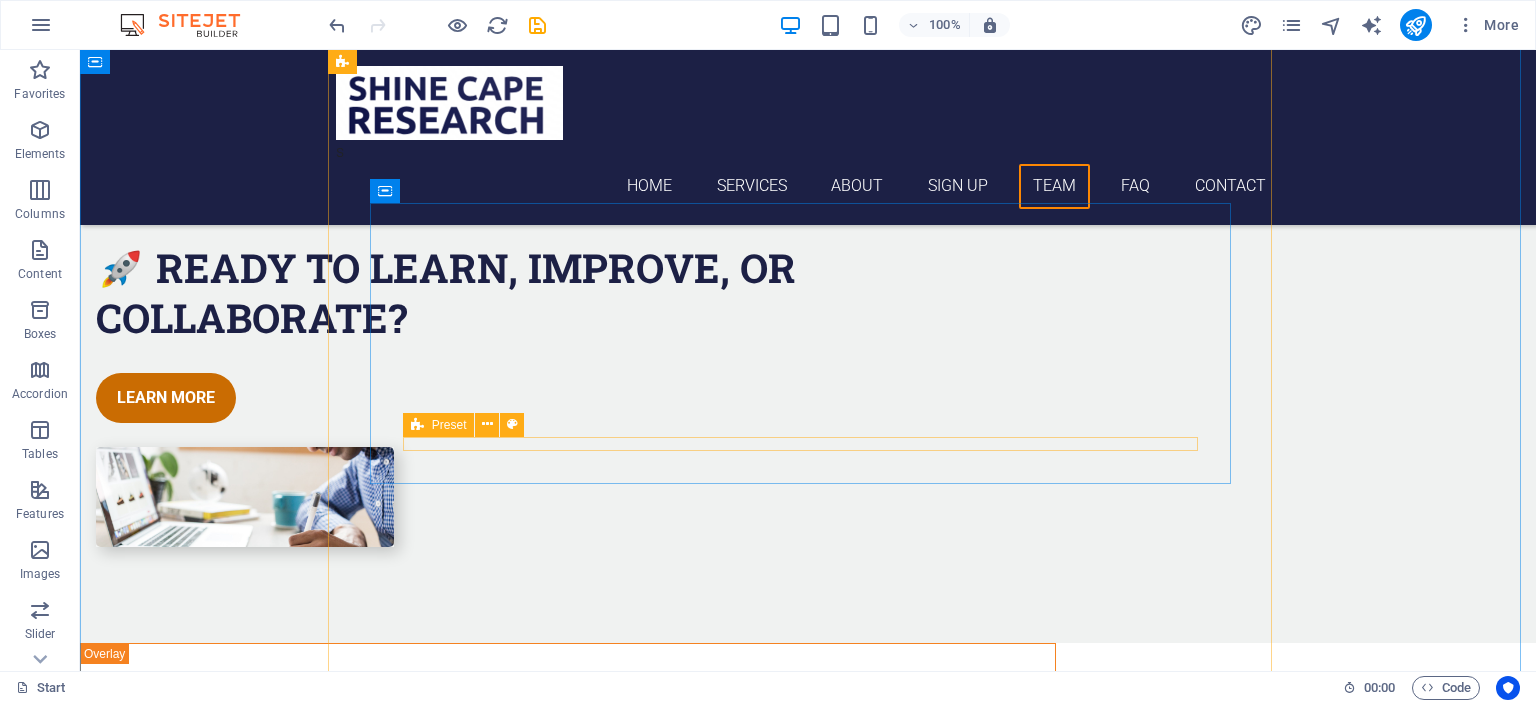 click at bounding box center [808, 5944] 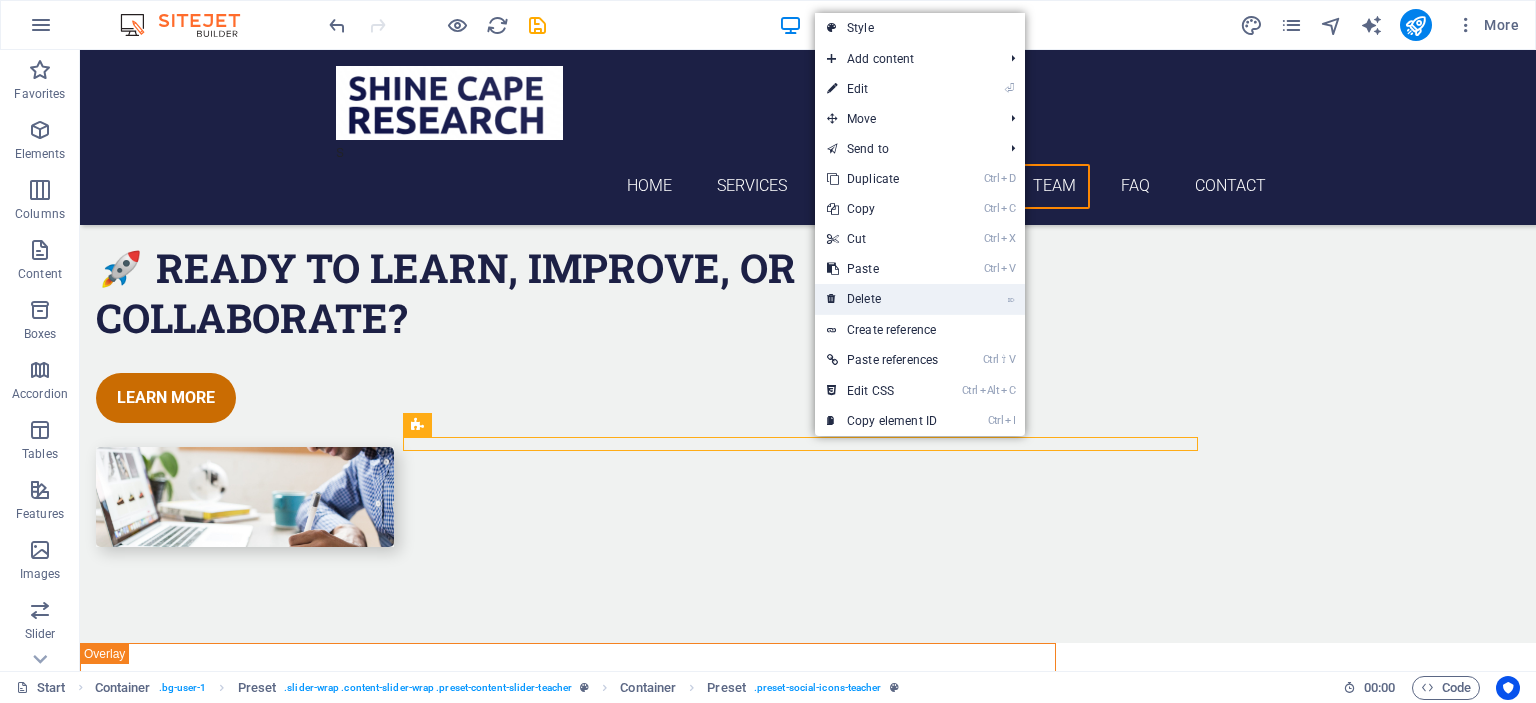 click on "⌦  Delete" at bounding box center (882, 299) 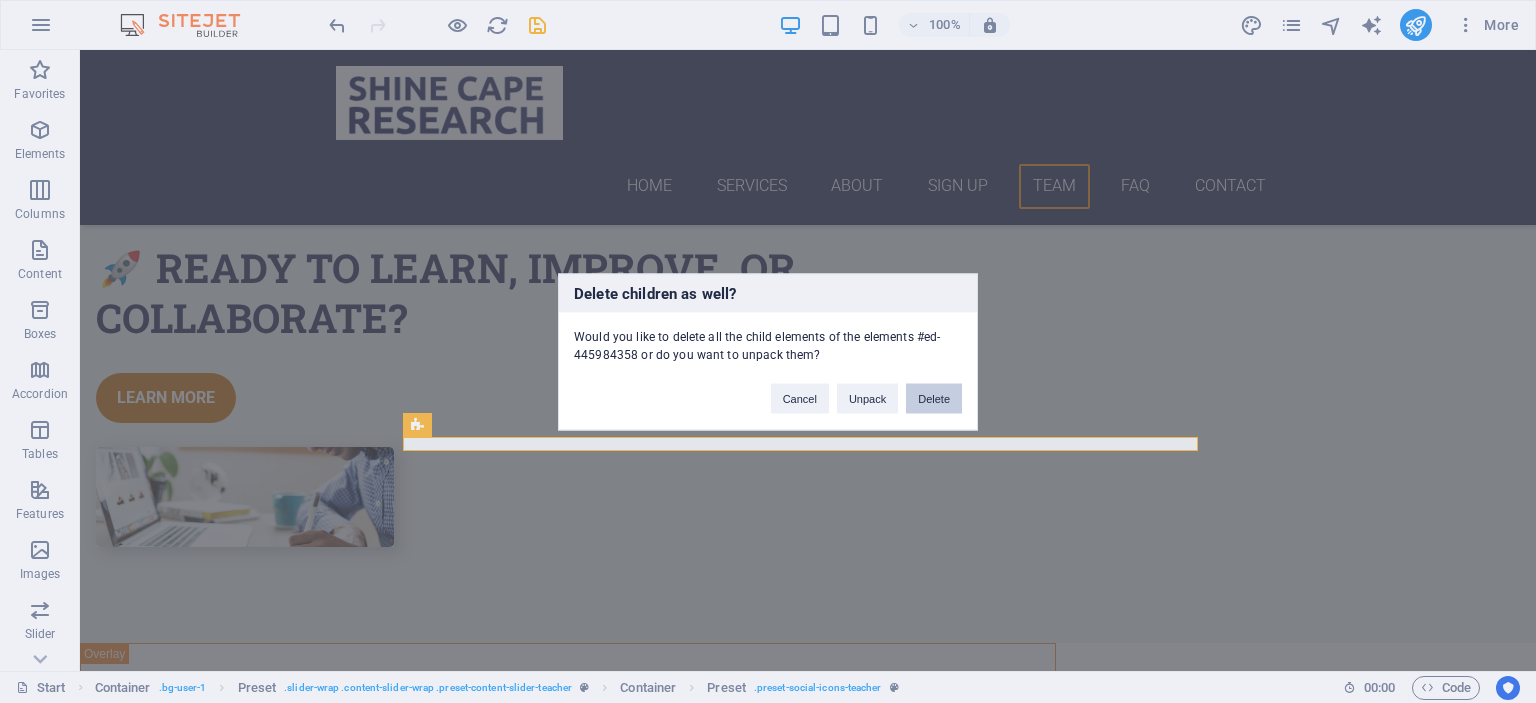 click on "Delete" at bounding box center (934, 398) 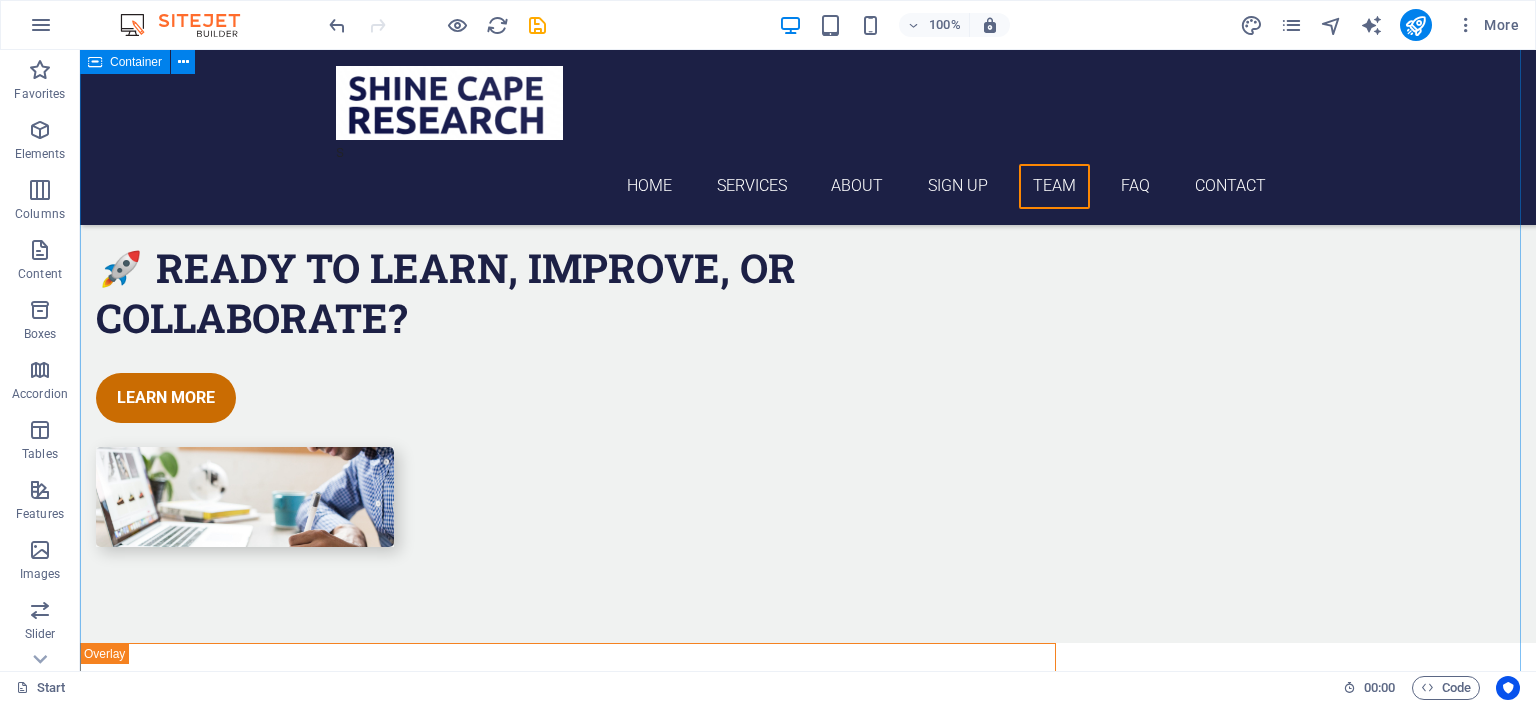 click on "learn from the experts Our TeaM Dr Shingi Research Manager Faith App and Cybersecurity Specialist Jordan Accounting and Finance David Research Intern Maya Research Intern" at bounding box center (808, 5763) 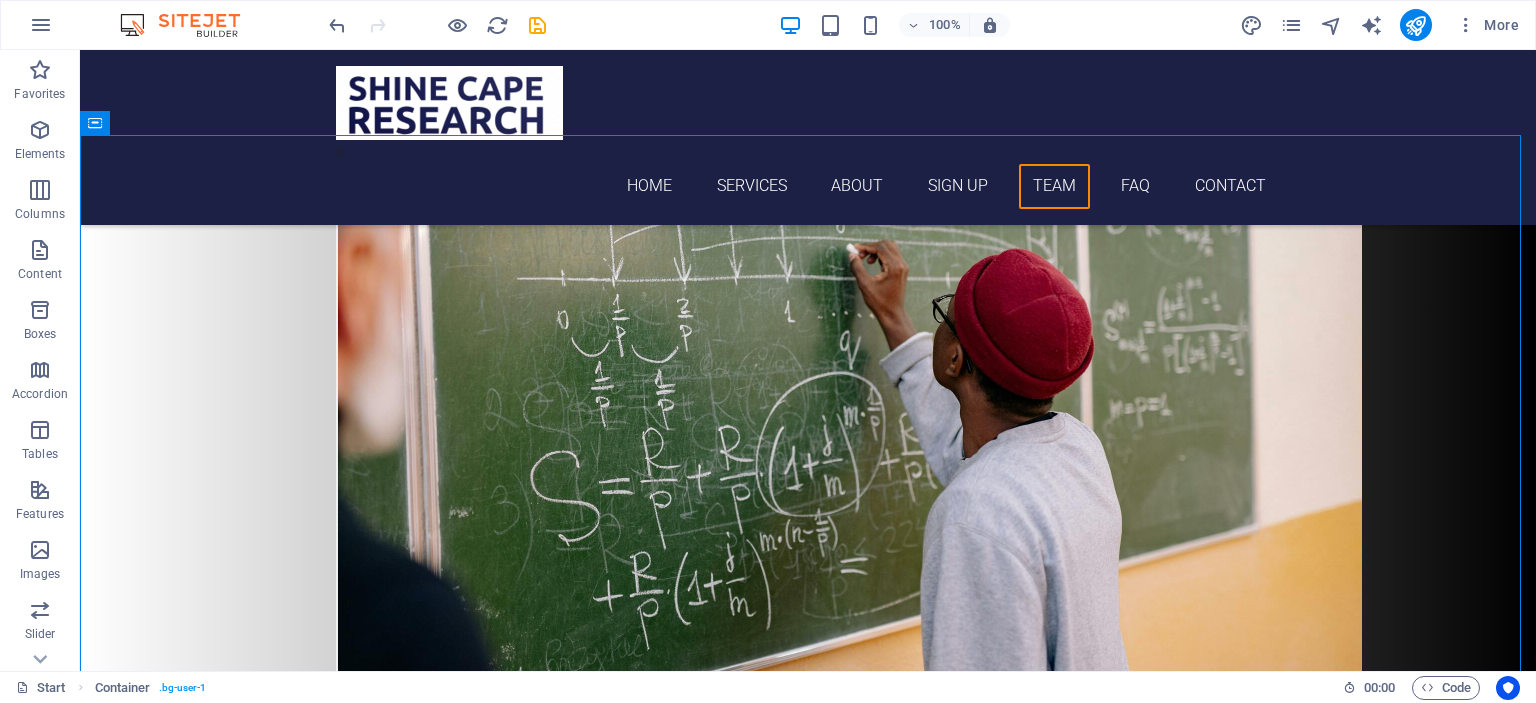 scroll, scrollTop: 4860, scrollLeft: 0, axis: vertical 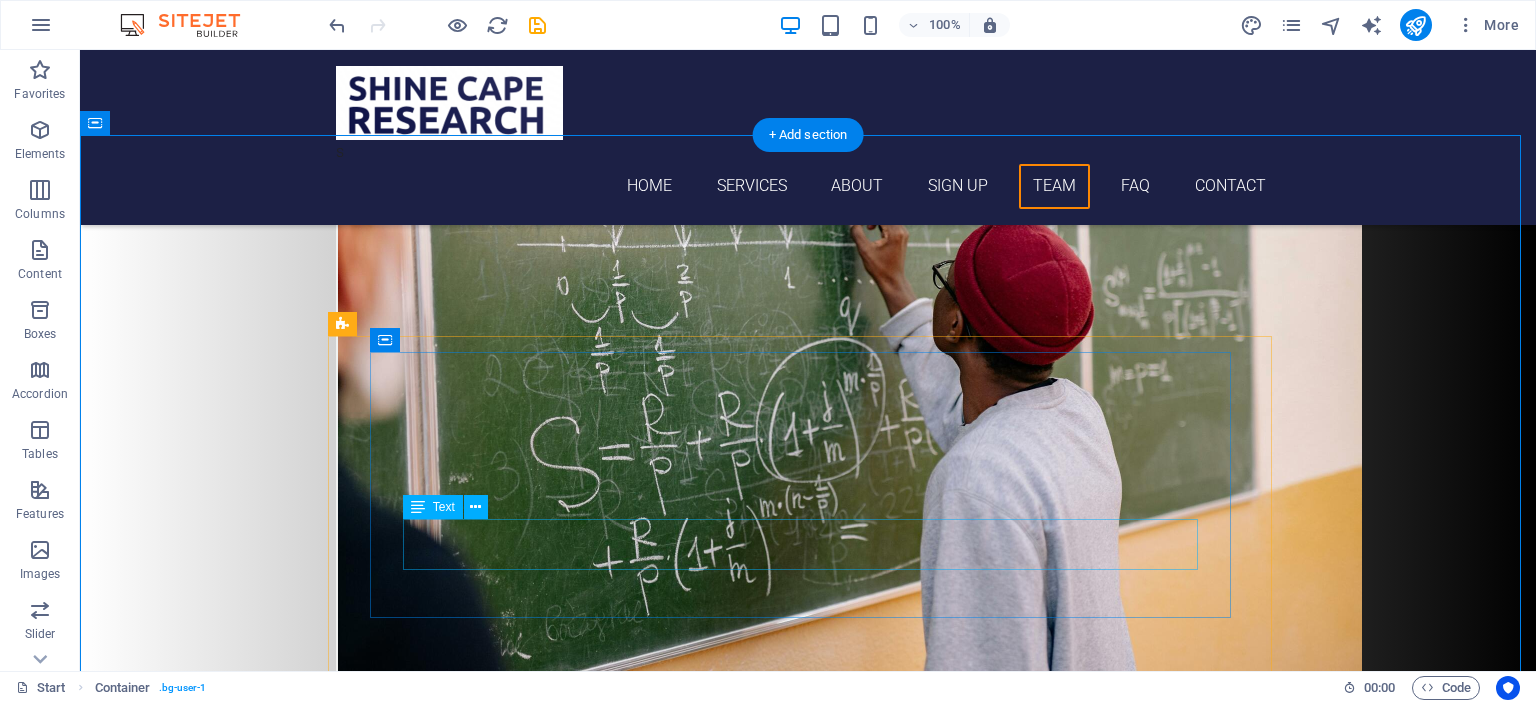 click on "Dr Shingi Research Manager" at bounding box center [808, 6054] 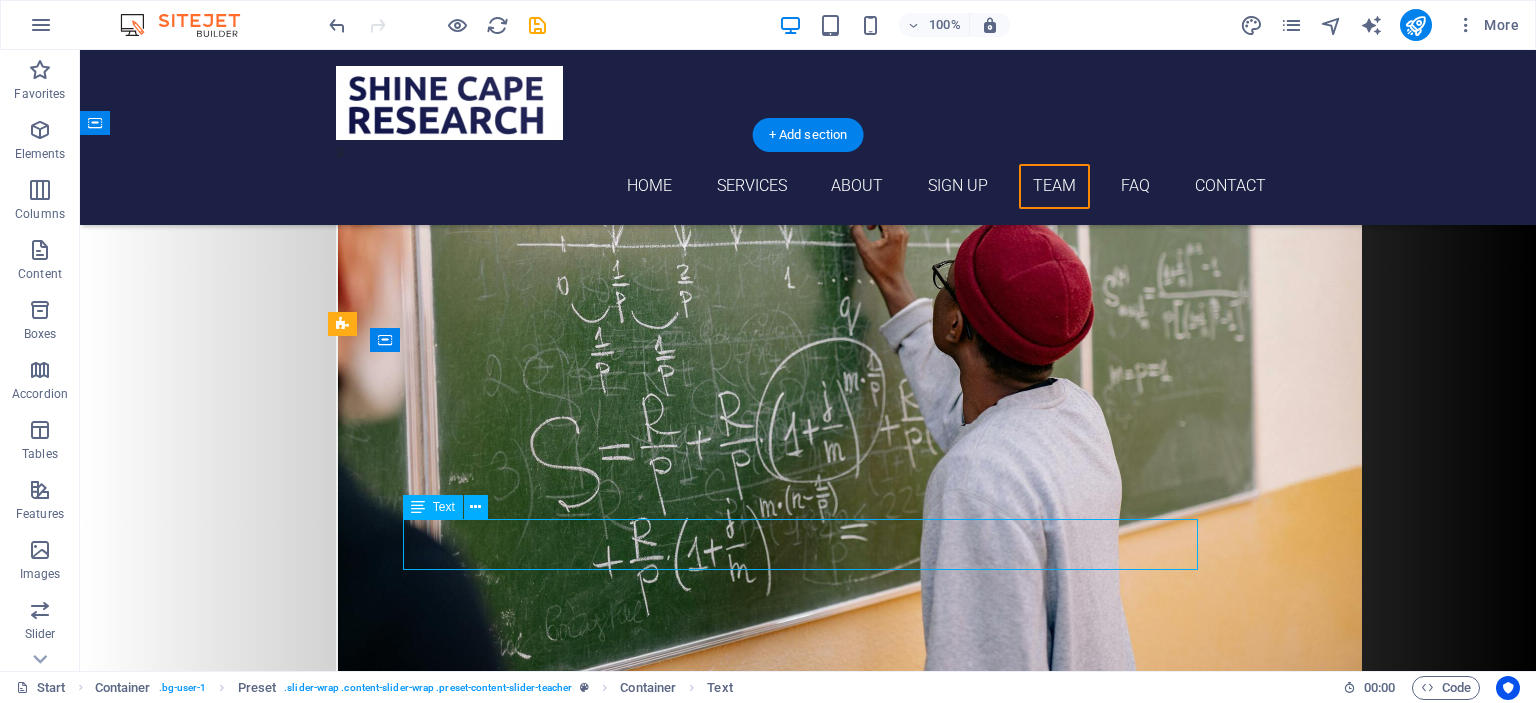 click on "Dr Shingi Research Manager" at bounding box center (808, 6054) 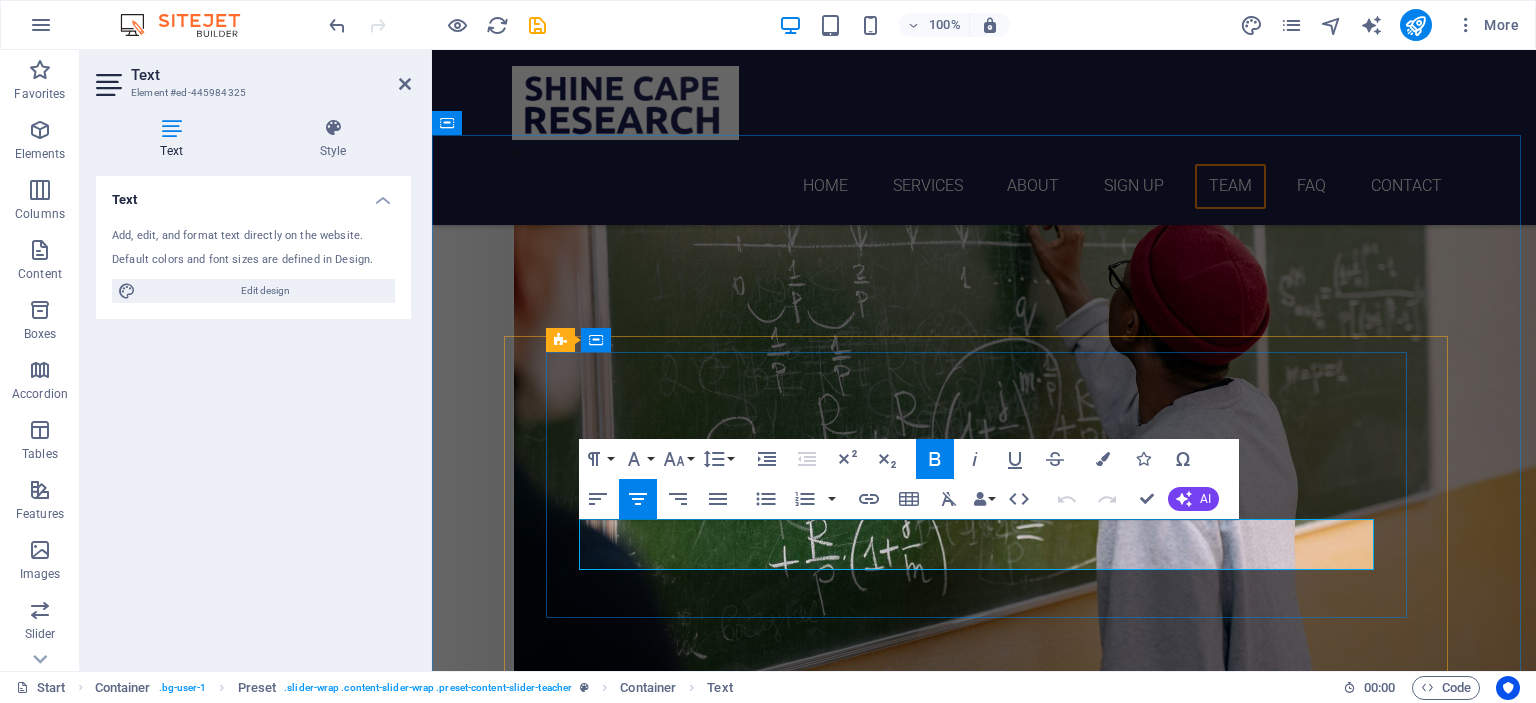 click on "Dr [PERSON]" at bounding box center [984, 6042] 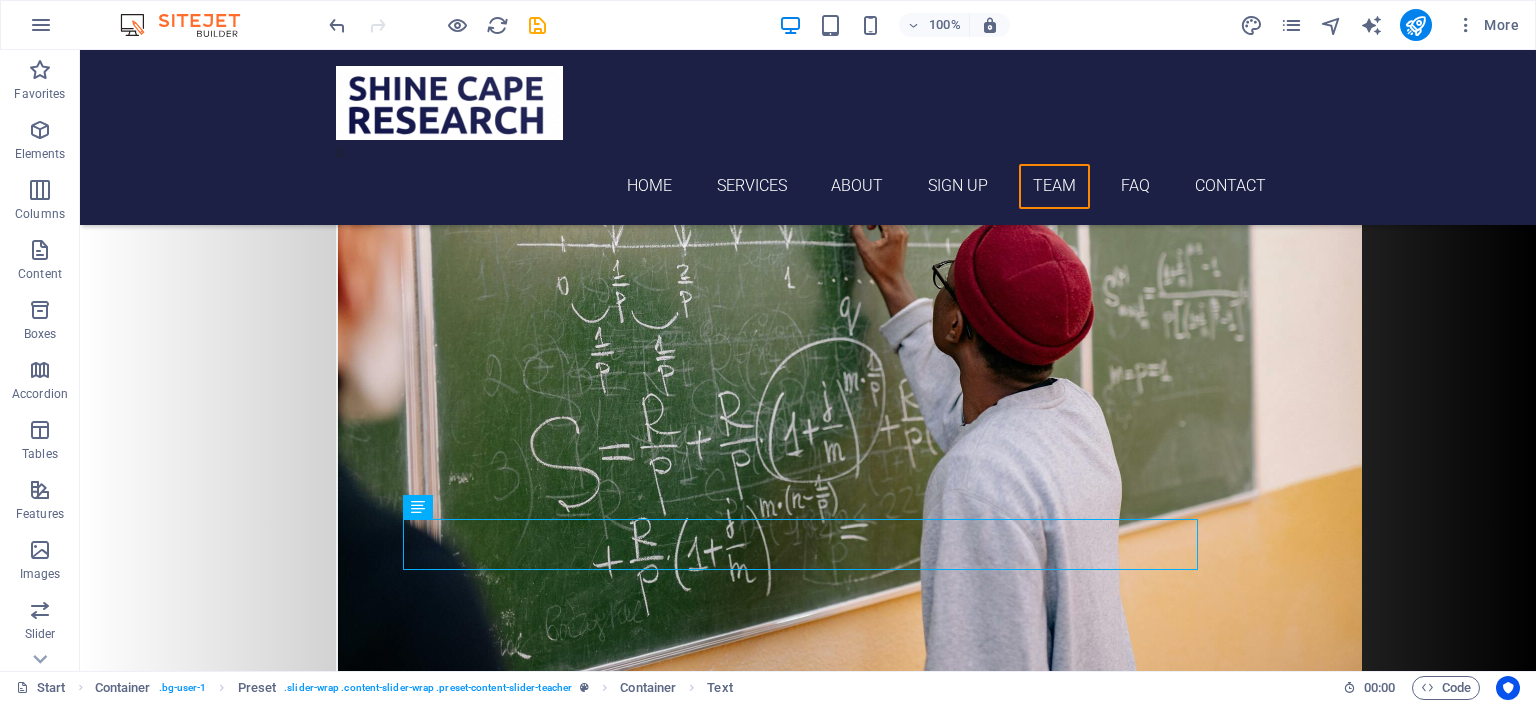 drag, startPoint x: 1615, startPoint y: 483, endPoint x: 1532, endPoint y: 455, distance: 87.595665 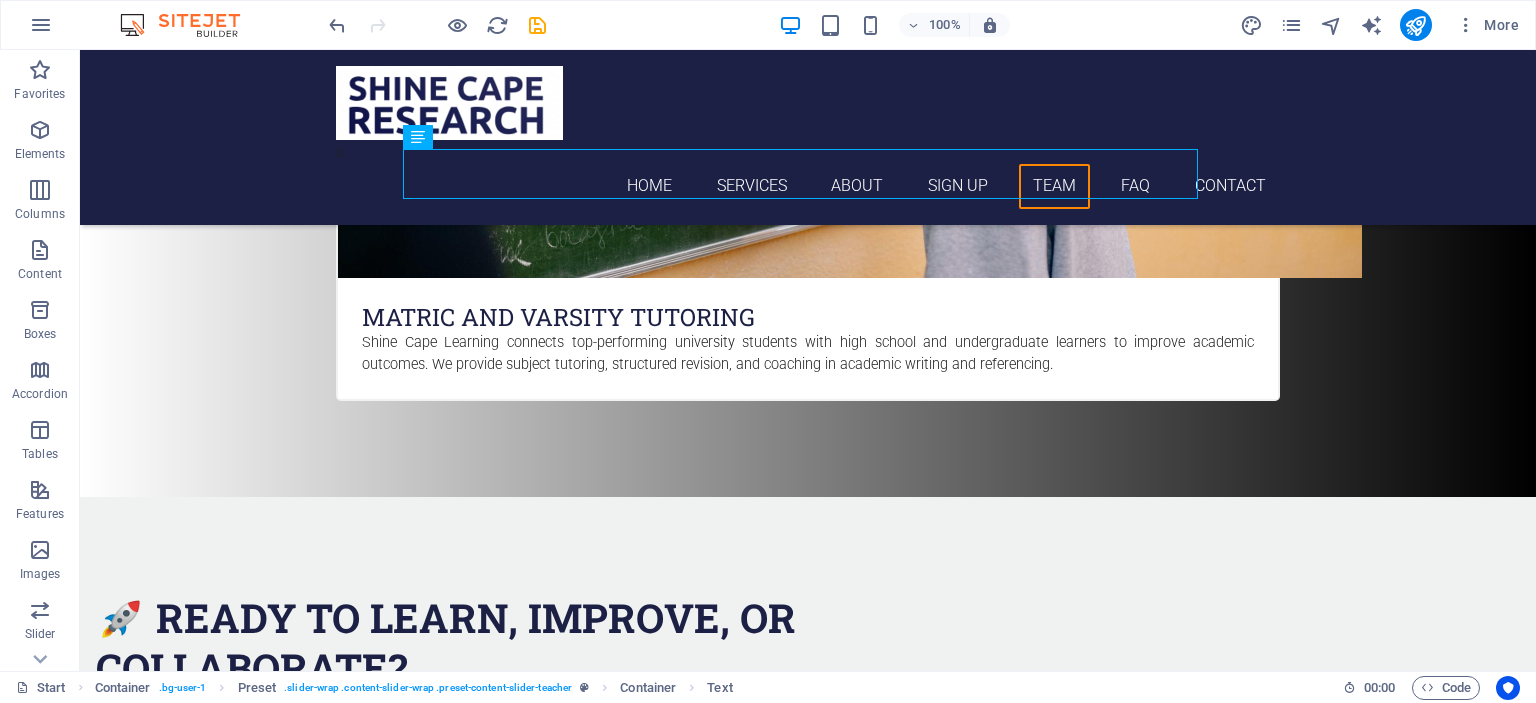 scroll, scrollTop: 5264, scrollLeft: 0, axis: vertical 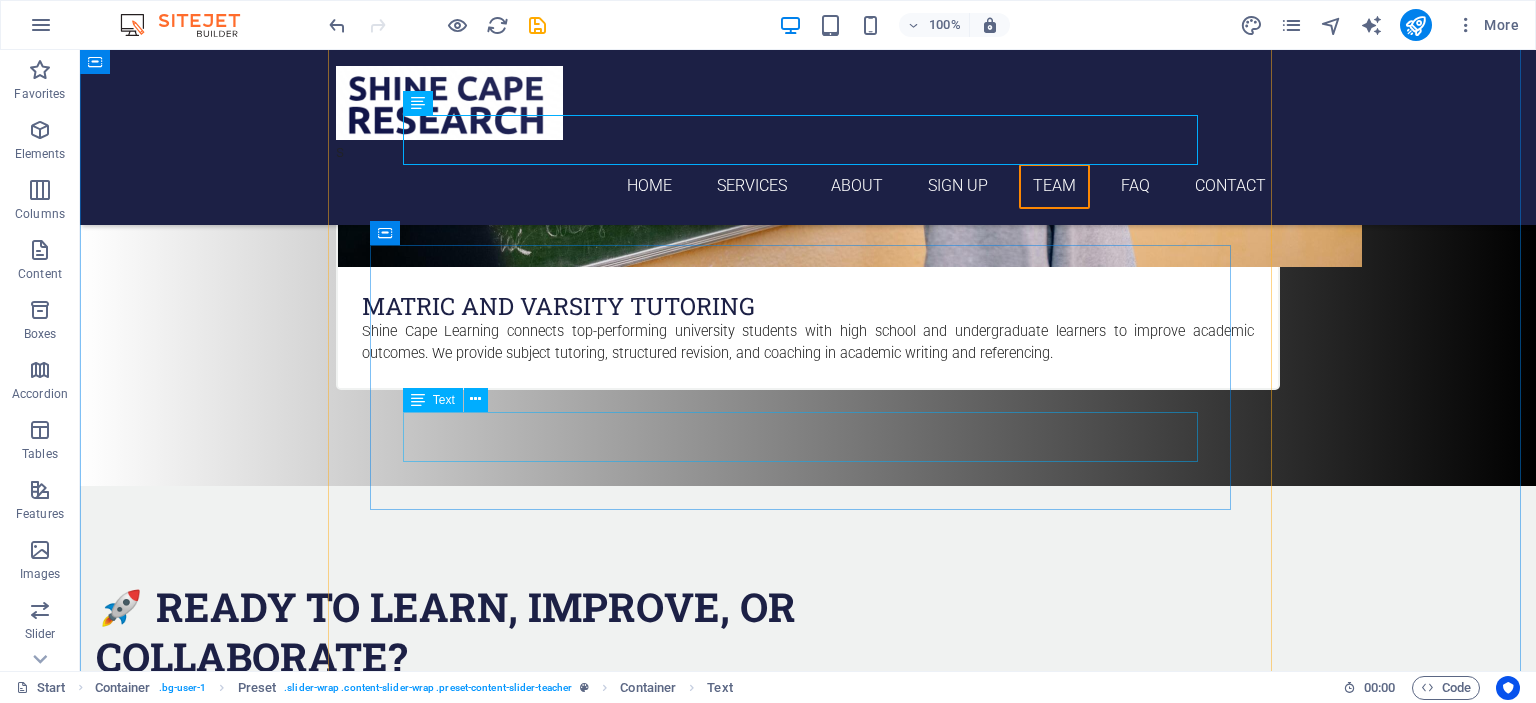 click on "Faith App and Cybersecurity Specialist" at bounding box center [808, 5932] 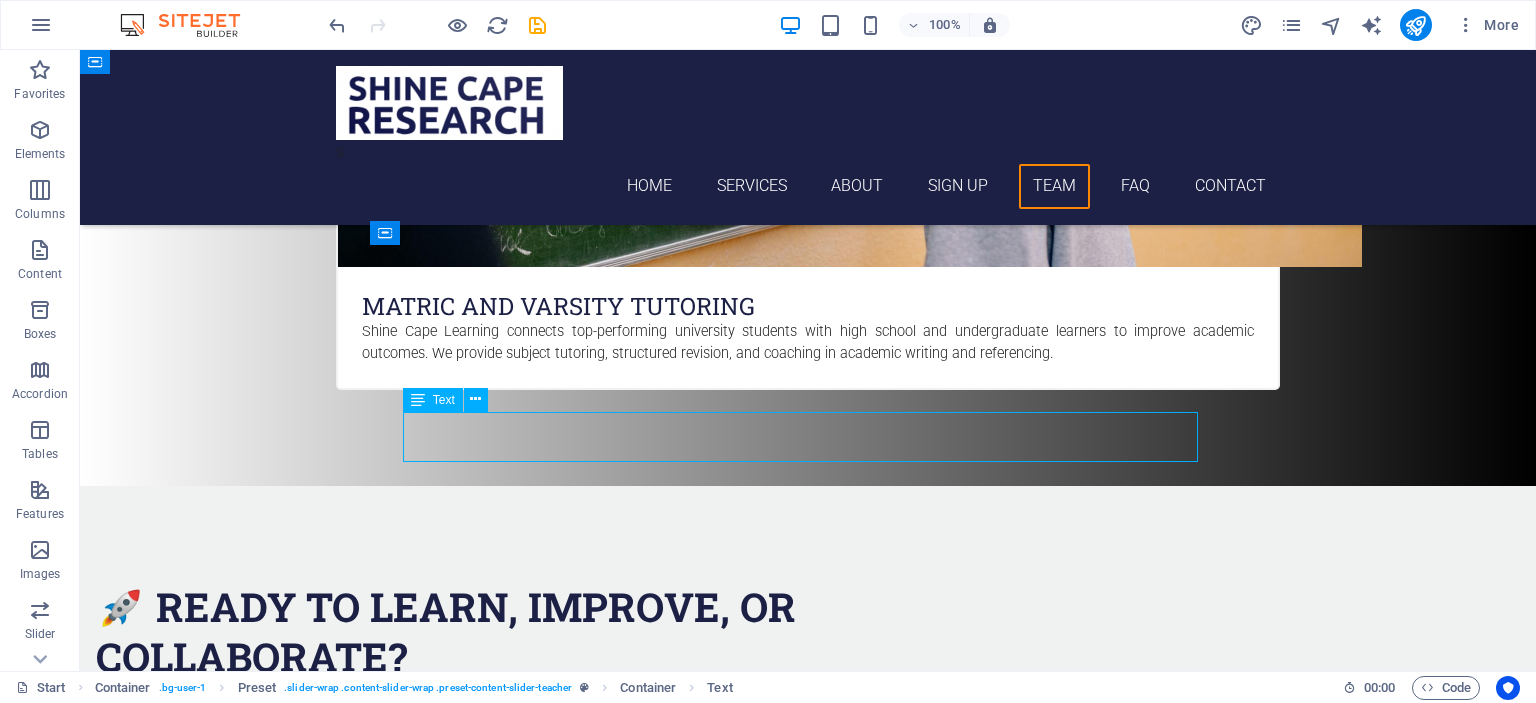 click on "Faith App and Cybersecurity Specialist" at bounding box center [808, 5932] 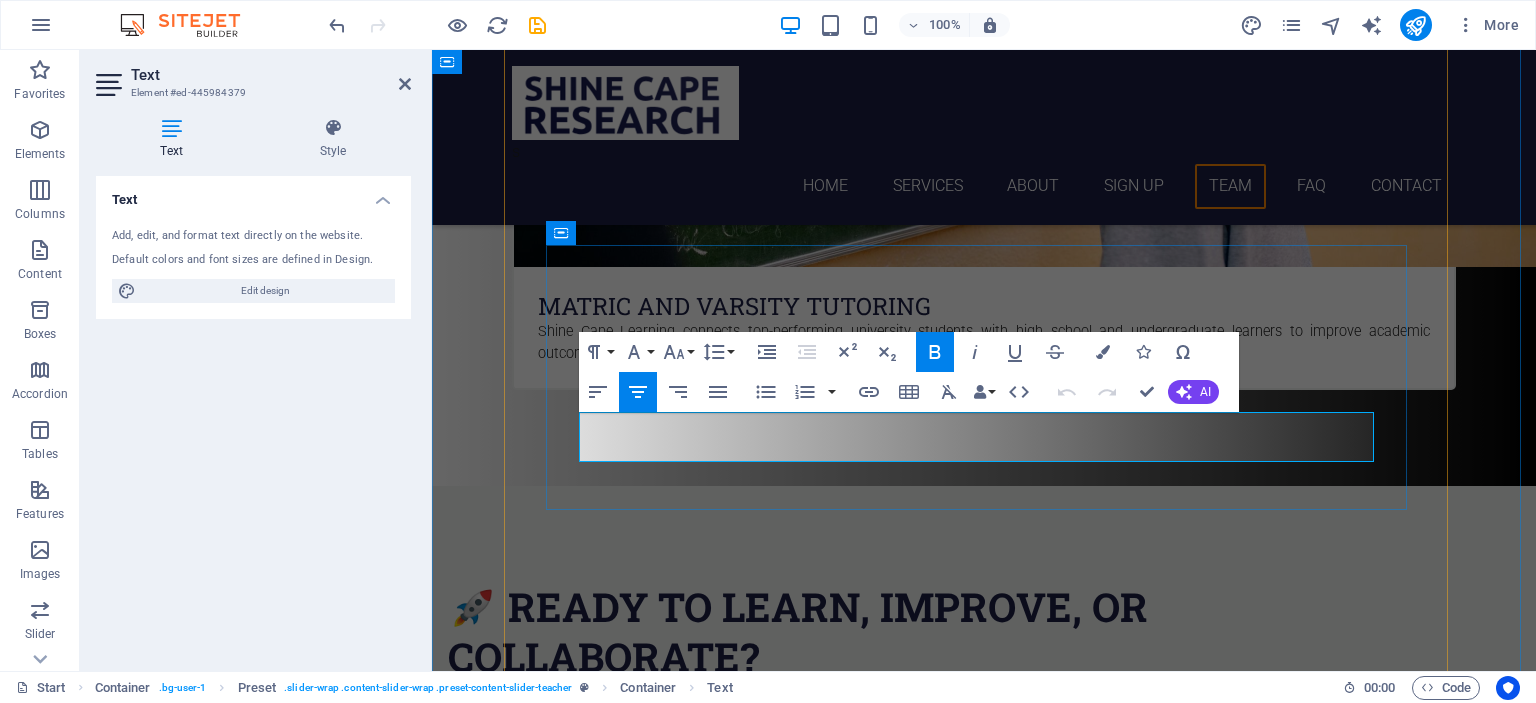click on "Faith" at bounding box center (984, 5920) 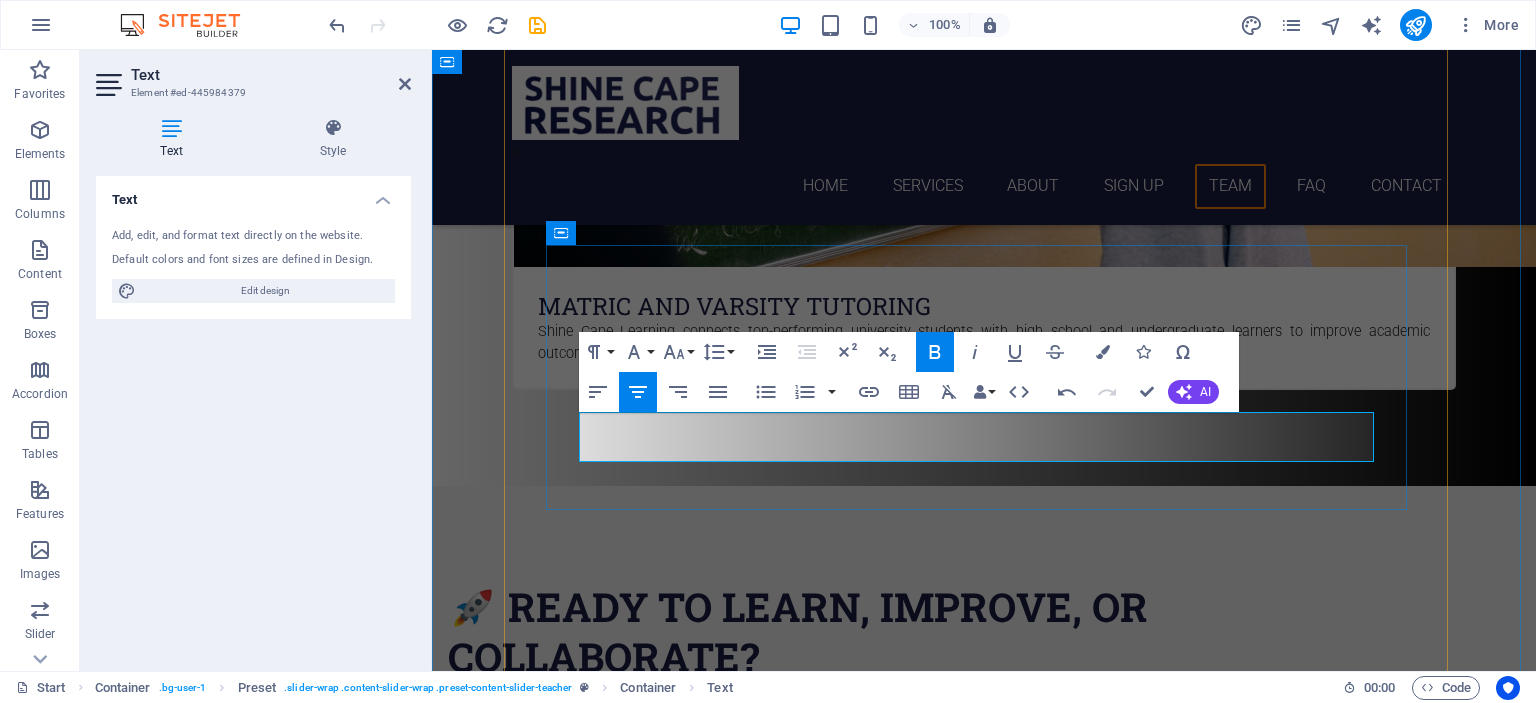 click on "Faith Chigada" at bounding box center [984, 5919] 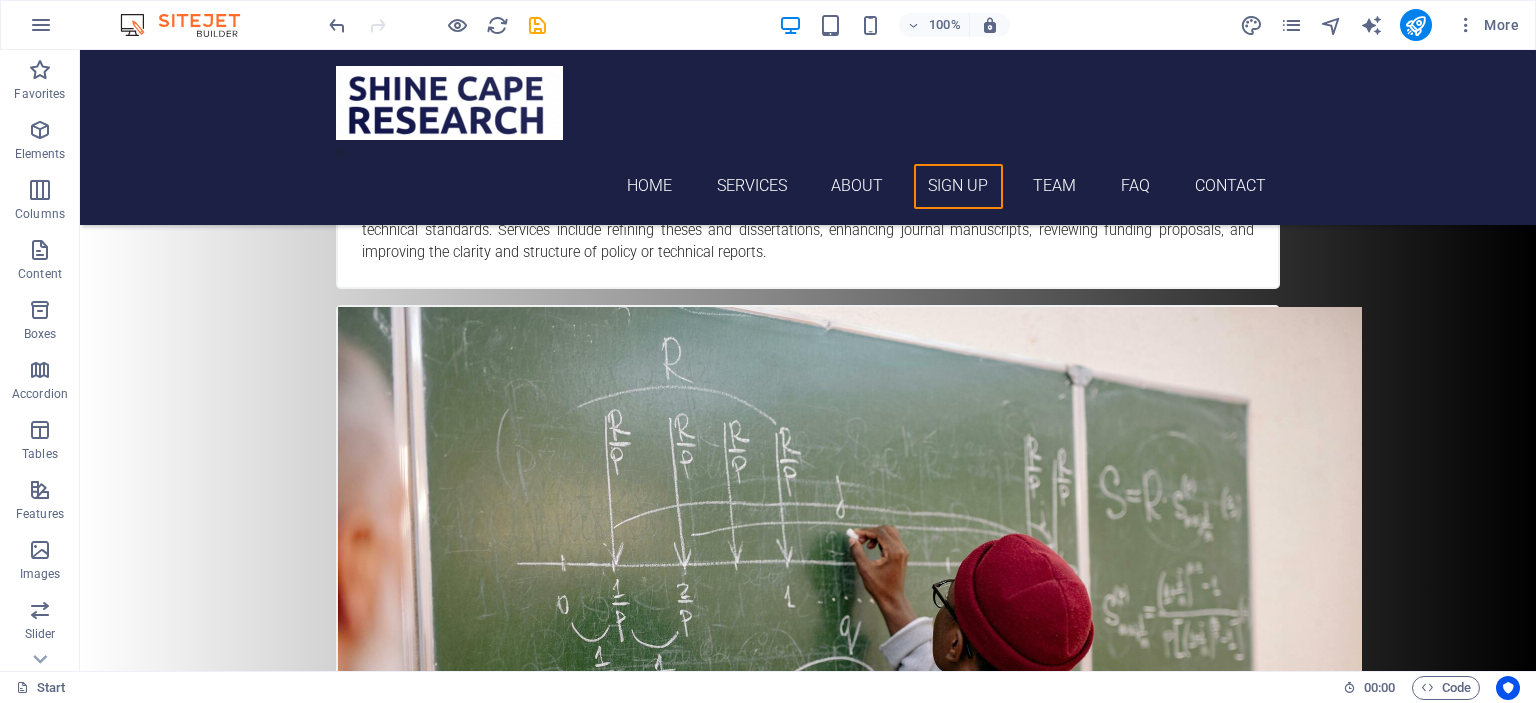scroll, scrollTop: 4744, scrollLeft: 0, axis: vertical 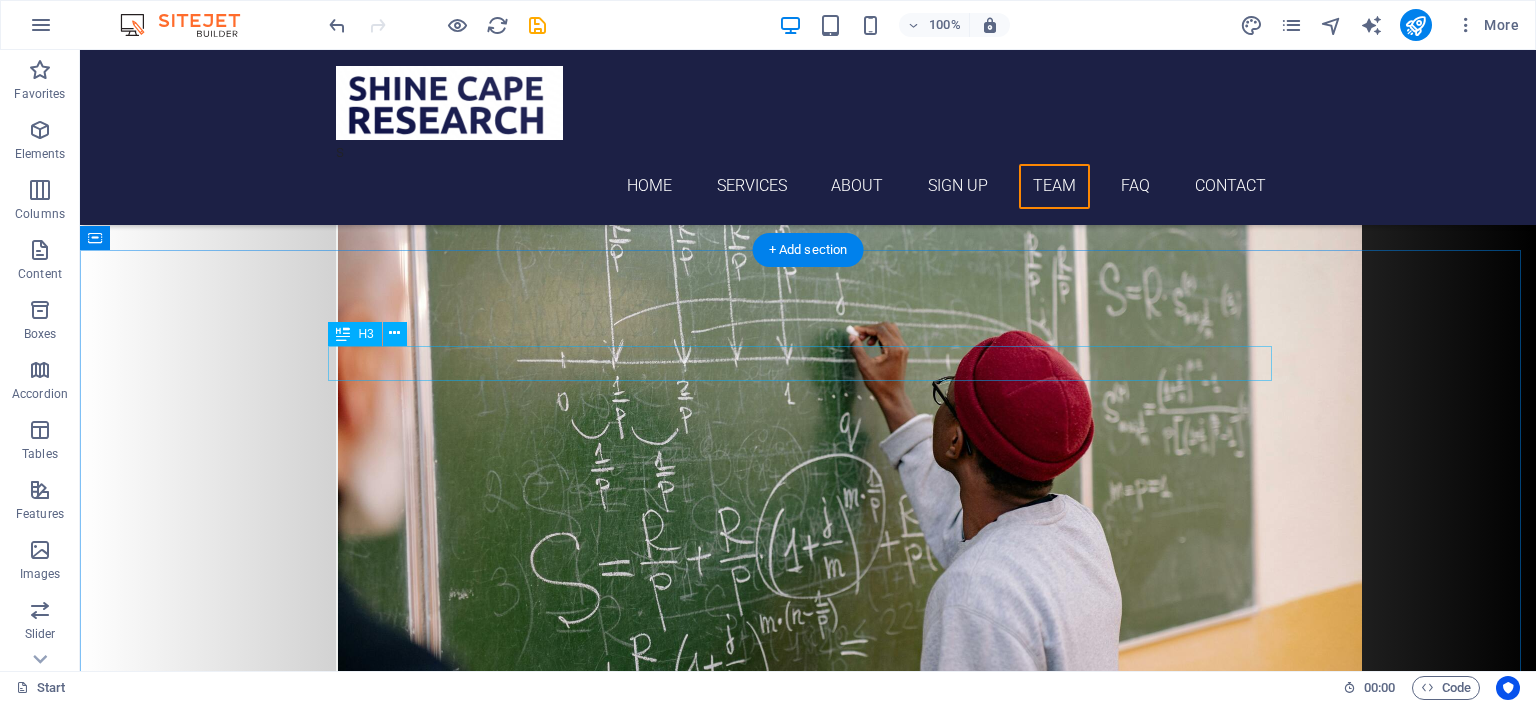 click on "learn from the experts" at bounding box center [808, 5873] 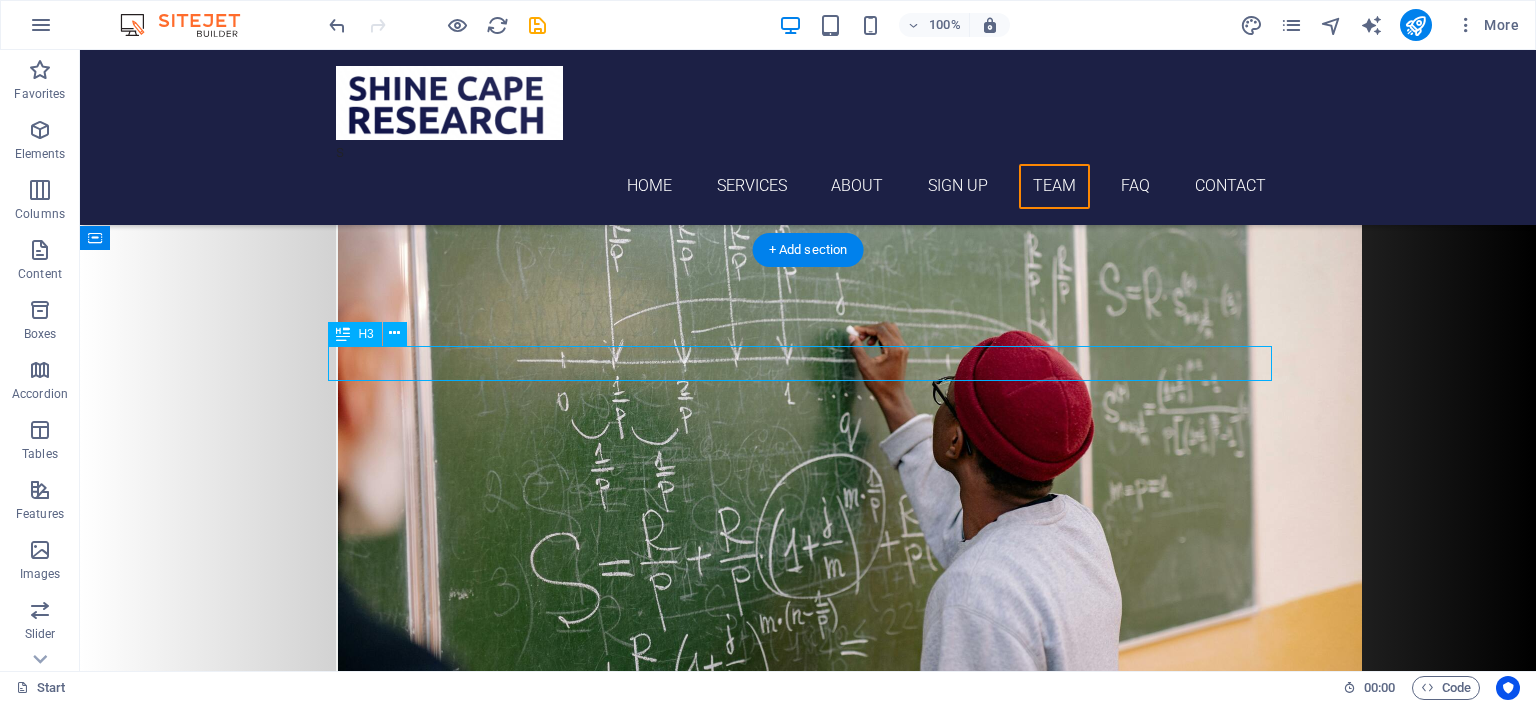 click on "learn from the experts" at bounding box center (808, 5873) 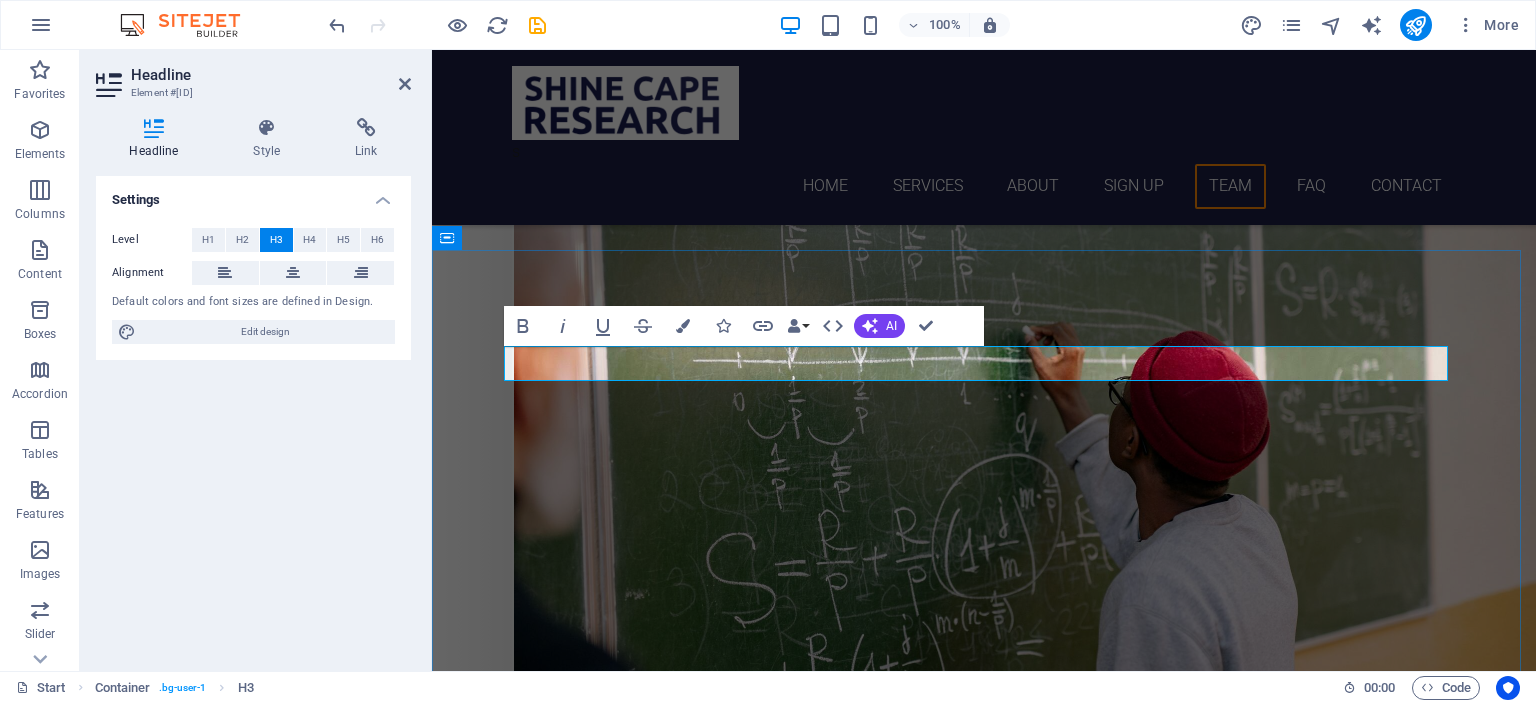 click on "learn from the experts" at bounding box center [984, 5873] 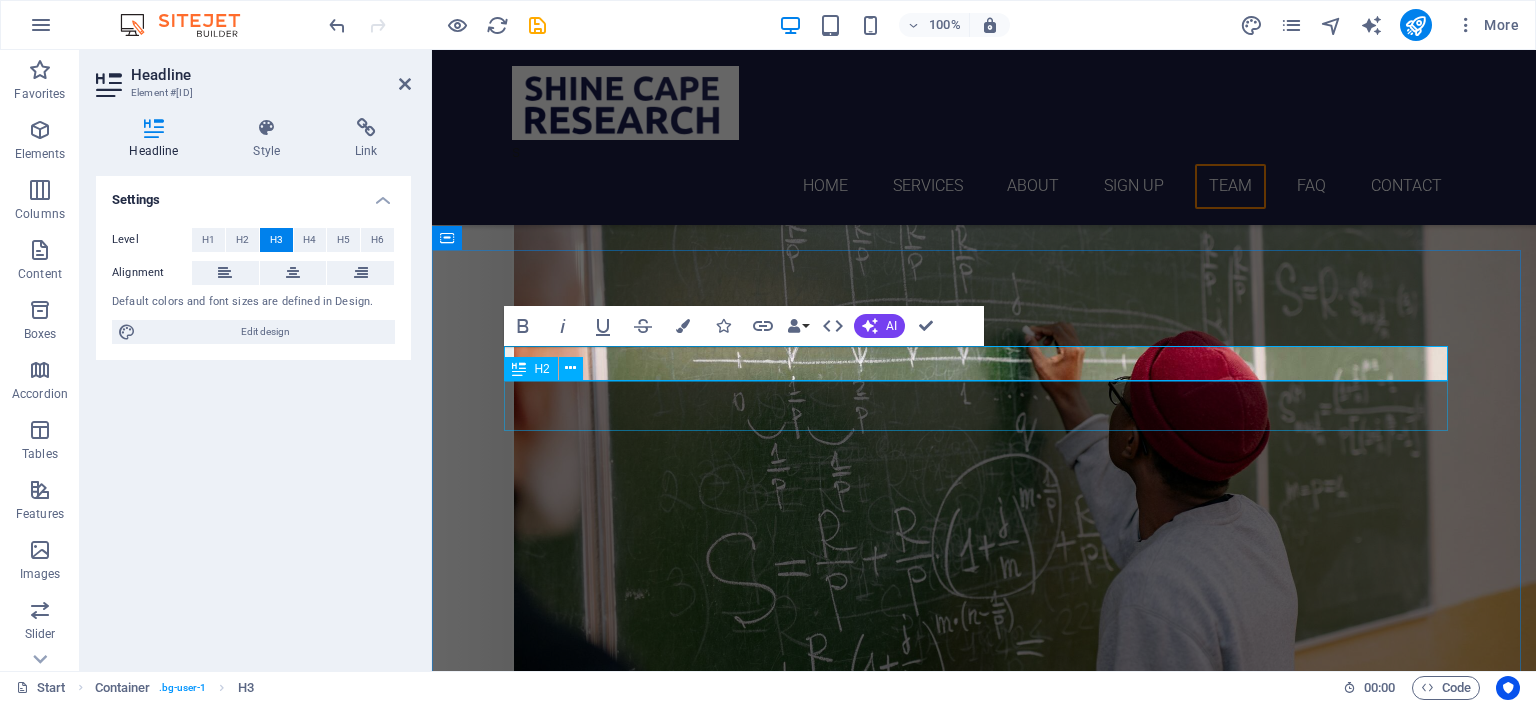 click on "Our TeaM" at bounding box center [984, 5916] 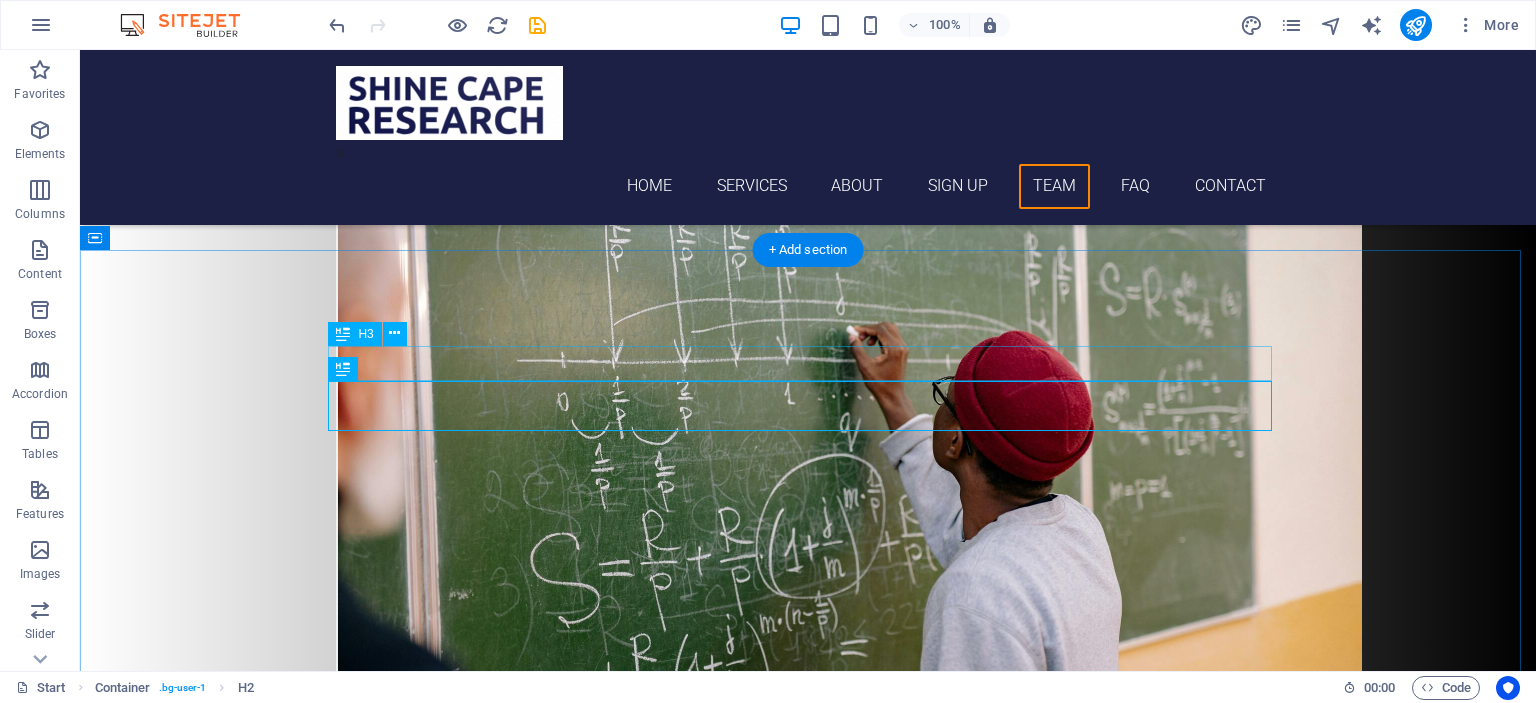 click on "learn from the experts" at bounding box center [808, 5873] 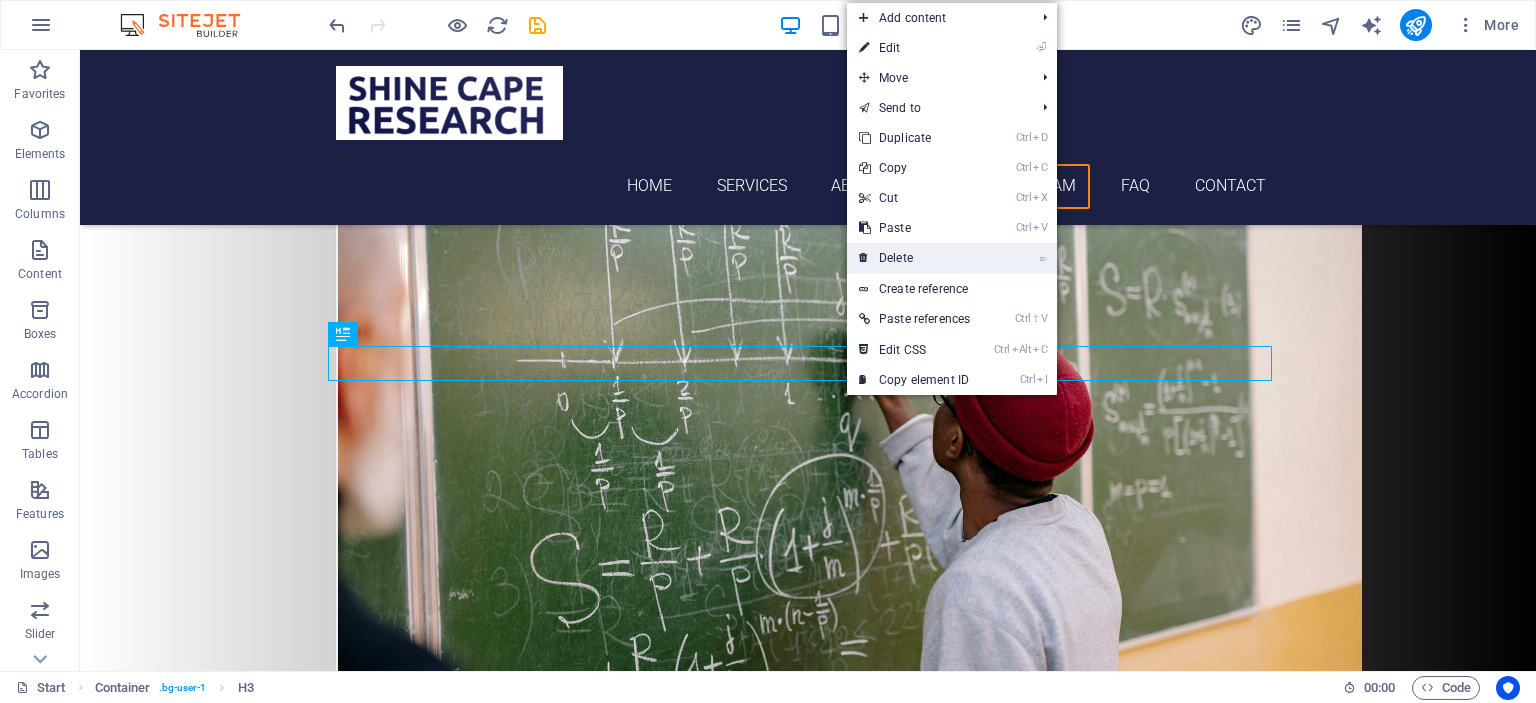 click on "⌦  Delete" at bounding box center (914, 258) 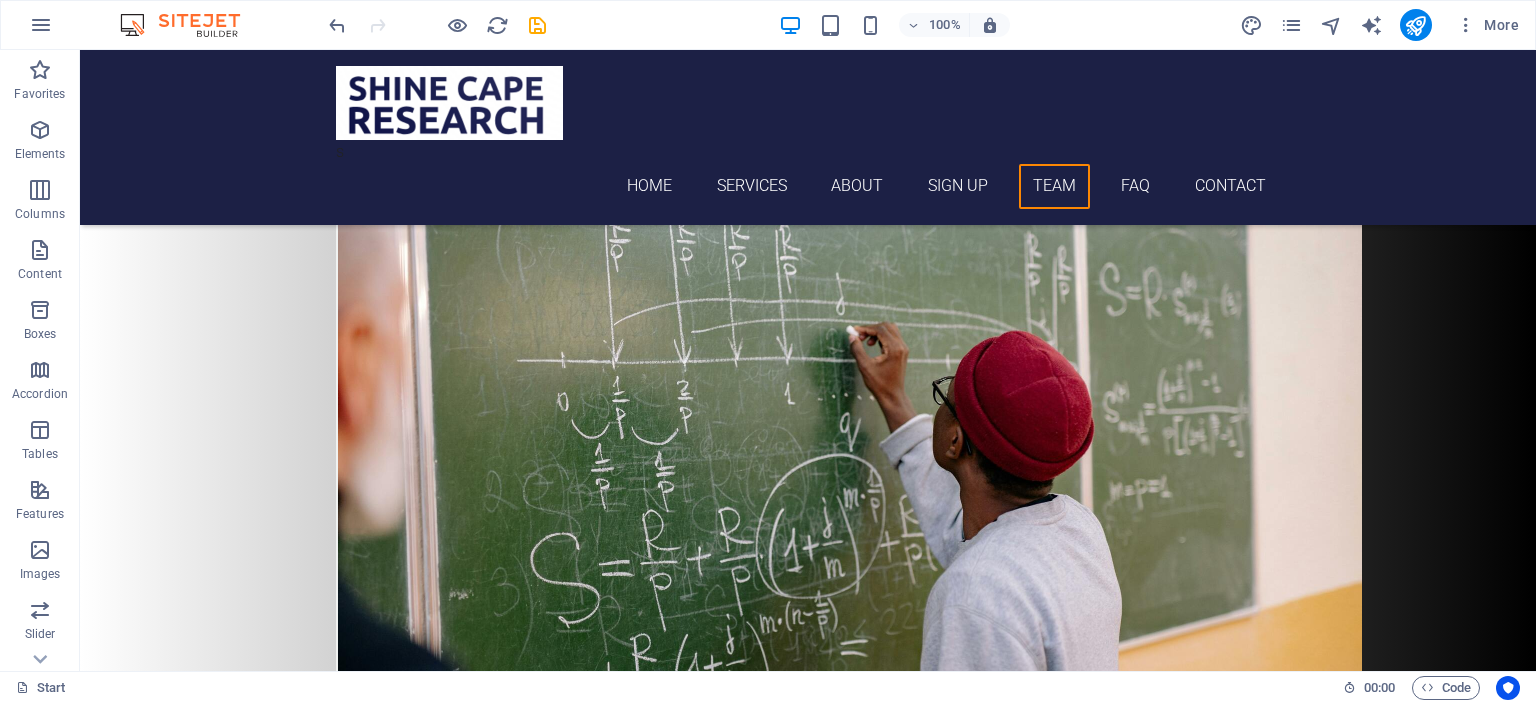 drag, startPoint x: 1534, startPoint y: 427, endPoint x: 1534, endPoint y: 444, distance: 17 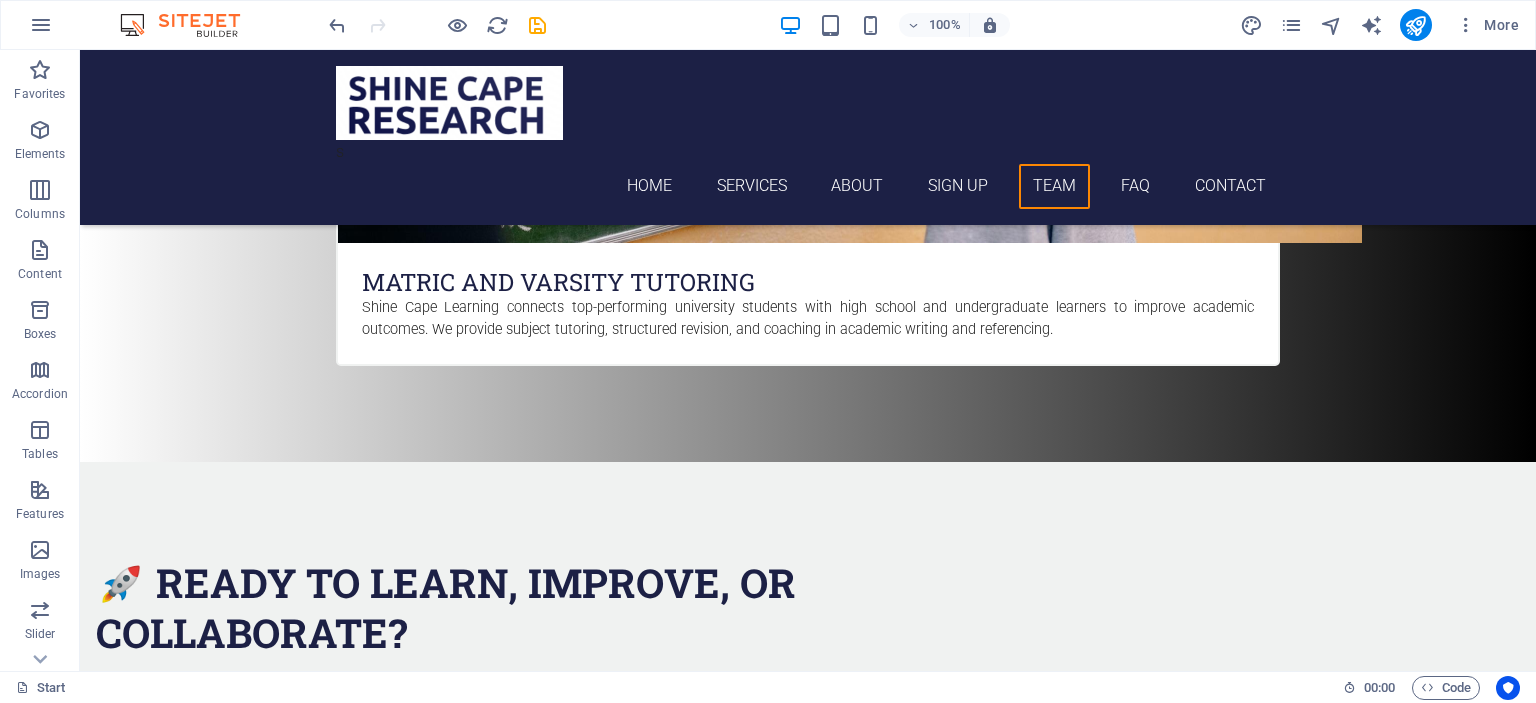 click at bounding box center [1535, 351] 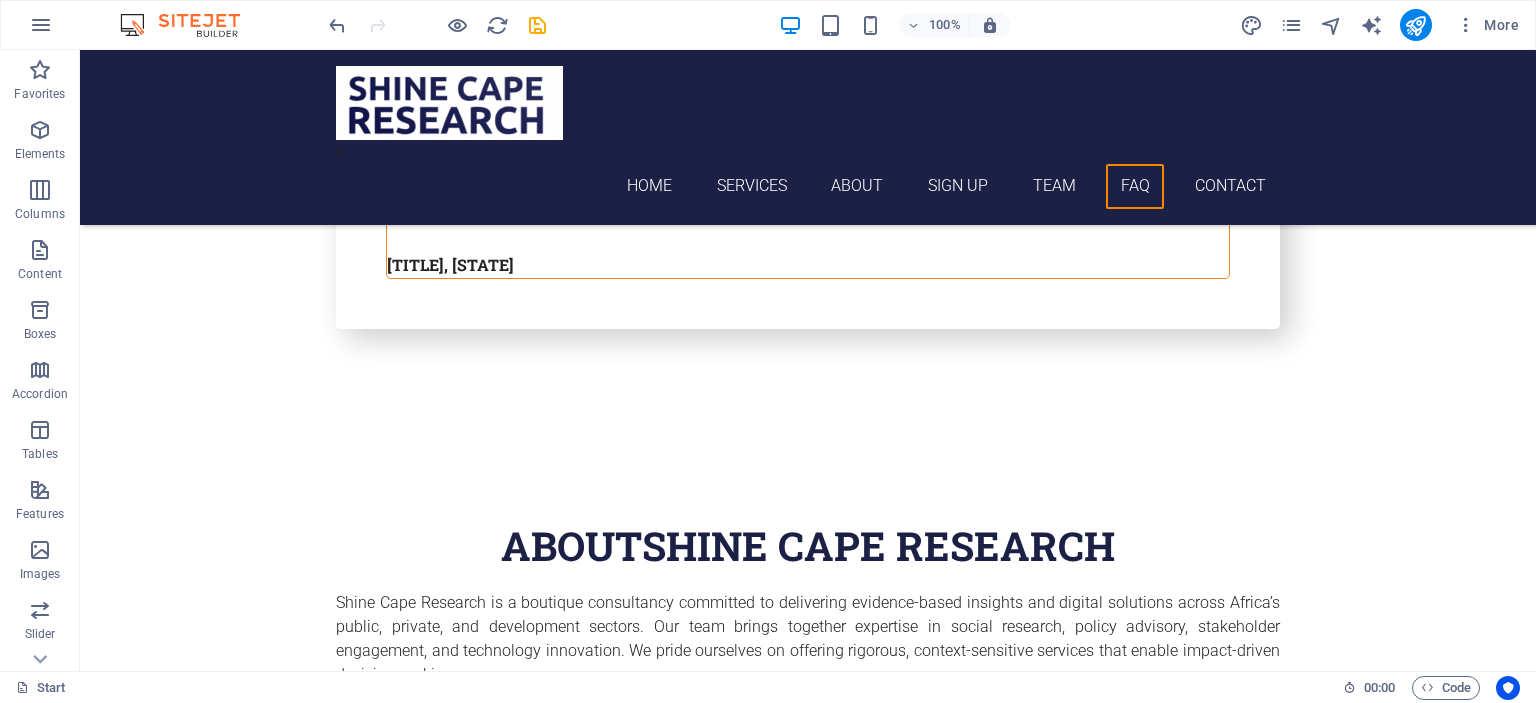 scroll, scrollTop: 7601, scrollLeft: 0, axis: vertical 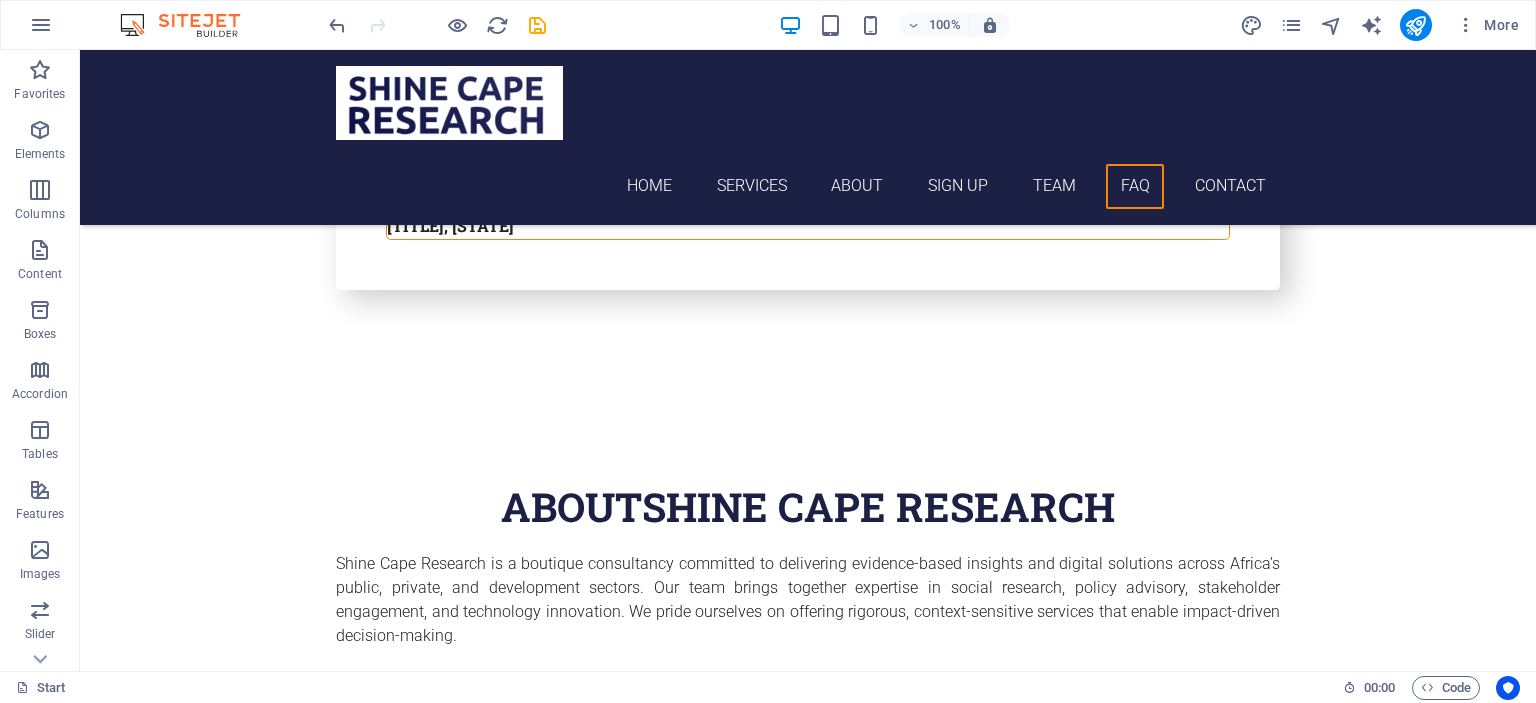 drag, startPoint x: 1528, startPoint y: 475, endPoint x: 1615, endPoint y: 711, distance: 251.52534 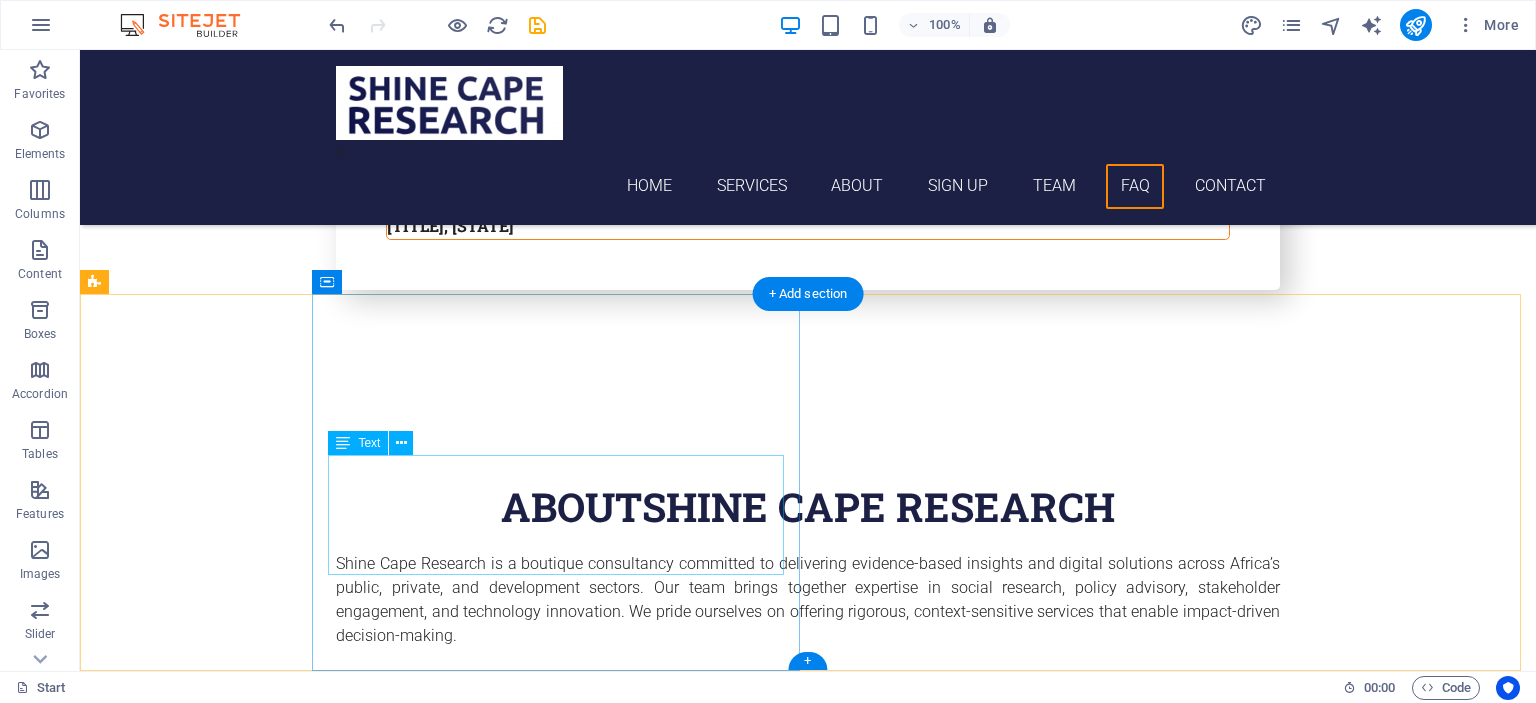 click on "Shine Cape Research 10 Gardener St ,  Brackenfell, Cape Town   7560 +27812343621 shinecaperesearch@gmail.com Legal Notice  |  Privacy" at bounding box center [564, 5772] 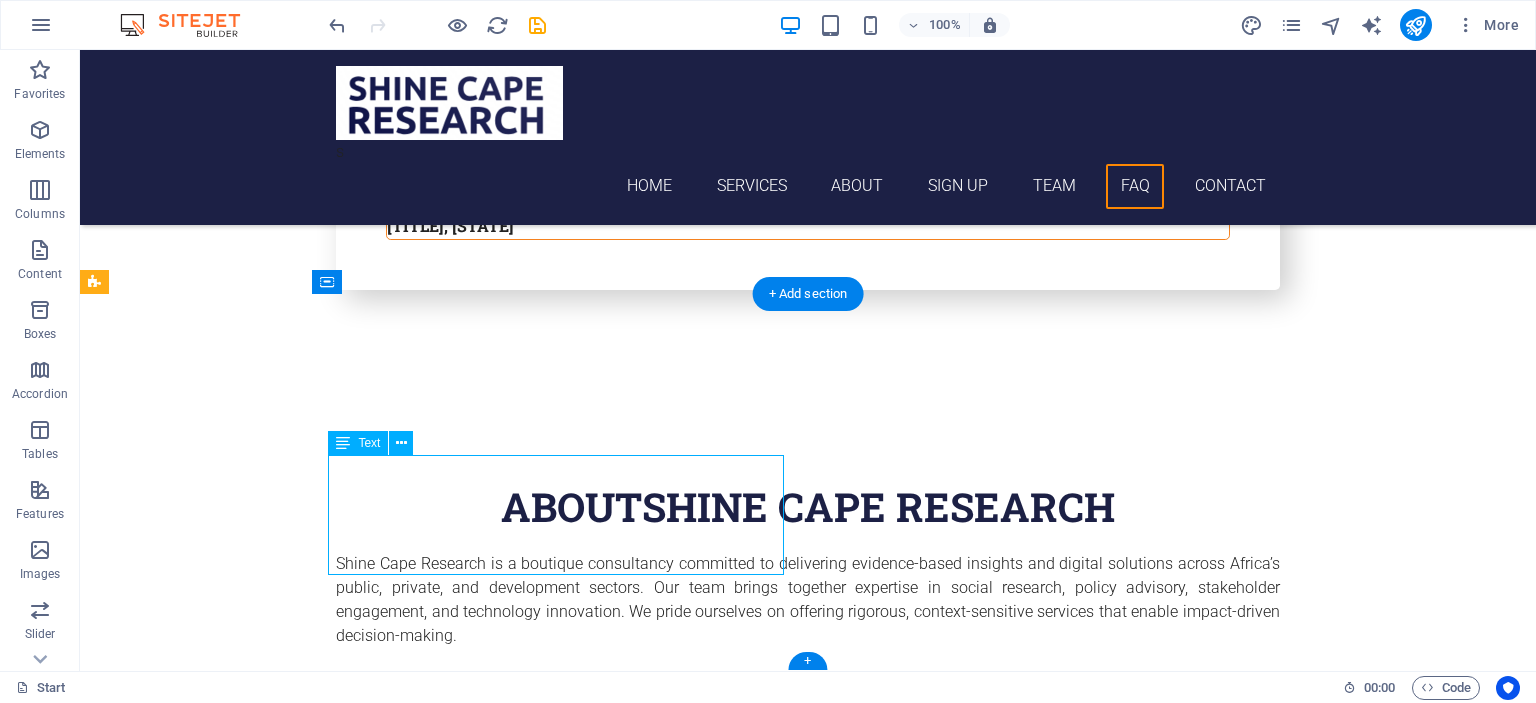 click on "Shine Cape Research 10 Gardener St ,  Brackenfell, Cape Town   7560 +27812343621 shinecaperesearch@gmail.com Legal Notice  |  Privacy" at bounding box center [564, 5772] 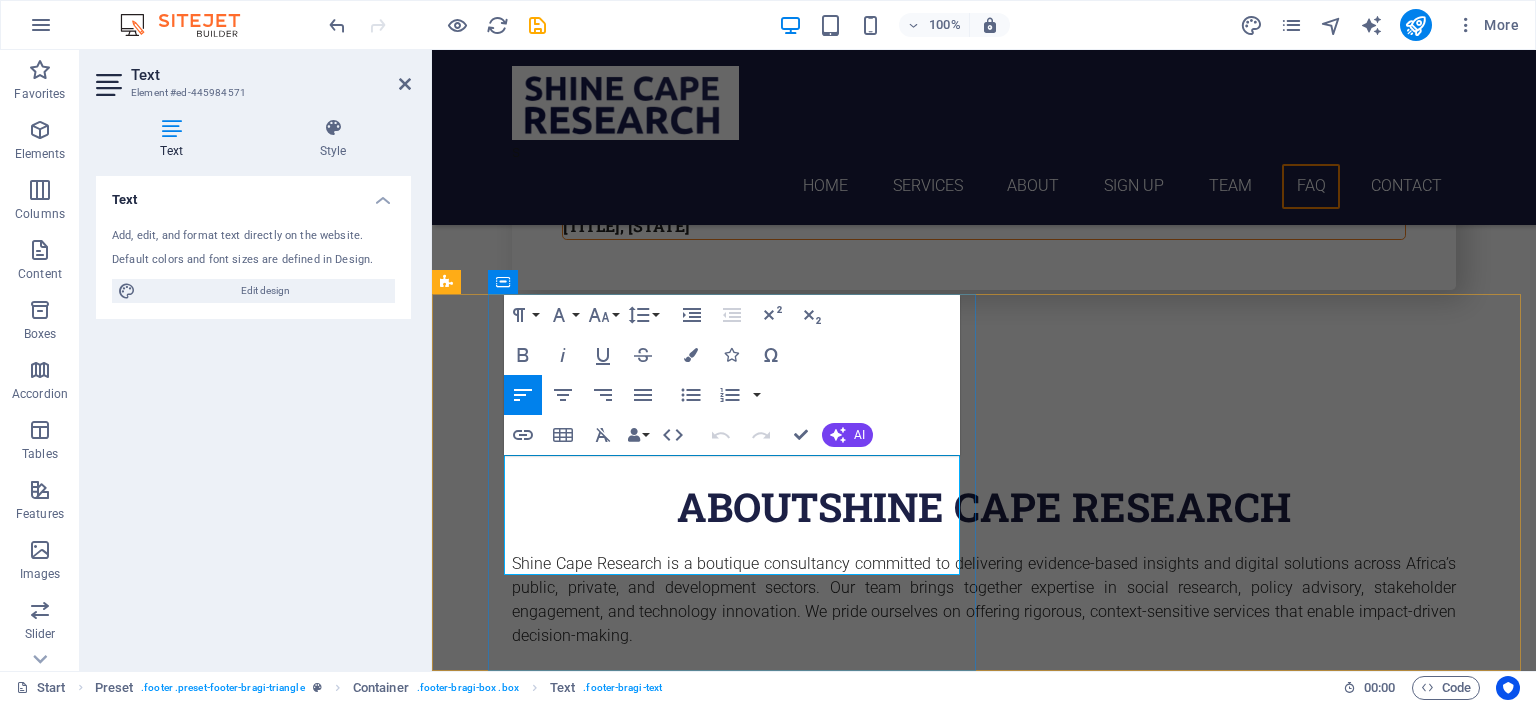 click on "10 Gardener St" at bounding box center (583, 5747) 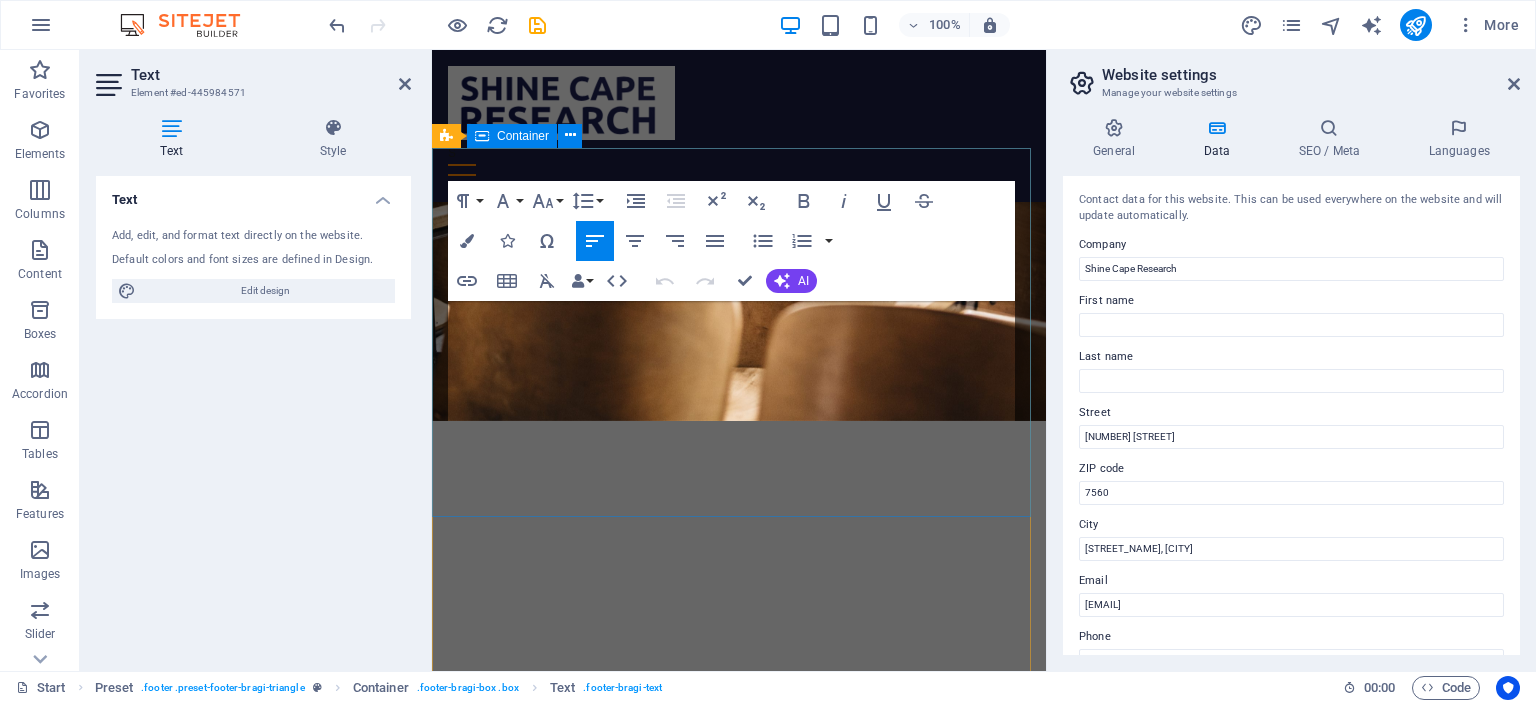 scroll, scrollTop: 8980, scrollLeft: 0, axis: vertical 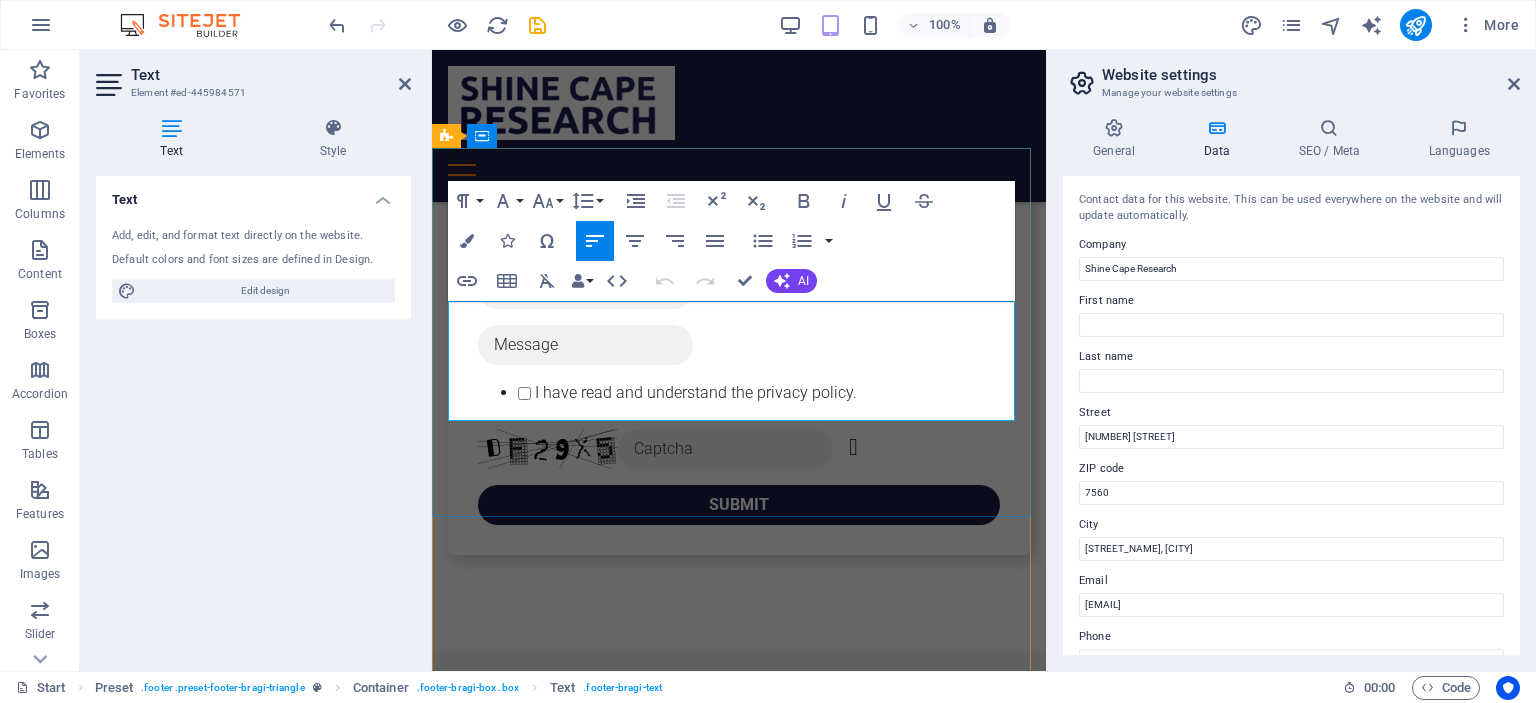click on "10 Gardener St" at bounding box center (519, 3678) 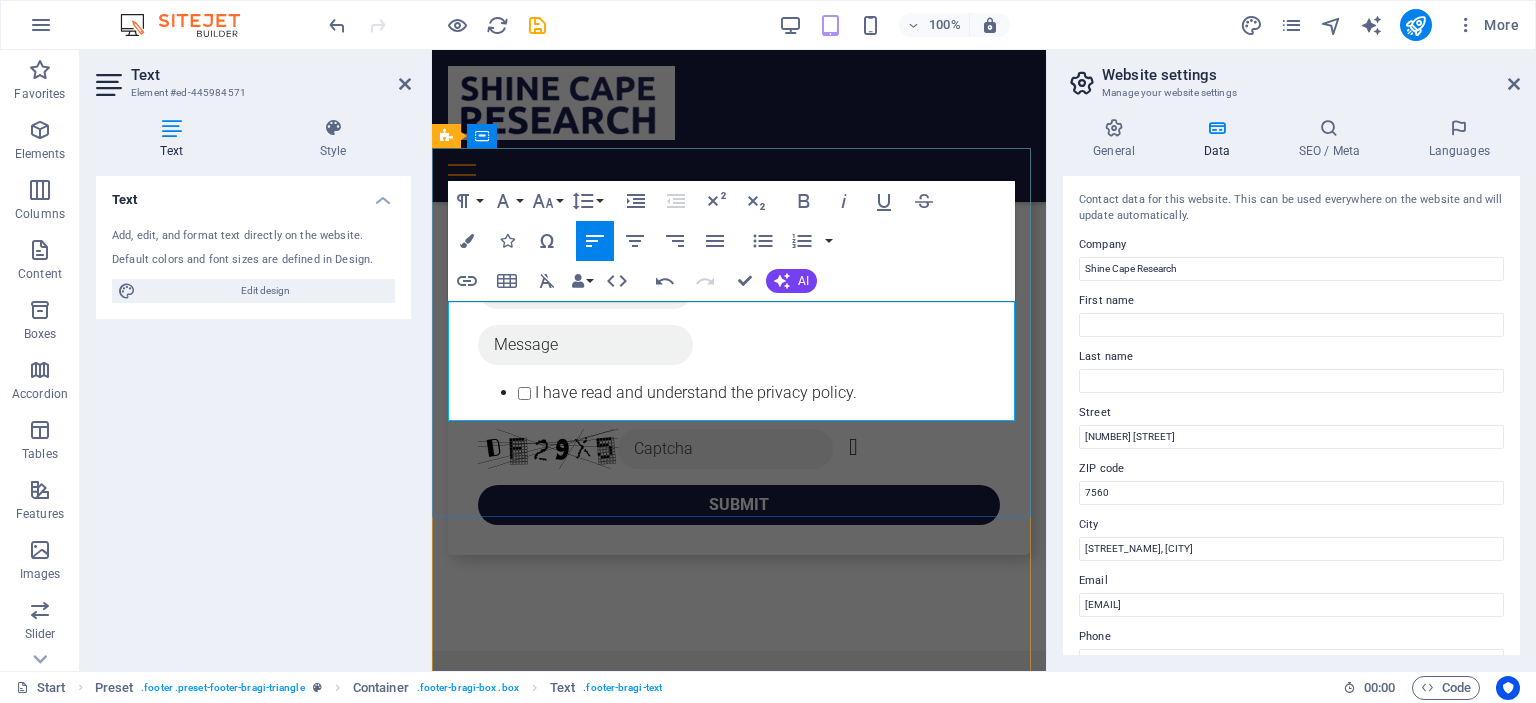 type 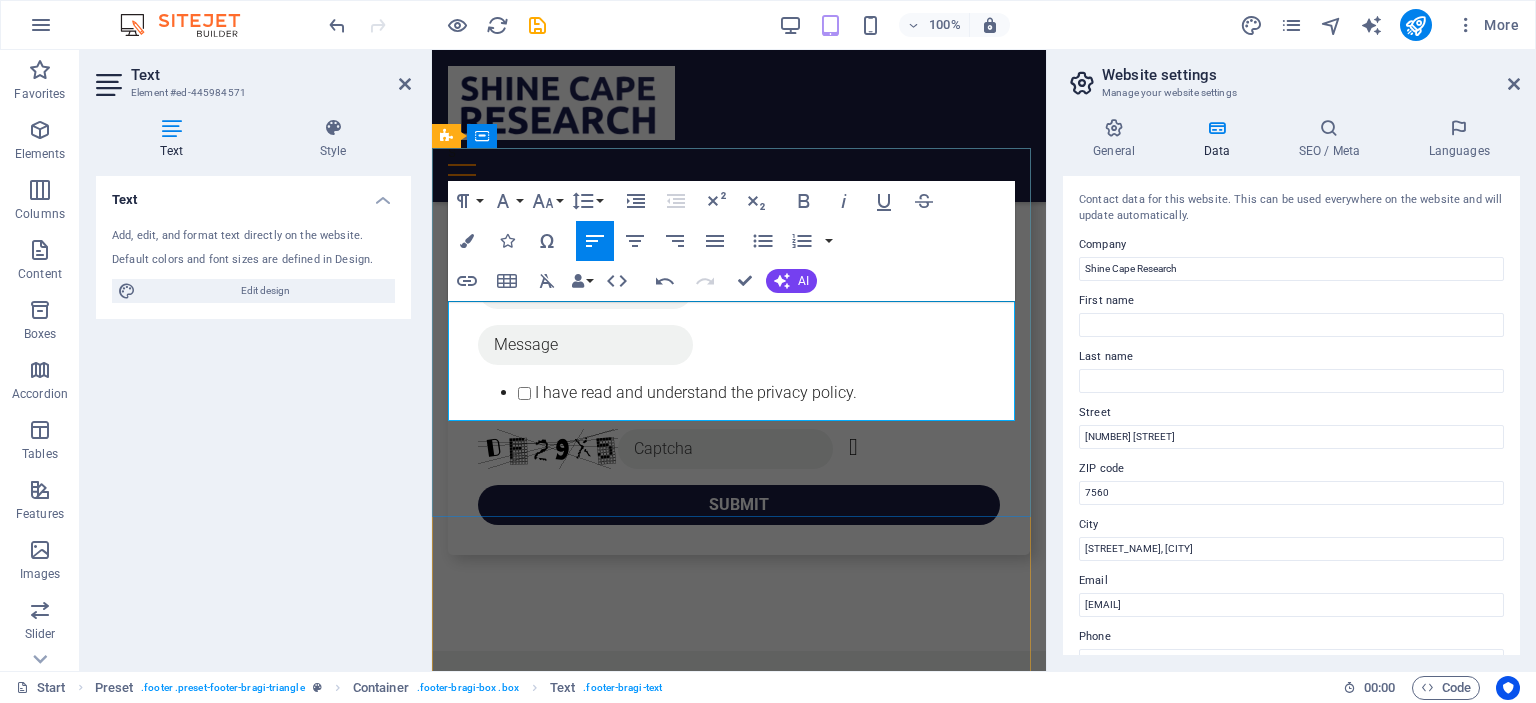 click on "[AREA], [CITY]" at bounding box center (675, 3678) 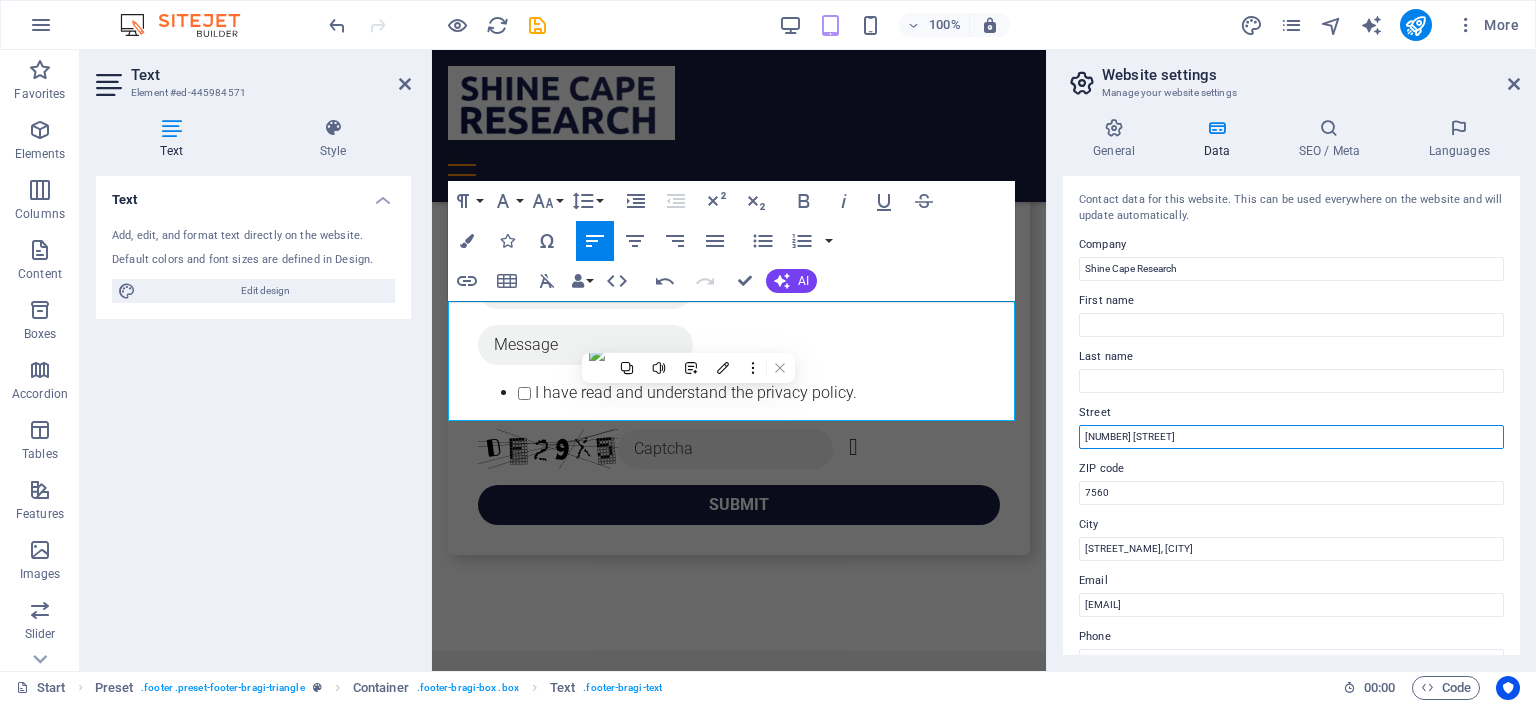 click on "10 Gardener St" at bounding box center [1291, 437] 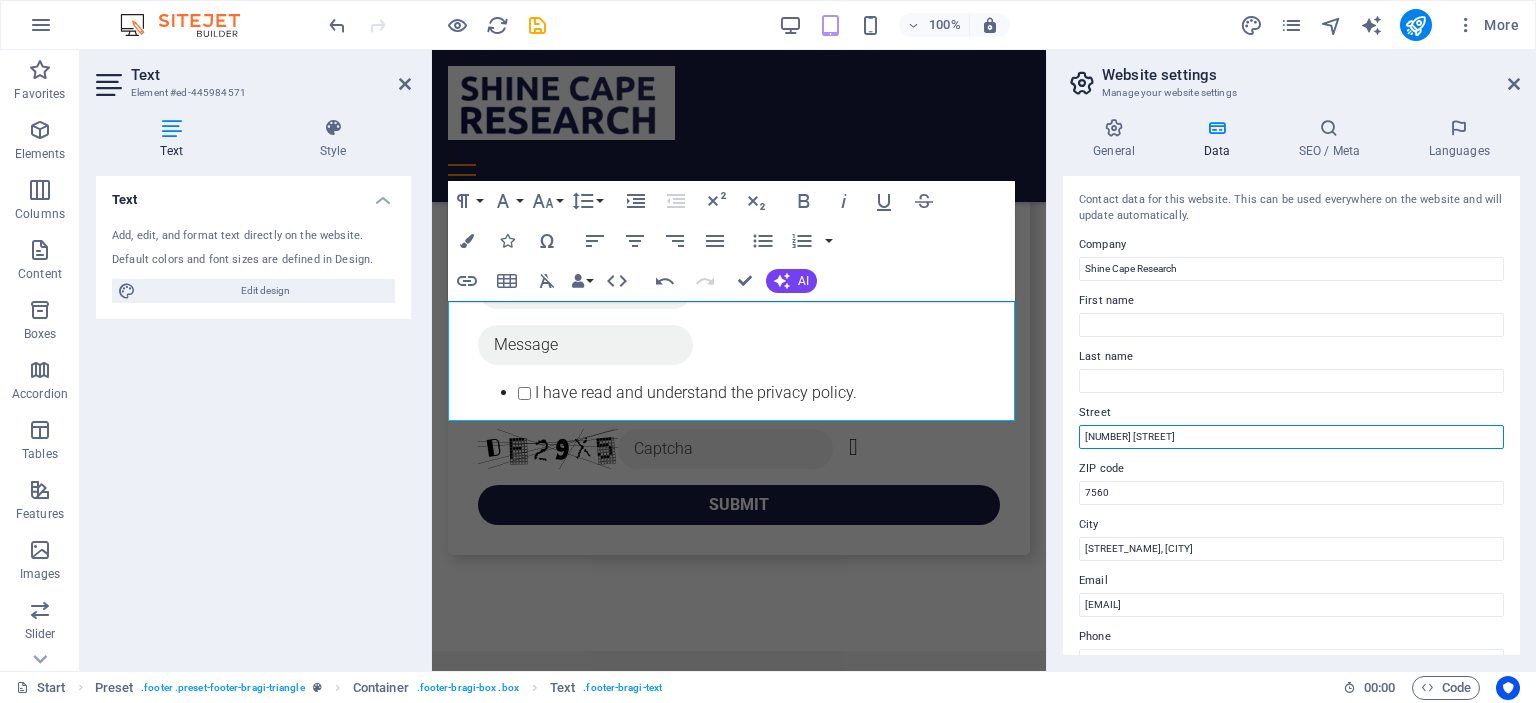 drag, startPoint x: 1176, startPoint y: 439, endPoint x: 1078, endPoint y: 435, distance: 98.0816 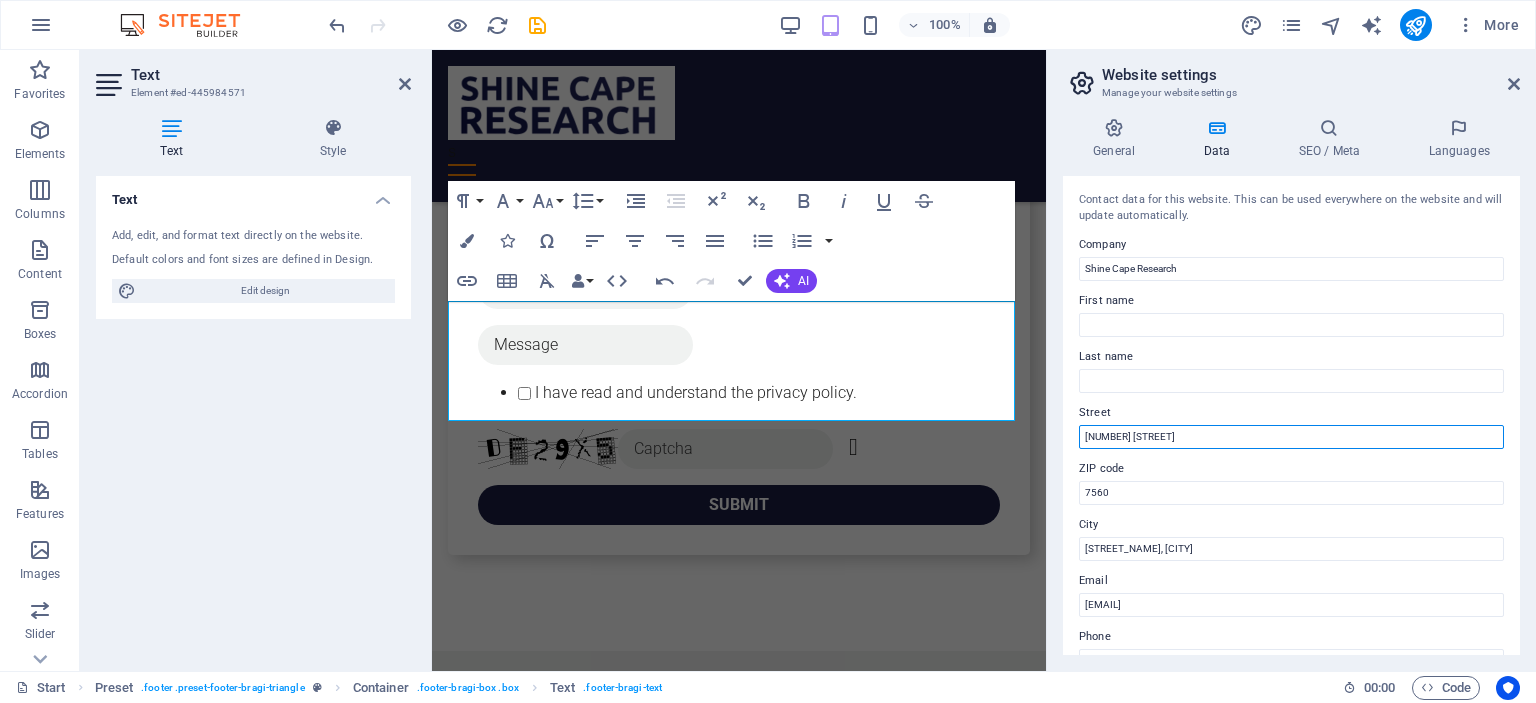 click on "10 Gardener St" at bounding box center (1291, 437) 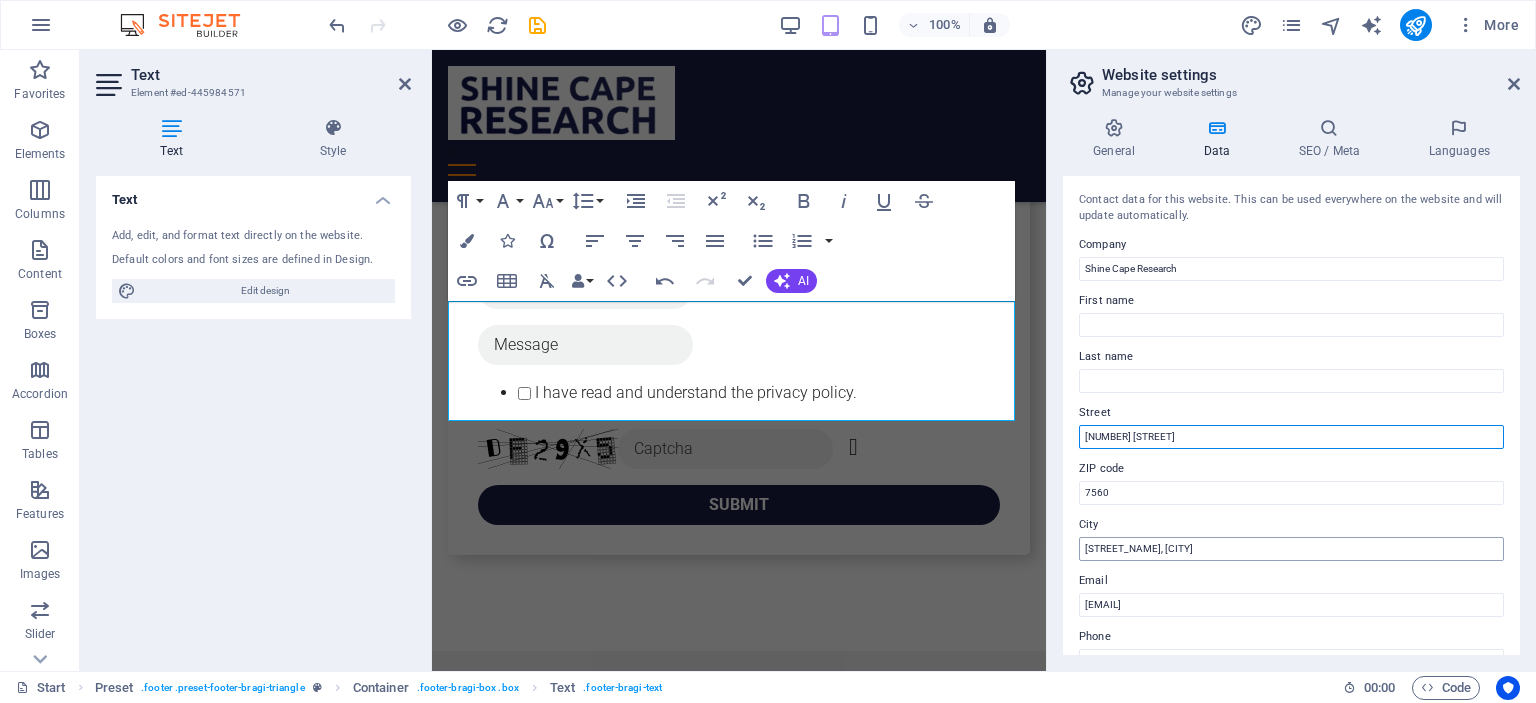type on "2 Tennessee Street" 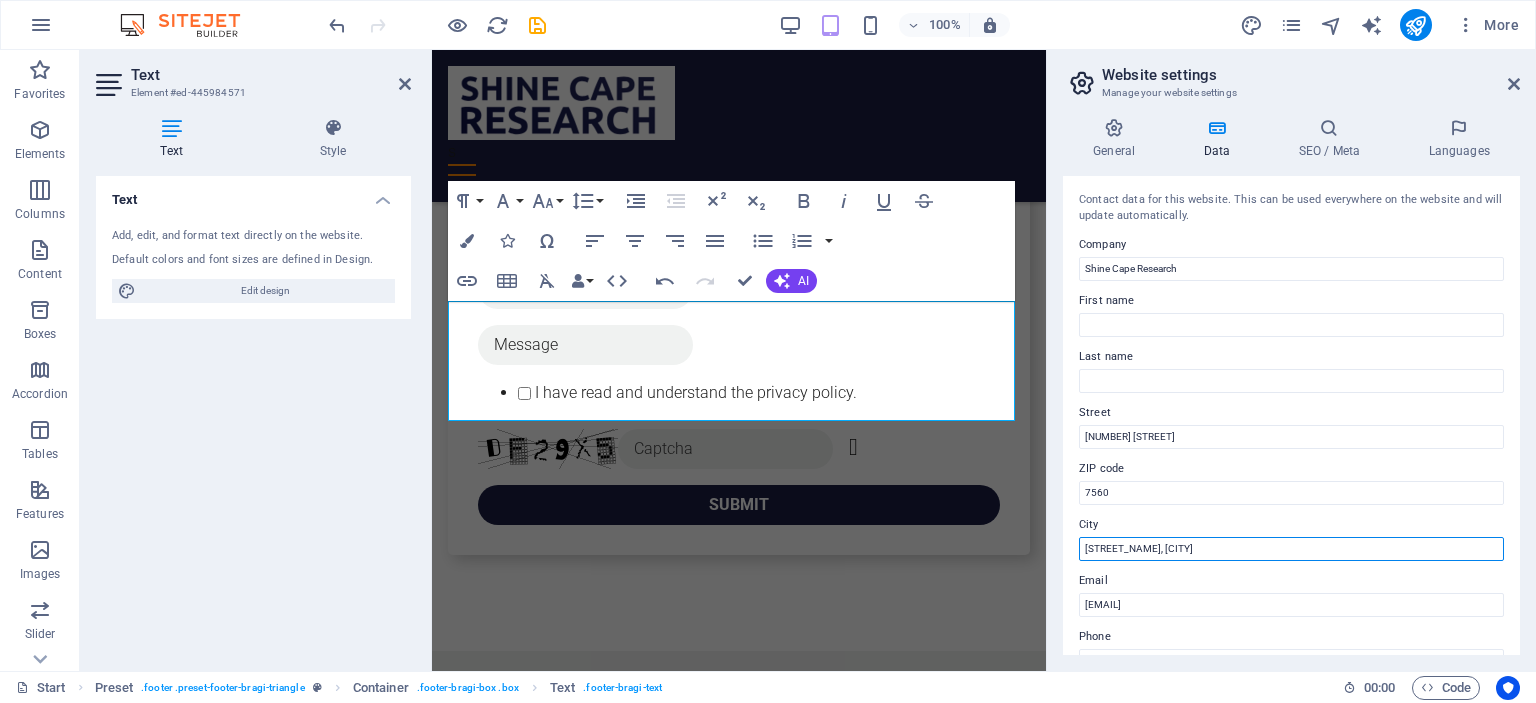 click on "[AREA], [CITY]" at bounding box center [1291, 549] 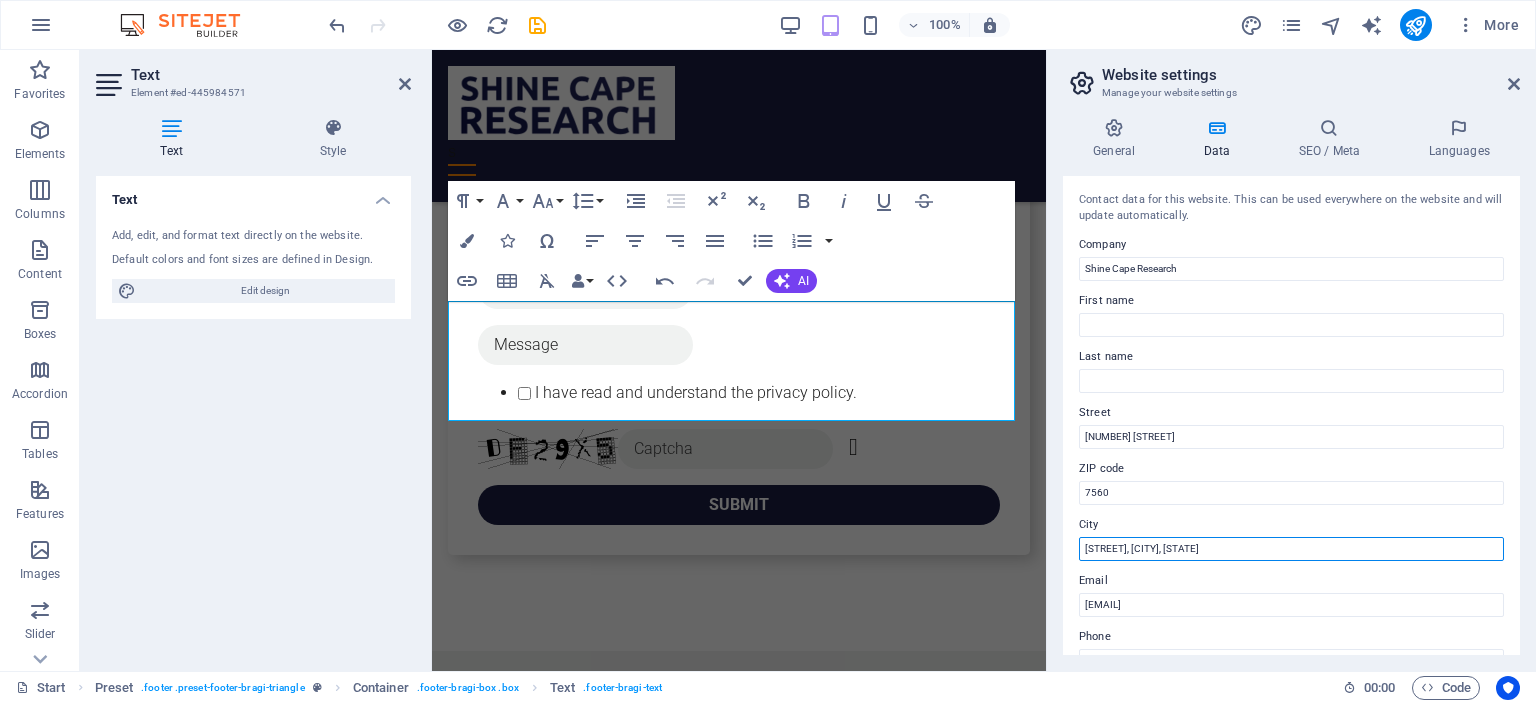 type on "Langberg Glen, Cape Town" 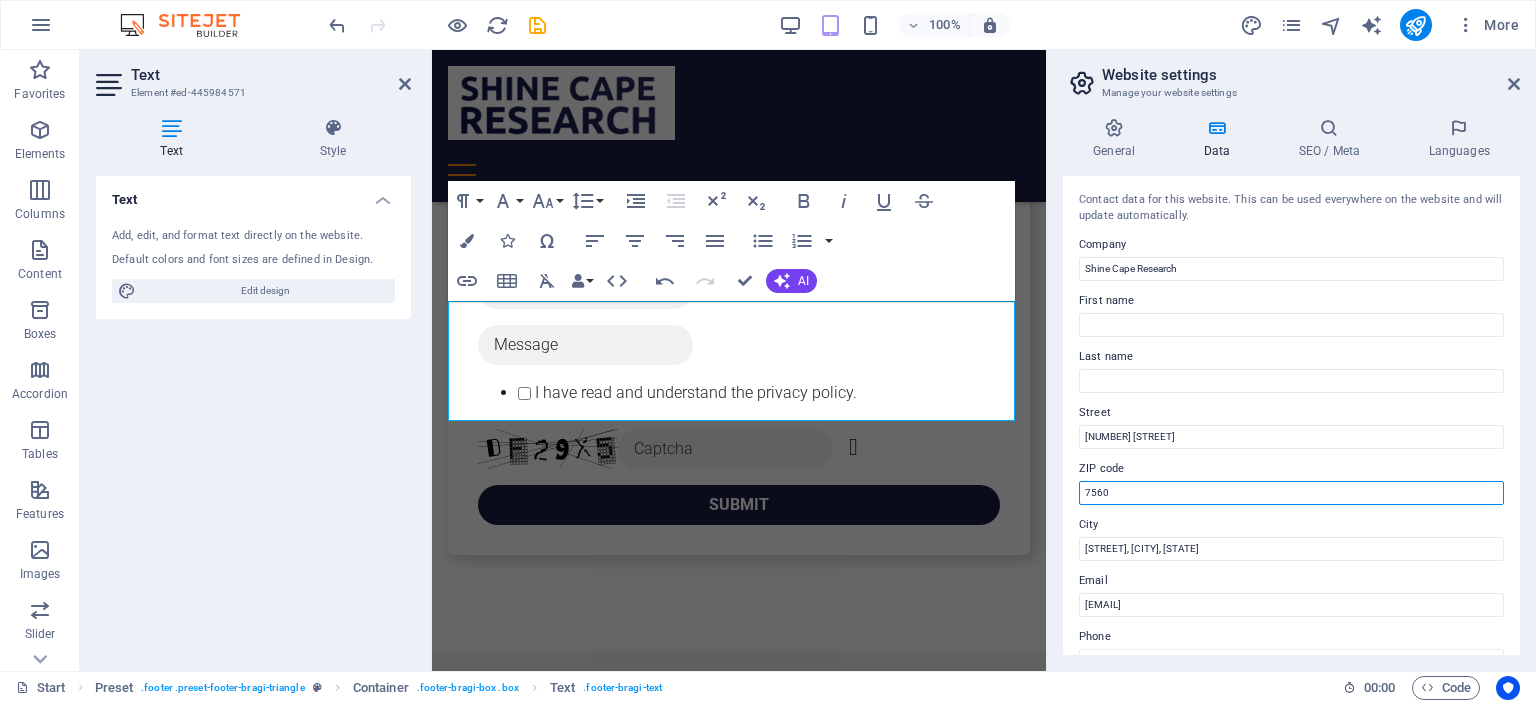 click on "7560" at bounding box center (1291, 493) 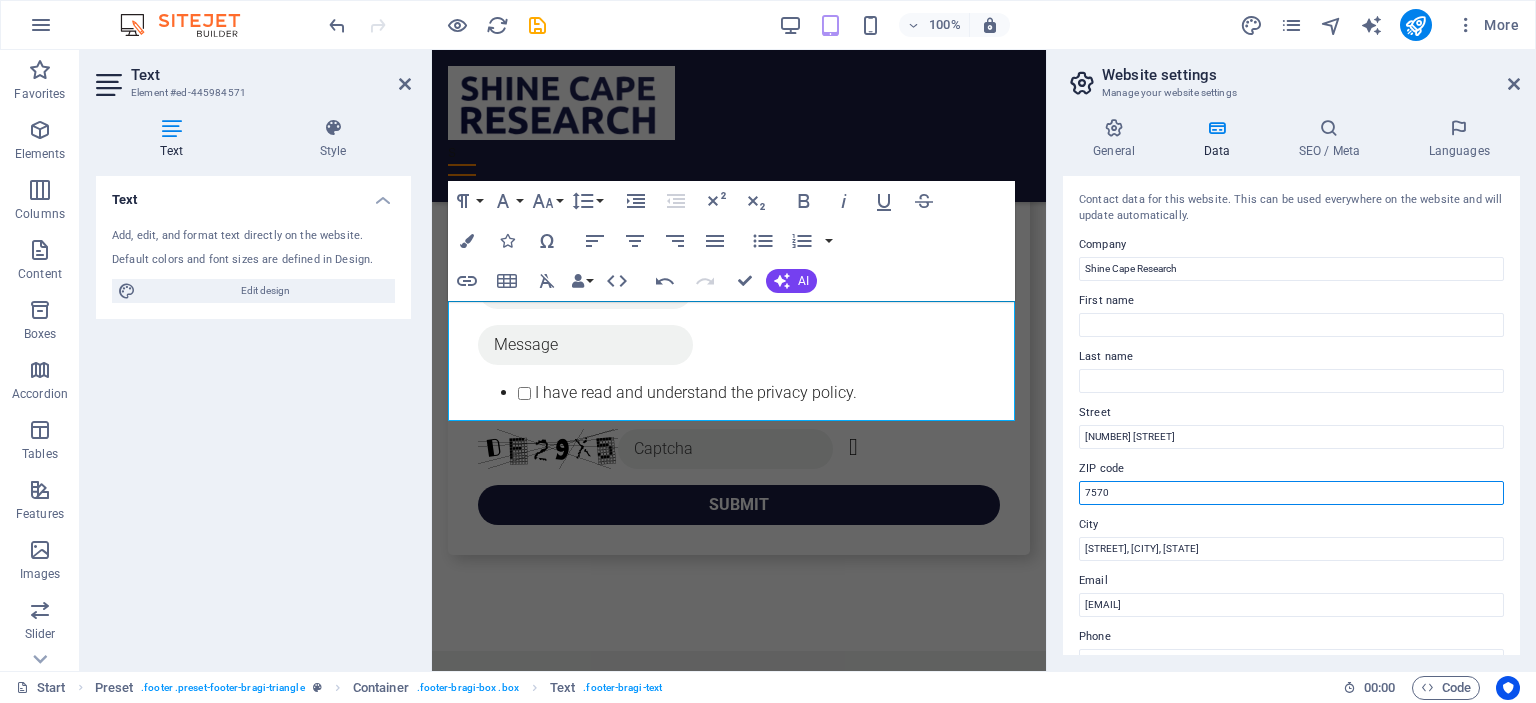 type on "7570" 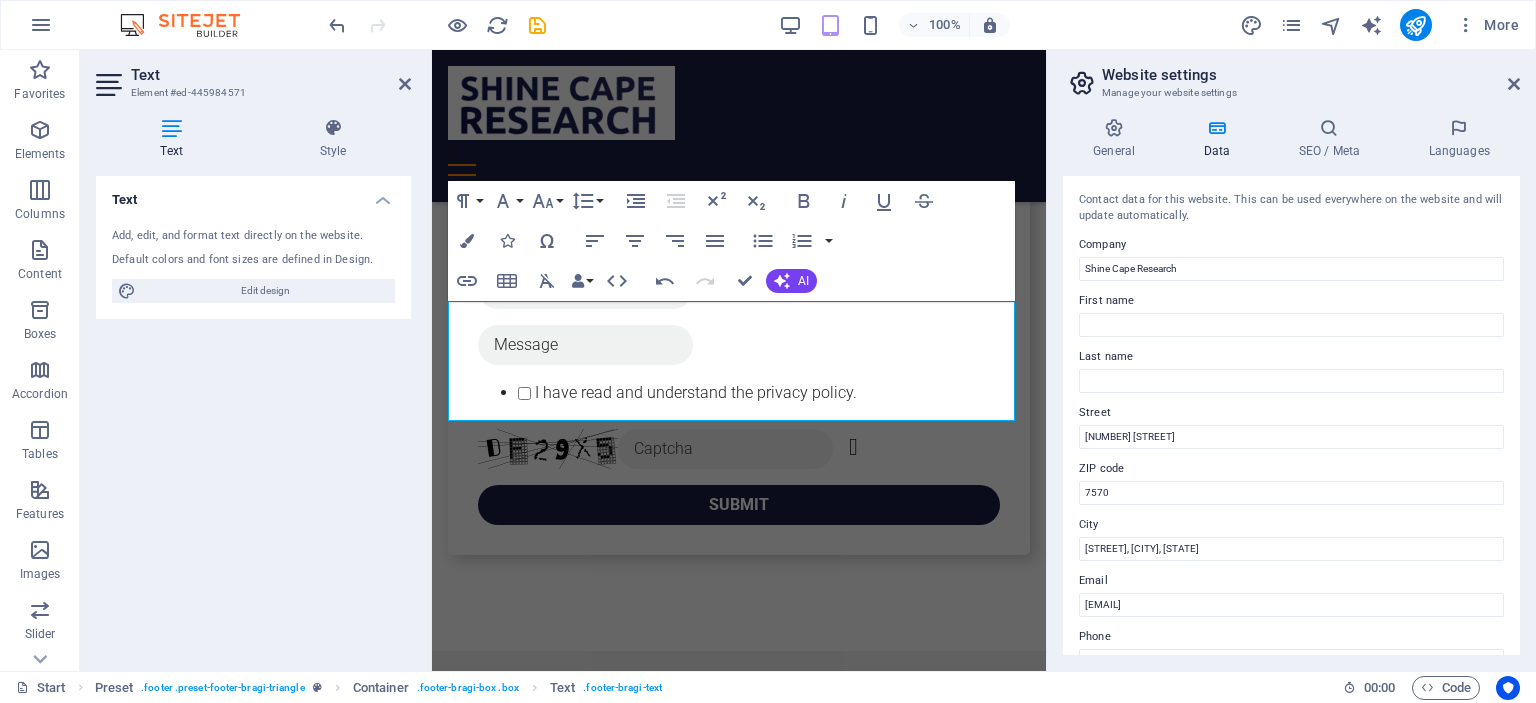 click on "Contact data for this website. This can be used everywhere on the website and will update automatically. Company Shine Cape Research First name Last name Street 2 Tennessee Street ZIP code 7570 City Langberg Glen, Cape Town Email shinecaperesearch@gmail.com Phone +27812343621 Mobile Fax Custom field 1 Custom field 2 Custom field 3 Custom field 4 Custom field 5 Custom field 6" at bounding box center (1291, 415) 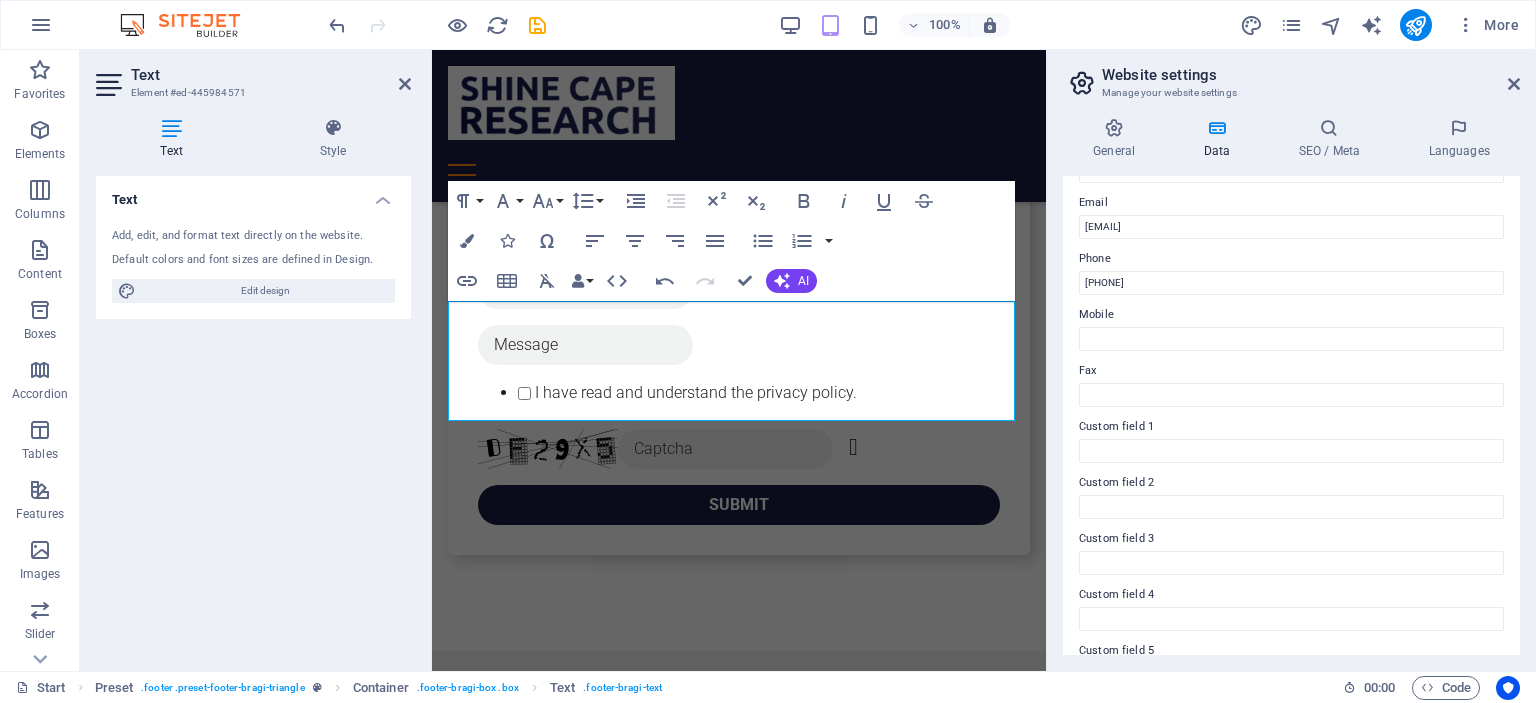 scroll, scrollTop: 376, scrollLeft: 0, axis: vertical 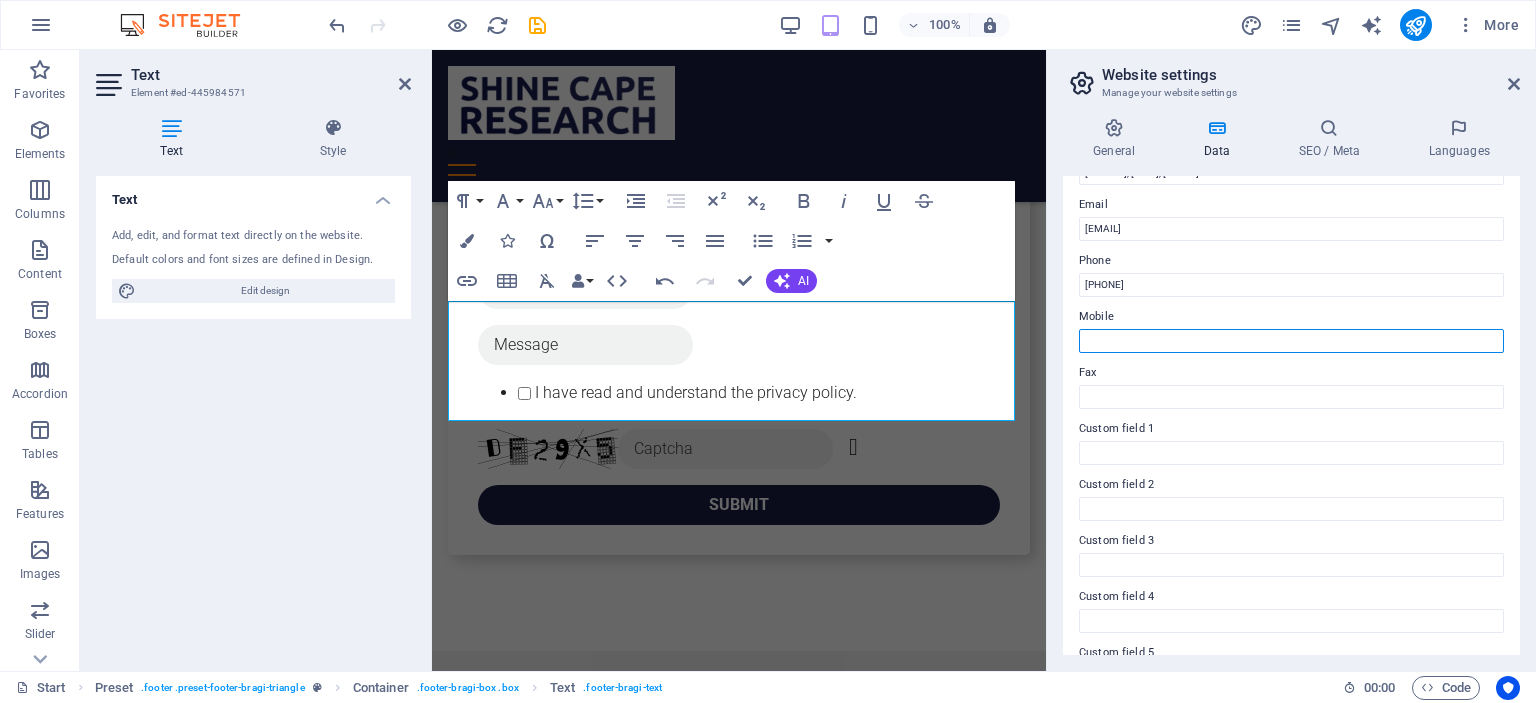 click on "Mobile" at bounding box center (1291, 341) 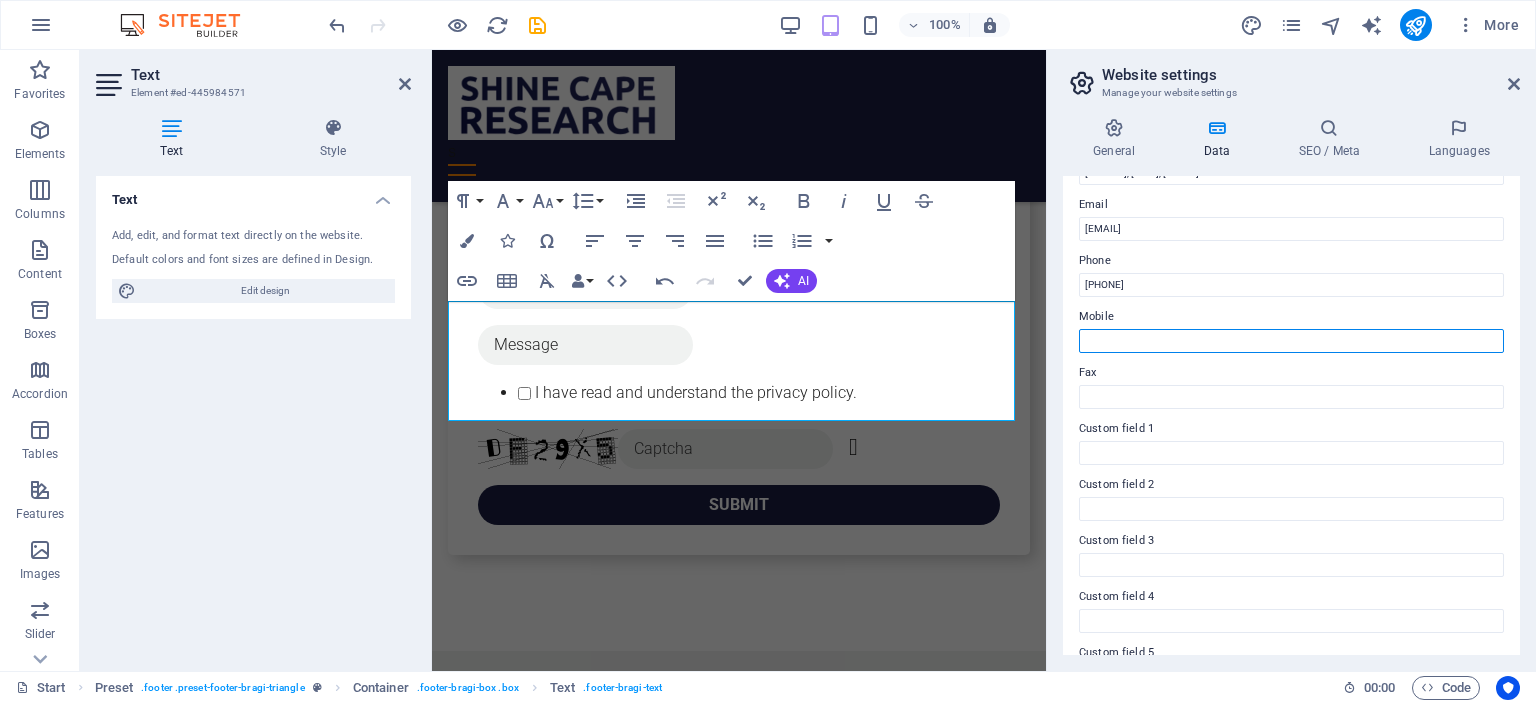 type on "0834390303" 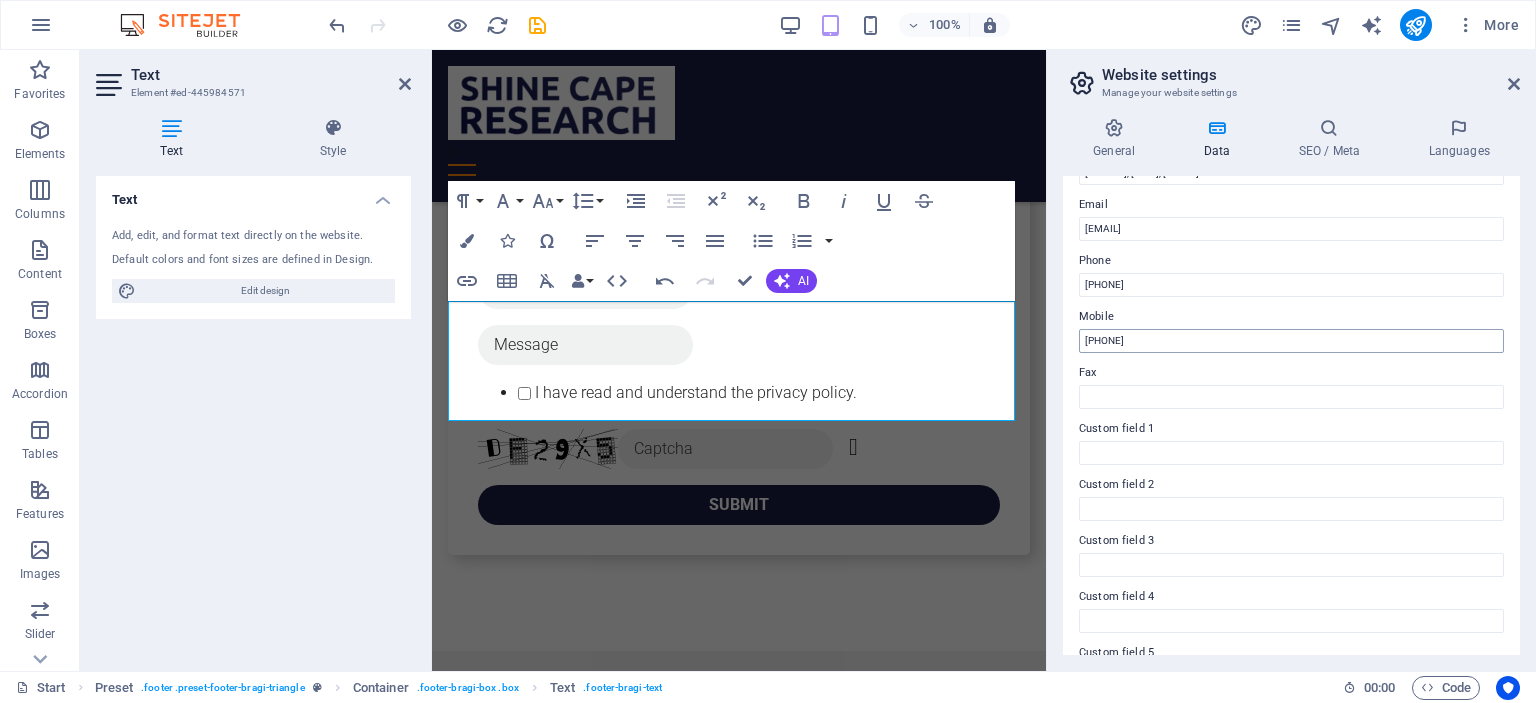 type on "Shingirai" 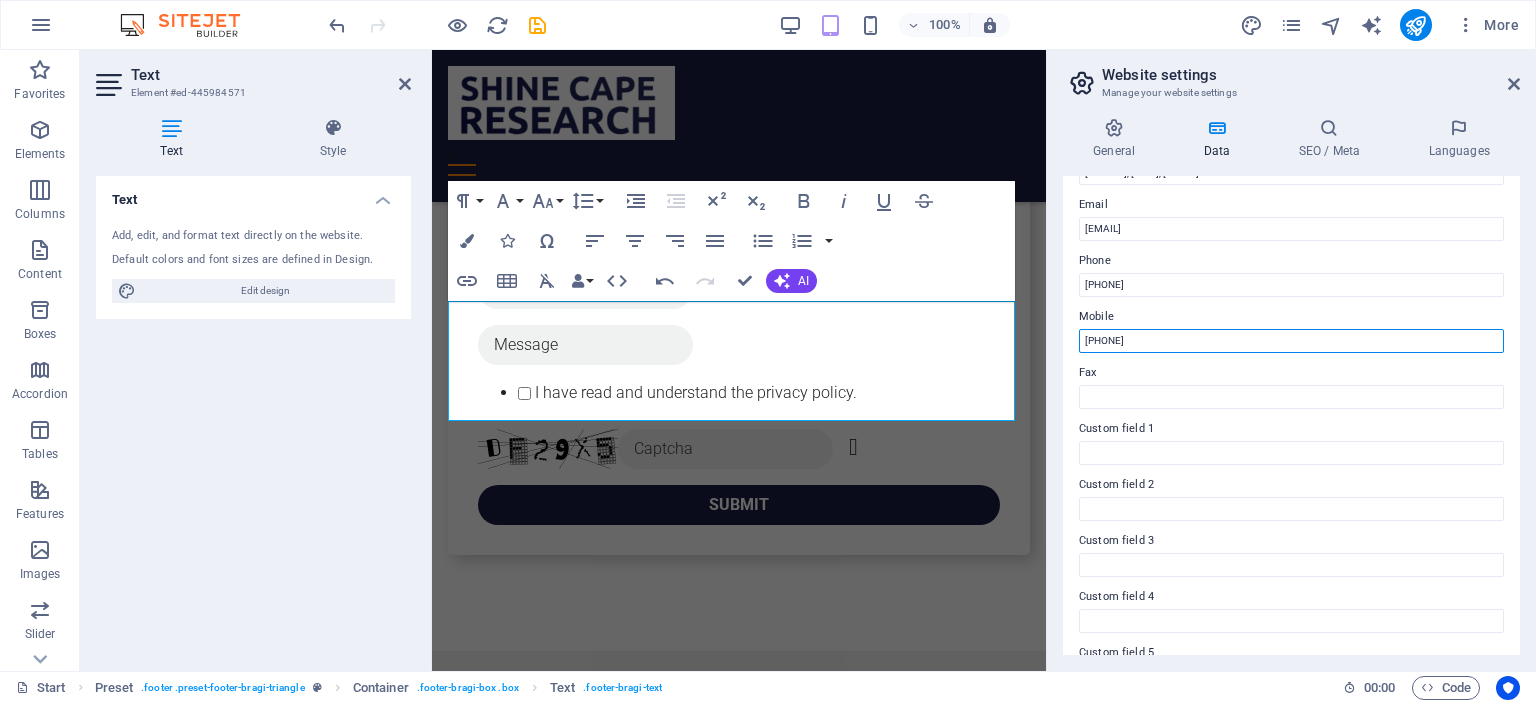 click on "0834390303" at bounding box center [1291, 341] 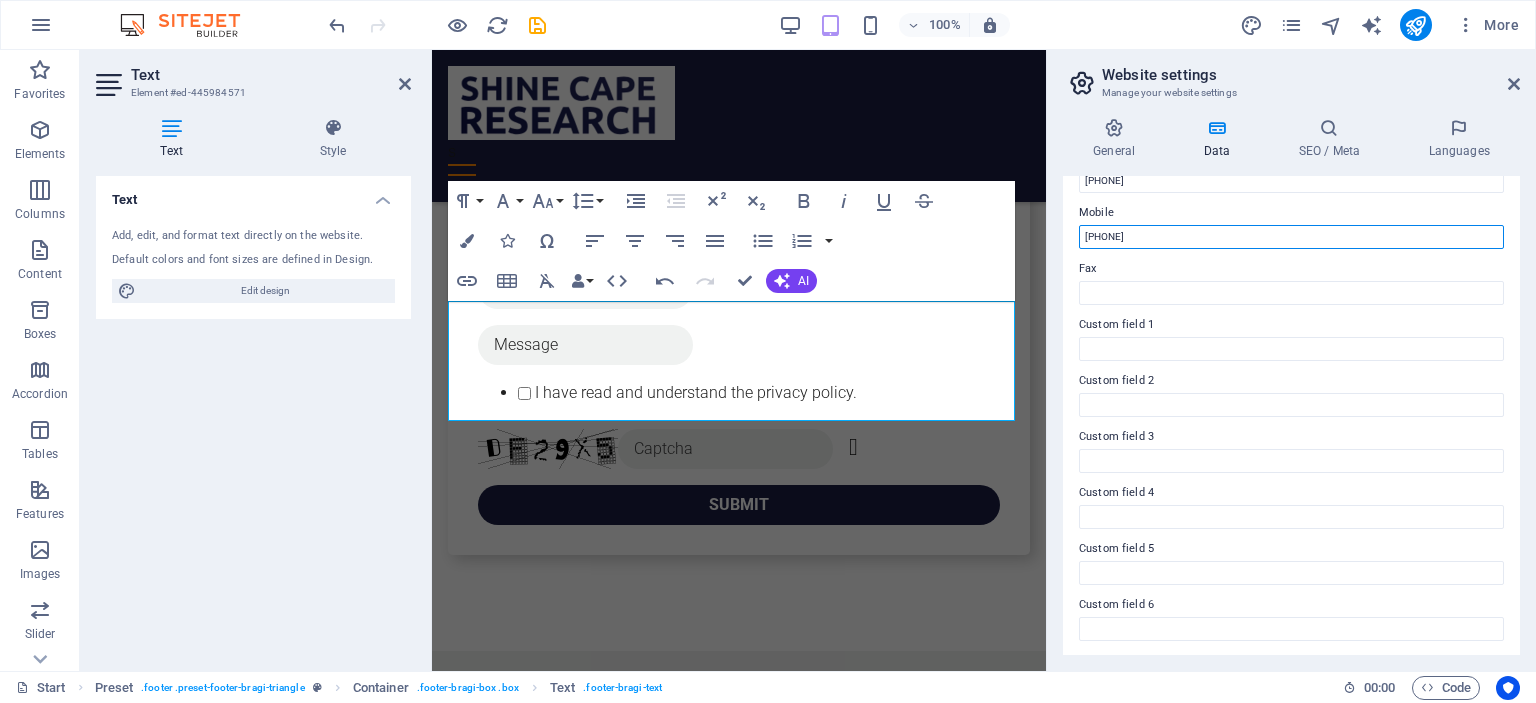 scroll, scrollTop: 338, scrollLeft: 0, axis: vertical 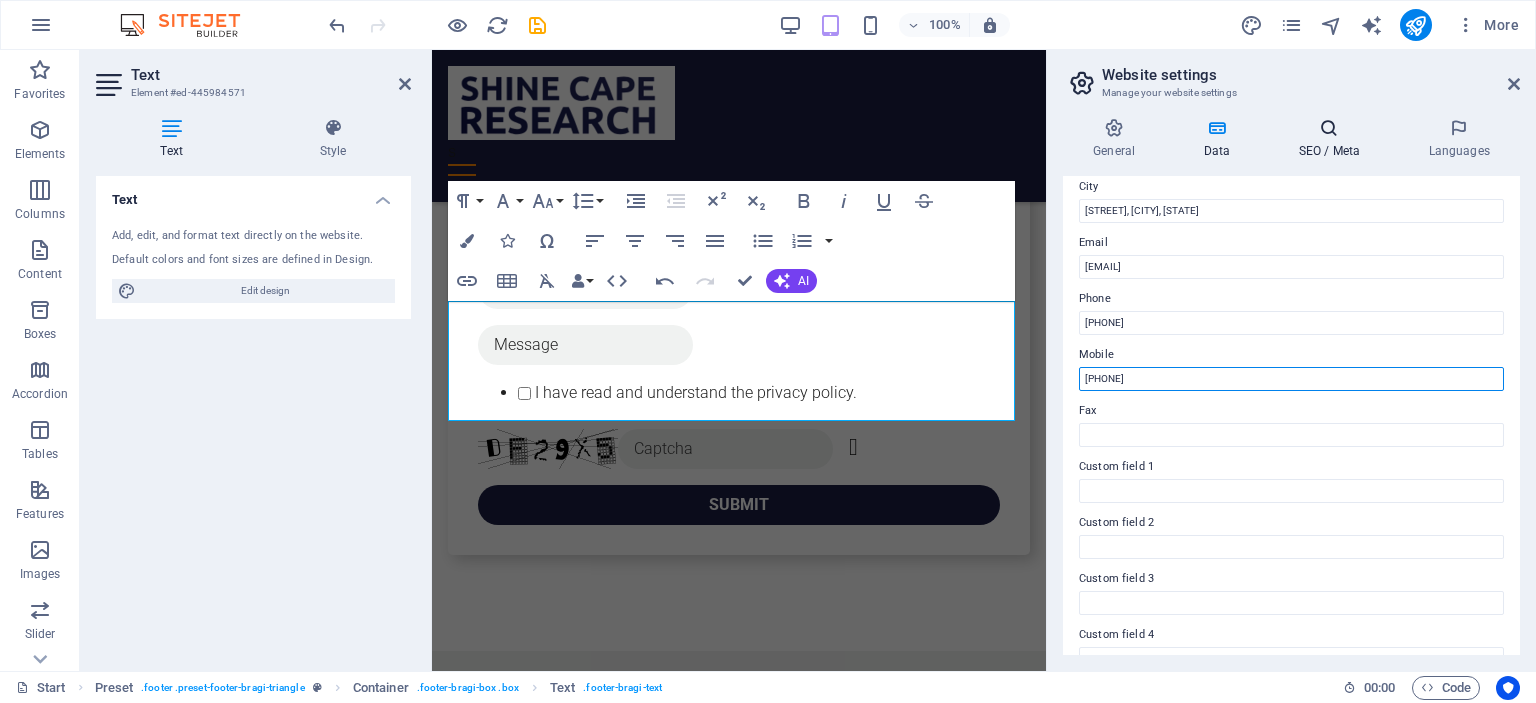 type on "+27834390303" 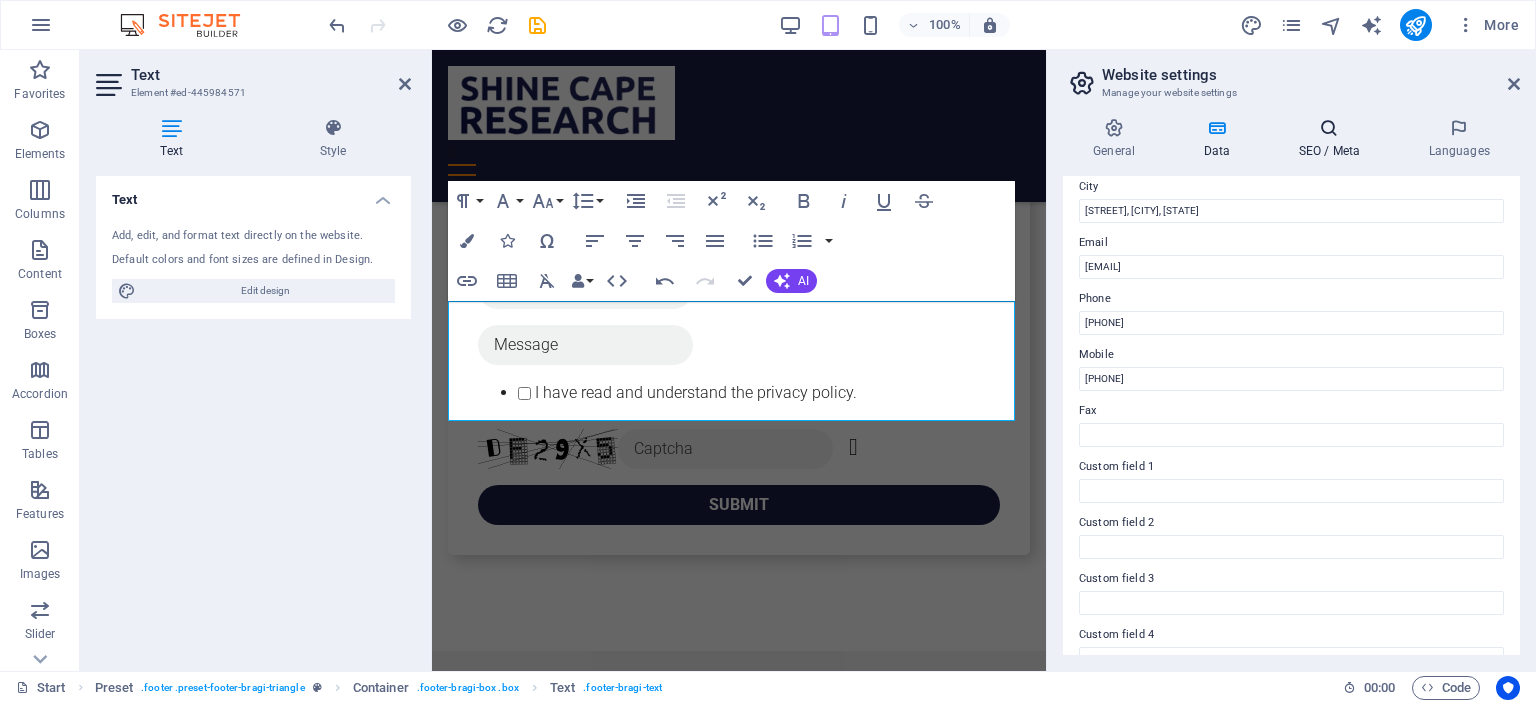 click on "SEO / Meta" at bounding box center (1333, 139) 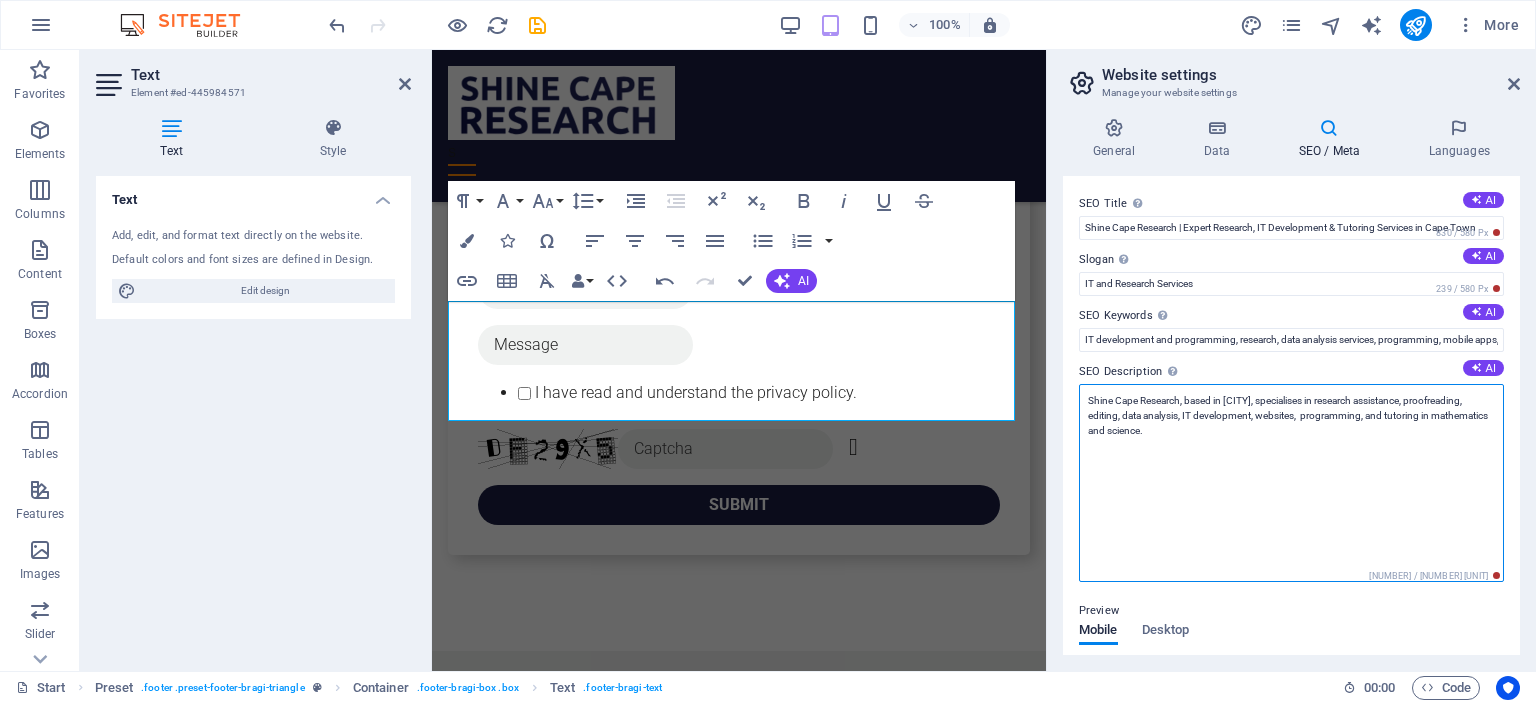 drag, startPoint x: 1088, startPoint y: 400, endPoint x: 1238, endPoint y: 427, distance: 152.41063 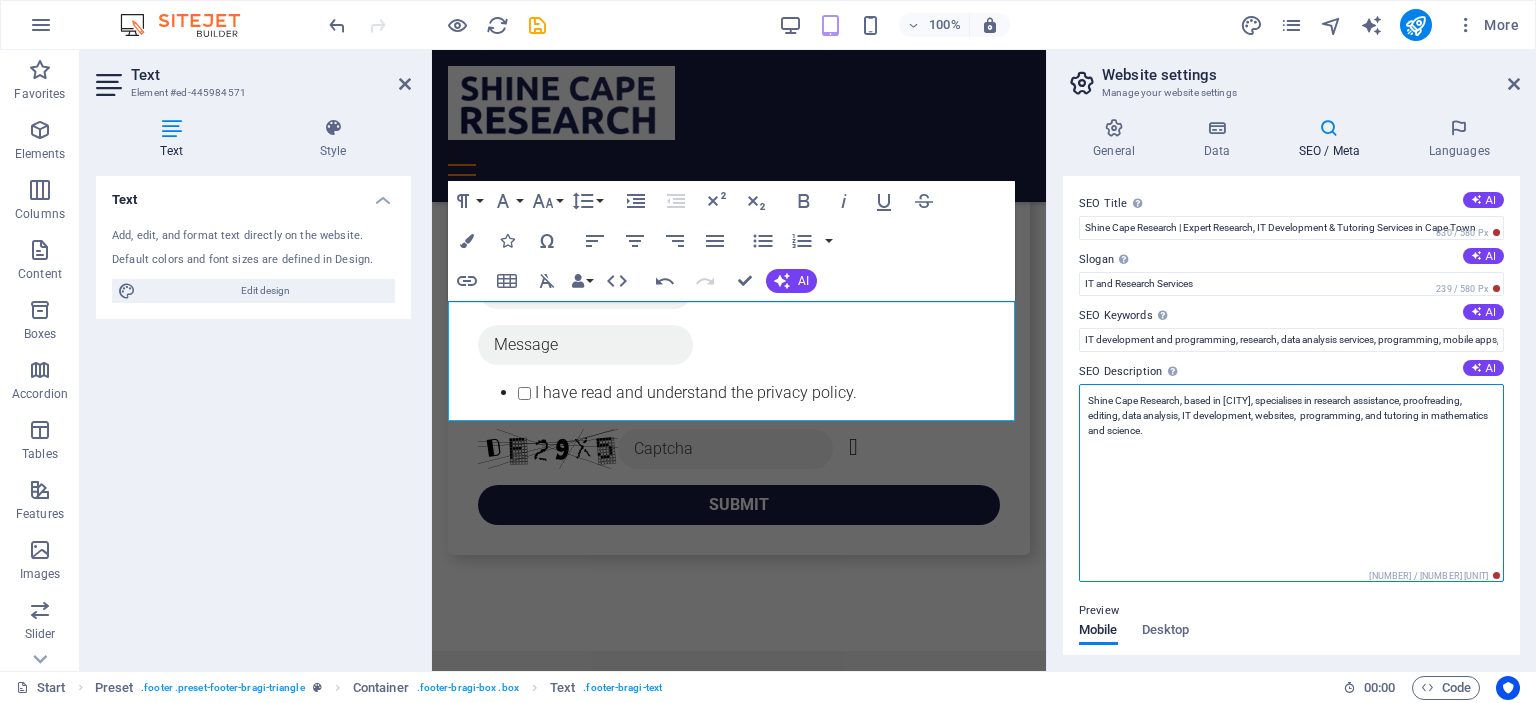 click on "Shine Cape Research, based in Cape Town, specialises in research assistance, proofreading, editing, data analysis, IT development, websites,  programming, and tutoring in mathematics and science." at bounding box center [1291, 483] 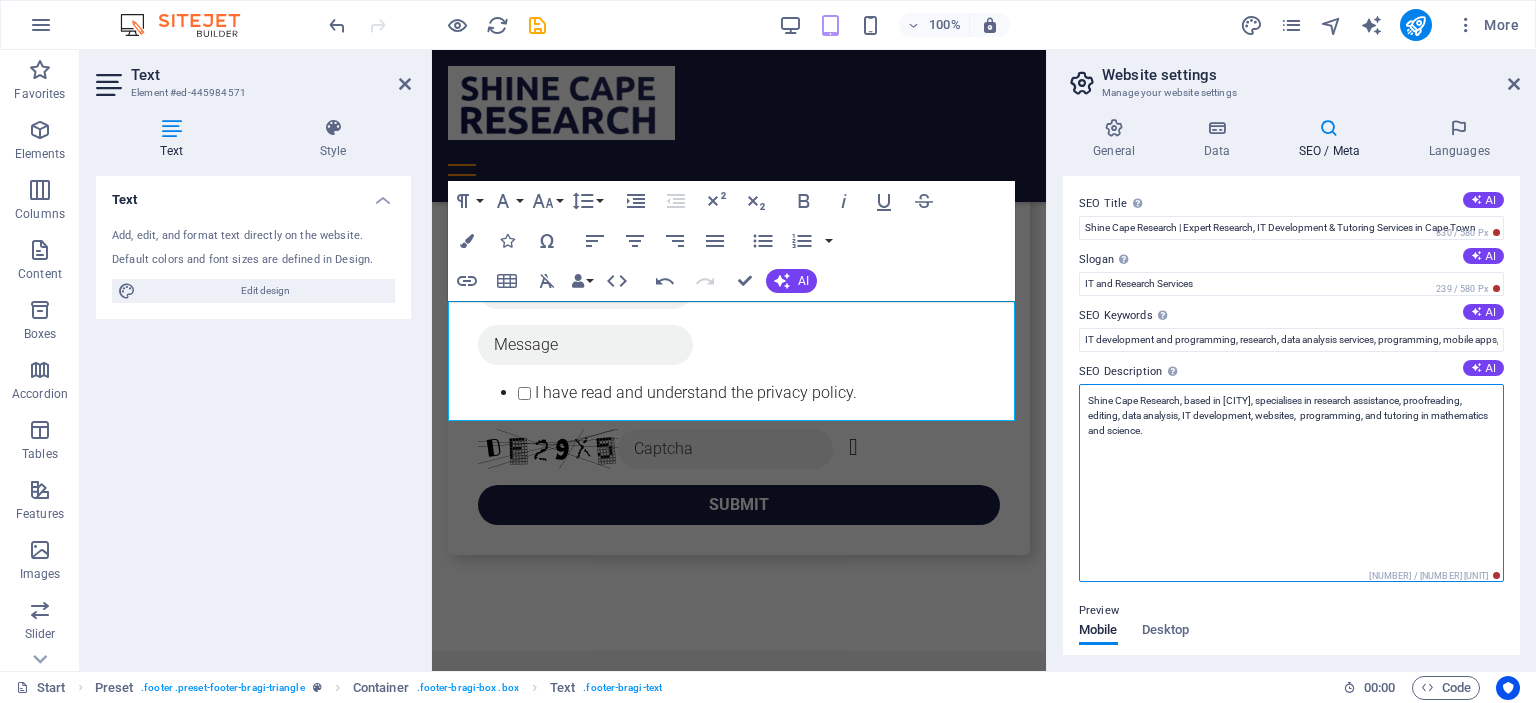 paste on "provides expert research consulting, MEL, stakeholder engagement, academic editing, tutoring, and digital solutions for students, researchers, municipalities, NGOs, and development partners across South Africa" 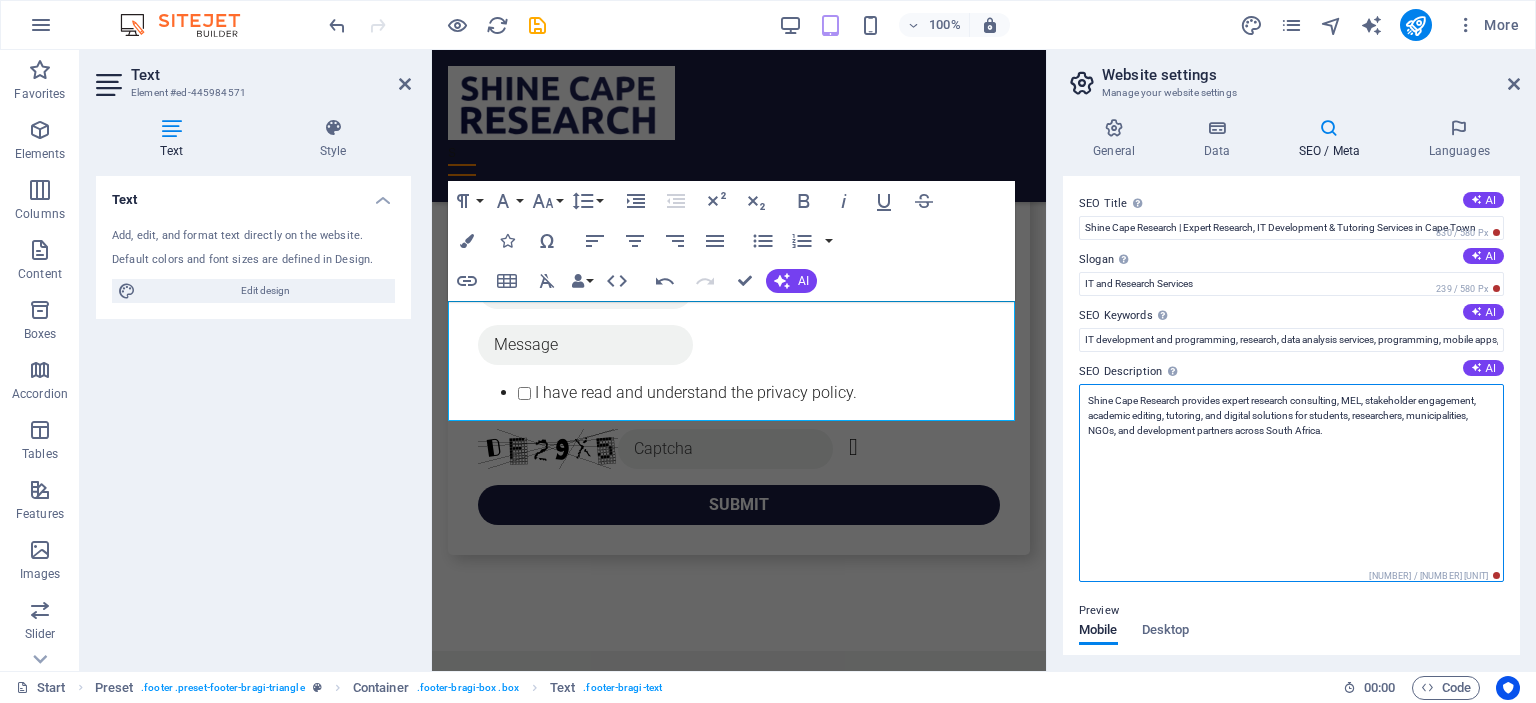 type on "Shine Cape Research provides expert research consulting, MEL, stakeholder engagement, academic editing, tutoring, and digital solutions for students, researchers, municipalities, NGOs, and development partners across South Africa." 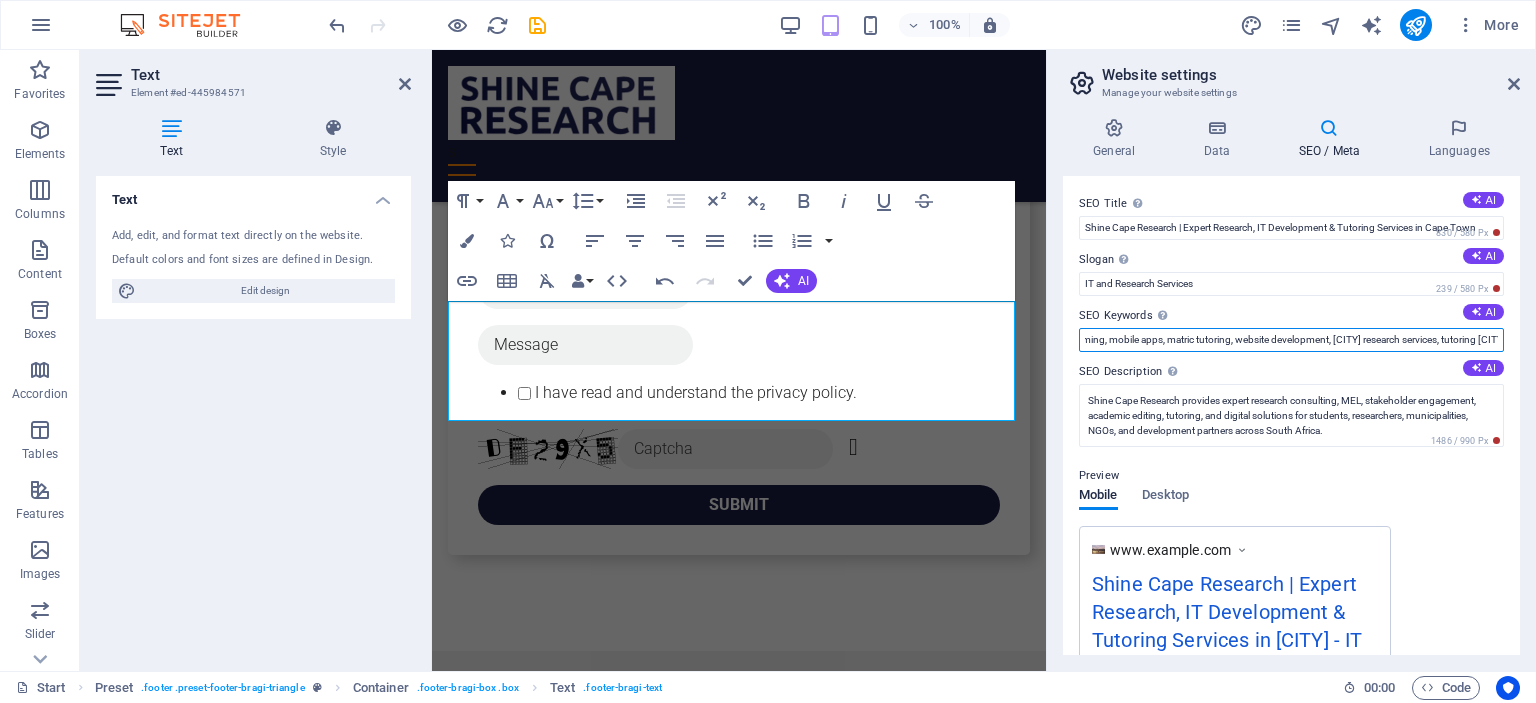 scroll, scrollTop: 0, scrollLeft: 495, axis: horizontal 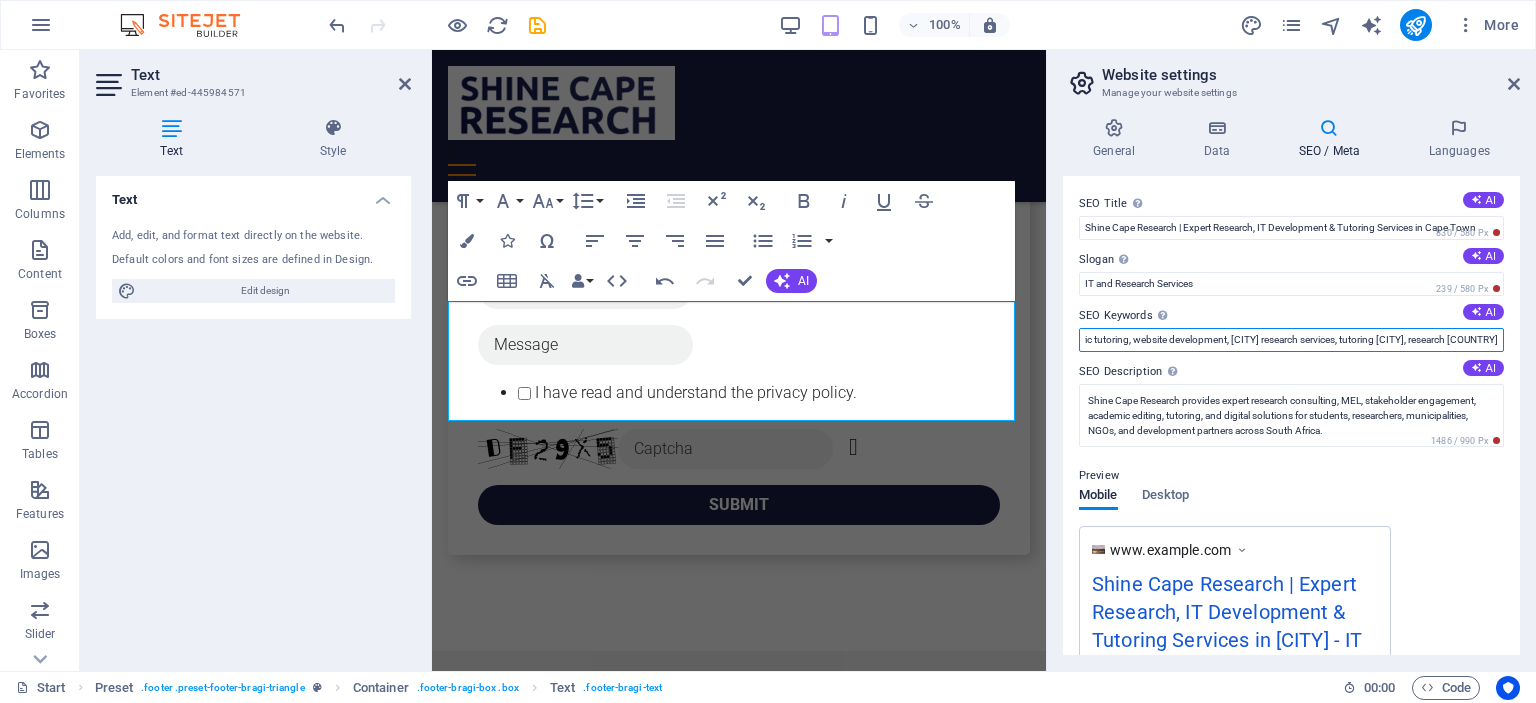 drag, startPoint x: 1083, startPoint y: 334, endPoint x: 1535, endPoint y: 351, distance: 452.31958 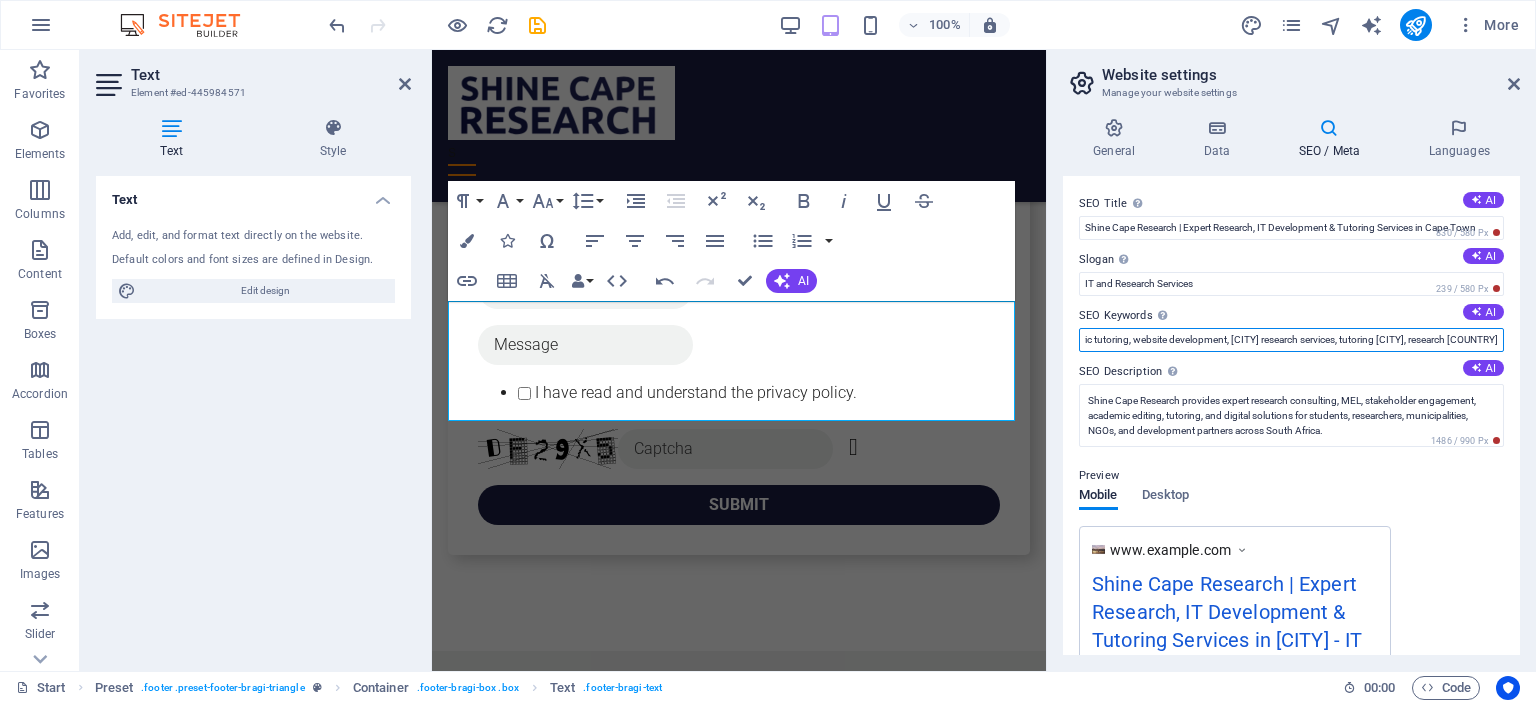paste on "research consulting South Africa  circular economy consultancy  academic editing services  postgraduate thesis editing  municipal research support  monitoring evaluation and learning (MEL)  policy research services  tutoring for university students South Africa  high school tutoring Cape Town  stakeholder engagement consultants  public participation services  web development for NGOs  Shine Cape Research  research support for municipalities  South Africa consulting for development agencies" 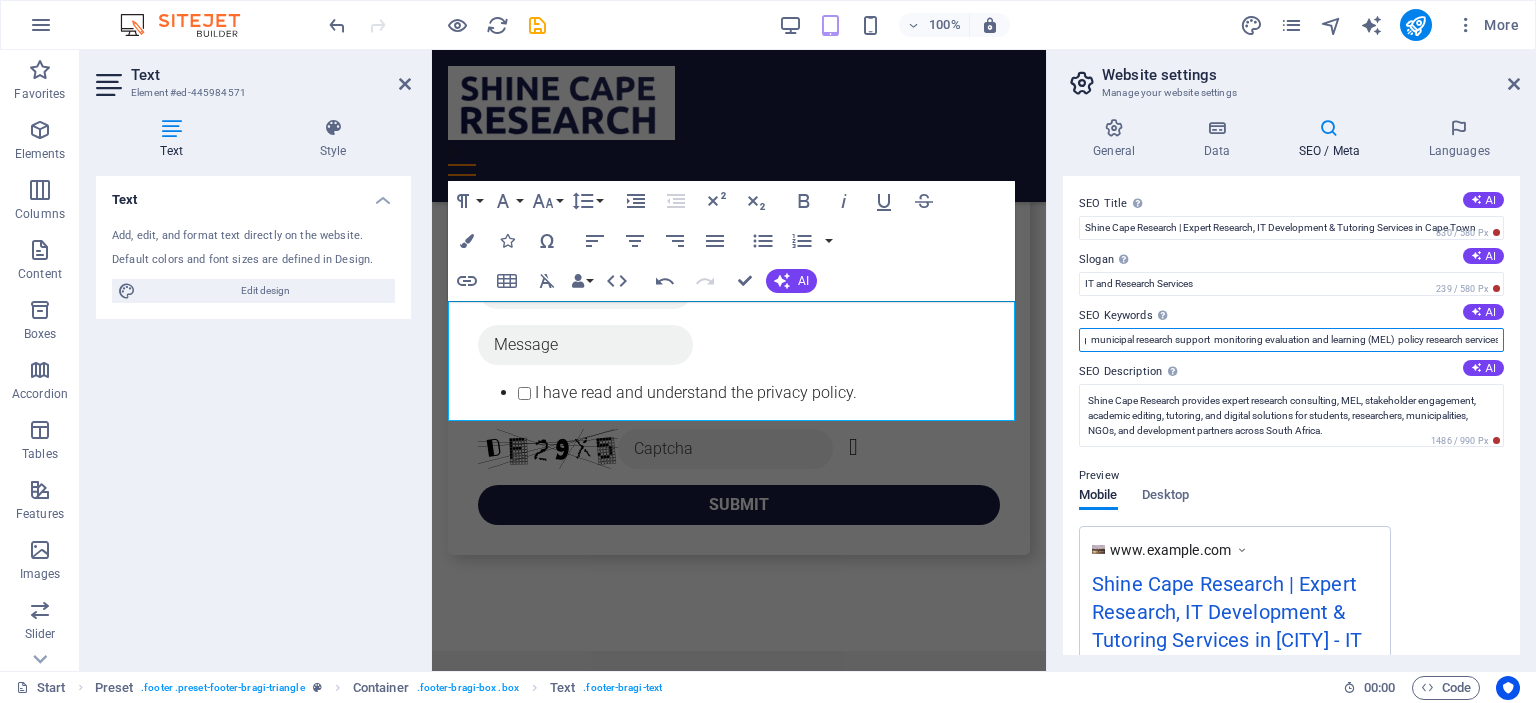 scroll, scrollTop: 0, scrollLeft: 1800, axis: horizontal 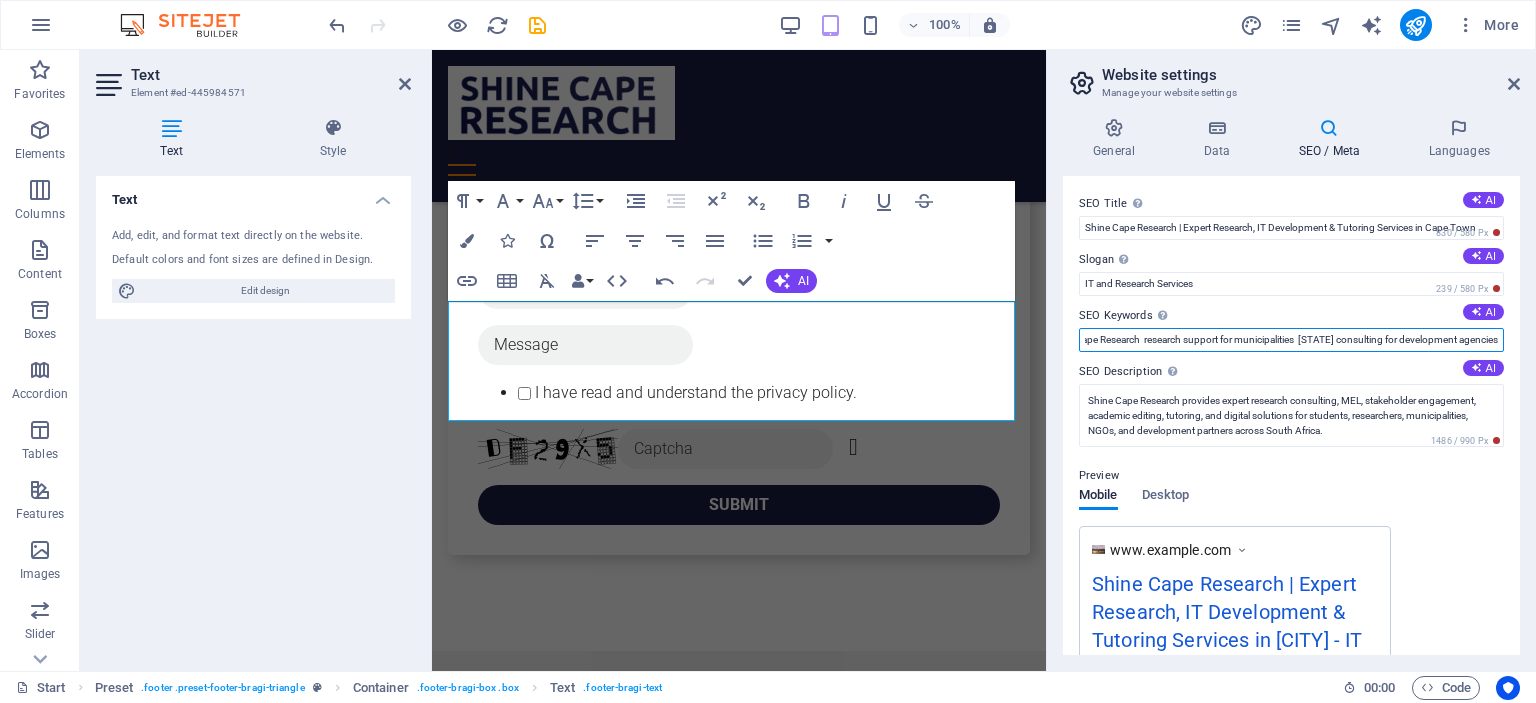 click on "research consulting South Africa  circular economy consultancy  academic editing services  postgraduate thesis editing  municipal research support  monitoring evaluation and learning (MEL)  policy research services  tutoring for university students South Africa  high school tutoring Cape Town  stakeholder engagement consultants  public participation services  web development for NGOs  Shine Cape Research  research support for municipalities  South Africa consulting for development agencies" at bounding box center [1291, 340] 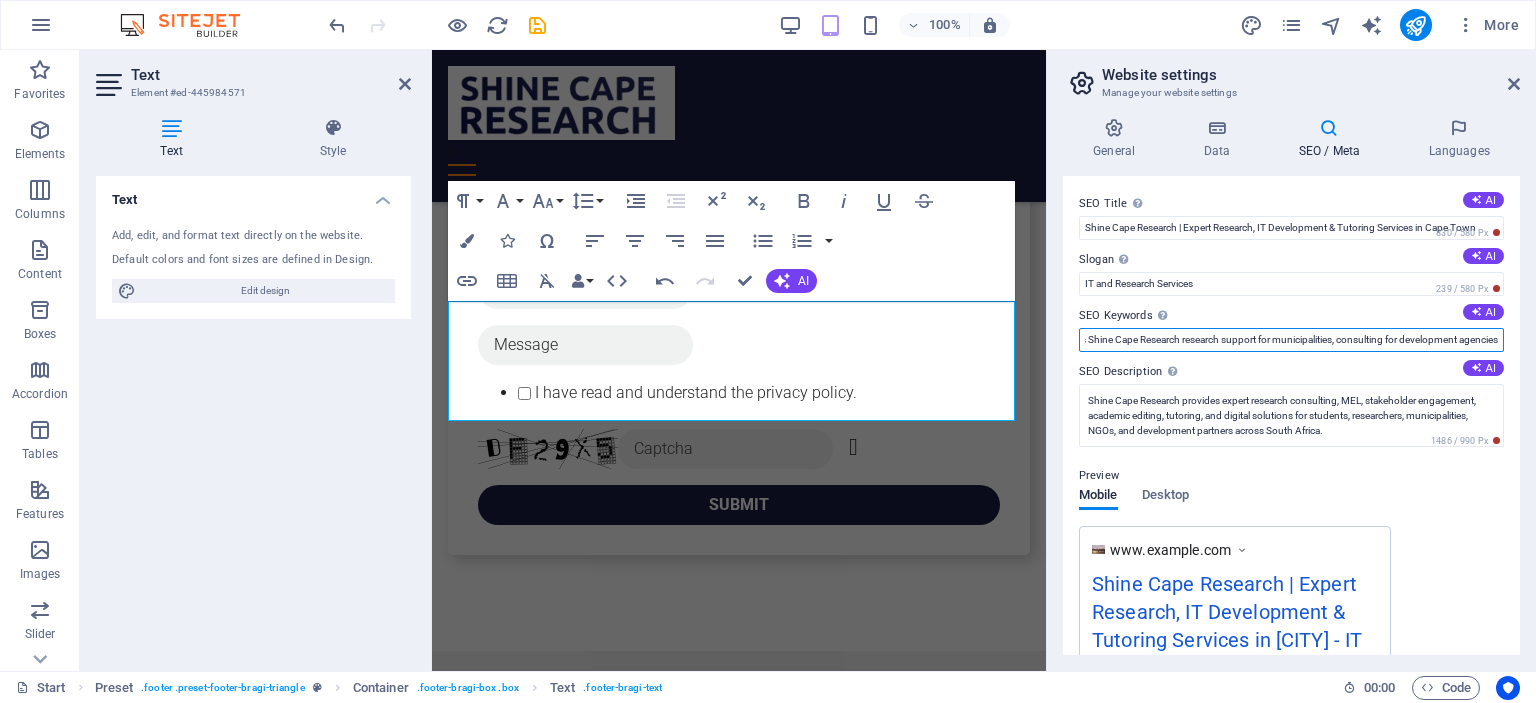 click on "research consulting South Africa  circular economy consultancy  academic editing services  postgraduate thesis editing  municipal research support  monitoring evaluation and learning (MEL)  policy research services  tutoring for university students South Africa  high school tutoring Cape Town  stakeholder engagement consultants  public participation services  web development for NGOs  Shine Cape Research  research support for municipalities  South Africa, consulting for development agencies" at bounding box center [1291, 340] 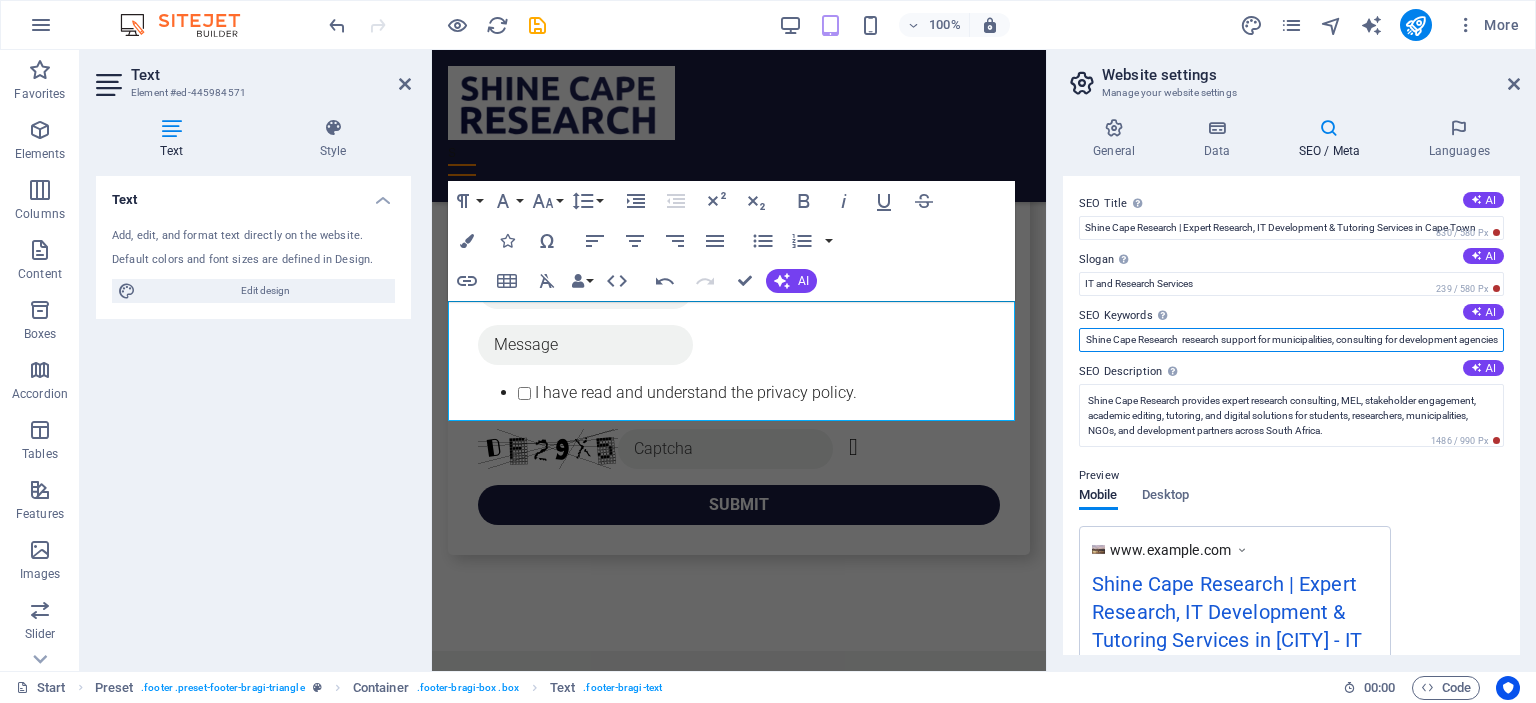 scroll, scrollTop: 0, scrollLeft: 1743, axis: horizontal 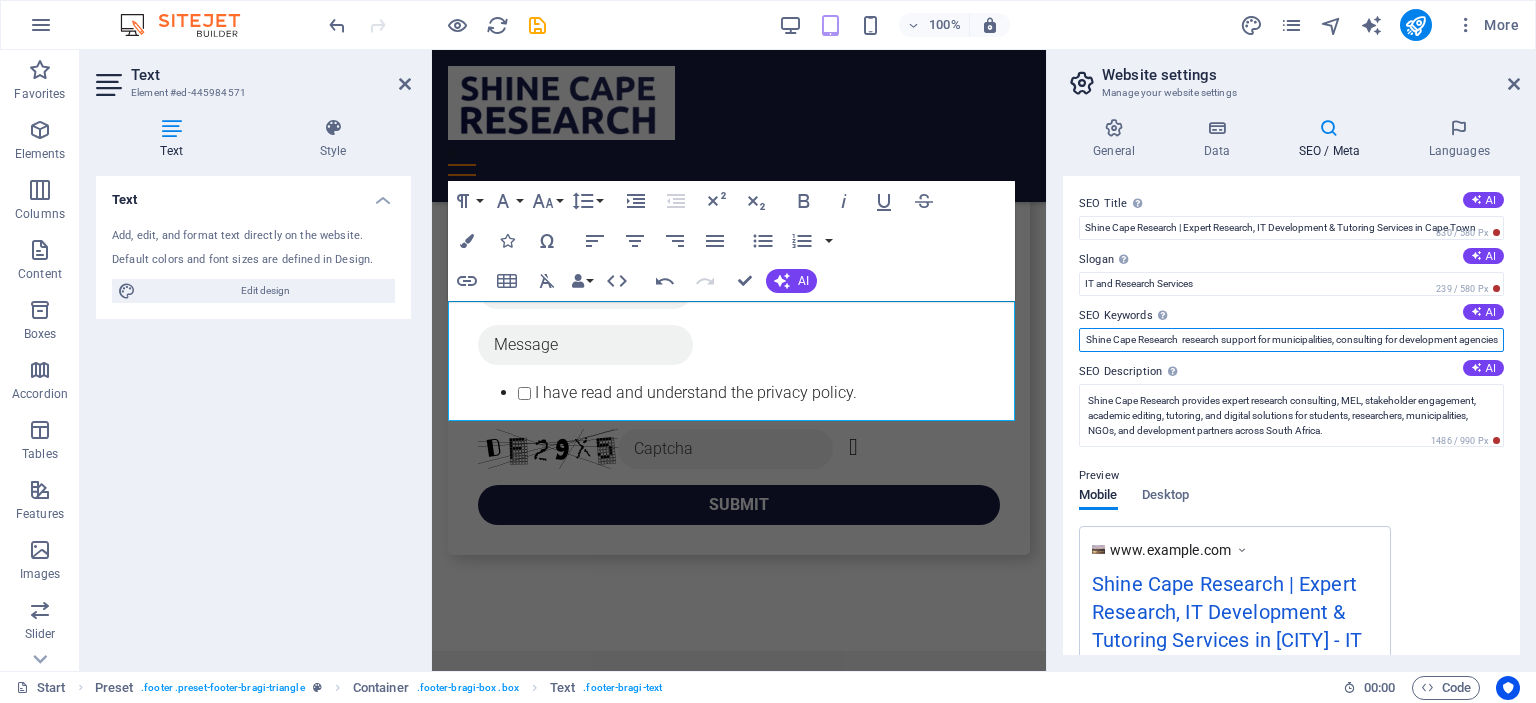click on "research consulting South Africa  circular economy consultancy  academic editing services  postgraduate thesis editing  municipal research support  monitoring evaluation and learning (MEL)  policy research services  tutoring for university students South Africa  high school tutoring Cape Town  stakeholder engagement consultants  public participation services  web development for NGOs  Shine Cape Research  research support for municipalities, consulting for development agencies" at bounding box center (1291, 340) 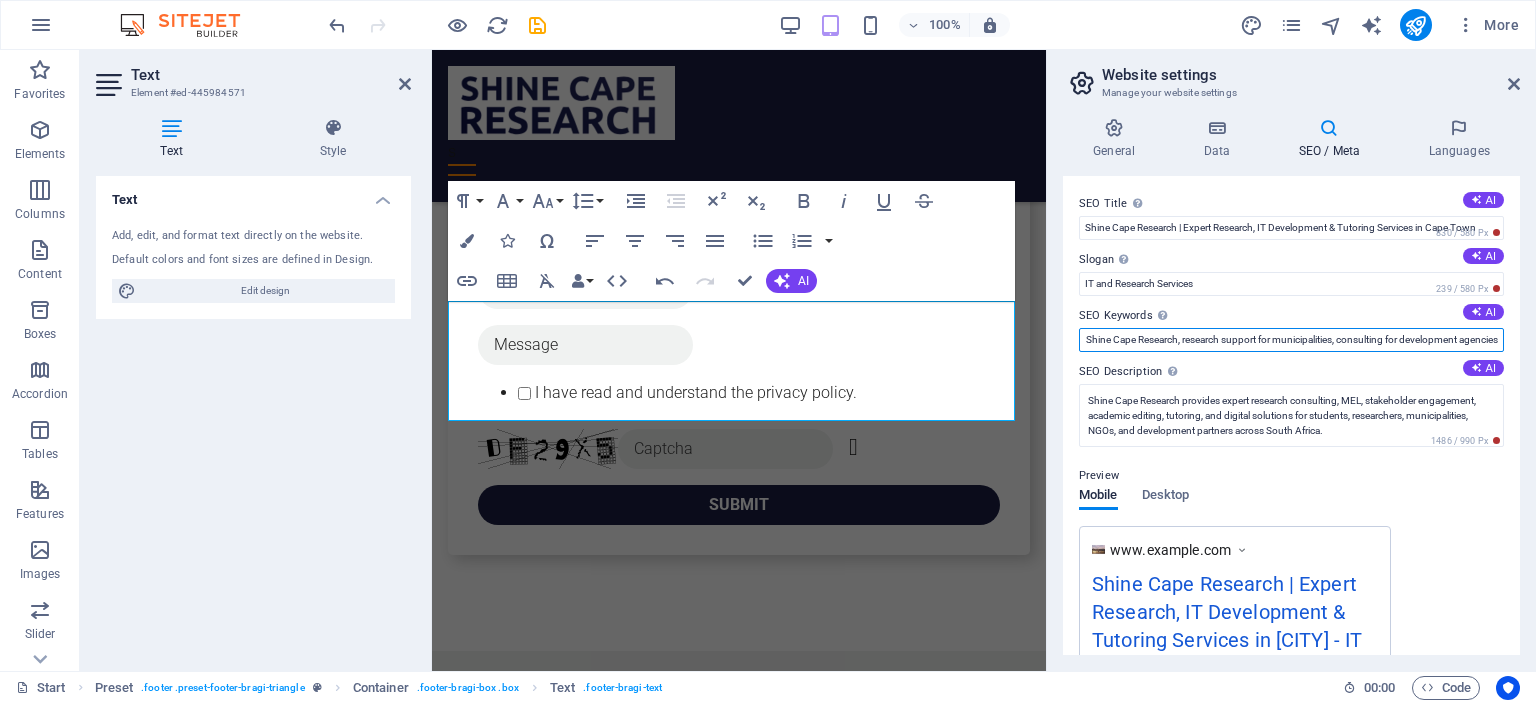 scroll, scrollTop: 0, scrollLeft: 1744, axis: horizontal 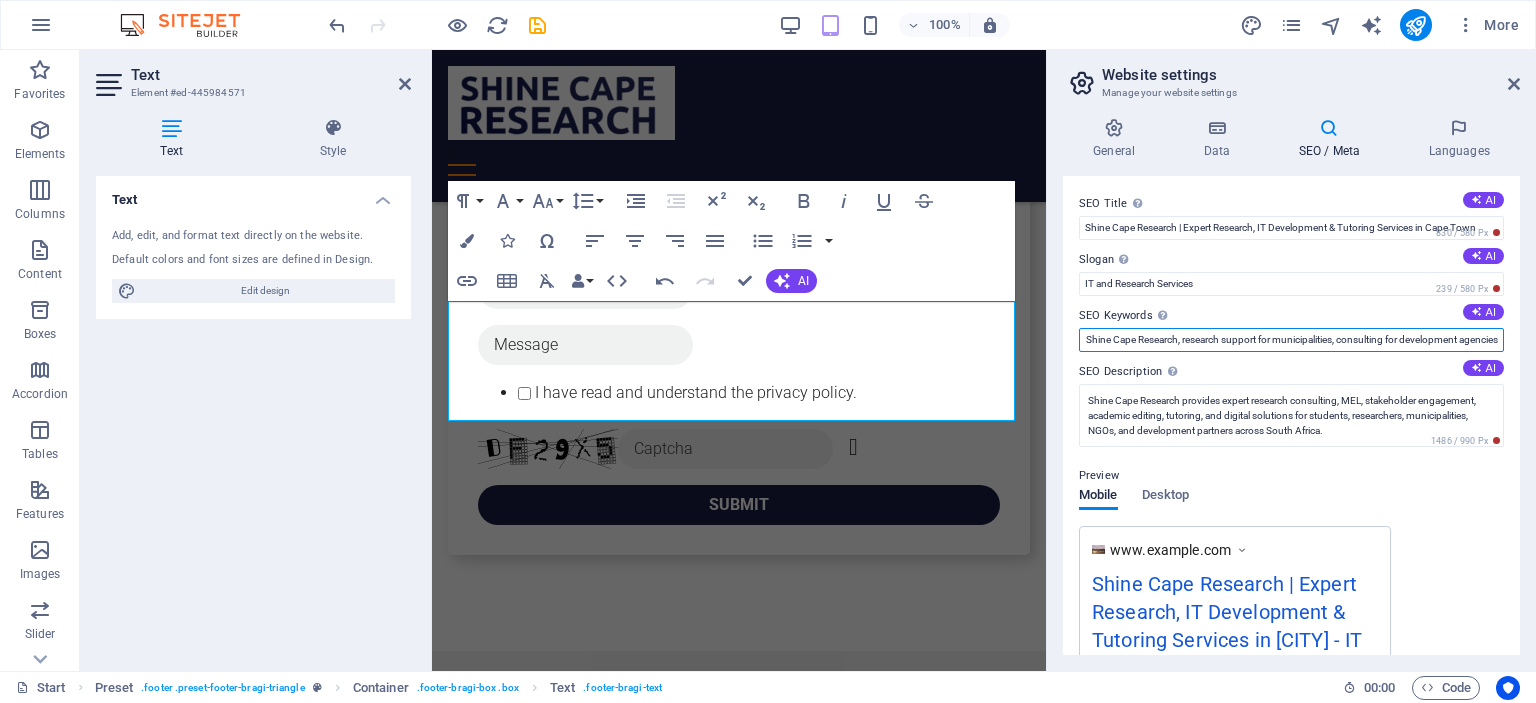 click on "research consulting South Africa  circular economy consultancy  academic editing services  postgraduate thesis editing  municipal research support  monitoring evaluation and learning (MEL)  policy research services  tutoring for university students South Africa  high school tutoring Cape Town  stakeholder engagement consultants  public participation services  web development for NGOs  Shine Cape Research,  research support for municipalities, consulting for development agencies" at bounding box center (1291, 340) 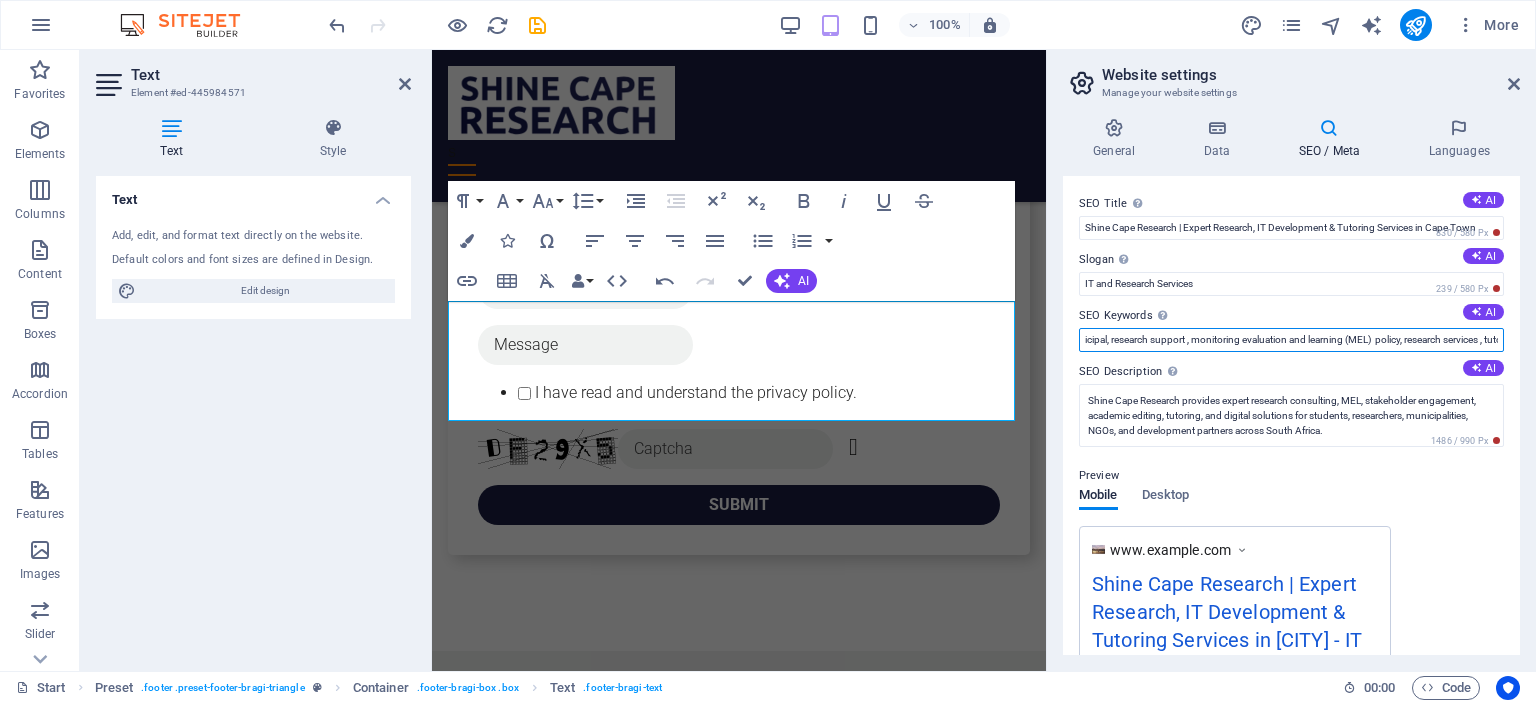 scroll, scrollTop: 0, scrollLeft: 516, axis: horizontal 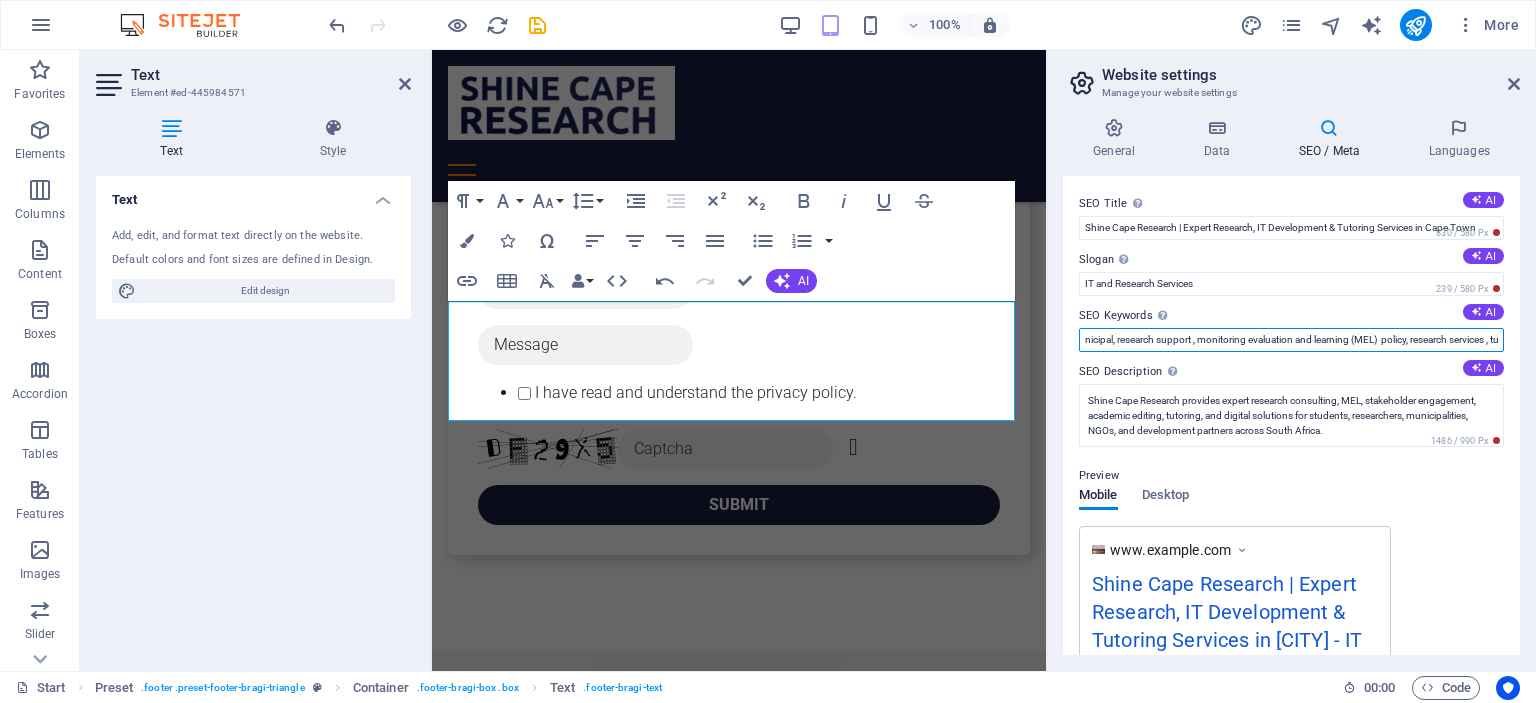 click on "research consulting South Africa  circular economy consultancy  academic editing services  postgraduate thesis editing  municipal, research support , monitoring evaluation and learning (MEL)  policy, research services , tutoring for university students South Africa , high school tutoring Cape Town,  stakeholder engagement consultants , public participation services , web development for NGOs,  Shine Cape Research,  research support for municipalities, consulting for development agencies" at bounding box center (1291, 340) 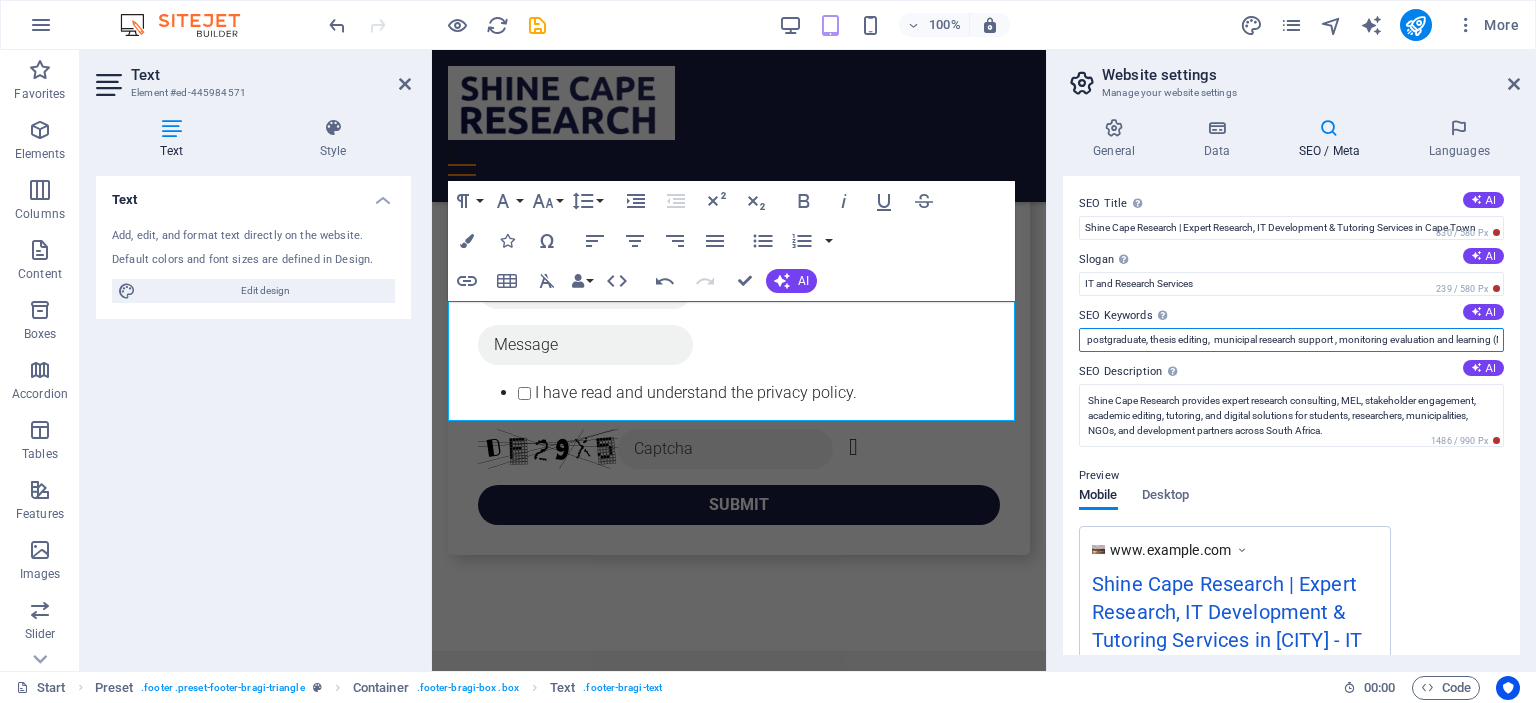 scroll, scrollTop: 0, scrollLeft: 375, axis: horizontal 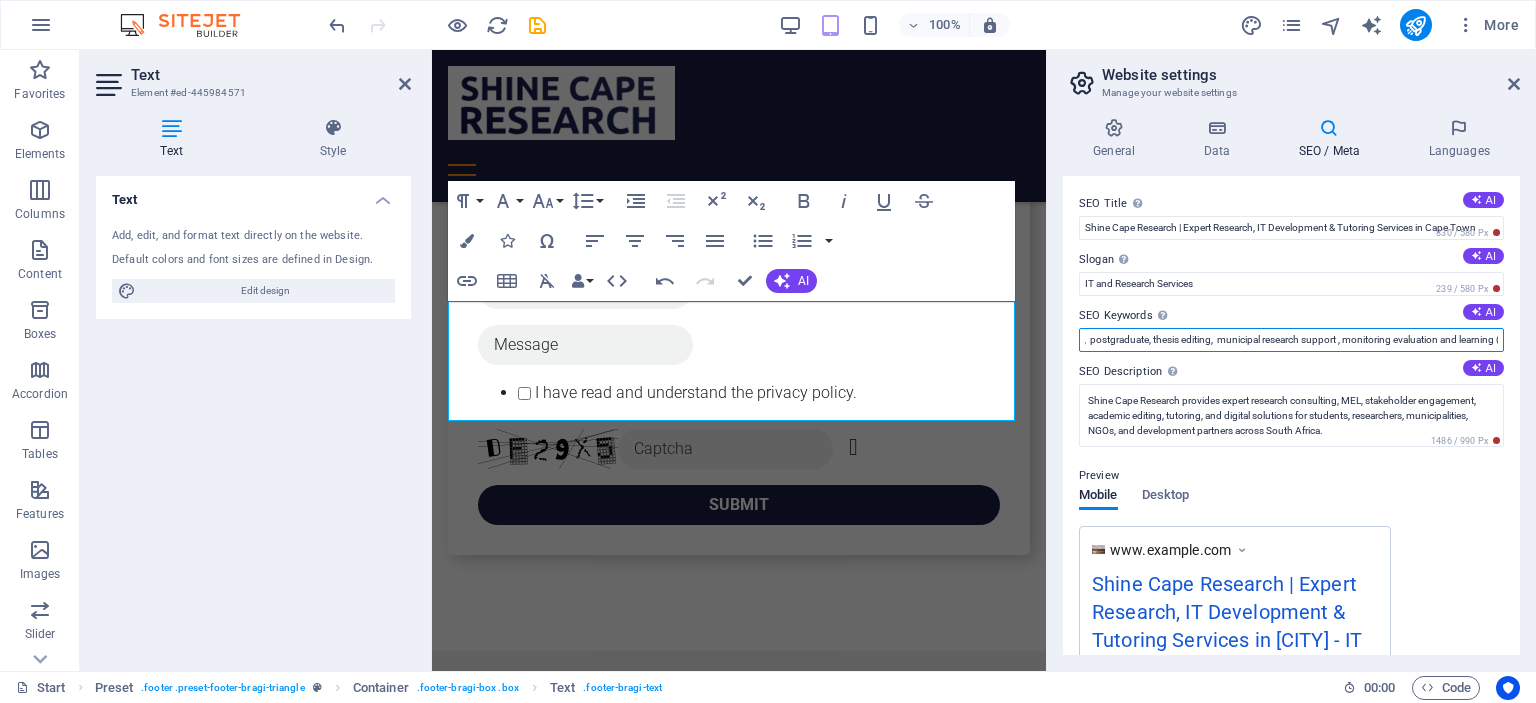 click on "research consulting South Africa  circular economy consultancy  academic editing services,  postgraduate, thesis editing,  municipal research support , monitoring evaluation and learning (MEL)  policy, research services , tutoring for university students South Africa , high school tutoring Cape Town,  stakeholder engagement consultants , public participation services , web development for NGOs,  Shine Cape Research,  research support for municipalities, consulting for development agencies" at bounding box center [1291, 340] 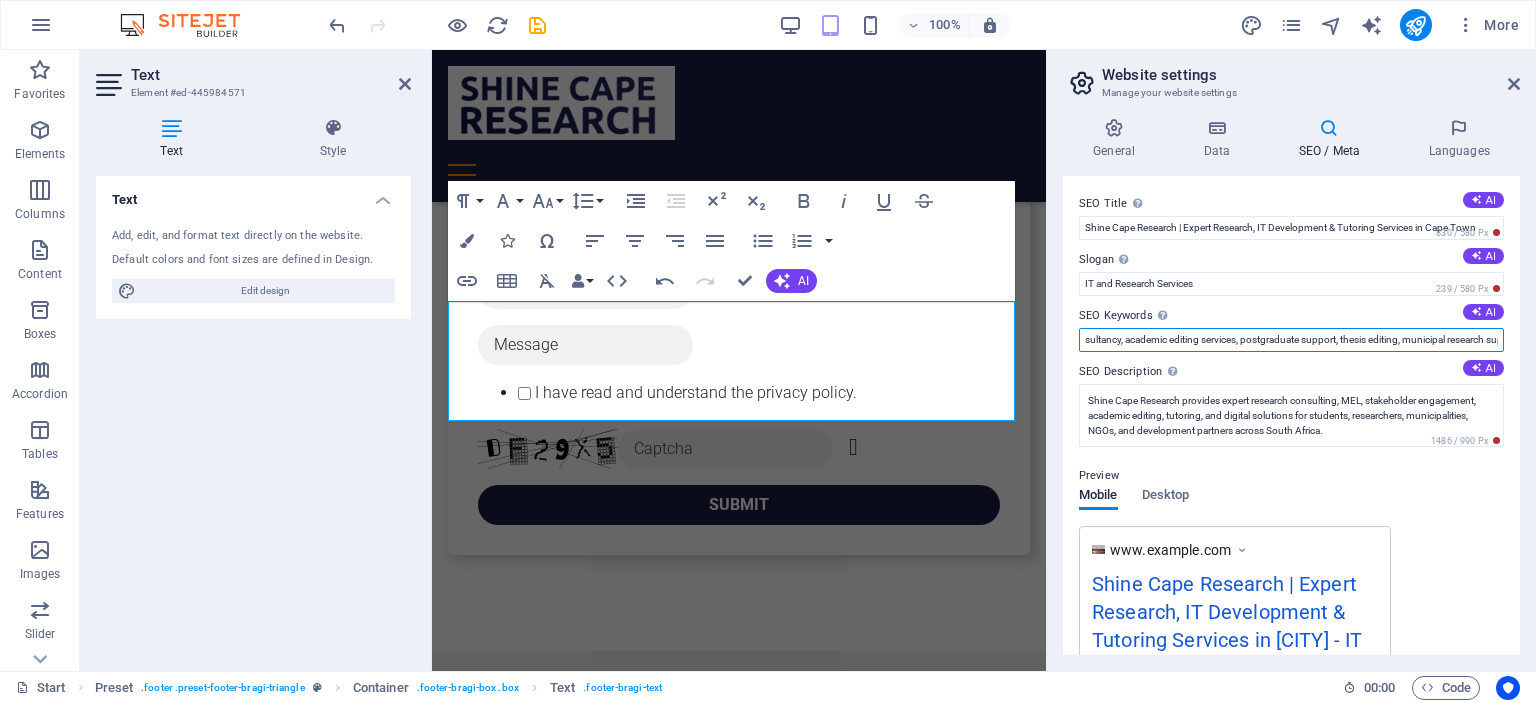 scroll, scrollTop: 0, scrollLeft: 220, axis: horizontal 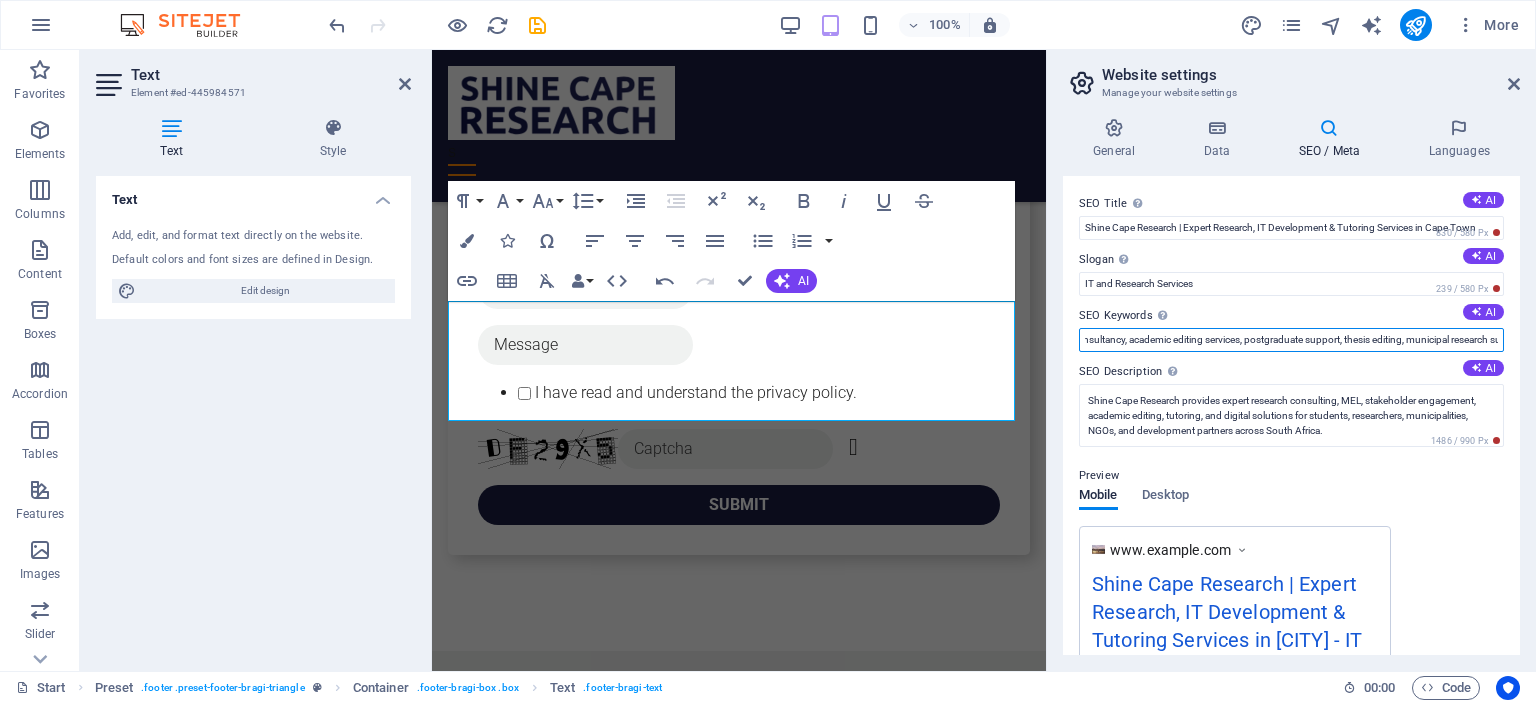 click on "research consulting South Africa  circular economy consultancy , academic editing services,  postgraduate support, thesis editing,  municipal research support , monitoring evaluation and learning (MEL)  policy, research services , tutoring for university students South Africa , high school tutoring Cape Town,  stakeholder engagement consultants , public participation services , web development for NGOs,  Shine Cape Research,  research support for municipalities, consulting for development agencies" at bounding box center [1291, 340] 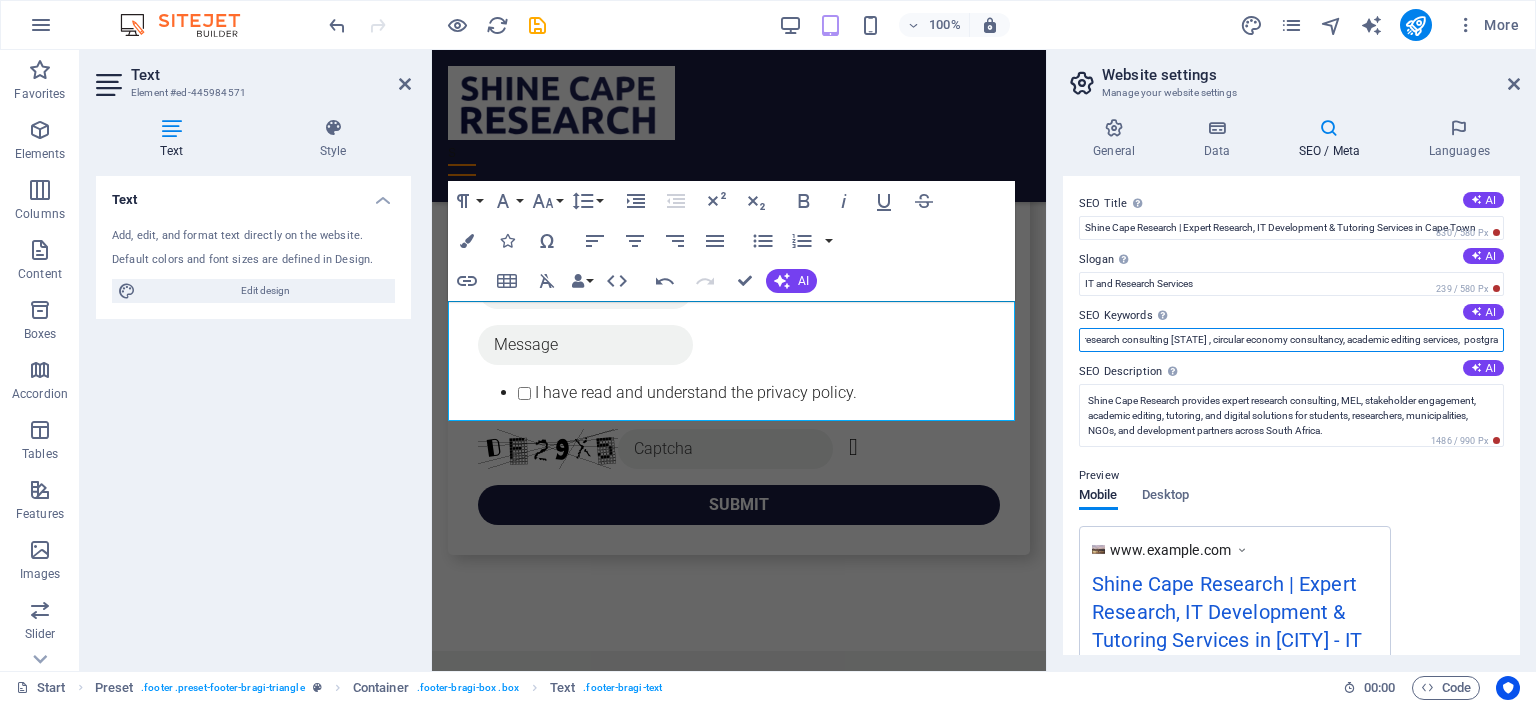 scroll, scrollTop: 0, scrollLeft: 0, axis: both 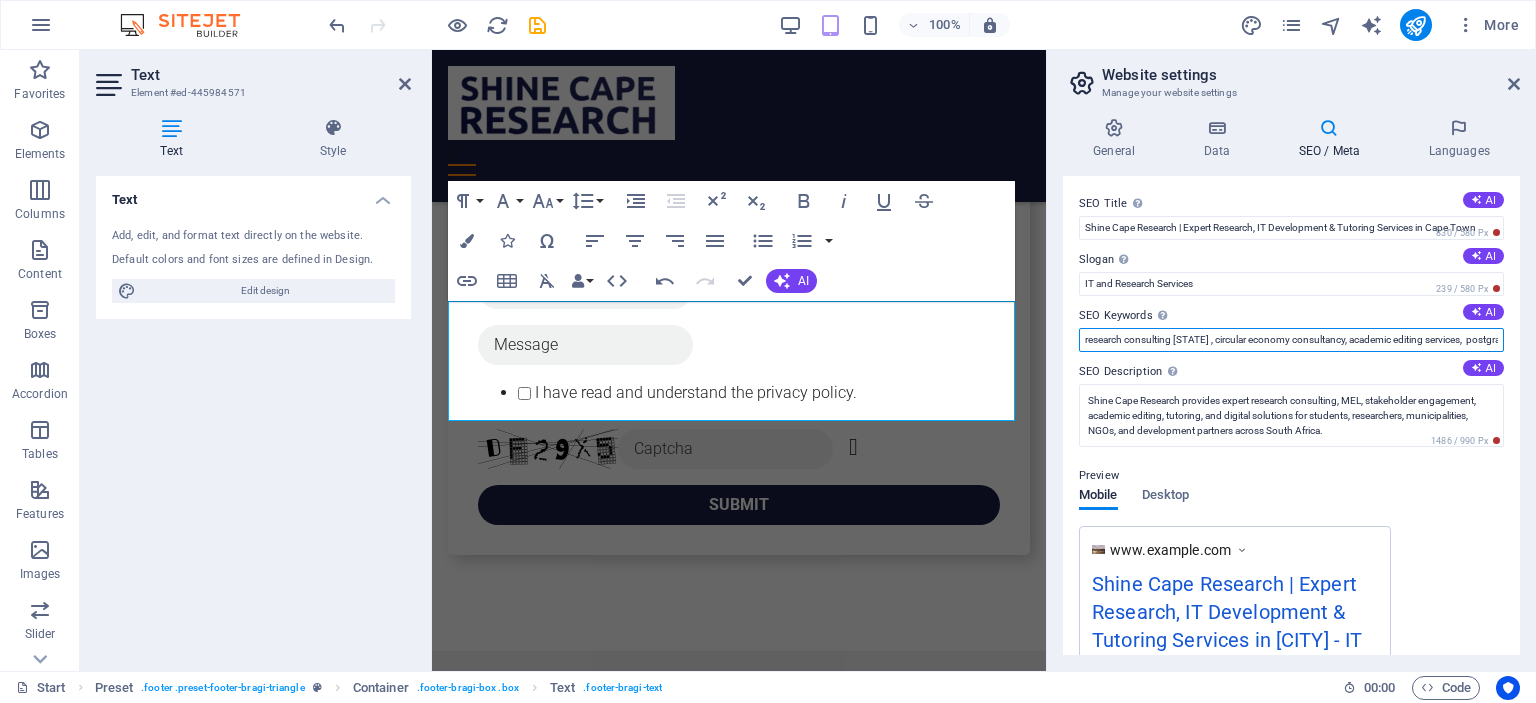 type on "research consulting South Africa , circular economy consultancy, academic editing services,  postgraduate support, thesis editing,  municipal research support , monitoring evaluation and learning (MEL)  policy, research services , tutoring for university students South Africa , high school tutoring Cape Town,  stakeholder engagement consultants , public participation services , web development for NGOs,  Shine Cape Research,  research support for municipalities, consulting for development agencies" 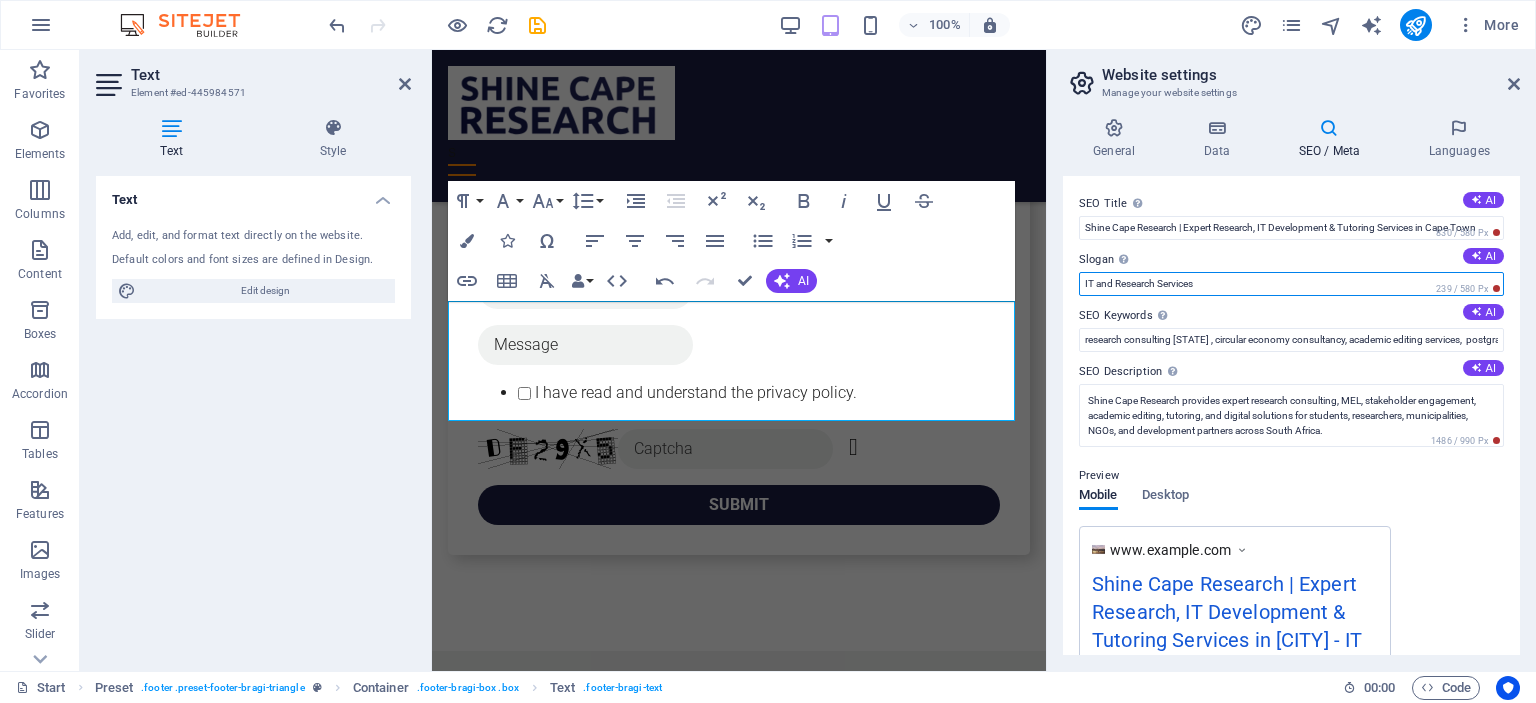 drag, startPoint x: 1200, startPoint y: 286, endPoint x: 1078, endPoint y: 278, distance: 122.26202 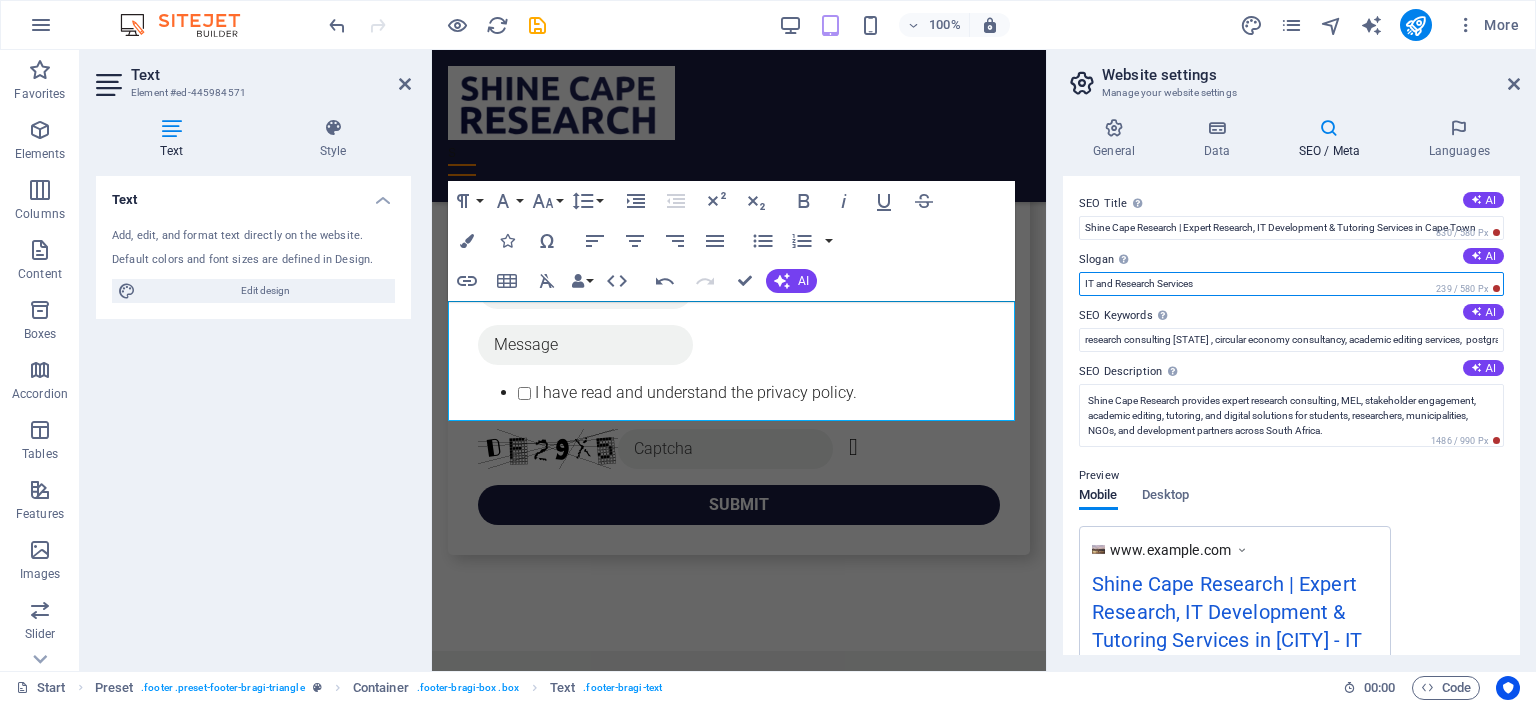 click on "IT and Research Services" at bounding box center [1291, 284] 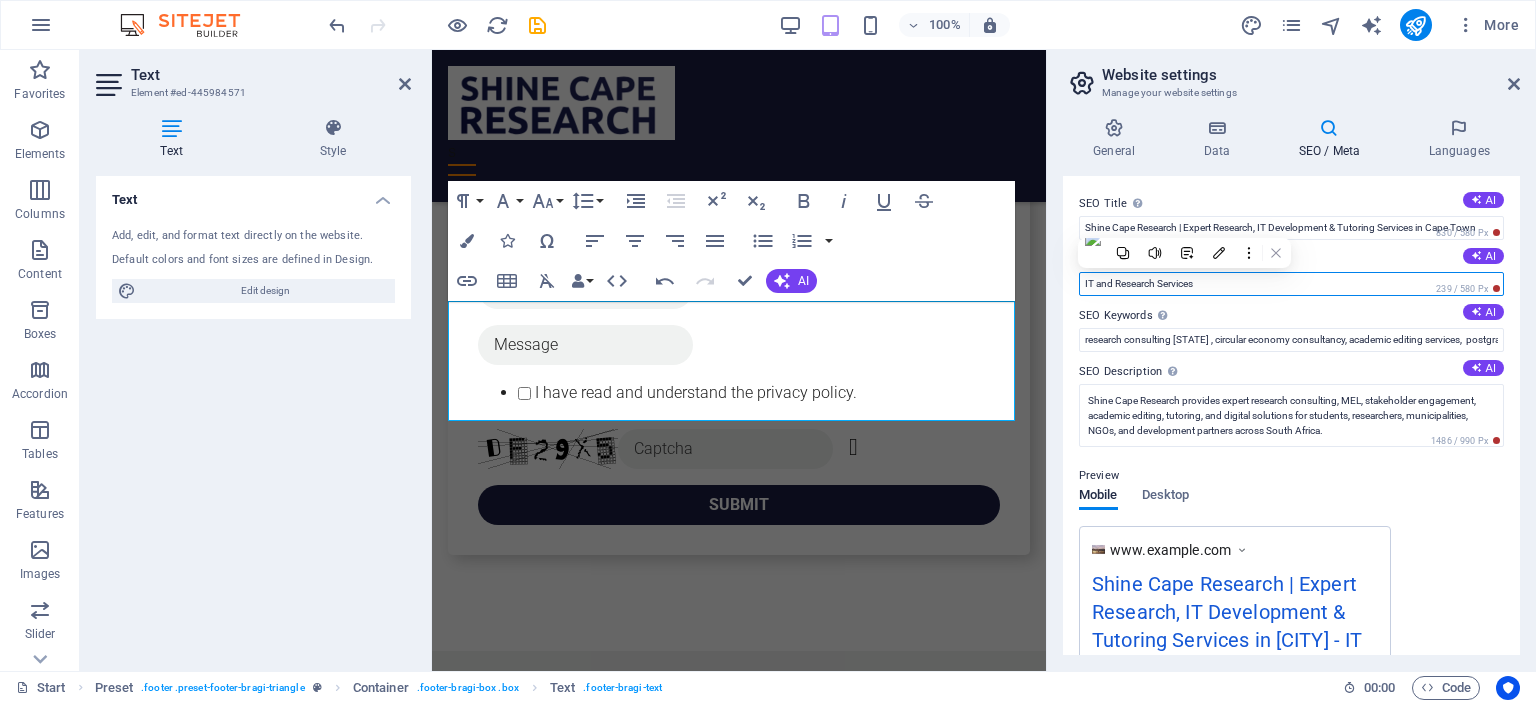 paste on "Knowledge Applied, Potential Unlocked" 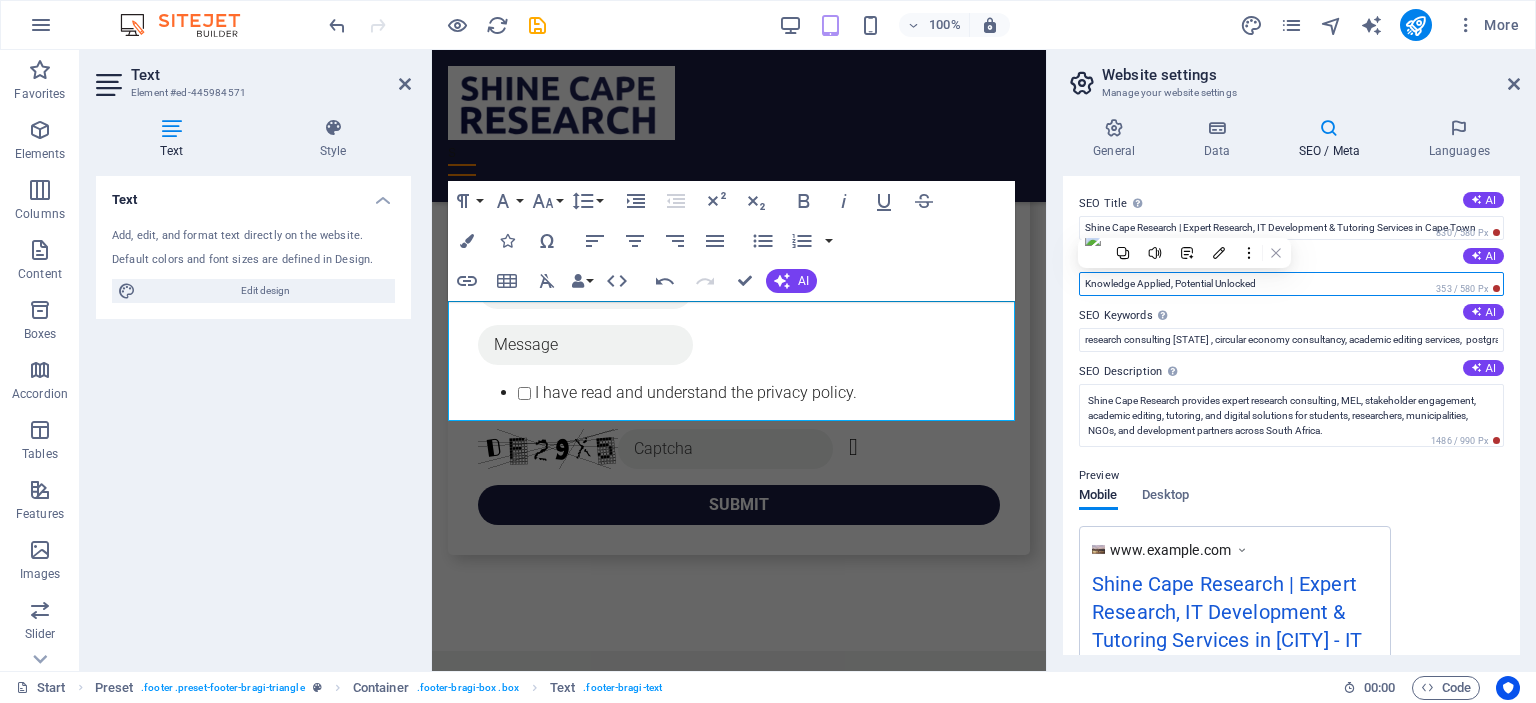 click on "Knowledge Applied, Potential Unlocked" at bounding box center (1291, 284) 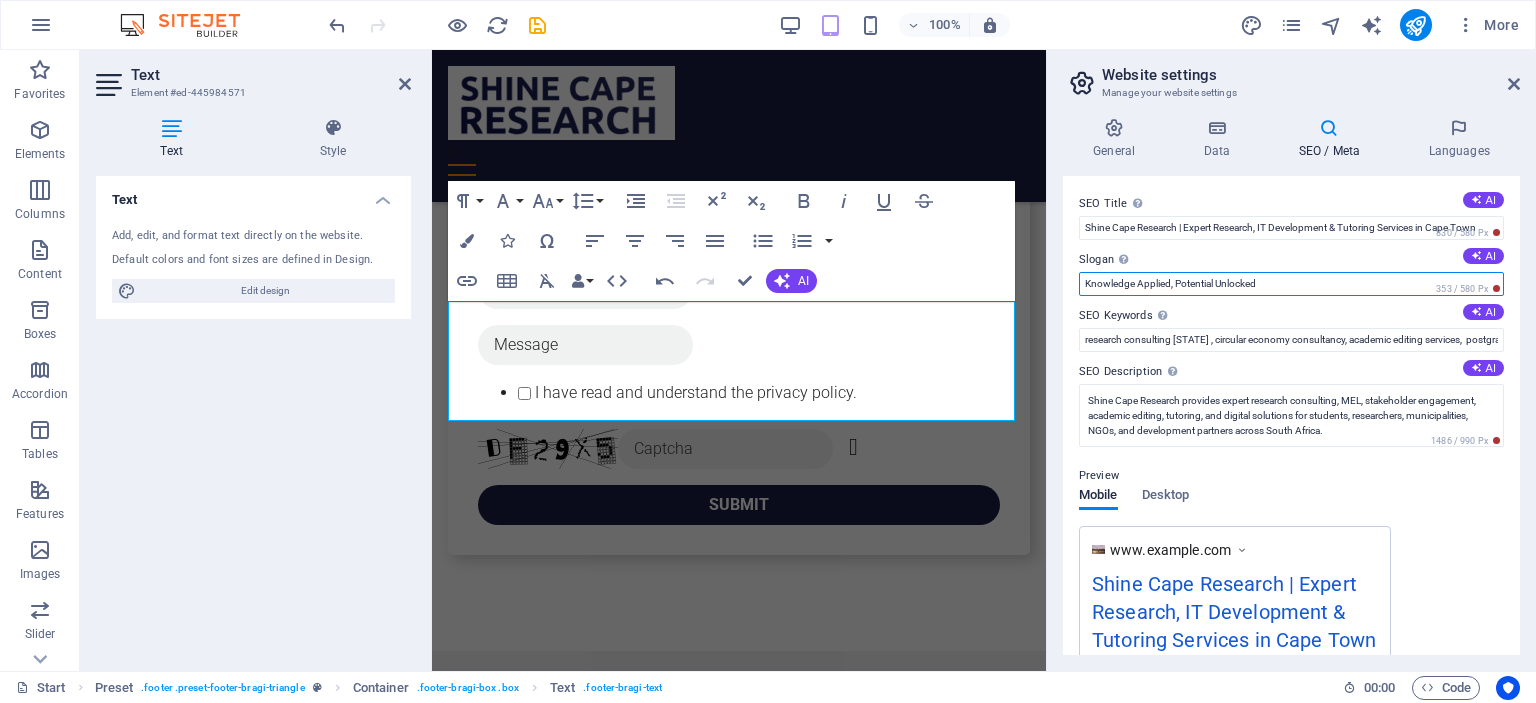 type on "Knowledge Applied, Potential Unlocked" 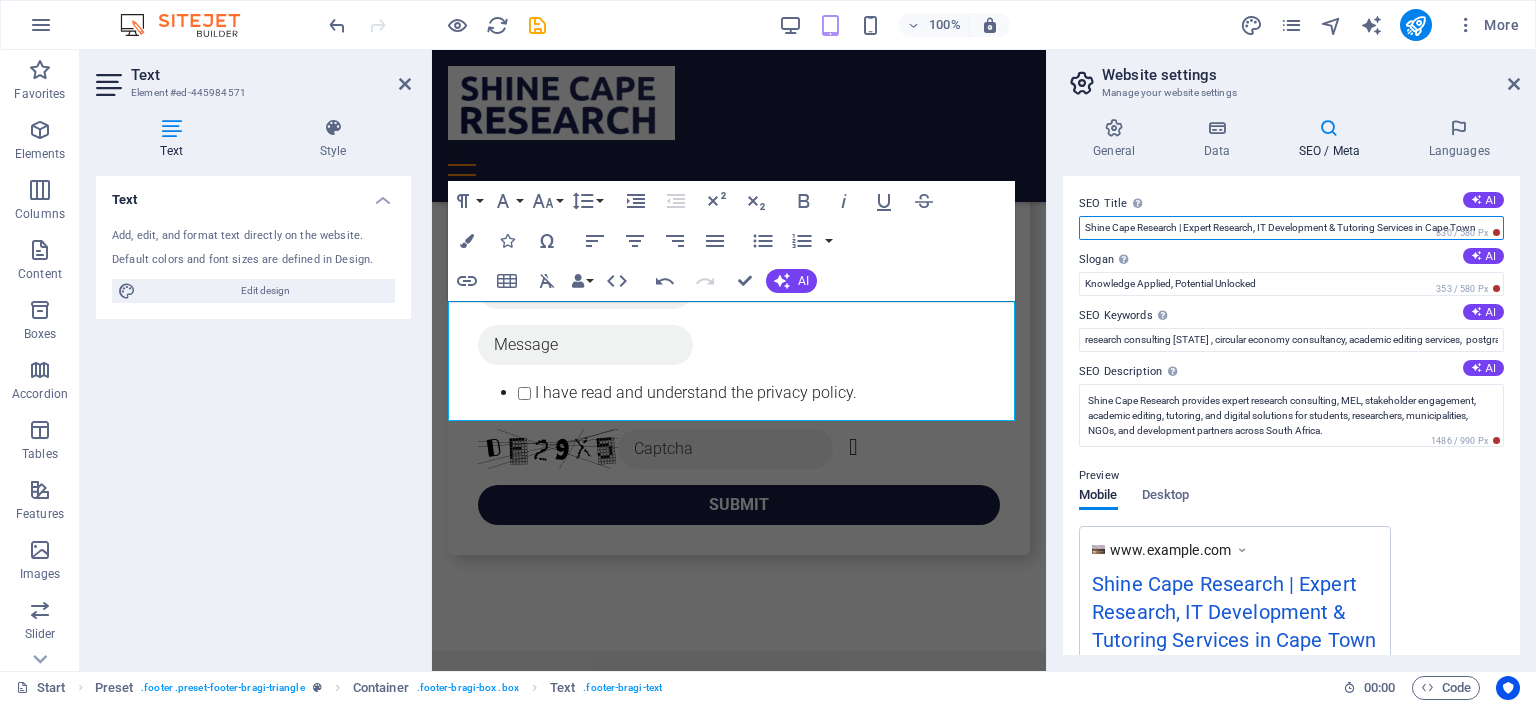 drag, startPoint x: 1085, startPoint y: 231, endPoint x: 1500, endPoint y: 230, distance: 415.0012 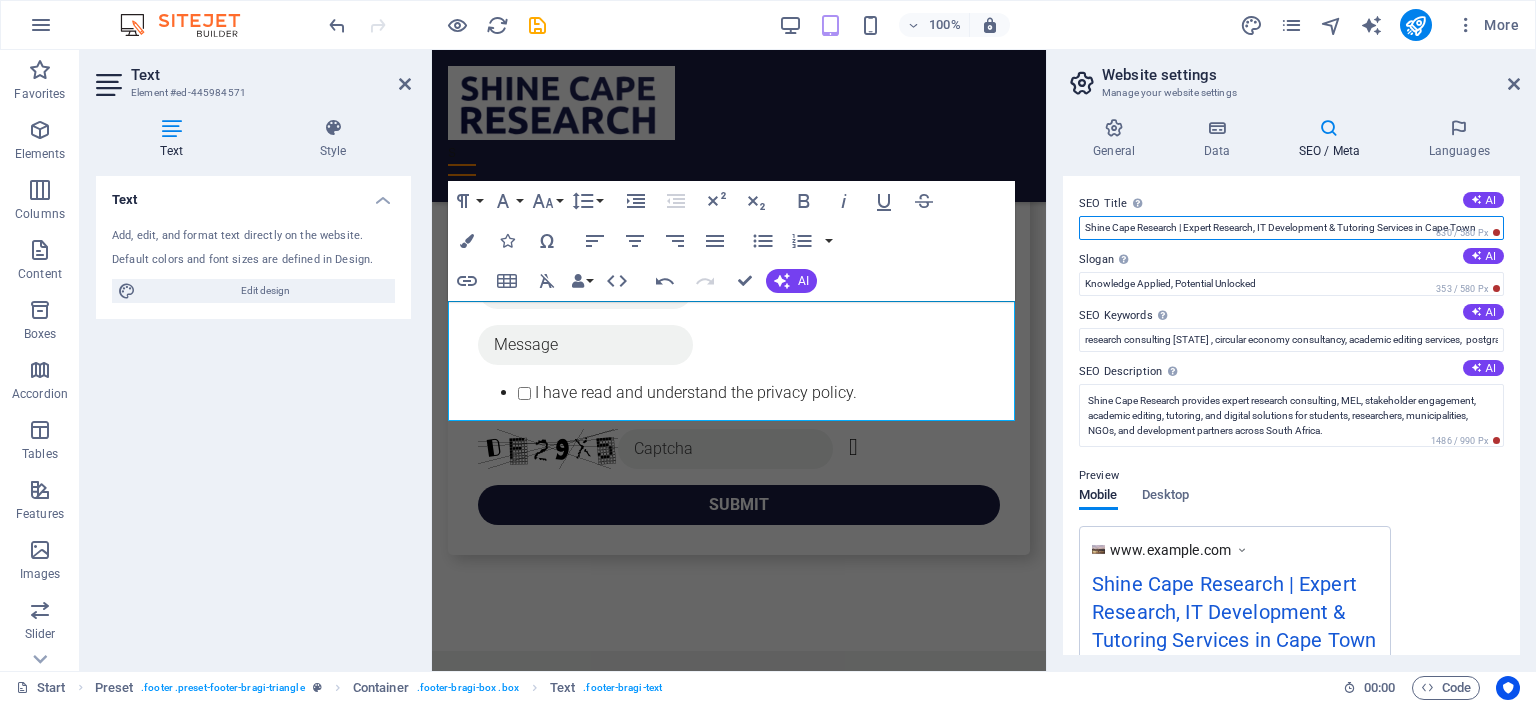 click on "Shine Cape Research Start Favorites Elements Columns Content Boxes Accordion Tables Features Images Slider Header Footer Forms Marketing Collections Text Element #ed-445984571 Text Style Text Add, edit, and format text directly on the website. Default colors and font sizes are defined in Design. Edit design Alignment Left aligned Centered Right aligned Preset Element Layout How this element expands within the layout (Flexbox). Size Default auto px % 1/1 1/2 1/3 1/4 1/5 1/6 1/7 1/8 1/9 1/10 Grow Shrink Order Container layout Visible Visible Opacity 100 % Overflow Spacing Margin Default auto px % rem vw vh Custom Custom auto px % rem vw vh auto px % rem vw vh auto px % rem vw vh auto px % rem vw vh Padding Default px rem % vh vw Custom Custom px rem % vh vw px rem % vh vw px rem % vh vw px rem % vh vw Border Style              - Width 1 auto px rem % vh vw Custom Custom 1 auto px rem % vh vw 1 auto px rem % vh vw 1 auto px" at bounding box center [768, 351] 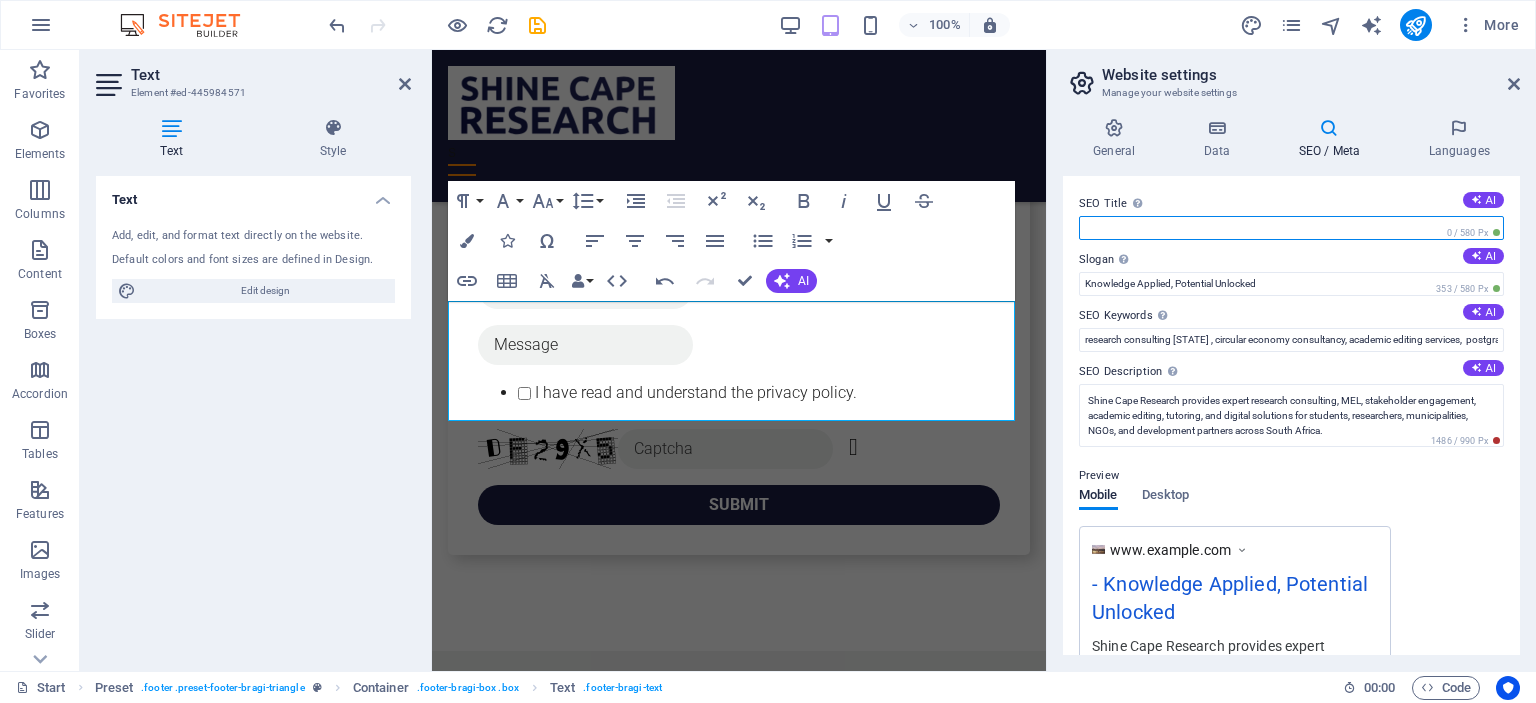 paste on "Shine Cape Research | Research Consulting, MEL, Editing & Tutoring Services South Africa" 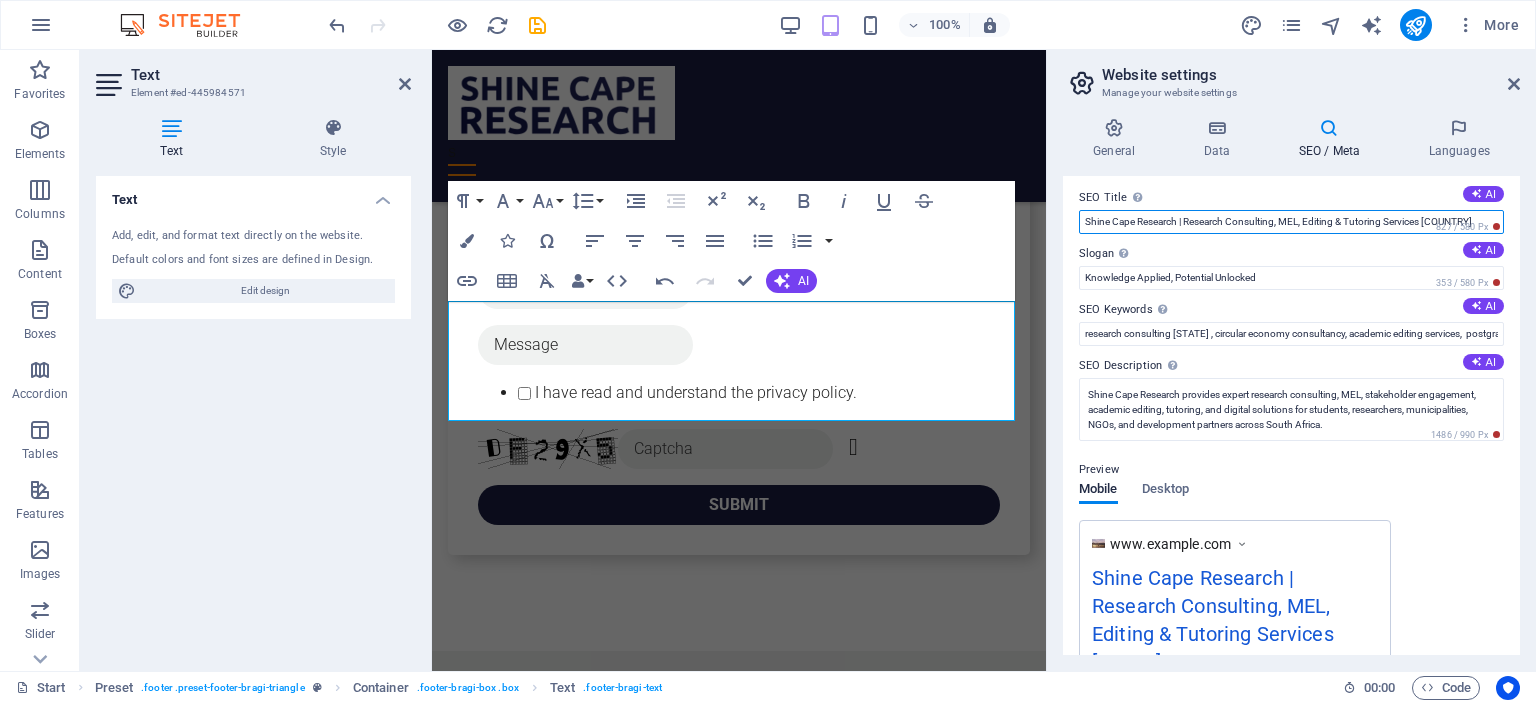scroll, scrollTop: 0, scrollLeft: 0, axis: both 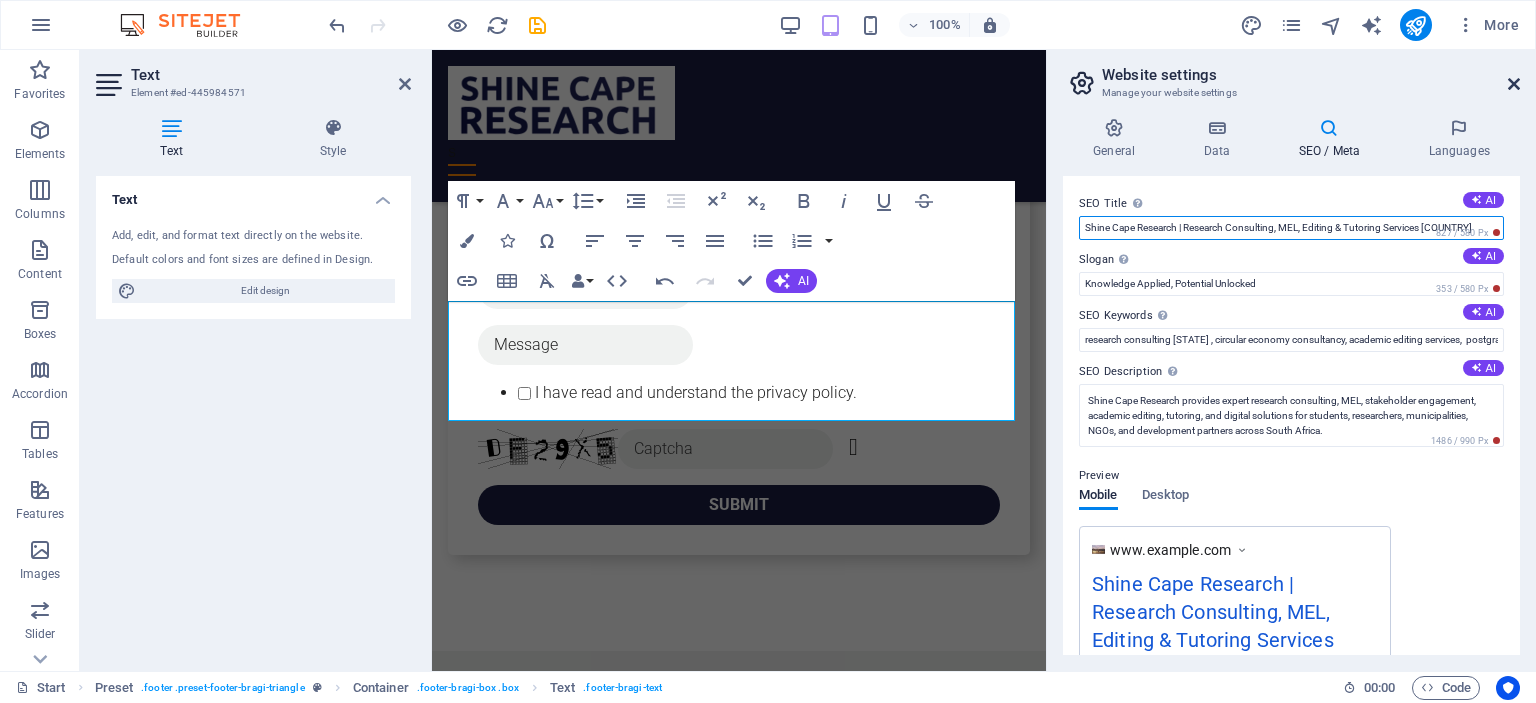 type on "Shine Cape Research | Research Consulting, MEL, Editing & Tutoring Services South Africa" 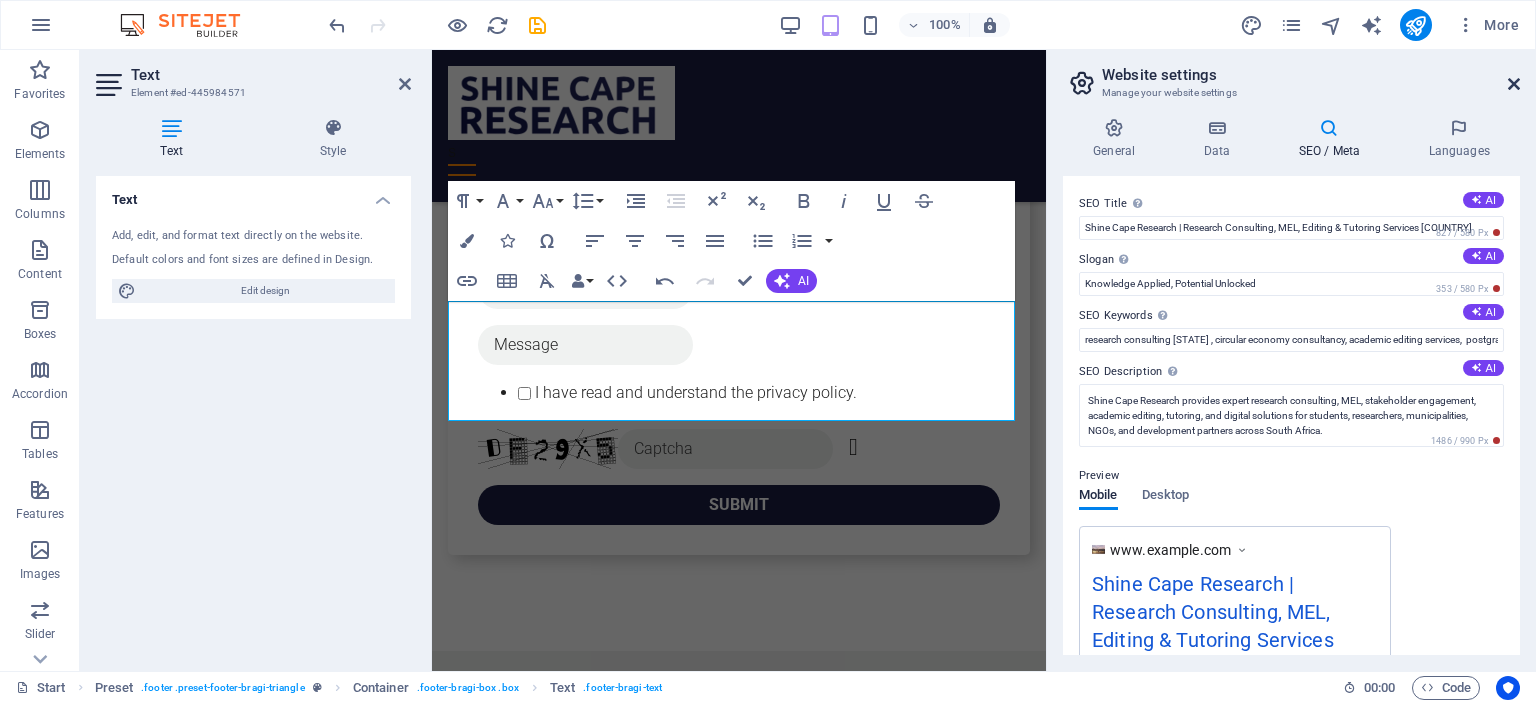 click at bounding box center [1514, 84] 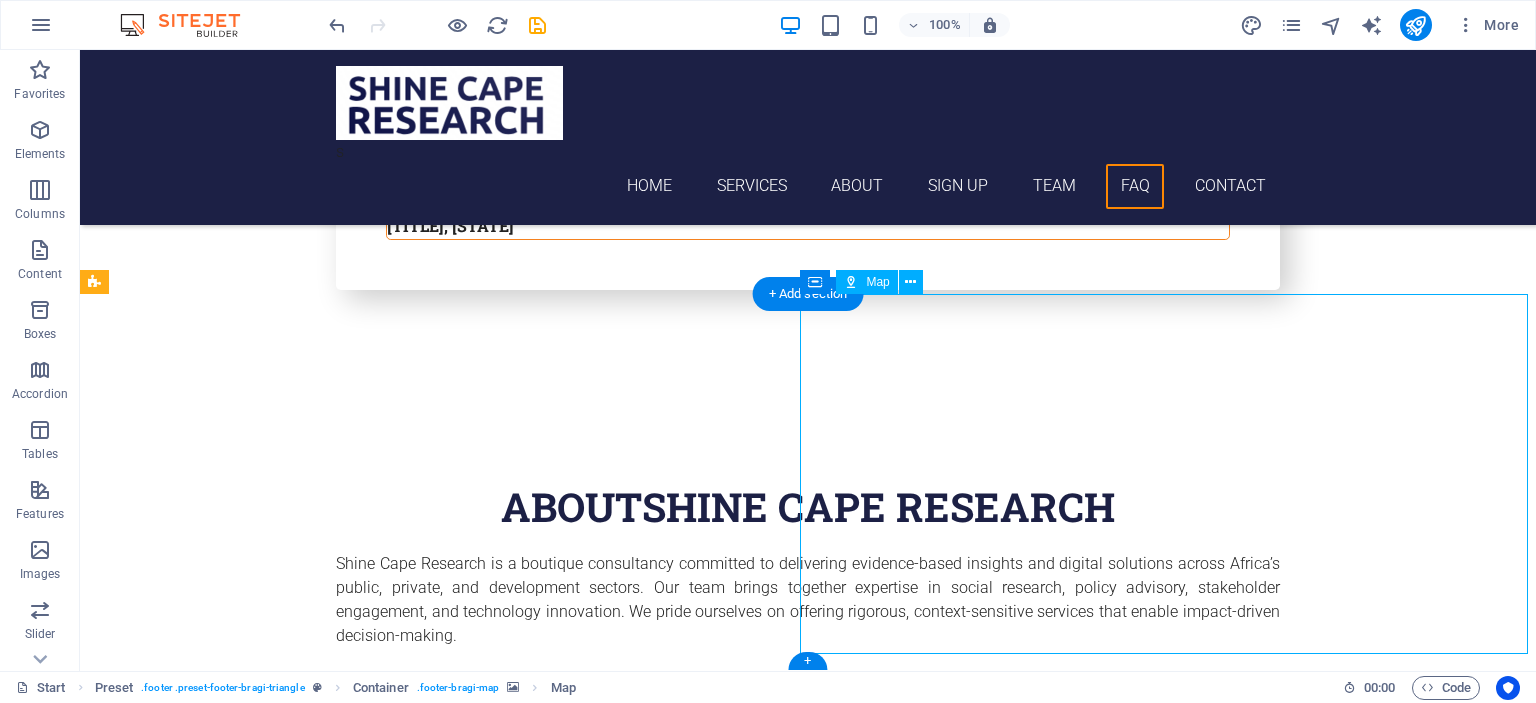 drag, startPoint x: 1163, startPoint y: 454, endPoint x: 1190, endPoint y: 487, distance: 42.638012 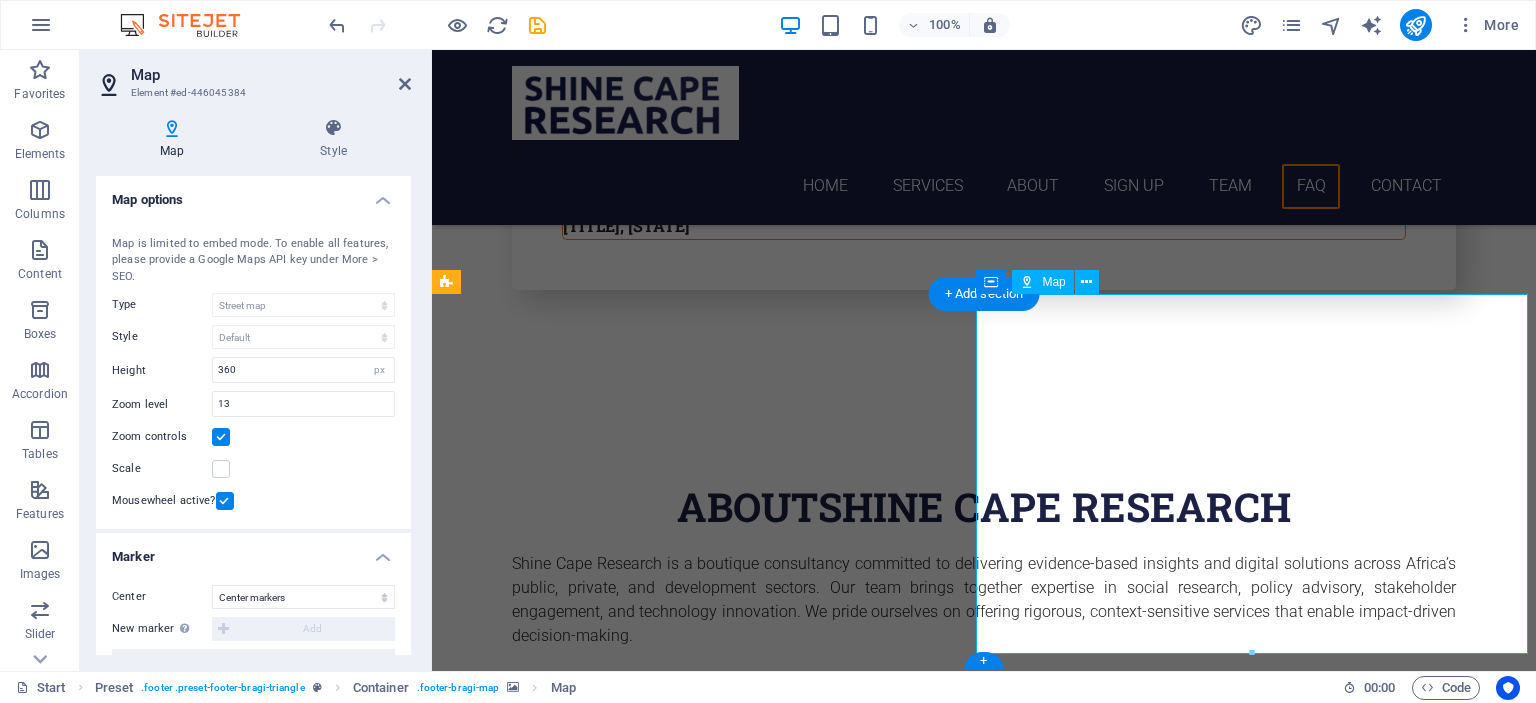 click at bounding box center (1260, -6994) 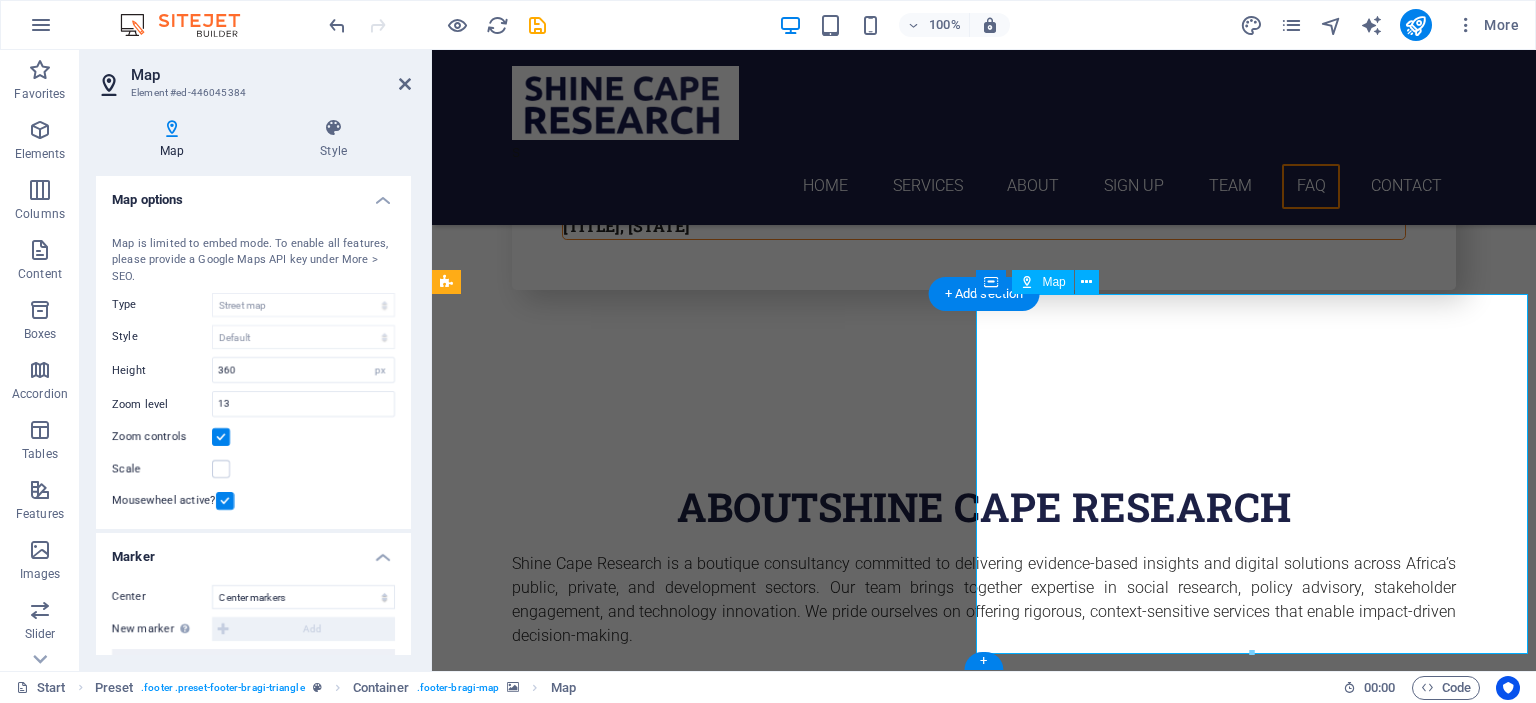click at bounding box center [1260, -6994] 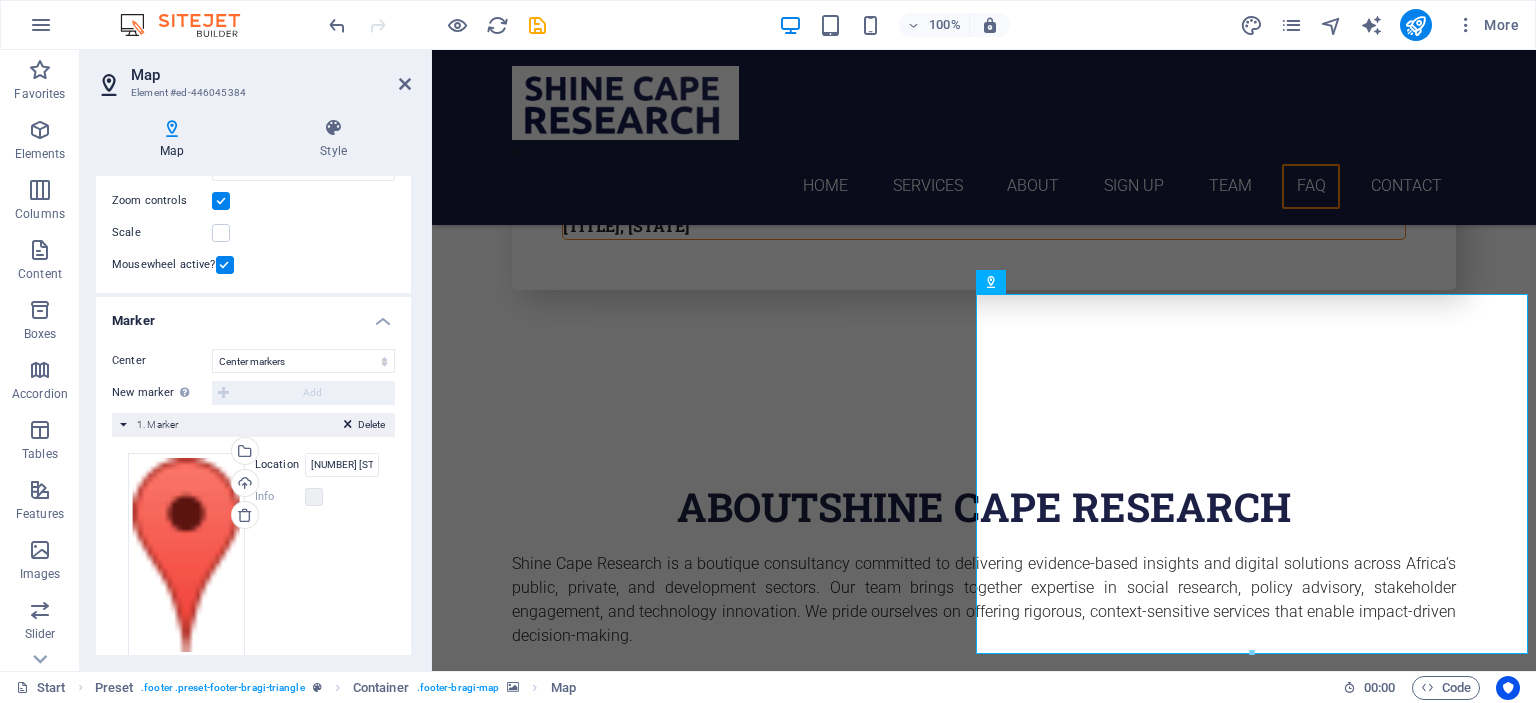 scroll, scrollTop: 265, scrollLeft: 0, axis: vertical 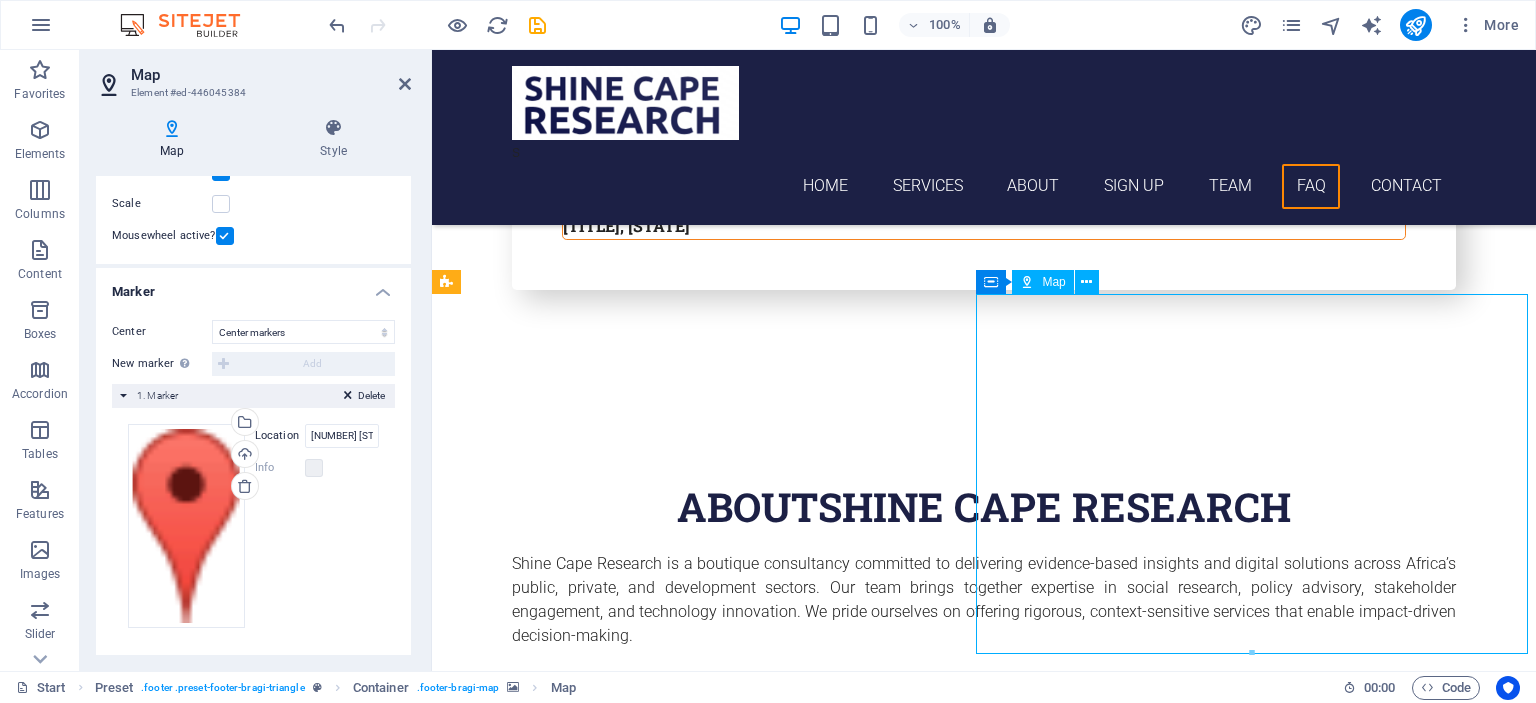 drag, startPoint x: 1287, startPoint y: 439, endPoint x: 1272, endPoint y: 518, distance: 80.411446 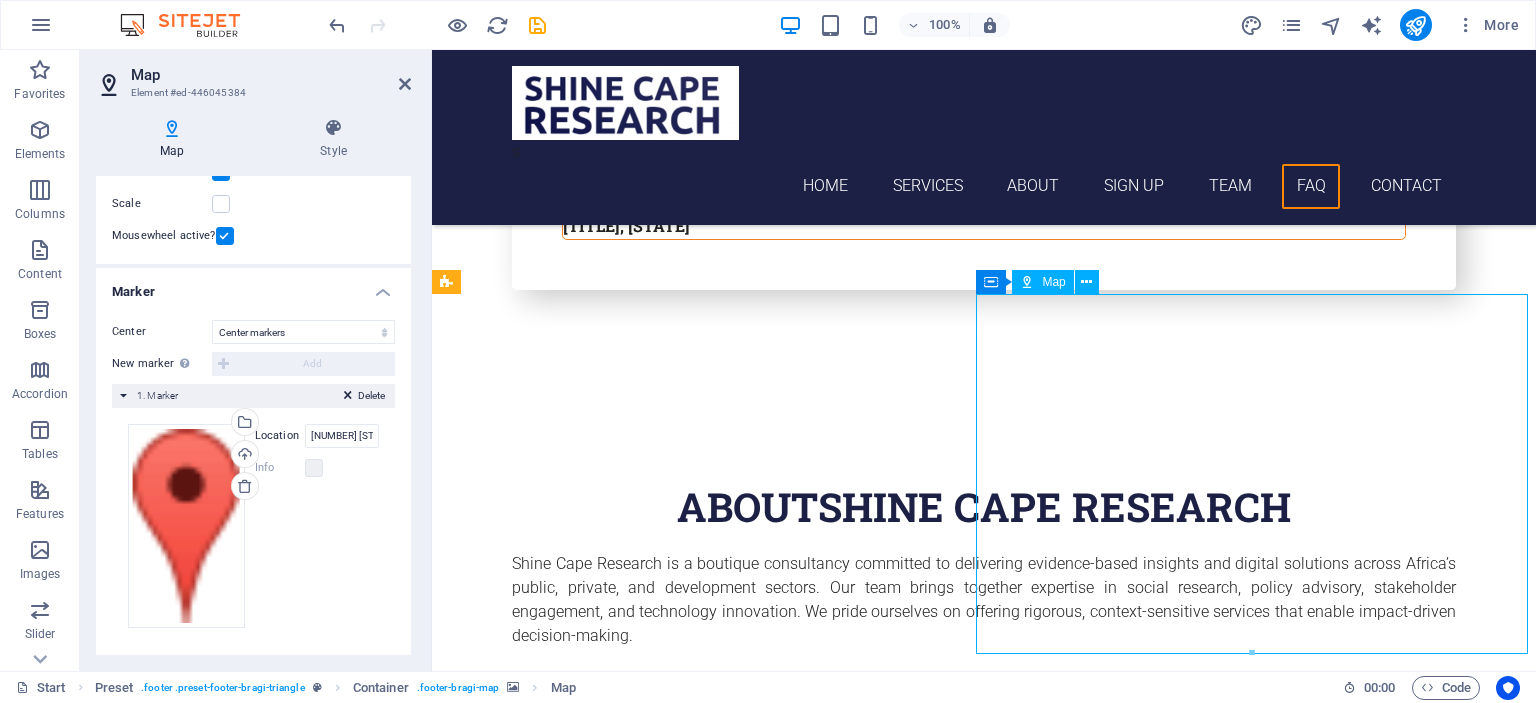 click at bounding box center [1260, -6994] 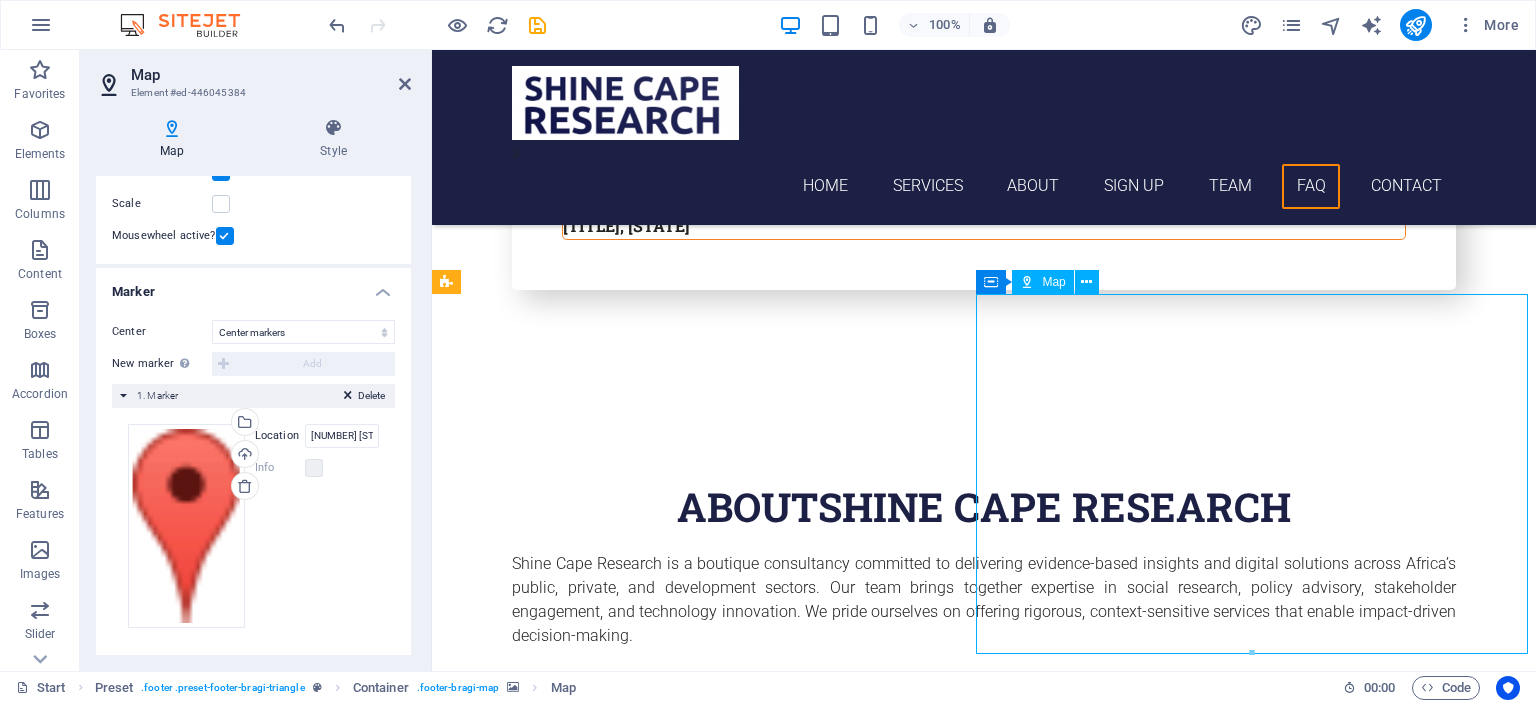 click at bounding box center [1260, -6994] 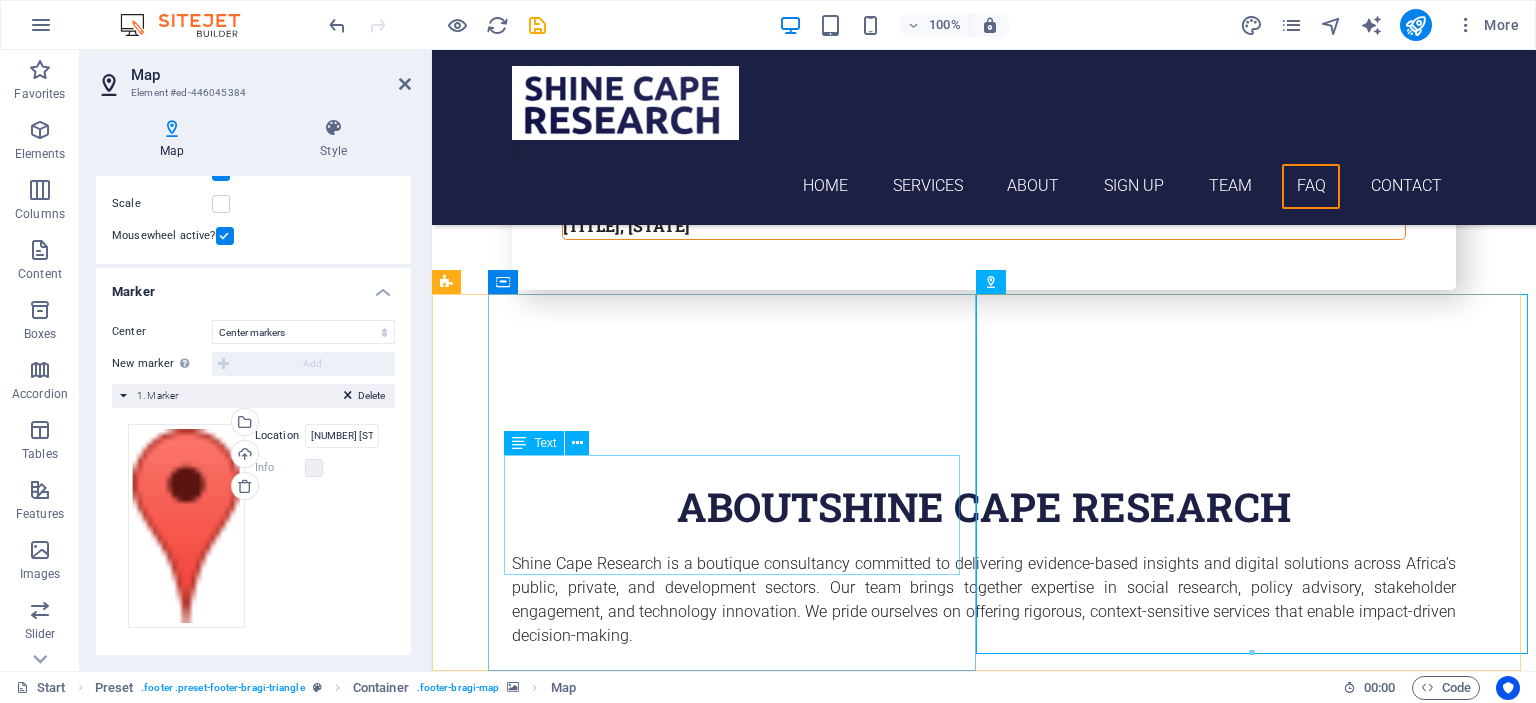 click on "Shine Cape Research 2 Tennessee Street ,  Langberg Glen, Cape Town   7570 +27812343621 shinecaperesearch@gmail.com Legal Notice  |  Privacy" at bounding box center [740, 5772] 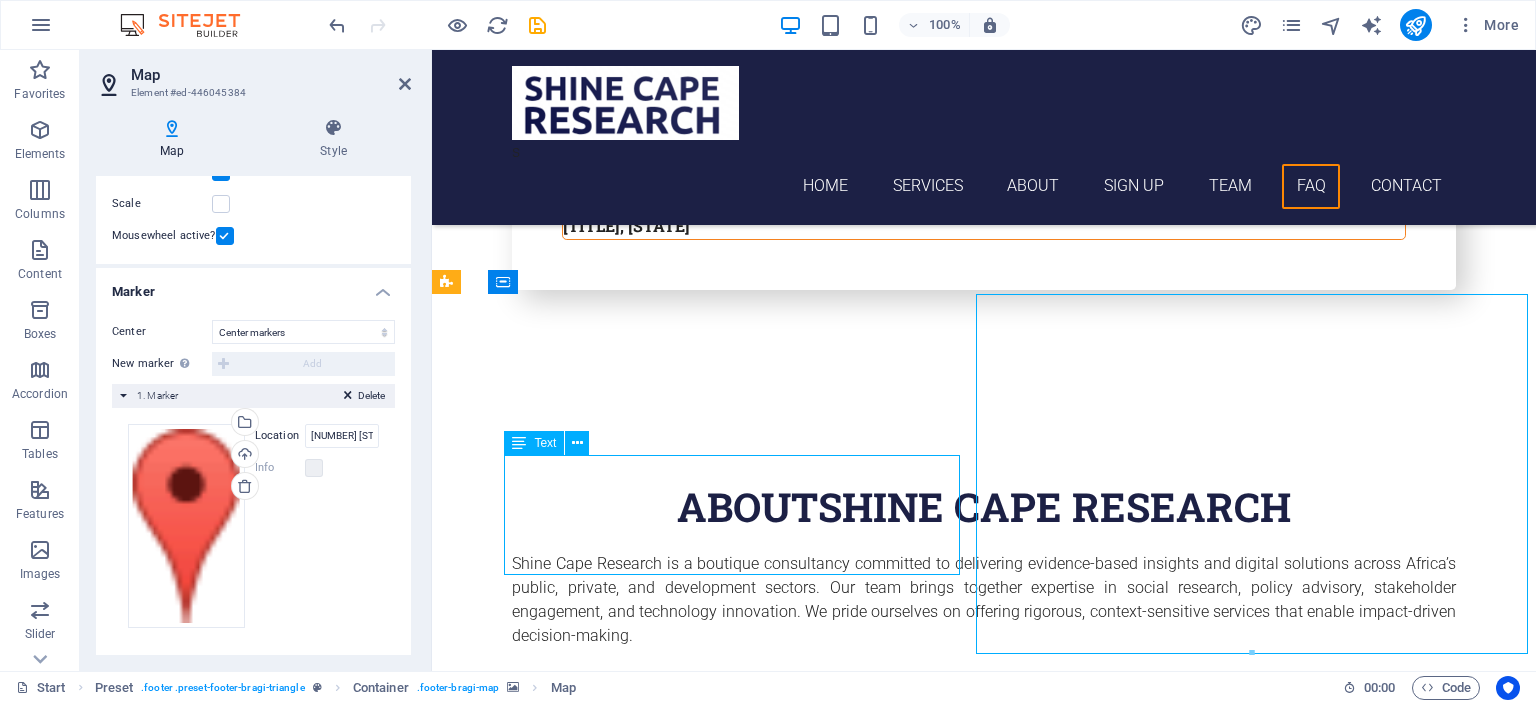 click on "Shine Cape Research 2 Tennessee Street ,  Langberg Glen, Cape Town   7570 +27812343621 shinecaperesearch@gmail.com Legal Notice  |  Privacy" at bounding box center (740, 5772) 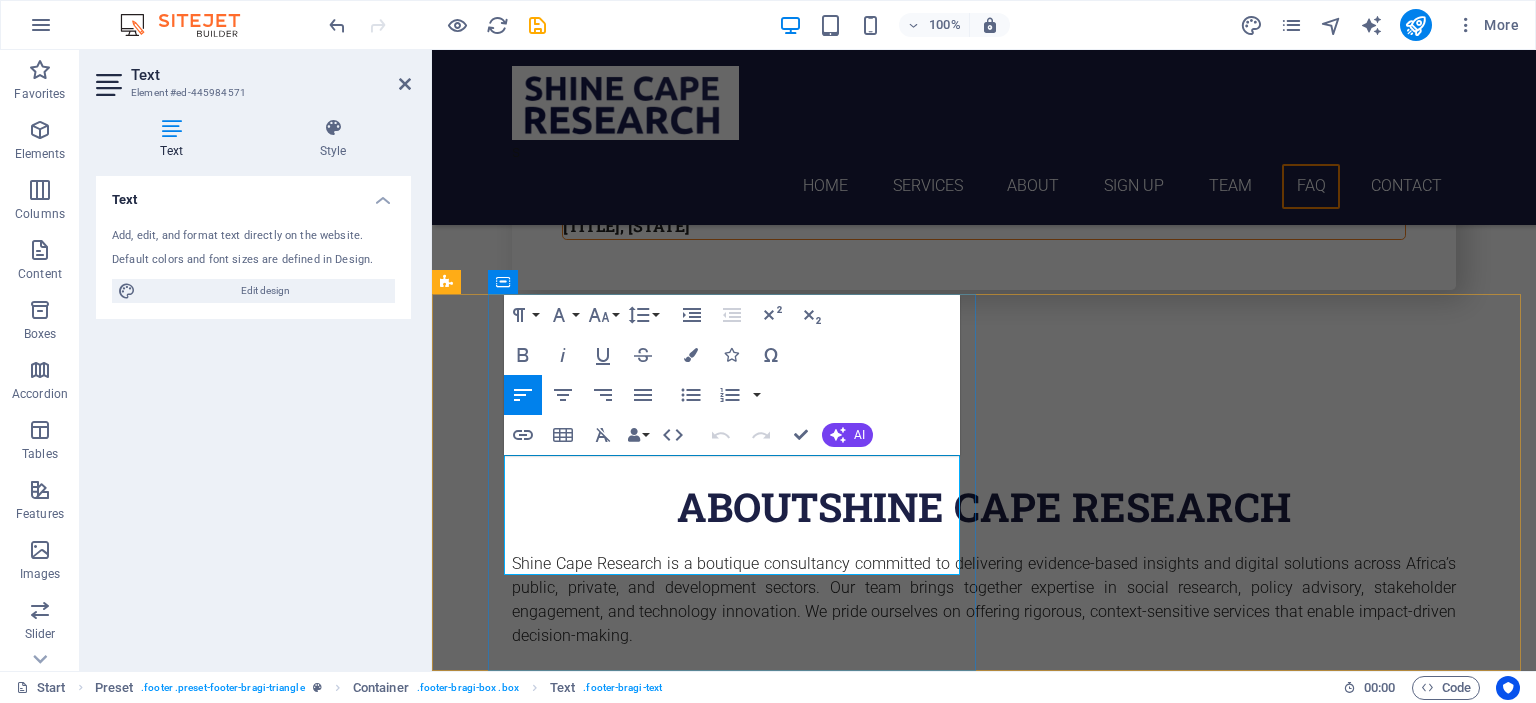 click on "Langberg Glen, Cape Town" at bounding box center (744, 5747) 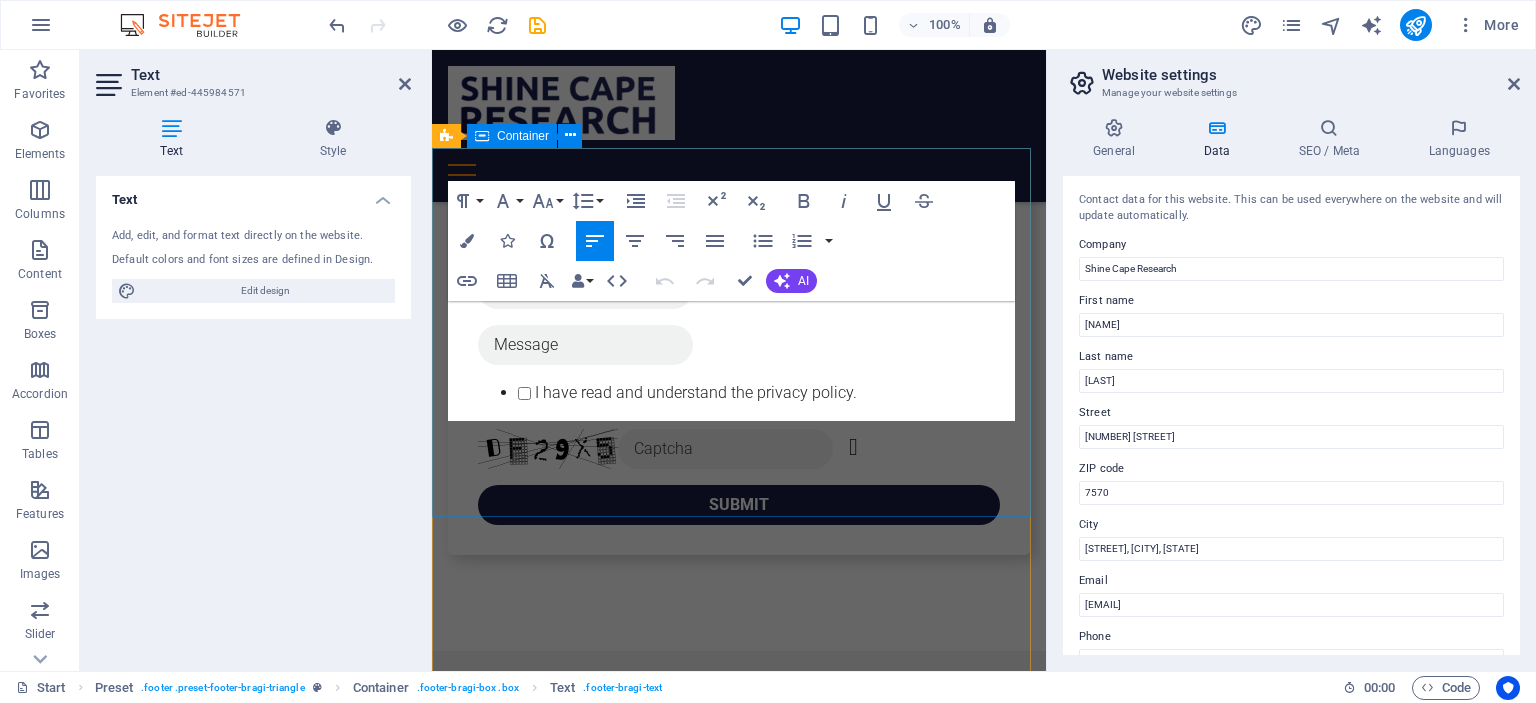click on "Get in touch Shine Cape Research 2 Tennessee Street ,  Langberg Glen, Cape Town   7570 +27812343621 shinecaperesearch@gmail.com Legal Notice  |  Privacy" at bounding box center (739, 3674) 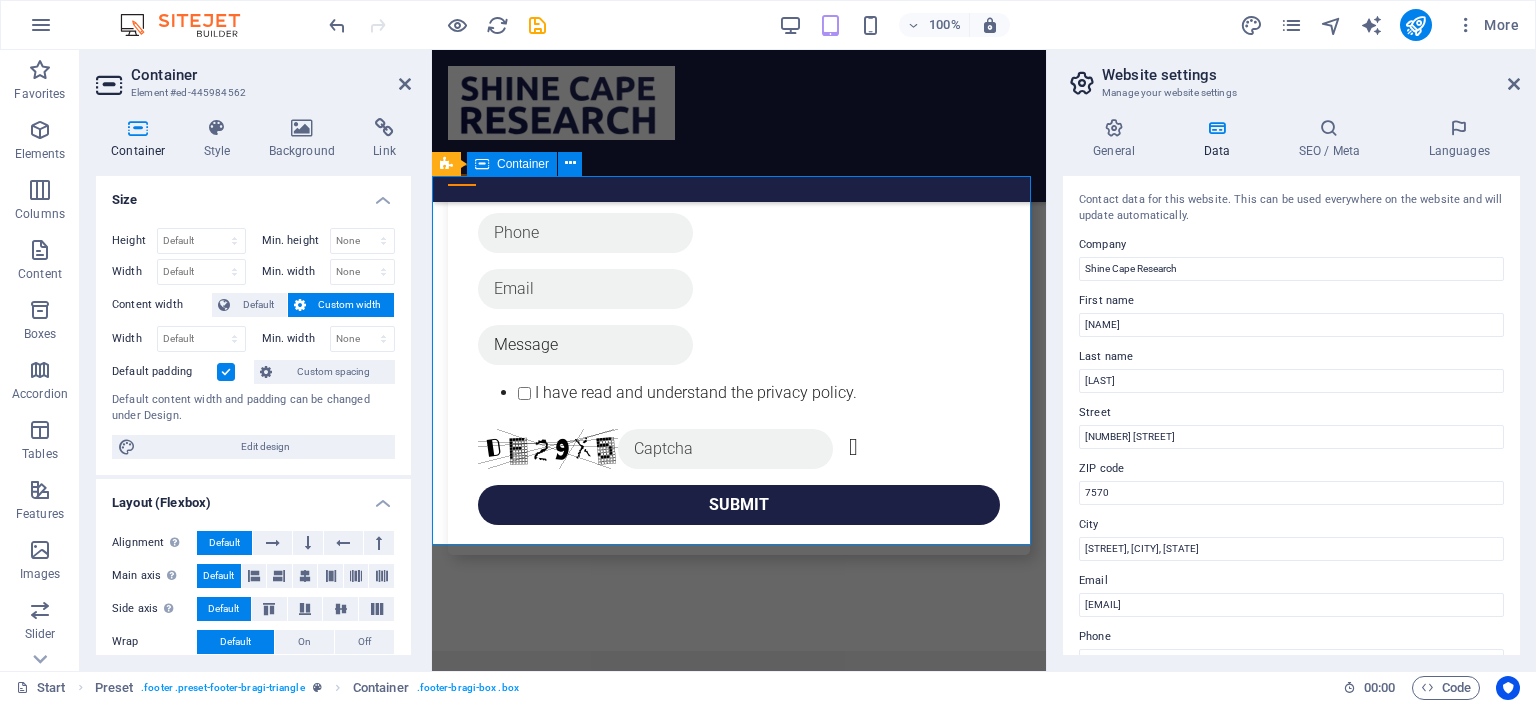 scroll, scrollTop: 8952, scrollLeft: 0, axis: vertical 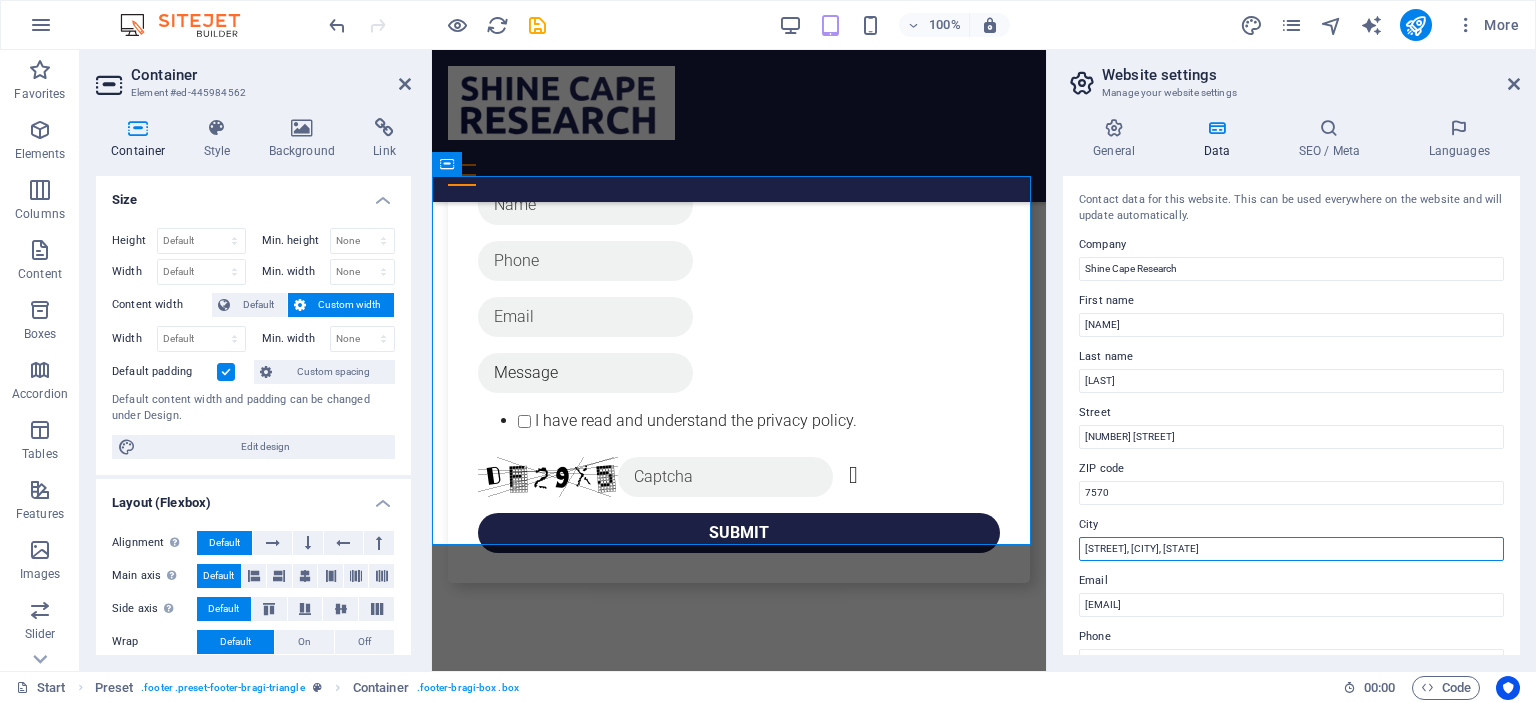 click on "Langberg Glen, Cape Town" at bounding box center [1291, 549] 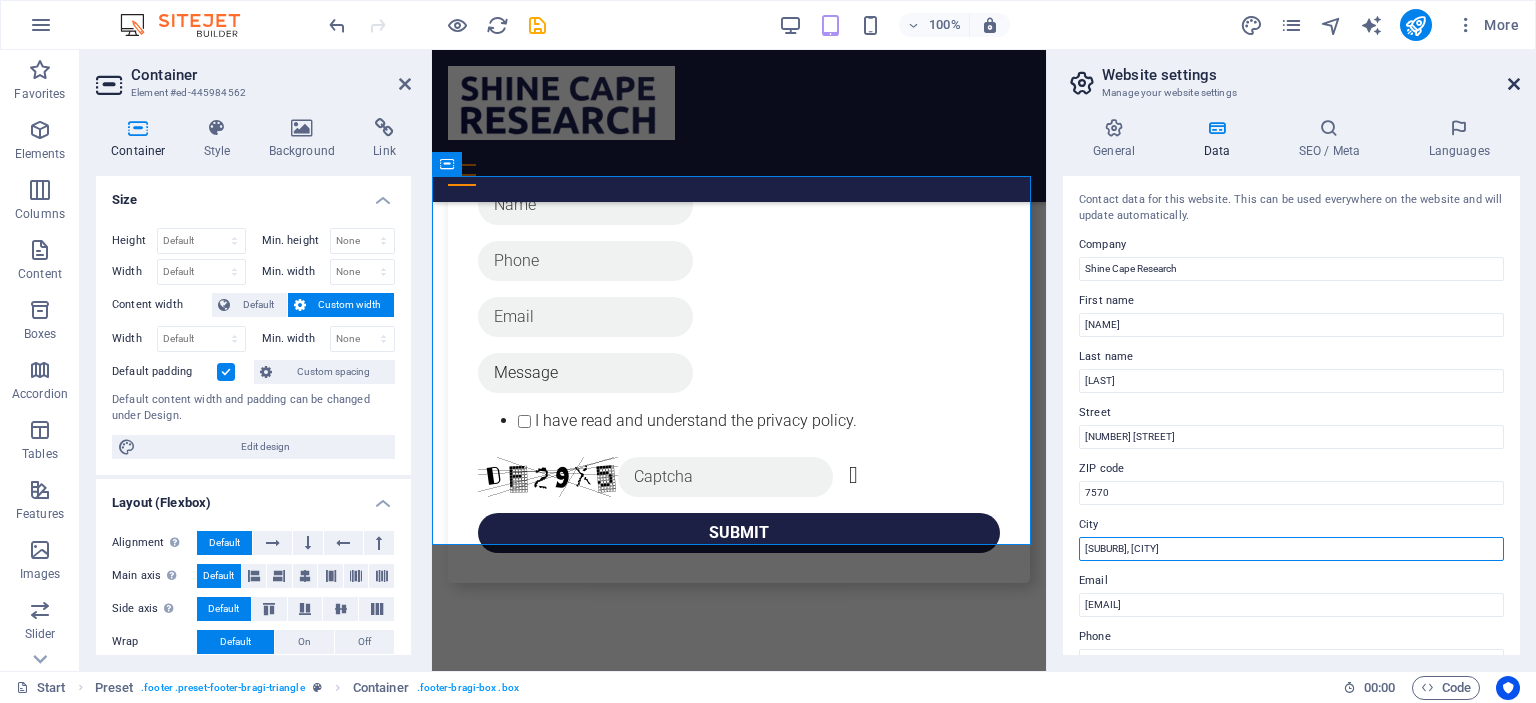 type on "Langberg Heights, Cape Town" 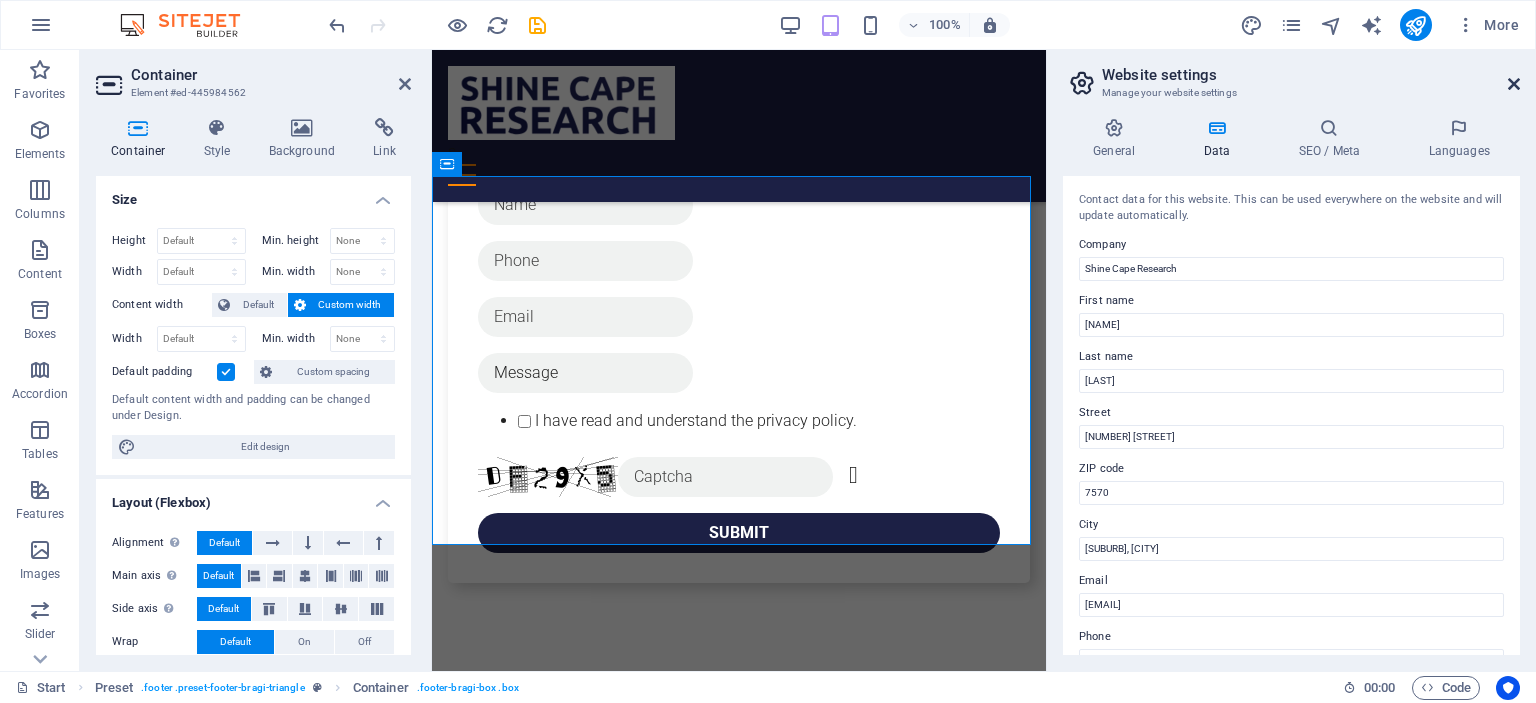 click at bounding box center (1514, 84) 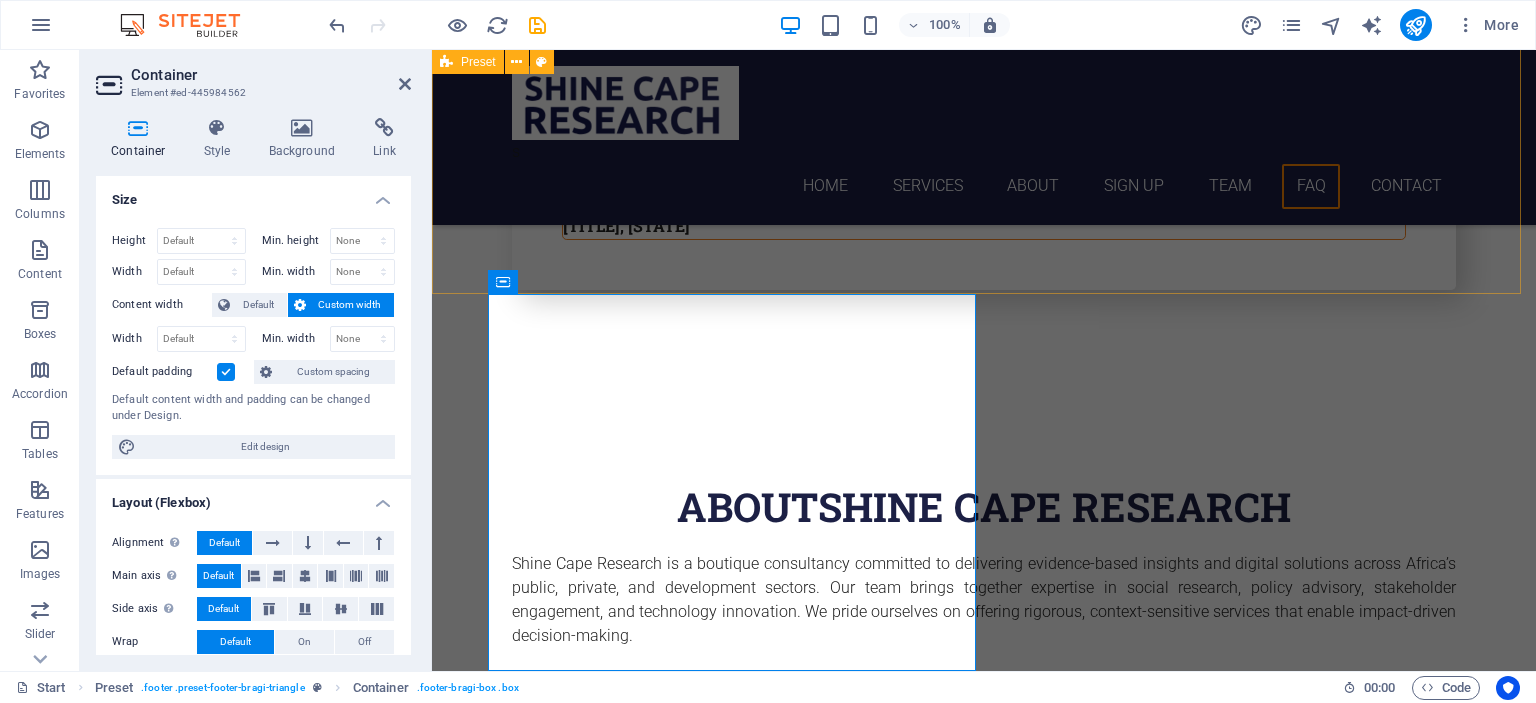 click on "FAQ Do you only work with students? No, we work with a broad range of clients including postgraduate students, researchers, NGOs, development agencies, and municipal departments. Our services are tailored to suit both individual and institutional needs . What types of research and consulting projects do you support? We support projects across governance, urban infrastructure, the circular economy, migration, and public service delivery. This includes fieldwork design, stakeholder engagement, and producing actionable, publication-grade outputs. Can you assist with Monitoring, Evaluation and Learning (MEL) for donor-funded programmes? Yes. We design and implement MEL frameworks, conduct baseline and endline studies, and facilitate learning reviews using both qualitative and quantitative methods suited to your reporting requirements. How does your academic support service maintain ethical boundaries?" at bounding box center [984, 5071] 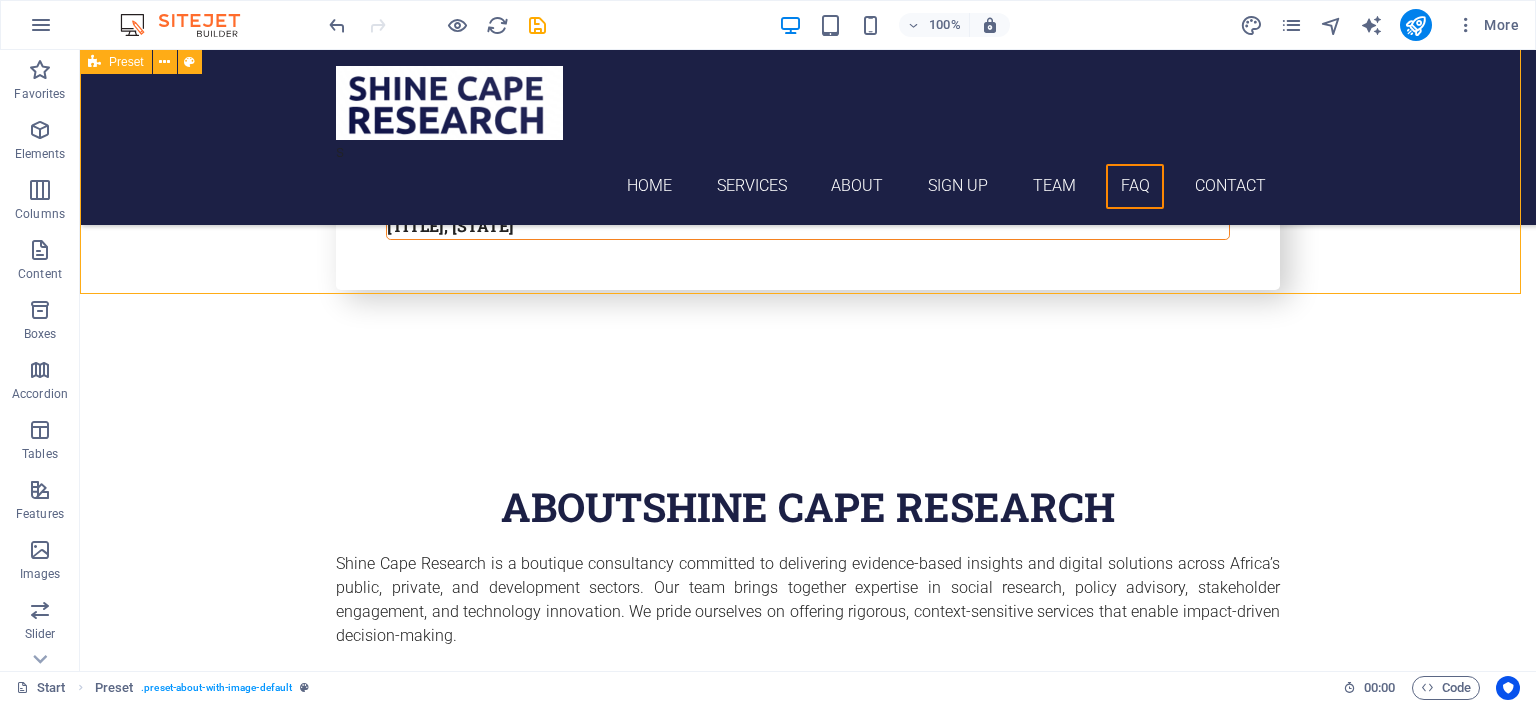 click on "FAQ Do you only work with students? No, we work with a broad range of clients including postgraduate students, researchers, NGOs, development agencies, and municipal departments. Our services are tailored to suit both individual and institutional needs . What types of research and consulting projects do you support? We support projects across governance, urban infrastructure, the circular economy, migration, and public service delivery. This includes fieldwork design, stakeholder engagement, and producing actionable, publication-grade outputs. Can you assist with Monitoring, Evaluation and Learning (MEL) for donor-funded programmes? Yes. We design and implement MEL frameworks, conduct baseline and endline studies, and facilitate learning reviews using both qualitative and quantitative methods suited to your reporting requirements. How does your academic support service maintain ethical boundaries?" at bounding box center (808, 5071) 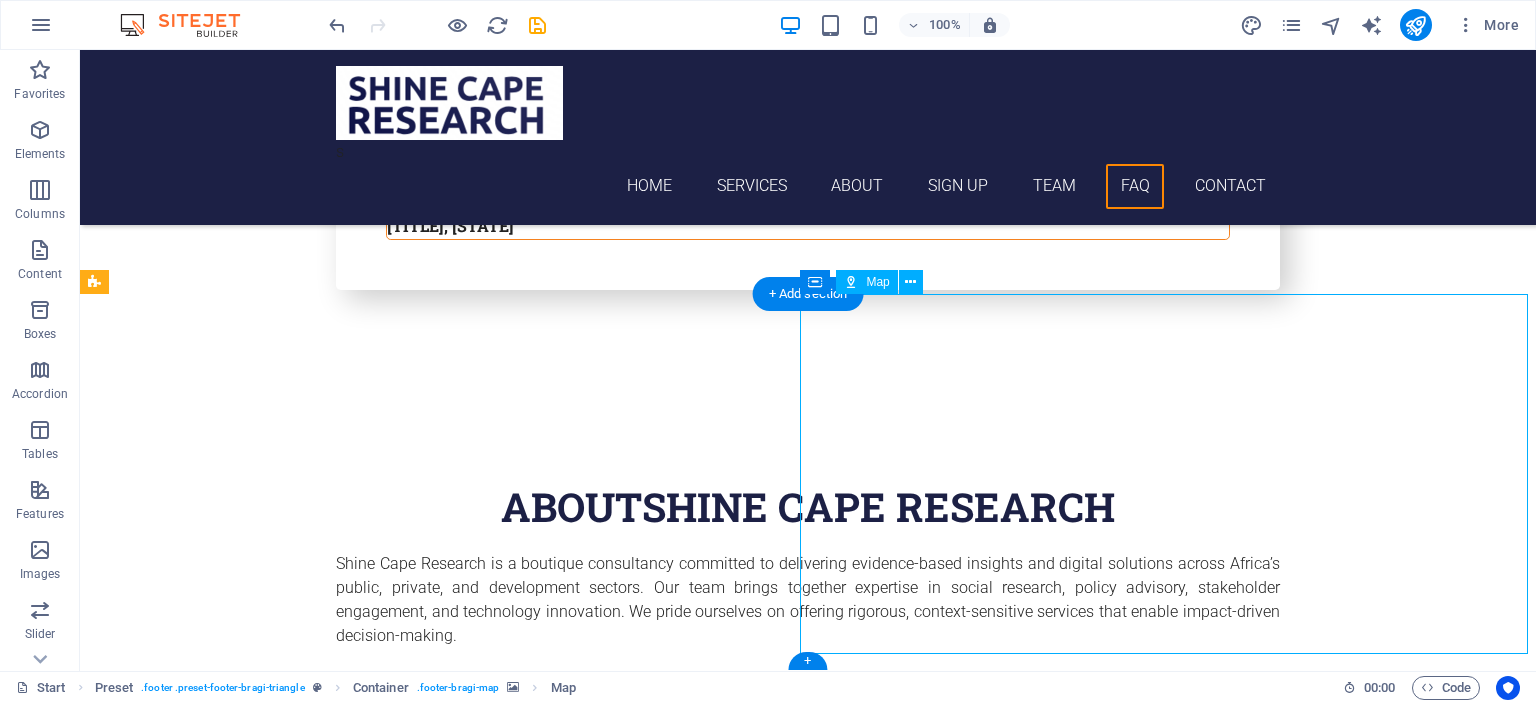 drag, startPoint x: 1158, startPoint y: 451, endPoint x: 1203, endPoint y: 351, distance: 109.65856 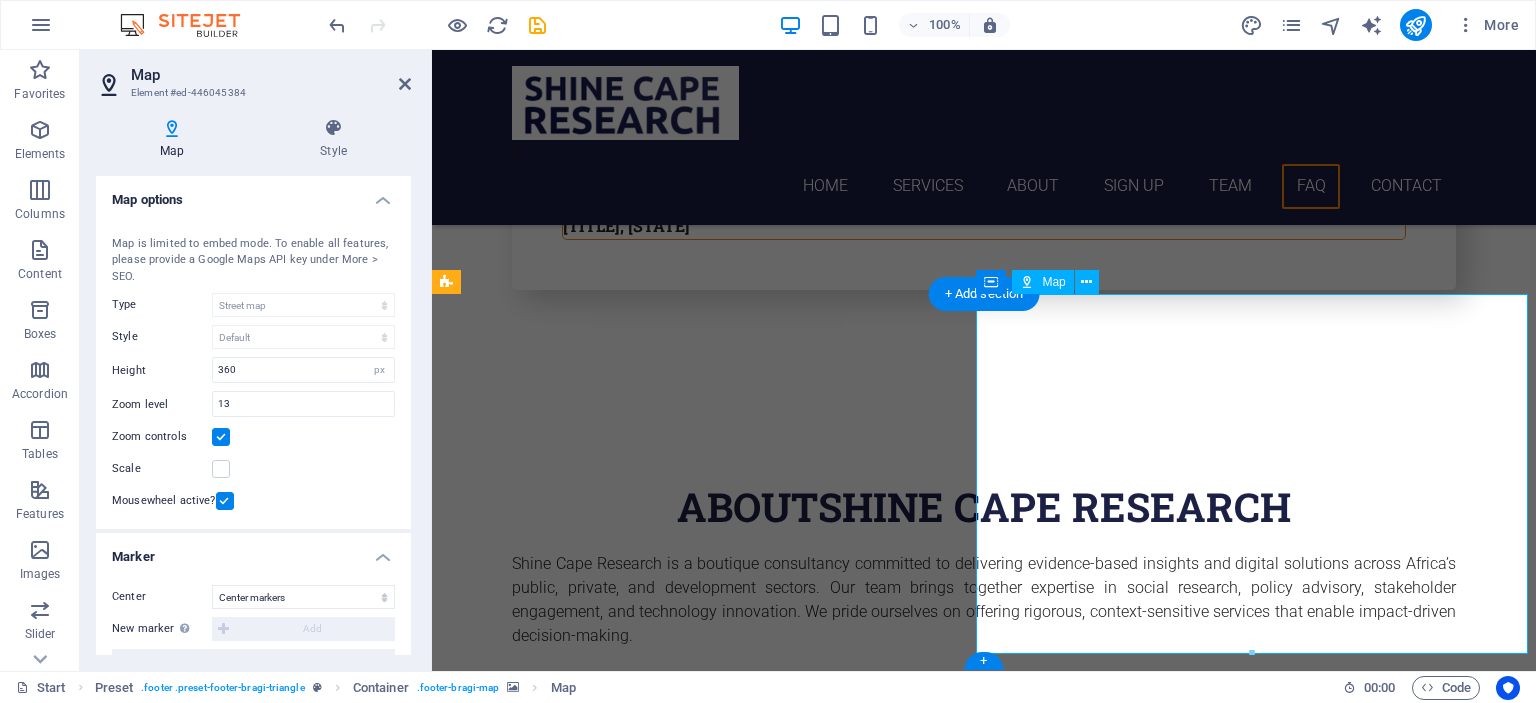 drag, startPoint x: 1515, startPoint y: 459, endPoint x: 1163, endPoint y: 459, distance: 352 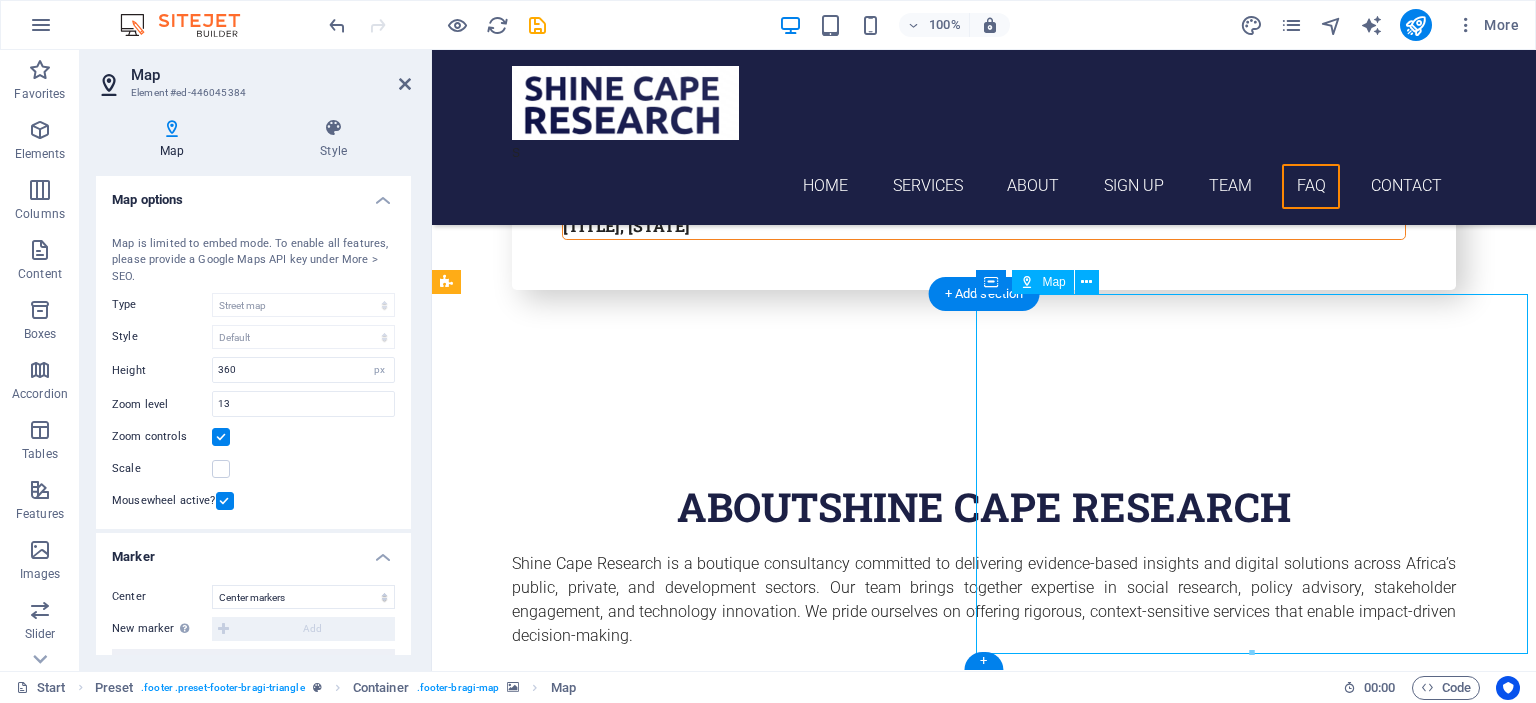drag, startPoint x: 1253, startPoint y: 459, endPoint x: 1276, endPoint y: 393, distance: 69.89278 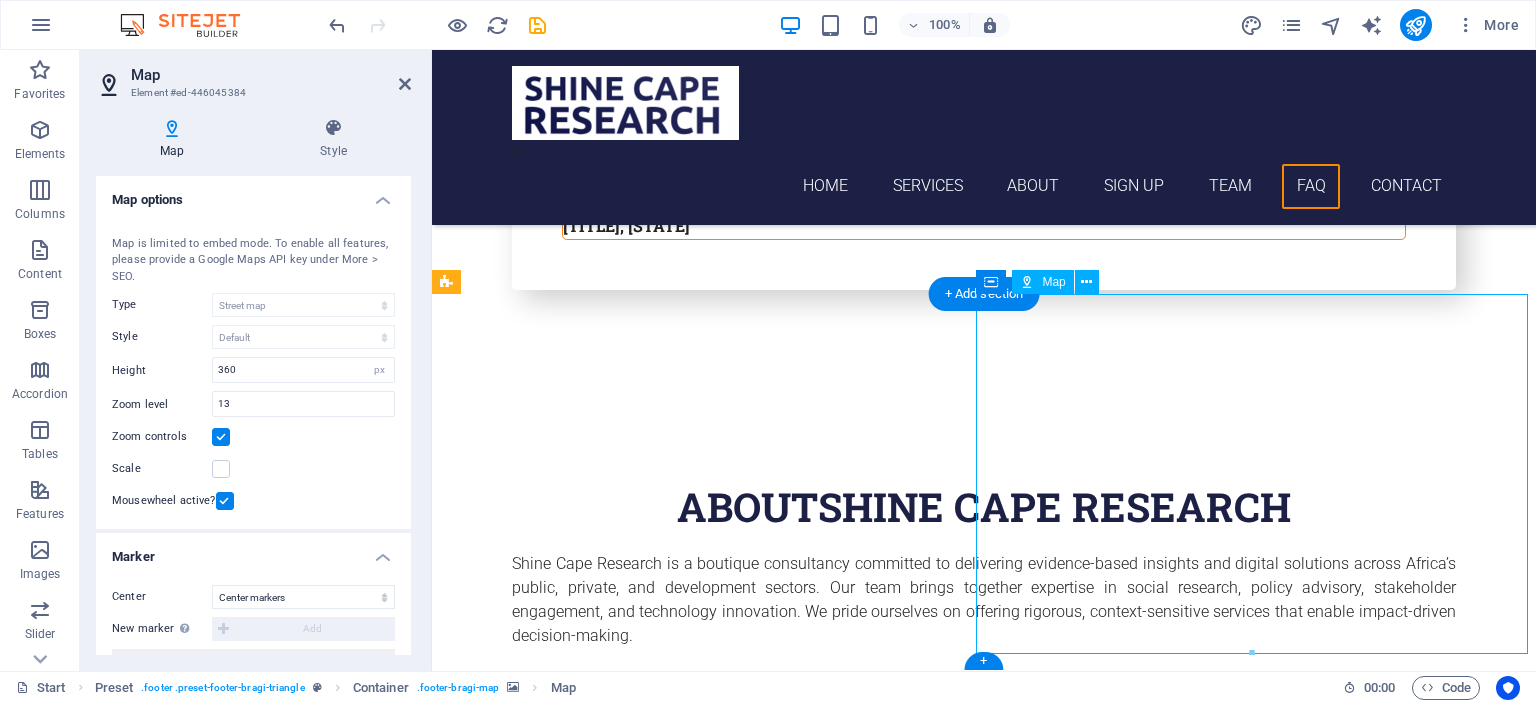 click at bounding box center [1260, -6994] 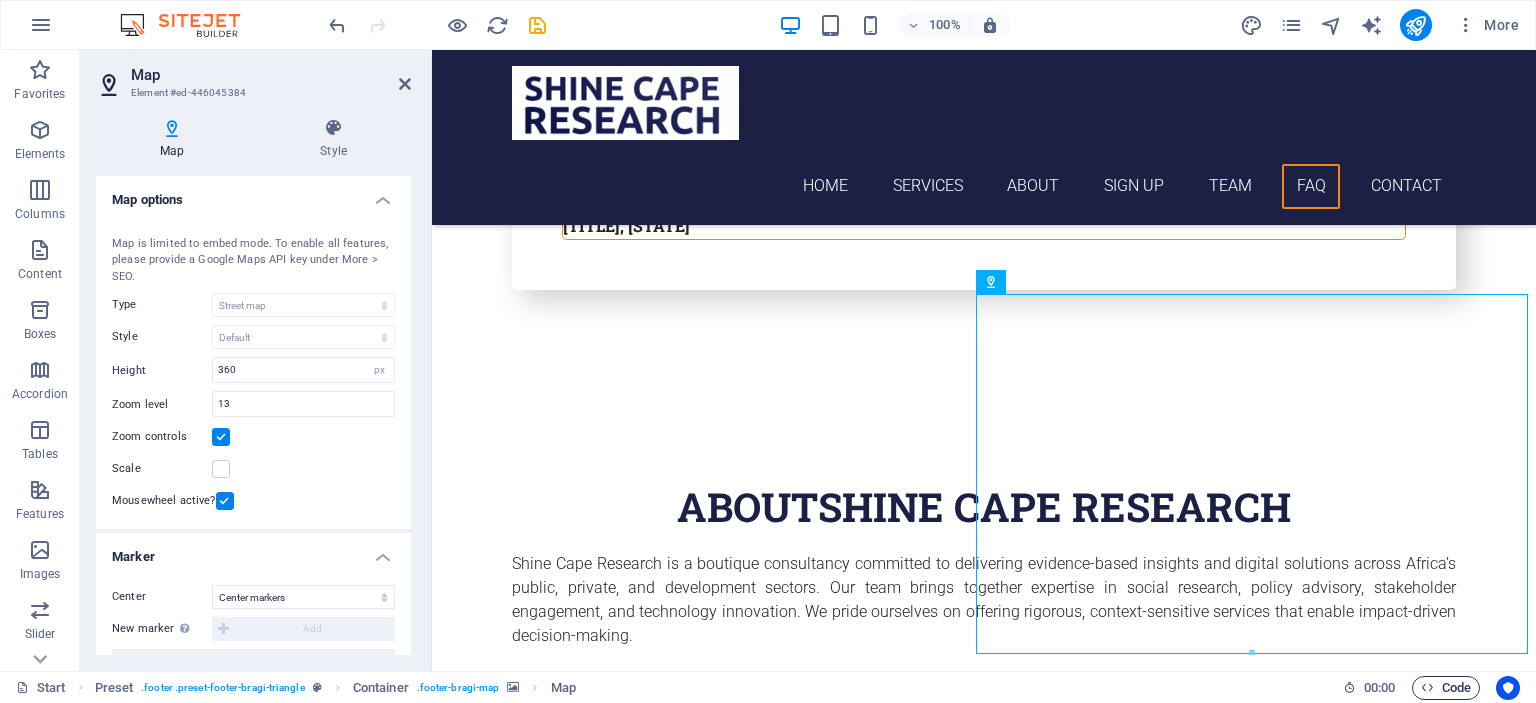 click on "Code" at bounding box center (1446, 688) 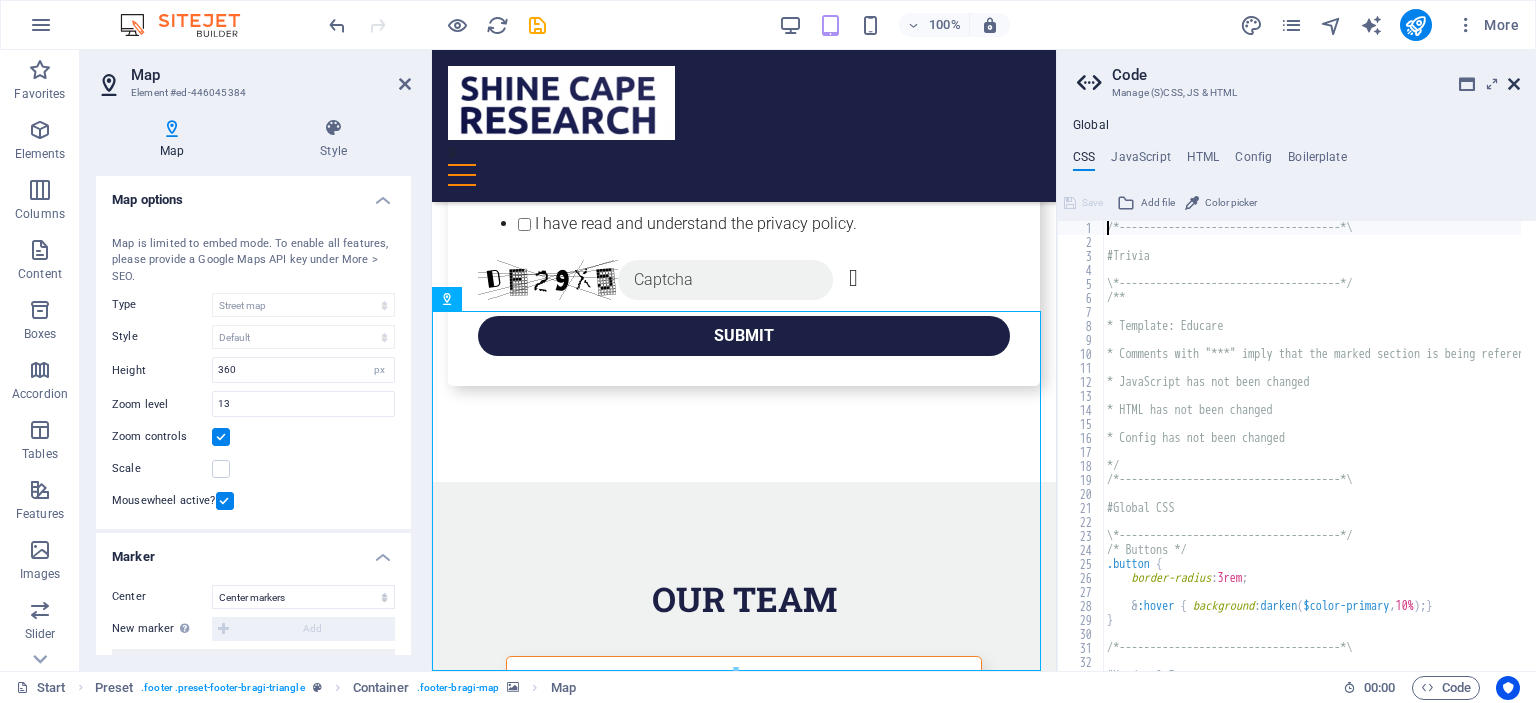 click at bounding box center (1514, 84) 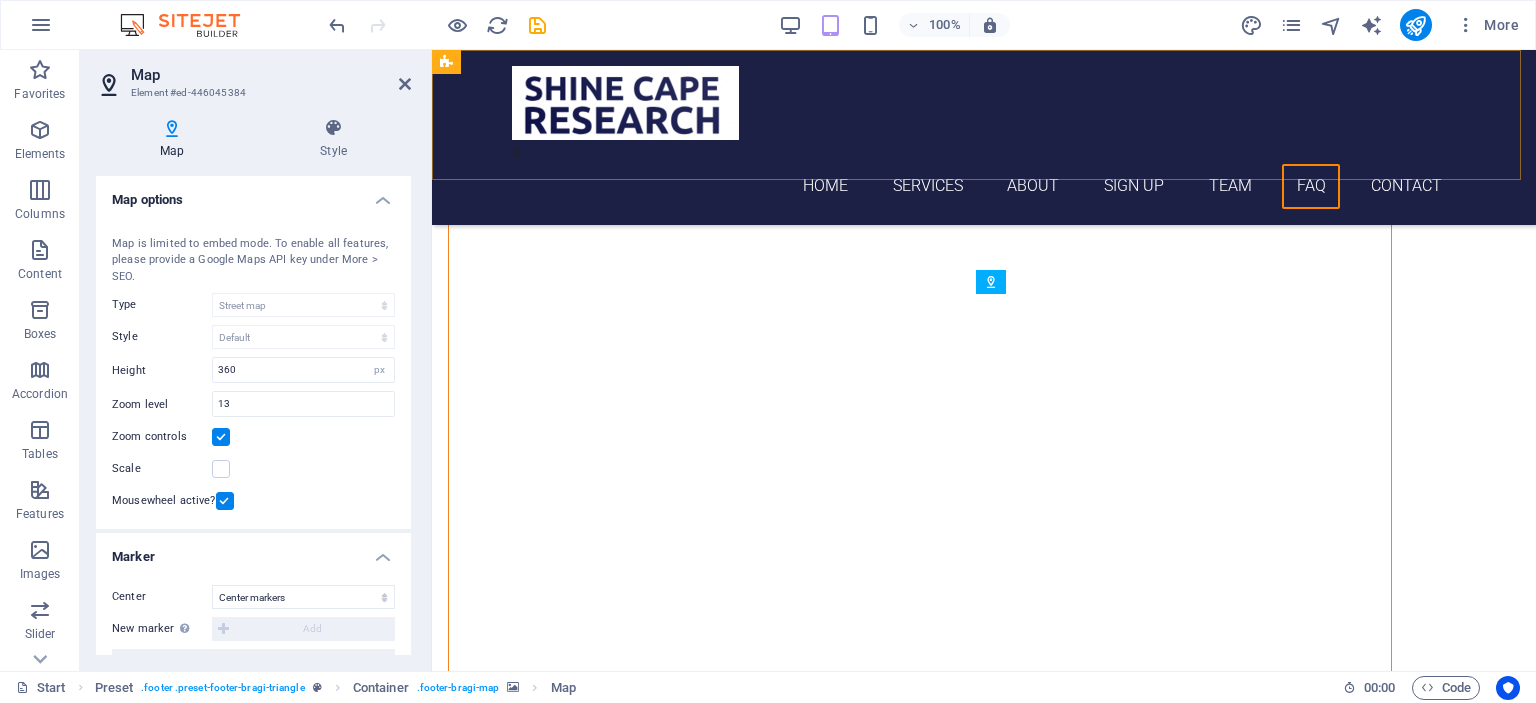scroll, scrollTop: 7601, scrollLeft: 0, axis: vertical 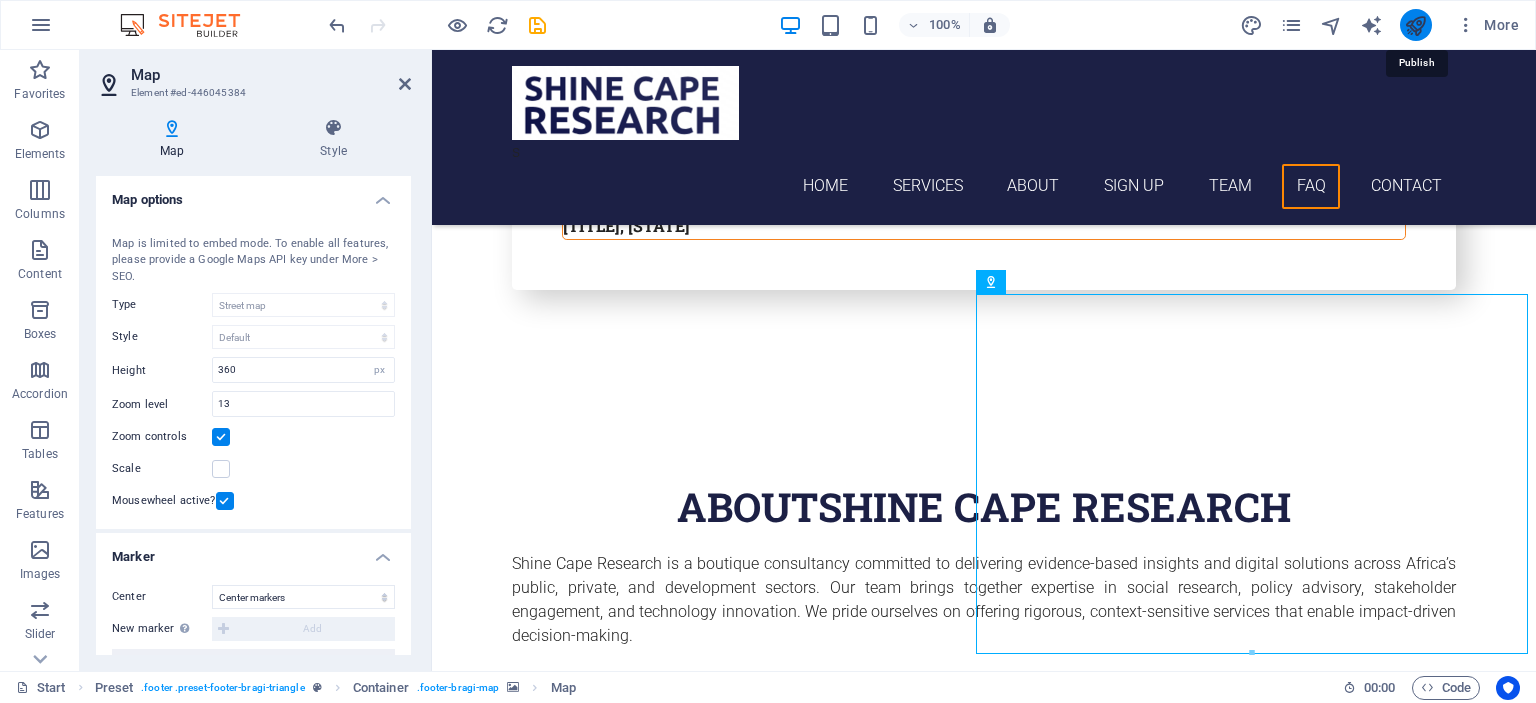 click at bounding box center (1415, 25) 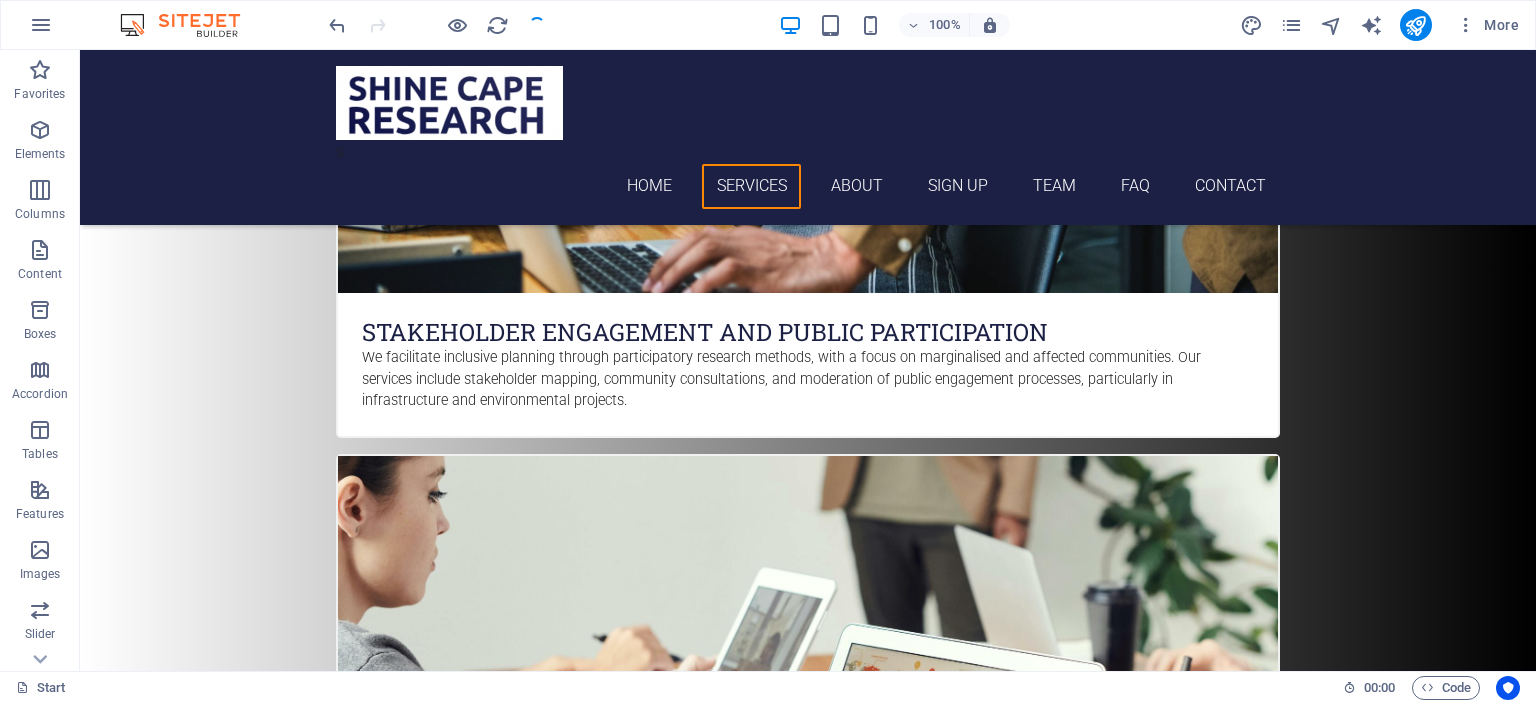 scroll, scrollTop: 1113, scrollLeft: 0, axis: vertical 